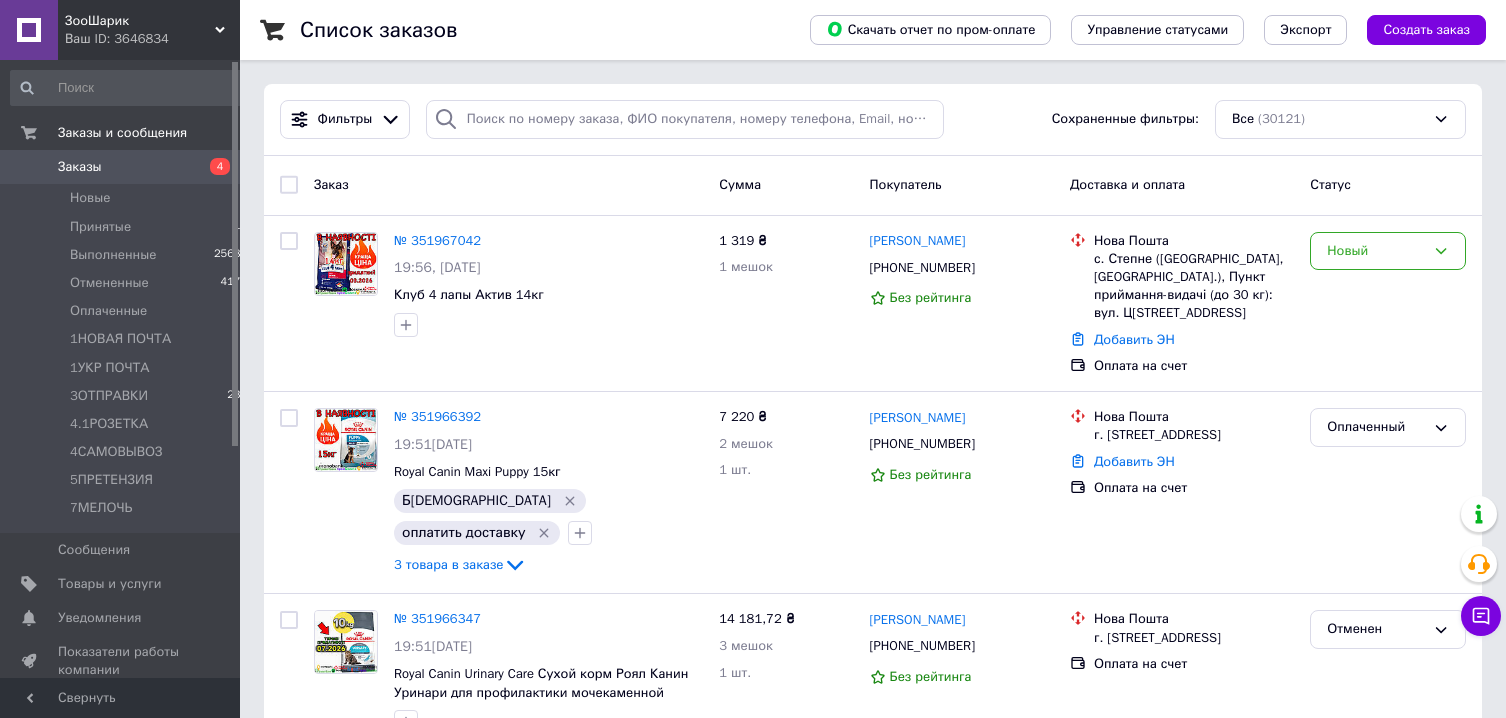 scroll, scrollTop: 0, scrollLeft: 0, axis: both 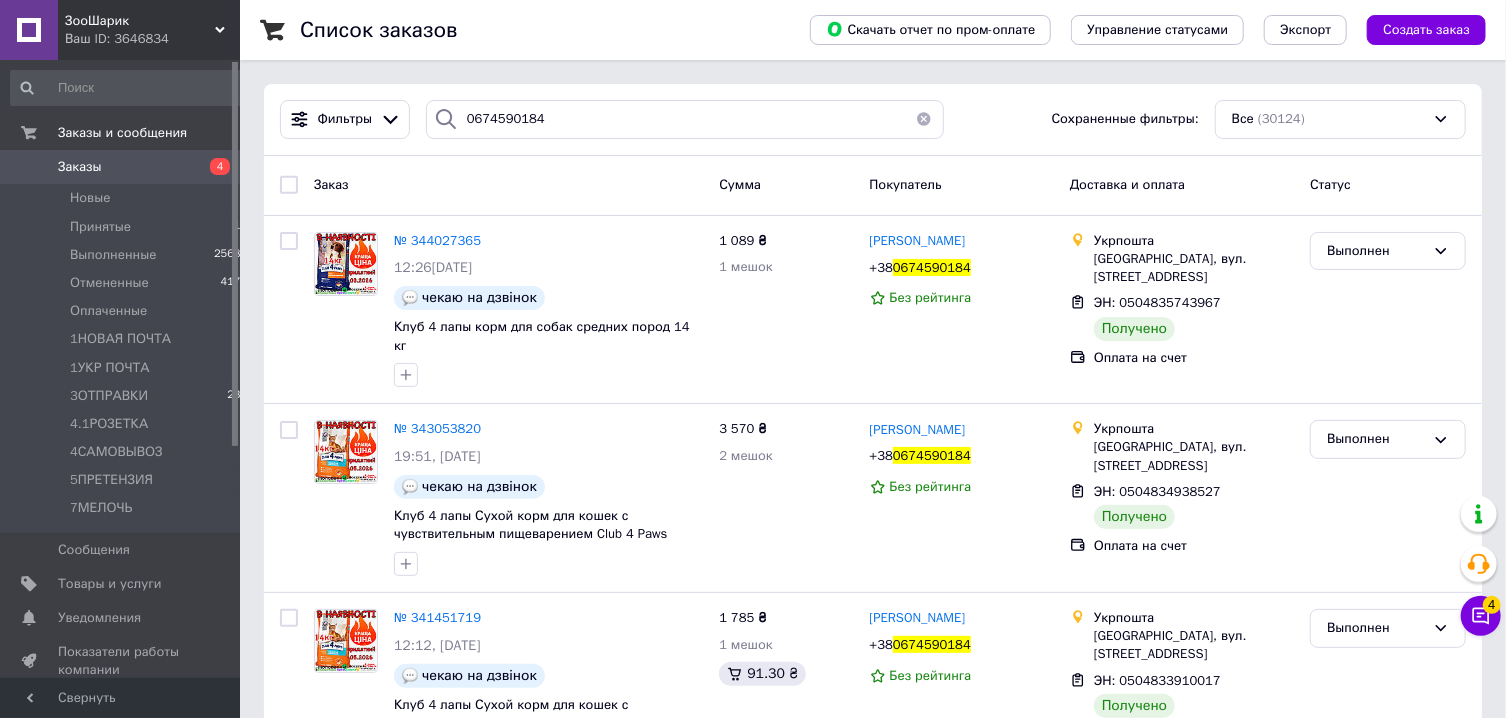 type on "0674590184" 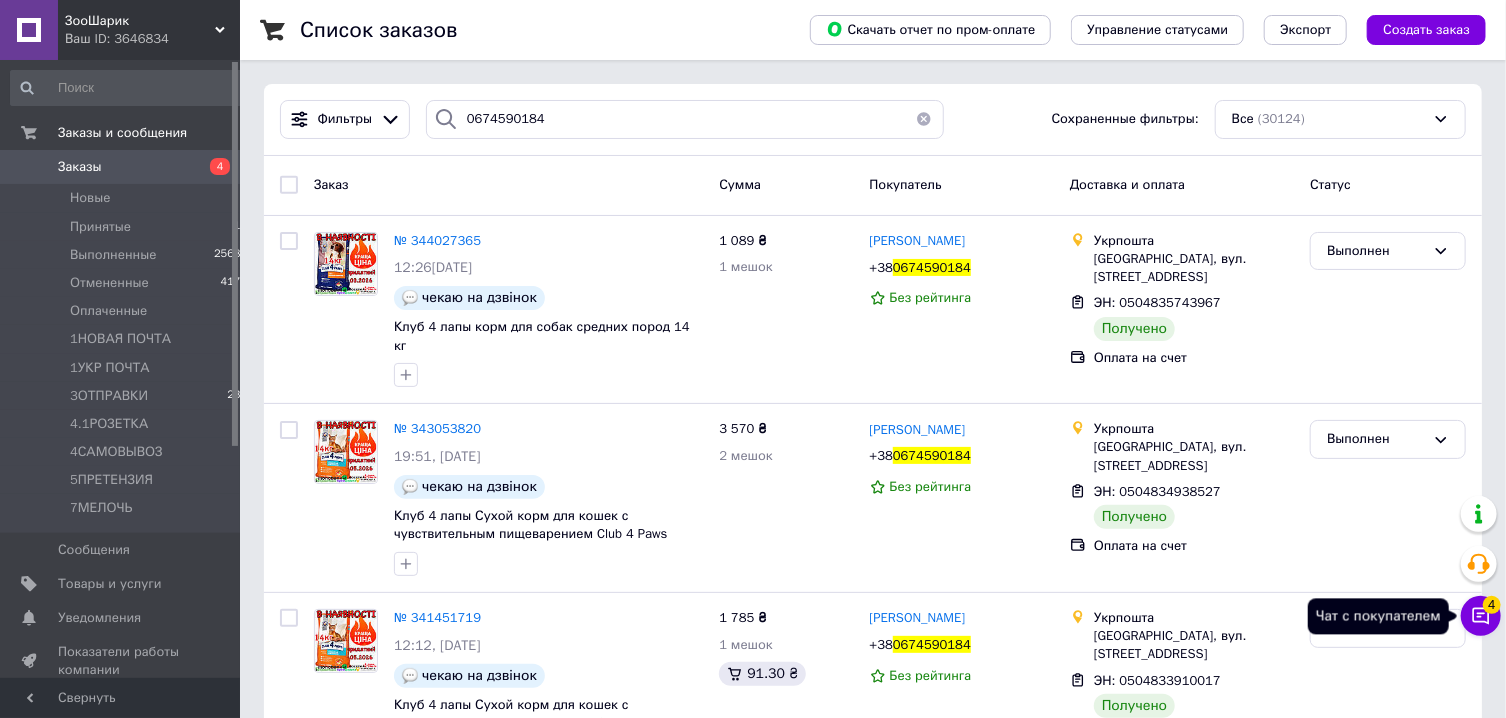 click 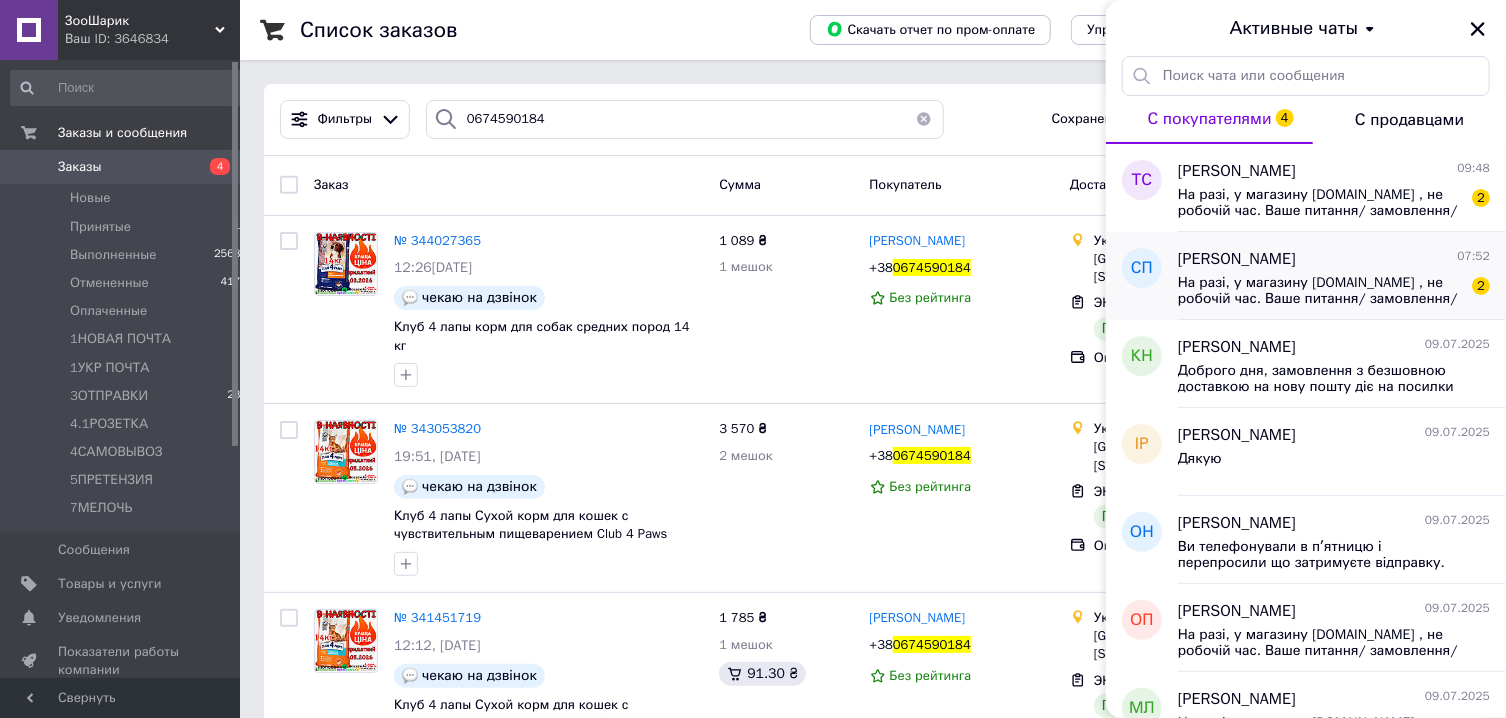 click on "На разі, у магазину [DOMAIN_NAME] , не робочій час. Ваше питання/ замовлення/ звернення, буде опрацьовано у найближчий робочий час менеджера.
Графік роботи магазину:
Понеділок - Пʼятниця 11:00- 18:00
Субота - Неділя МЕНЕДЖЕР ВИХІДНИЙ
2" at bounding box center [1334, 289] 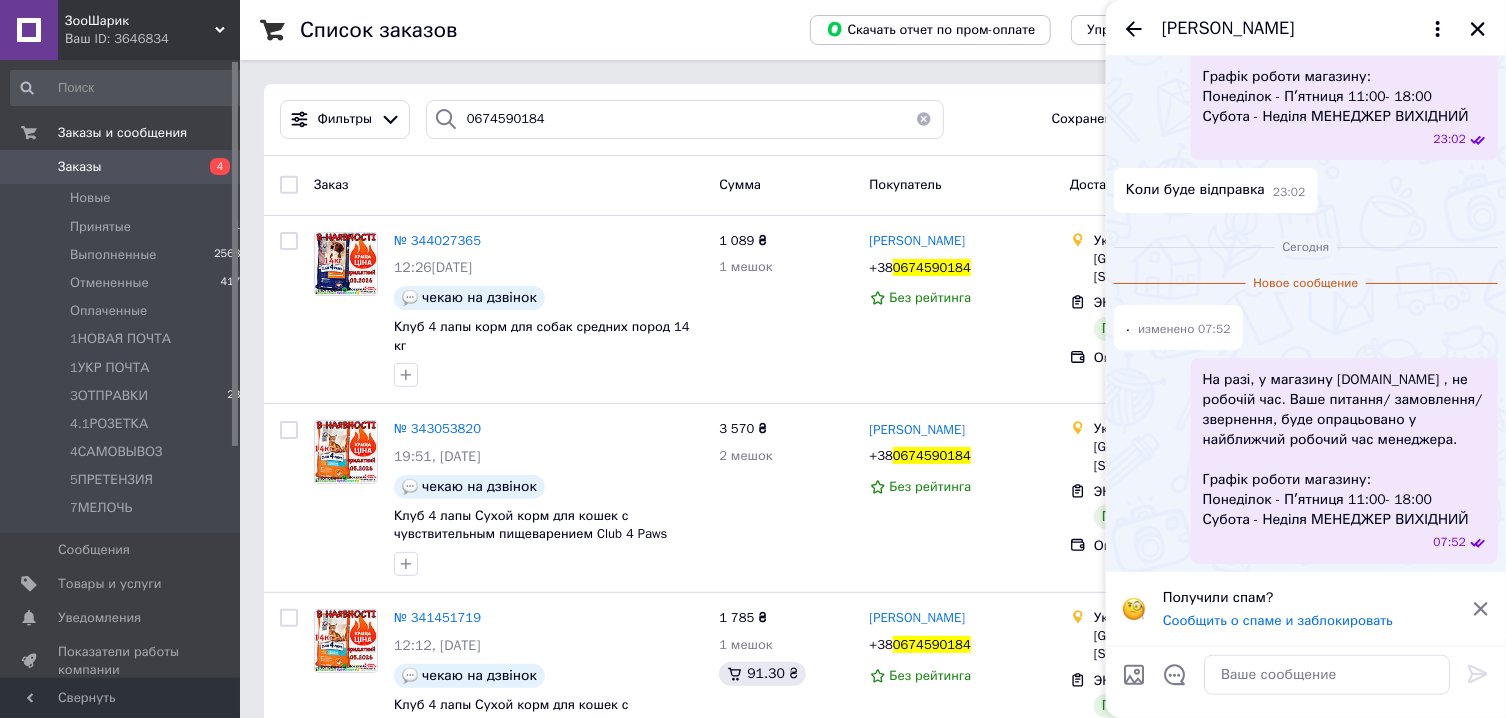scroll, scrollTop: 510, scrollLeft: 0, axis: vertical 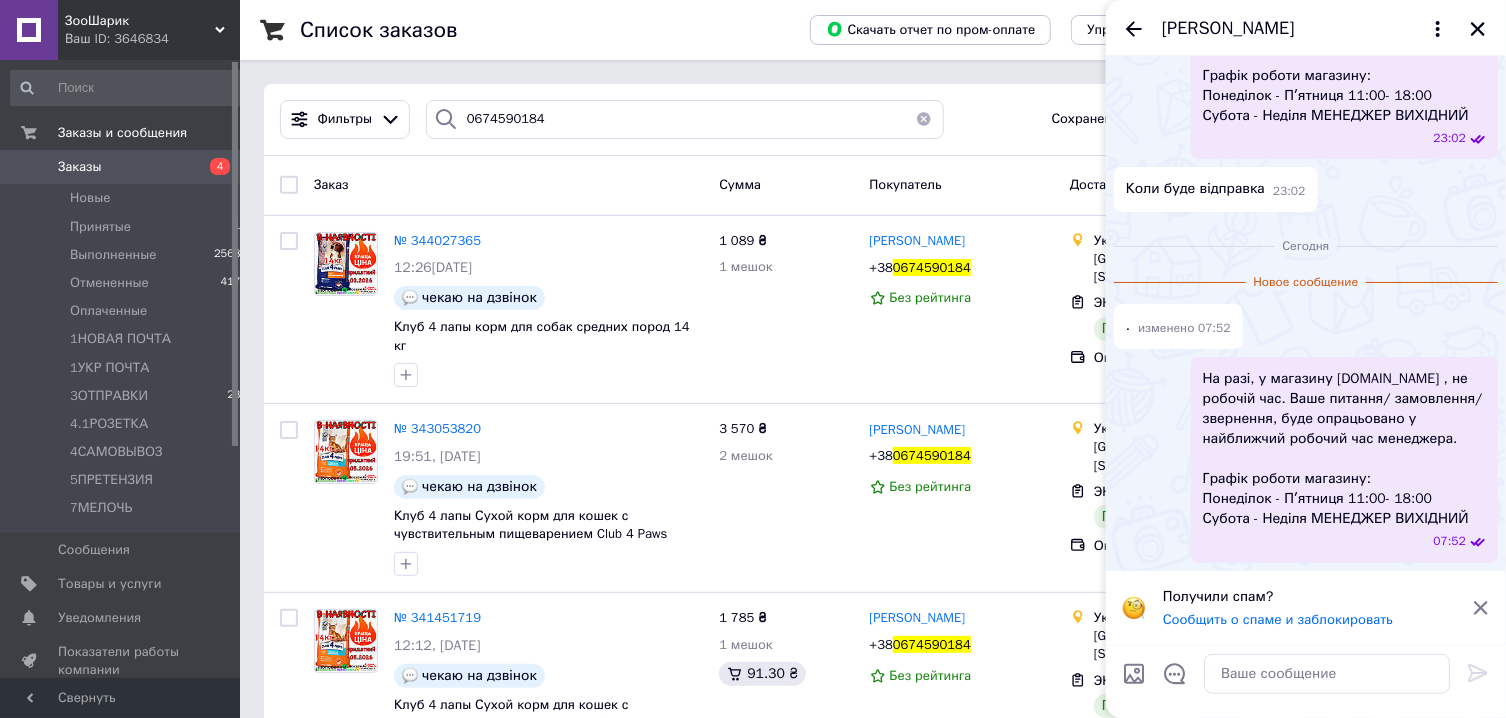 click 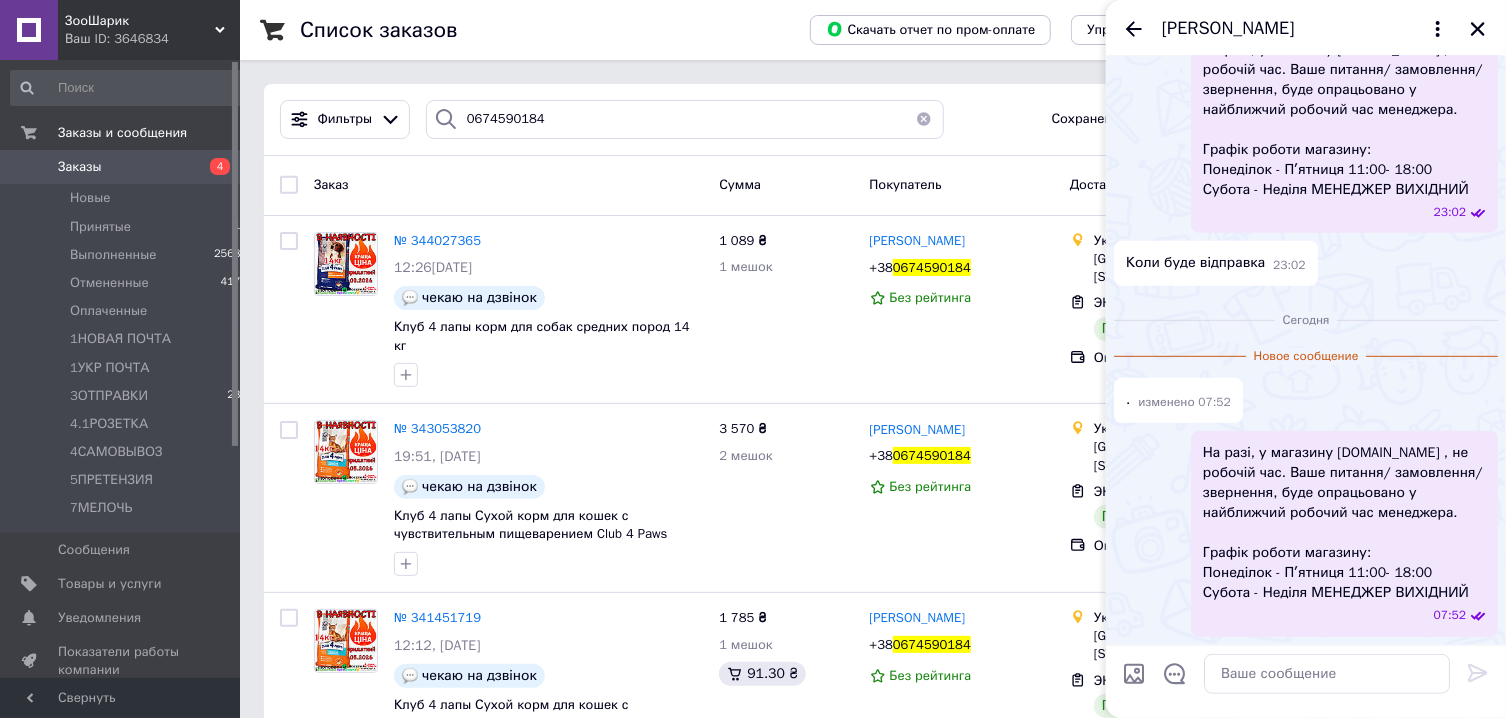 click on "[PERSON_NAME]" at bounding box center [1228, 29] 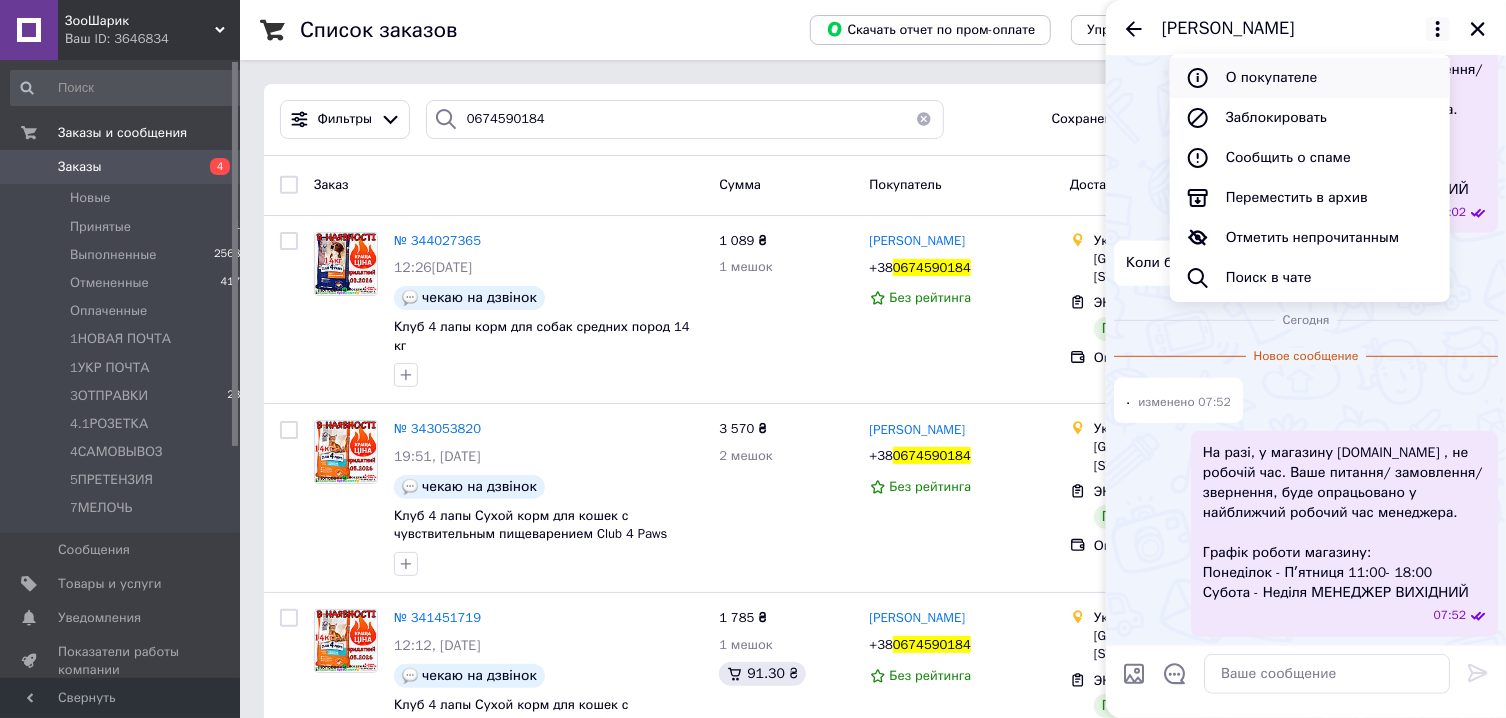 click on "О покупателе" at bounding box center [1310, 78] 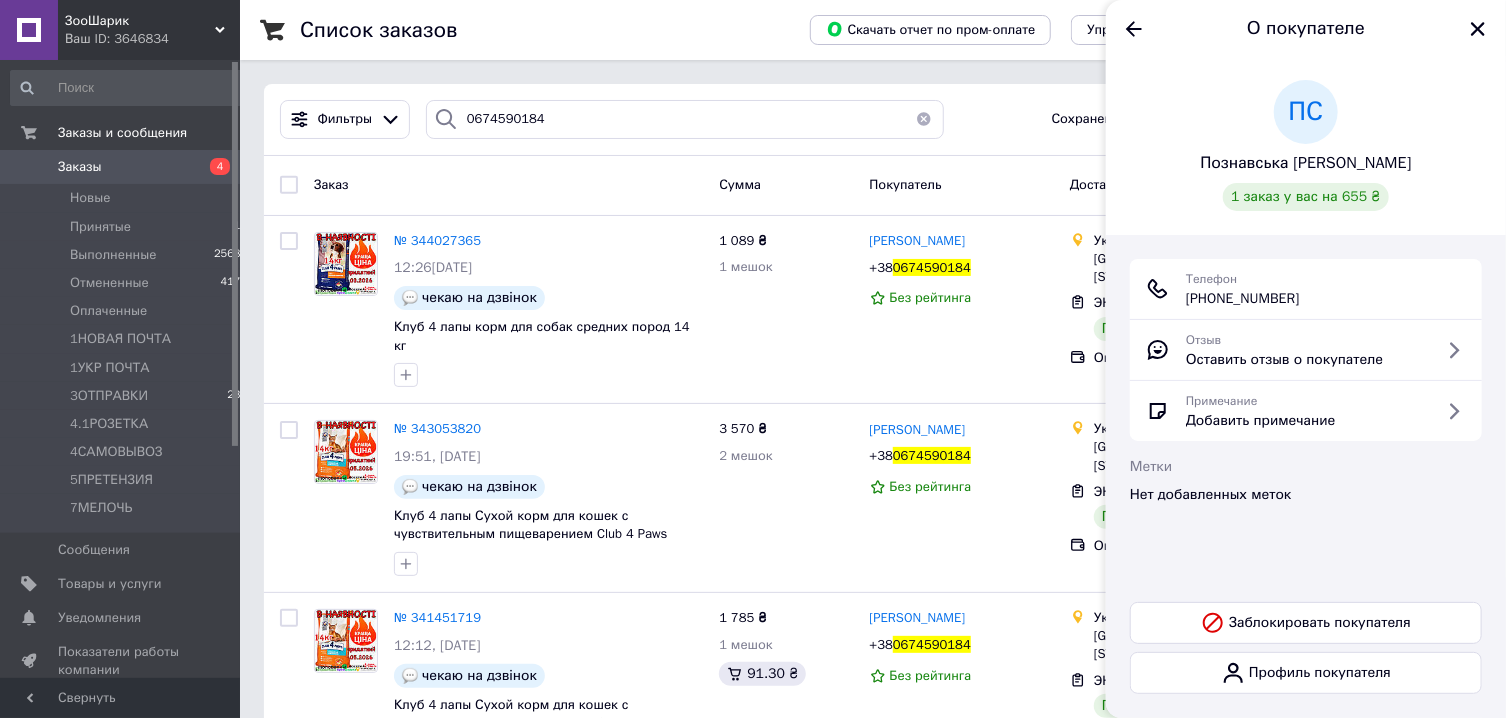 click on "Познавська [PERSON_NAME]" at bounding box center (1305, 163) 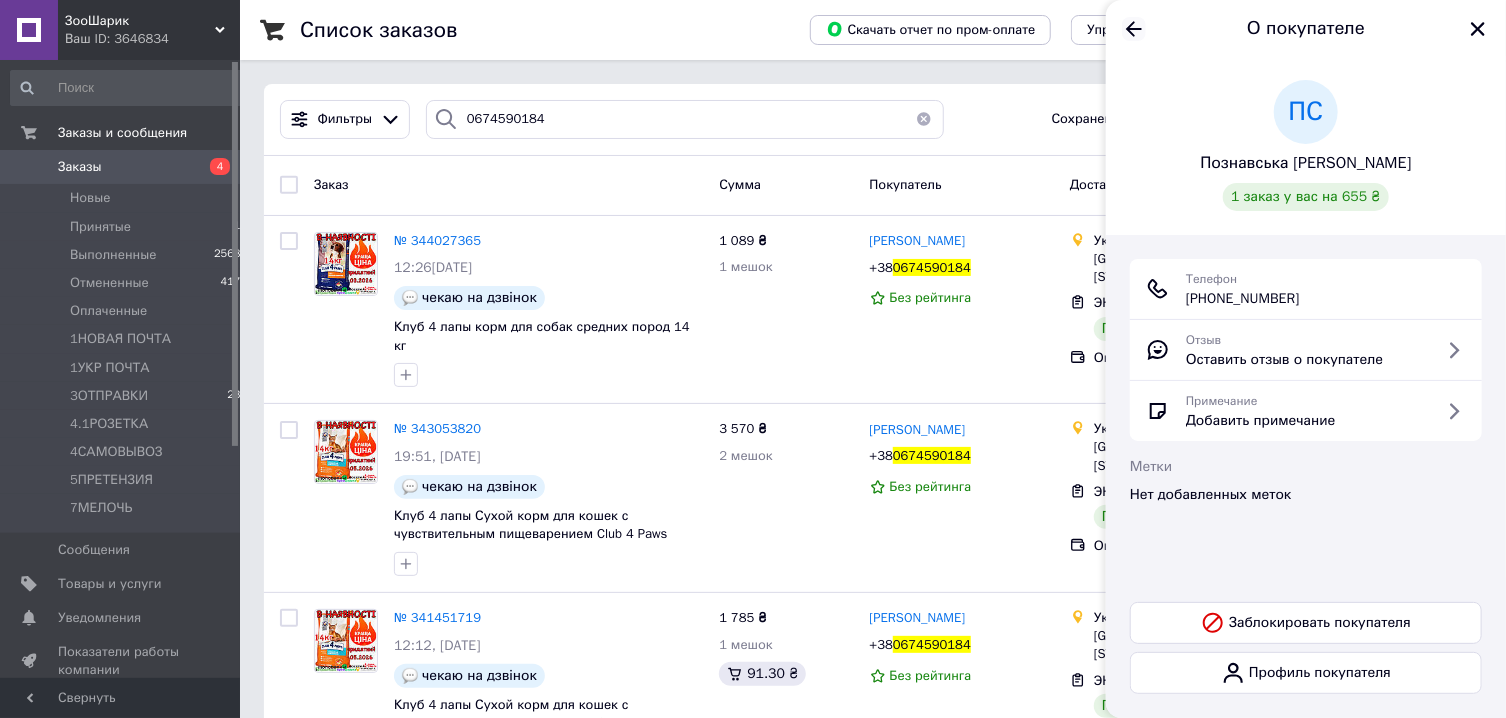 click 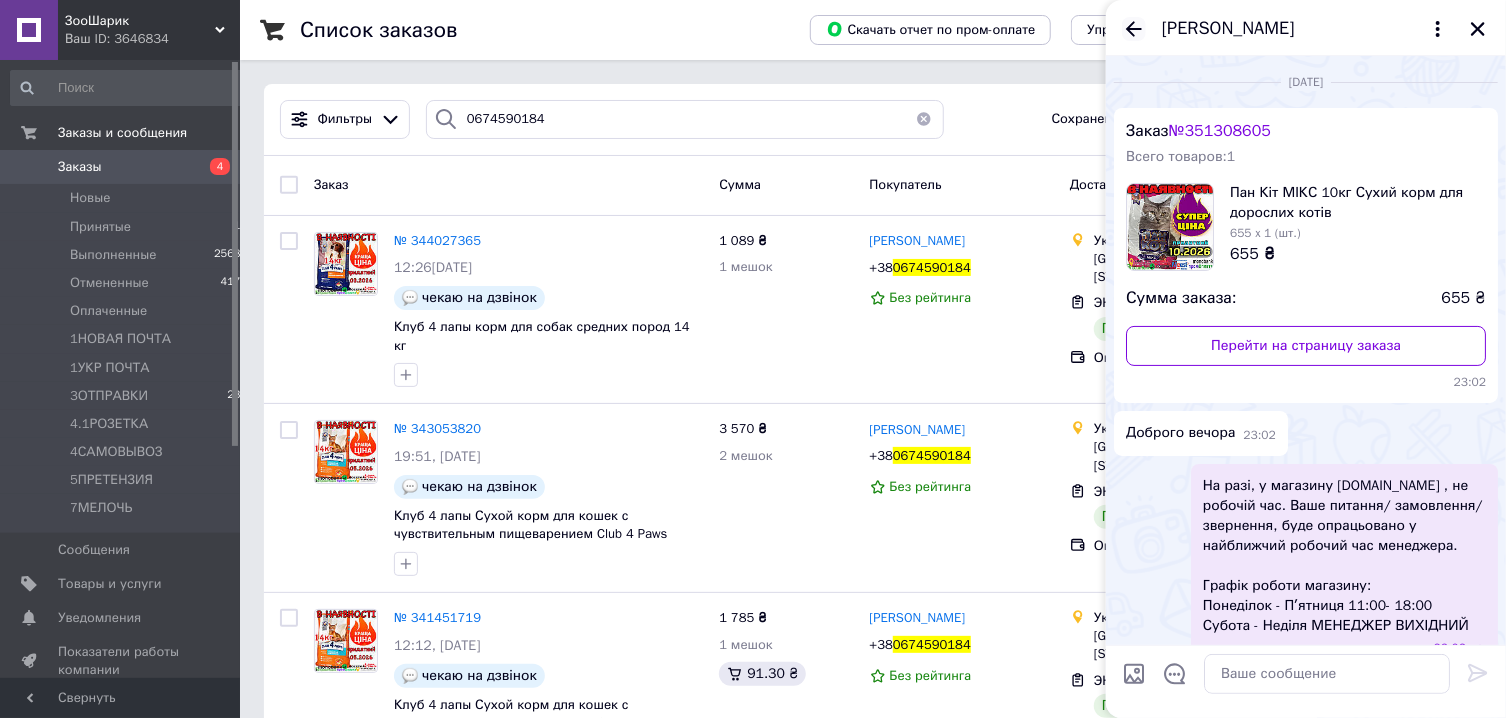 scroll, scrollTop: 404, scrollLeft: 0, axis: vertical 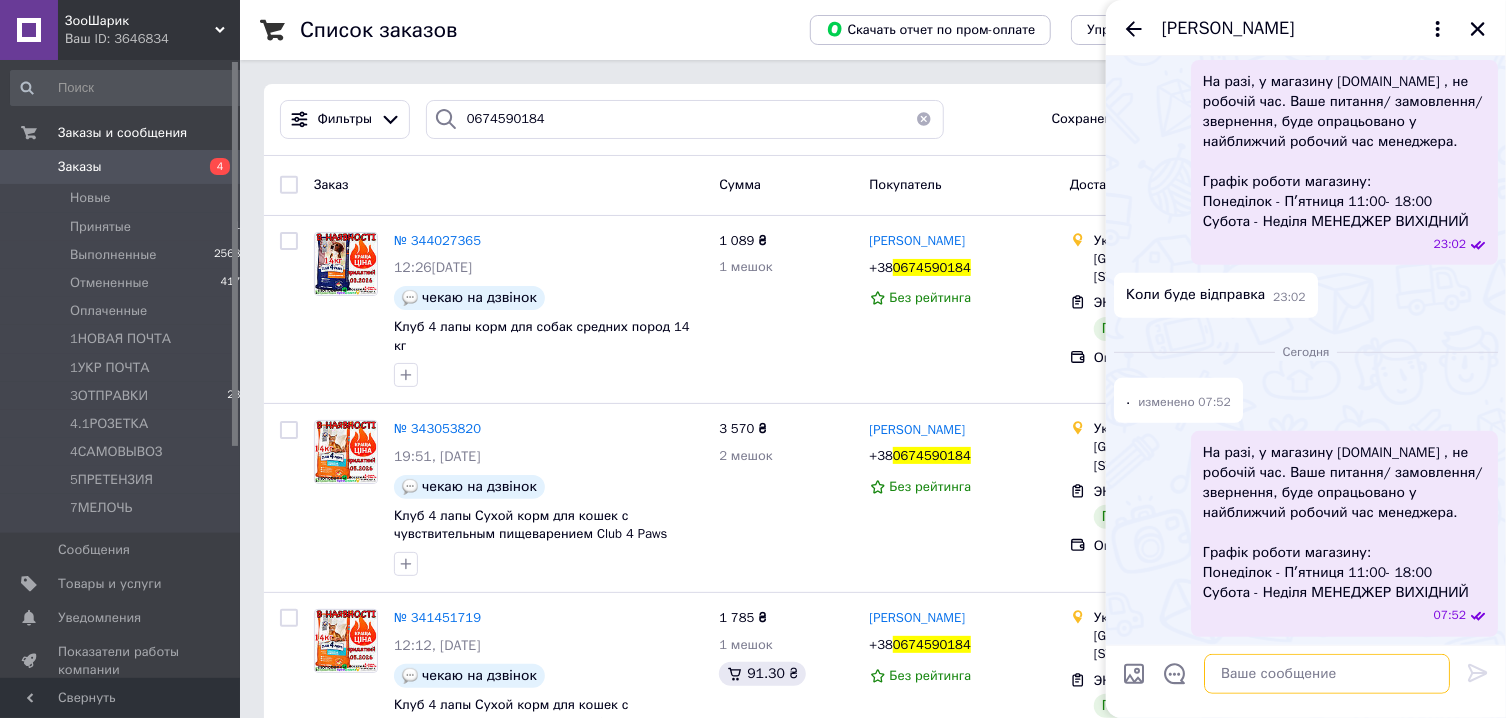 click at bounding box center [1327, 674] 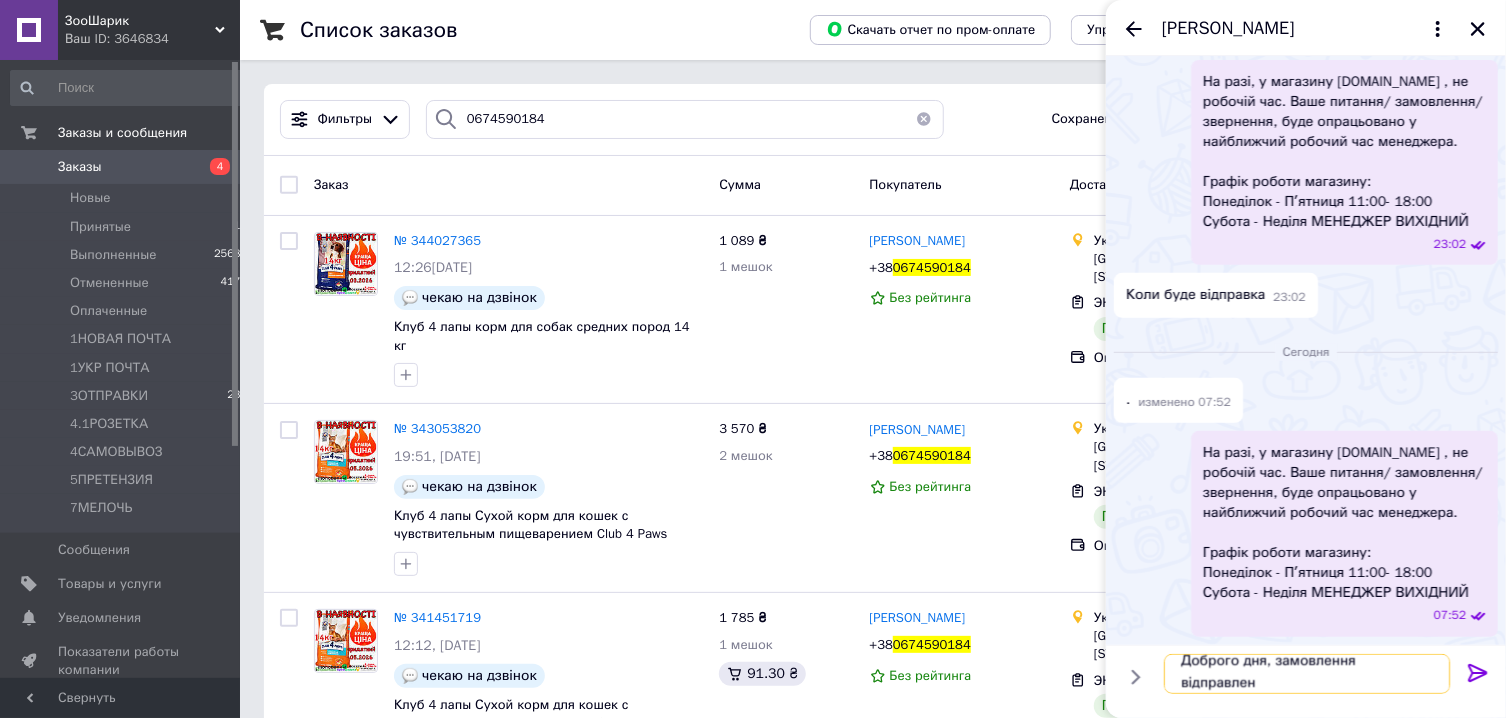 scroll, scrollTop: 2, scrollLeft: 0, axis: vertical 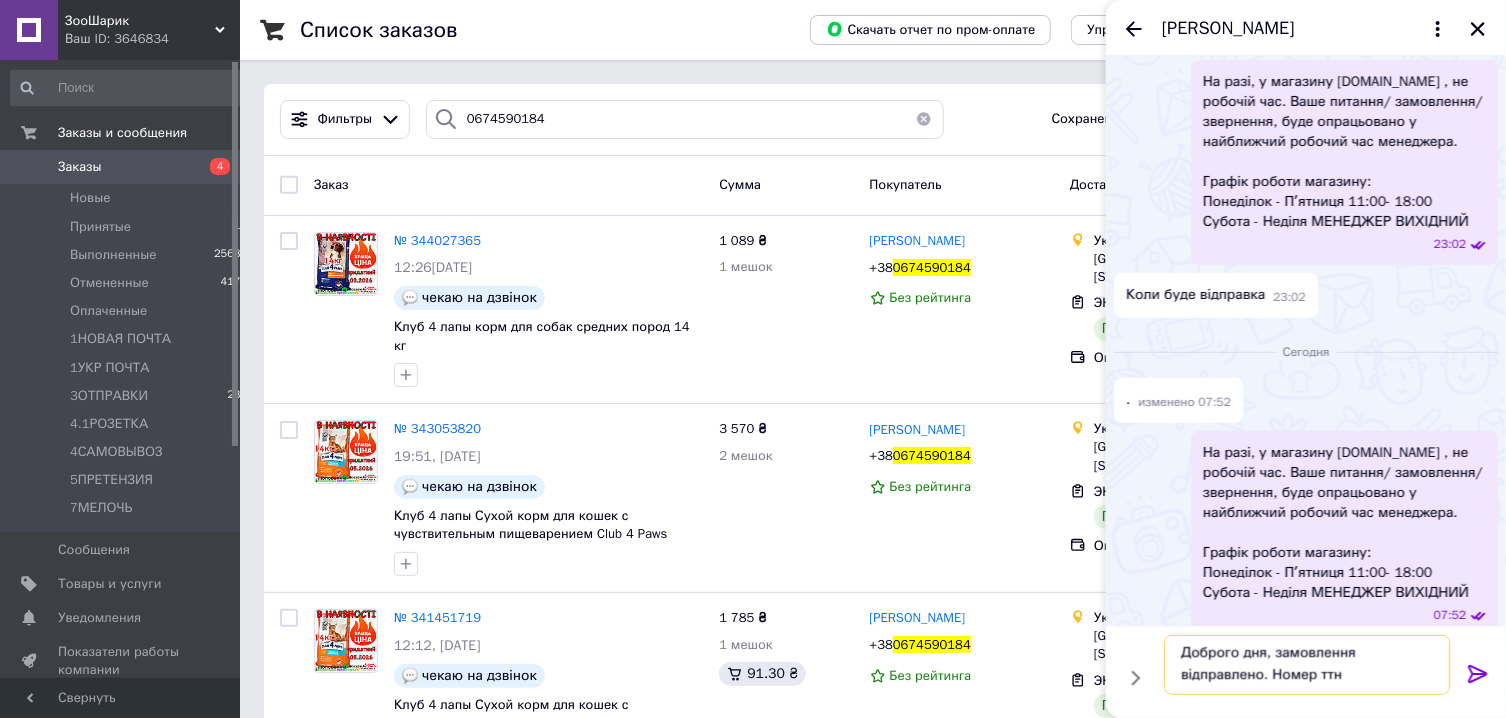 paste on "20451202481274" 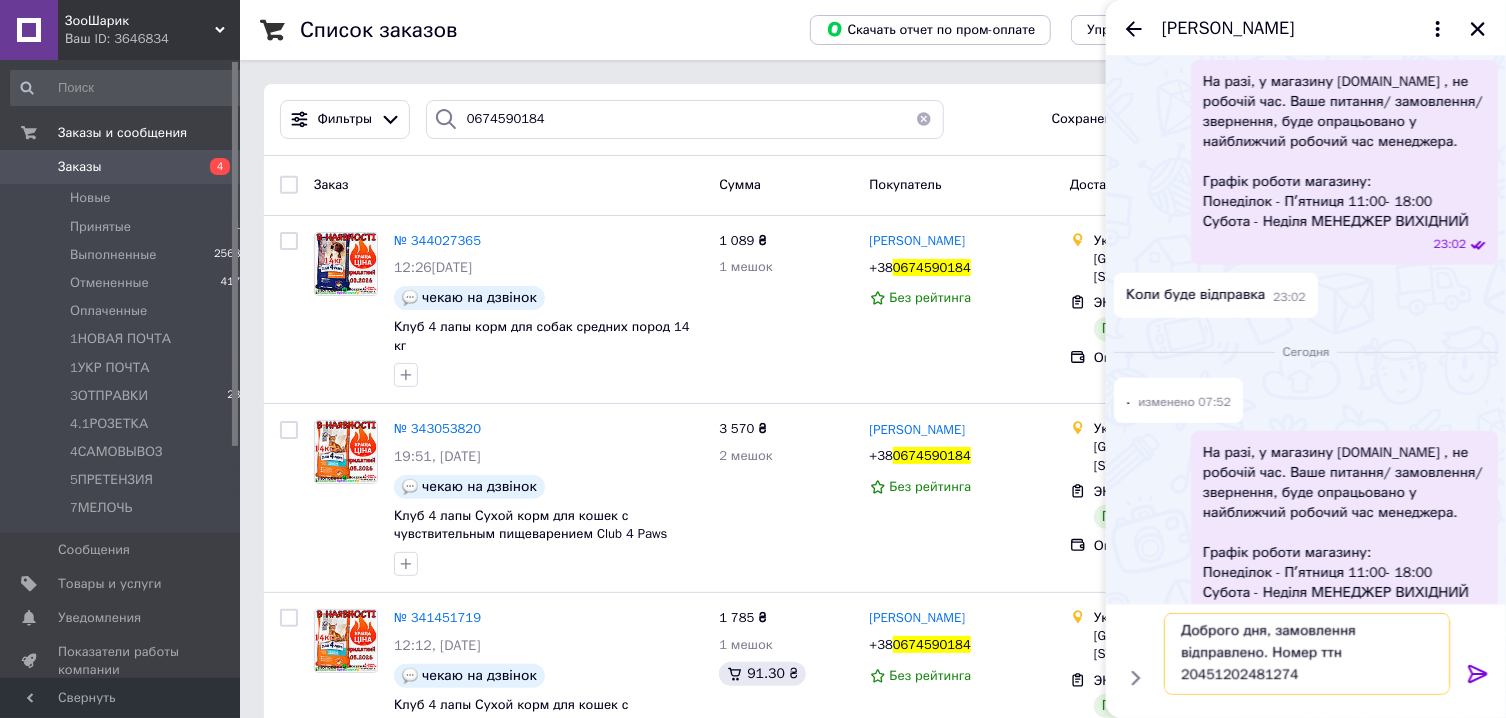 type 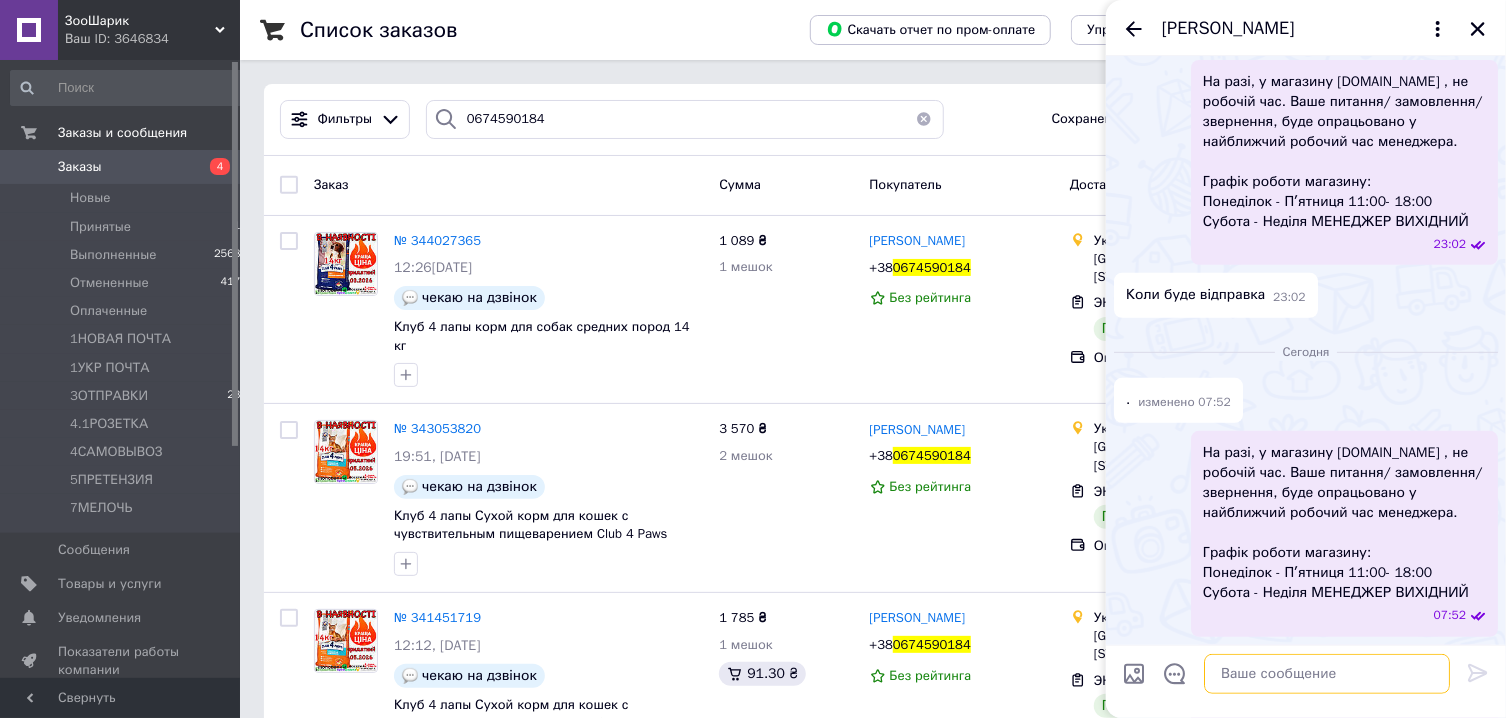 scroll, scrollTop: 0, scrollLeft: 0, axis: both 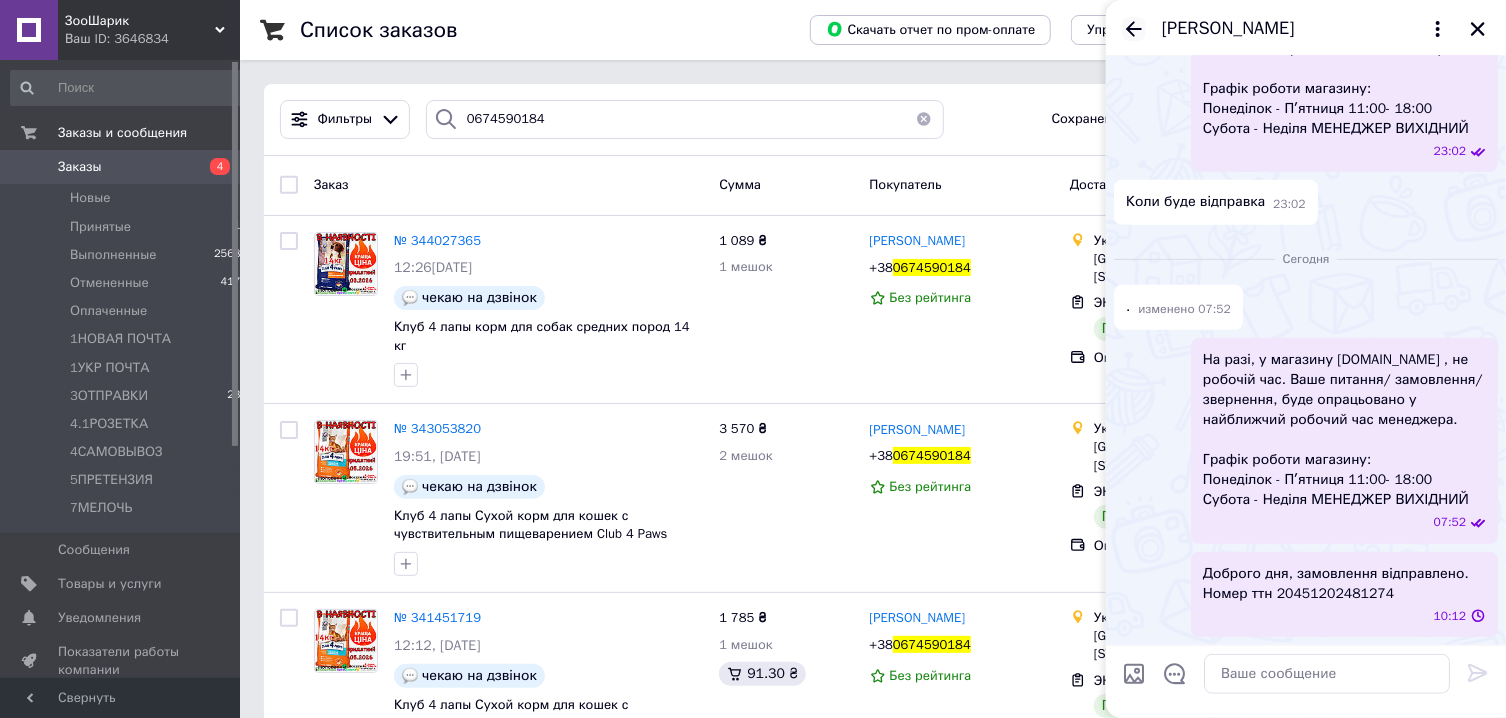 click 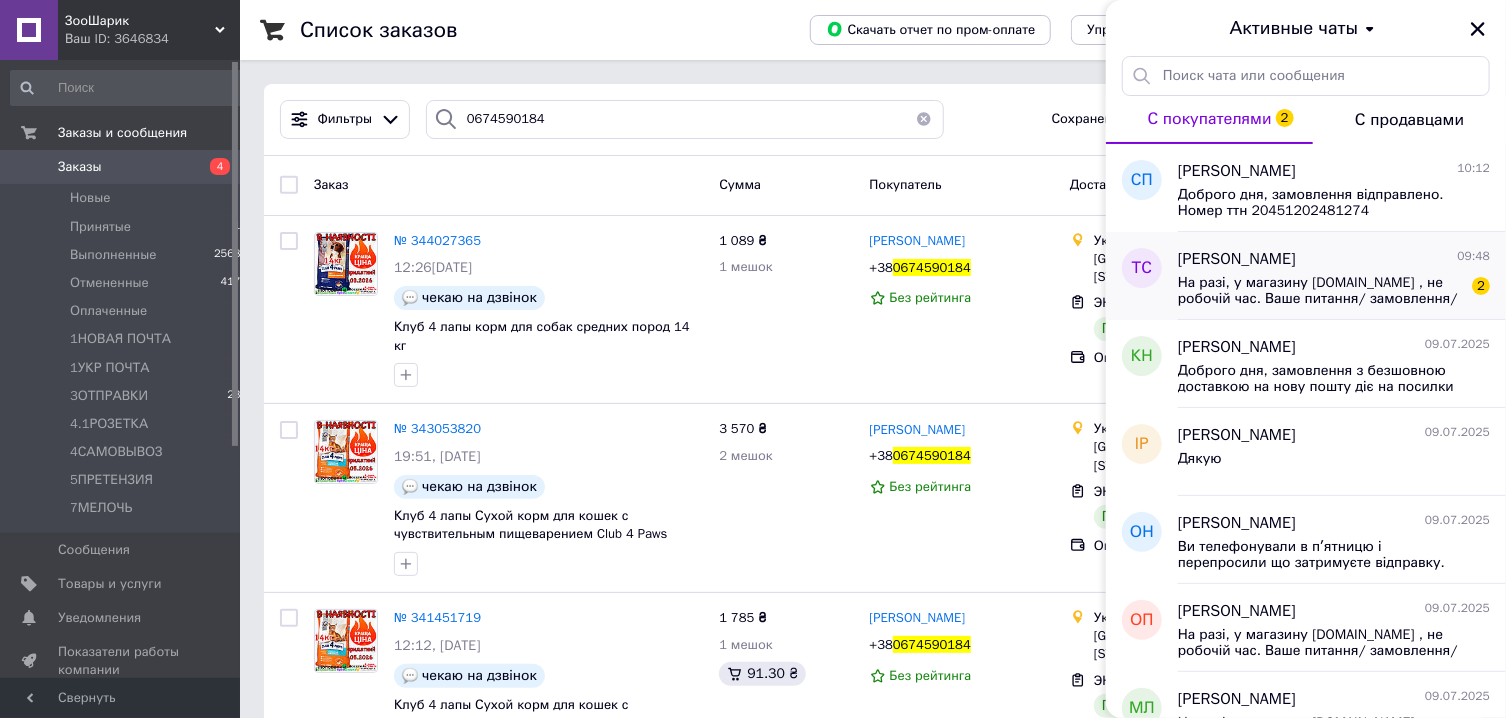click on "[PERSON_NAME]" at bounding box center (1237, 259) 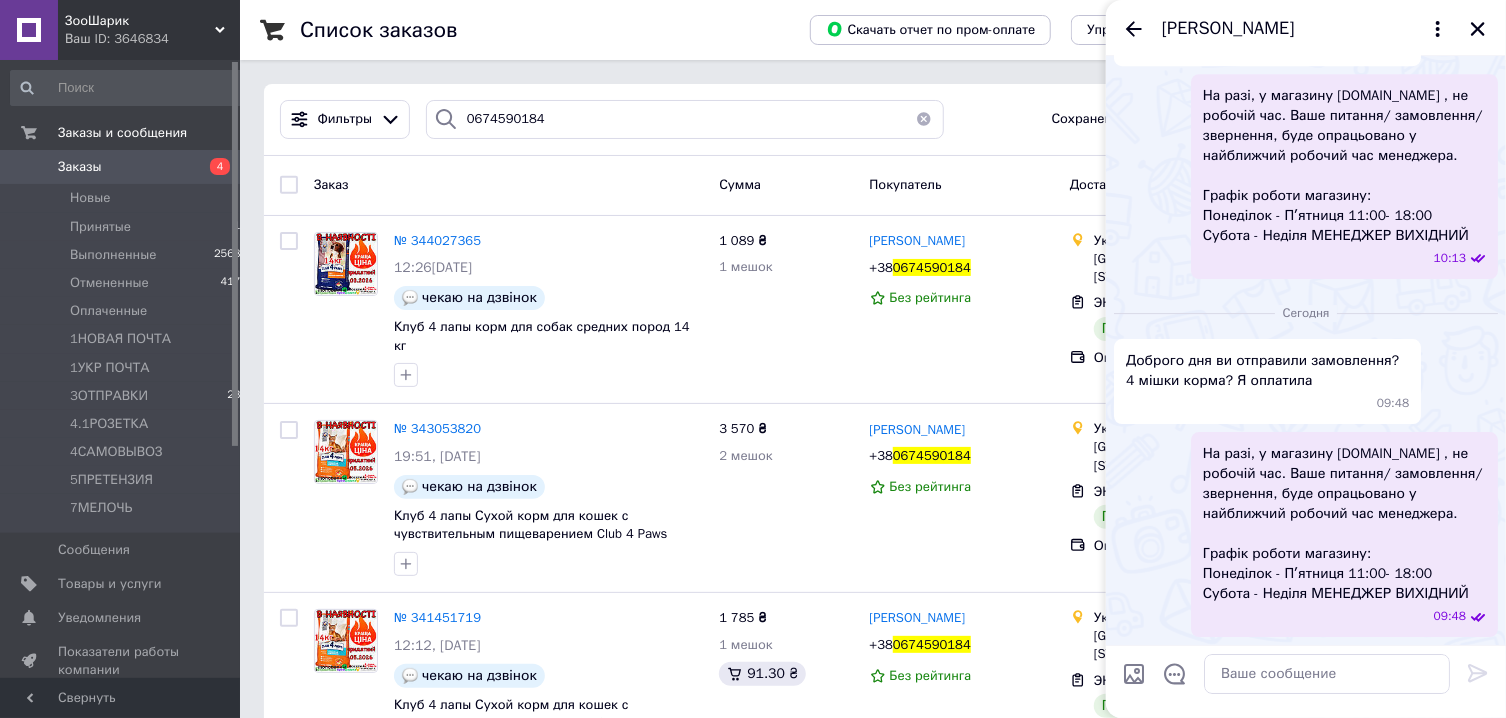 scroll, scrollTop: 3580, scrollLeft: 0, axis: vertical 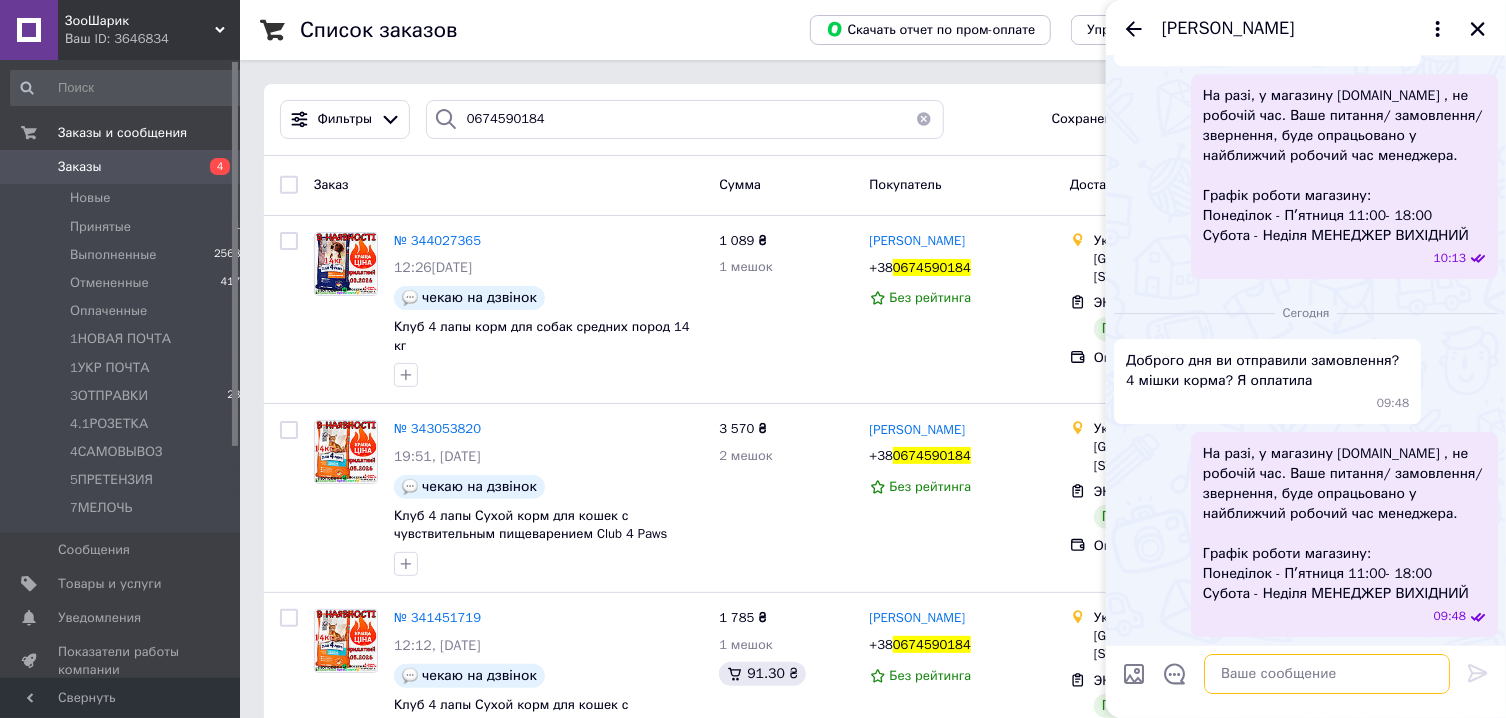 click at bounding box center [1327, 674] 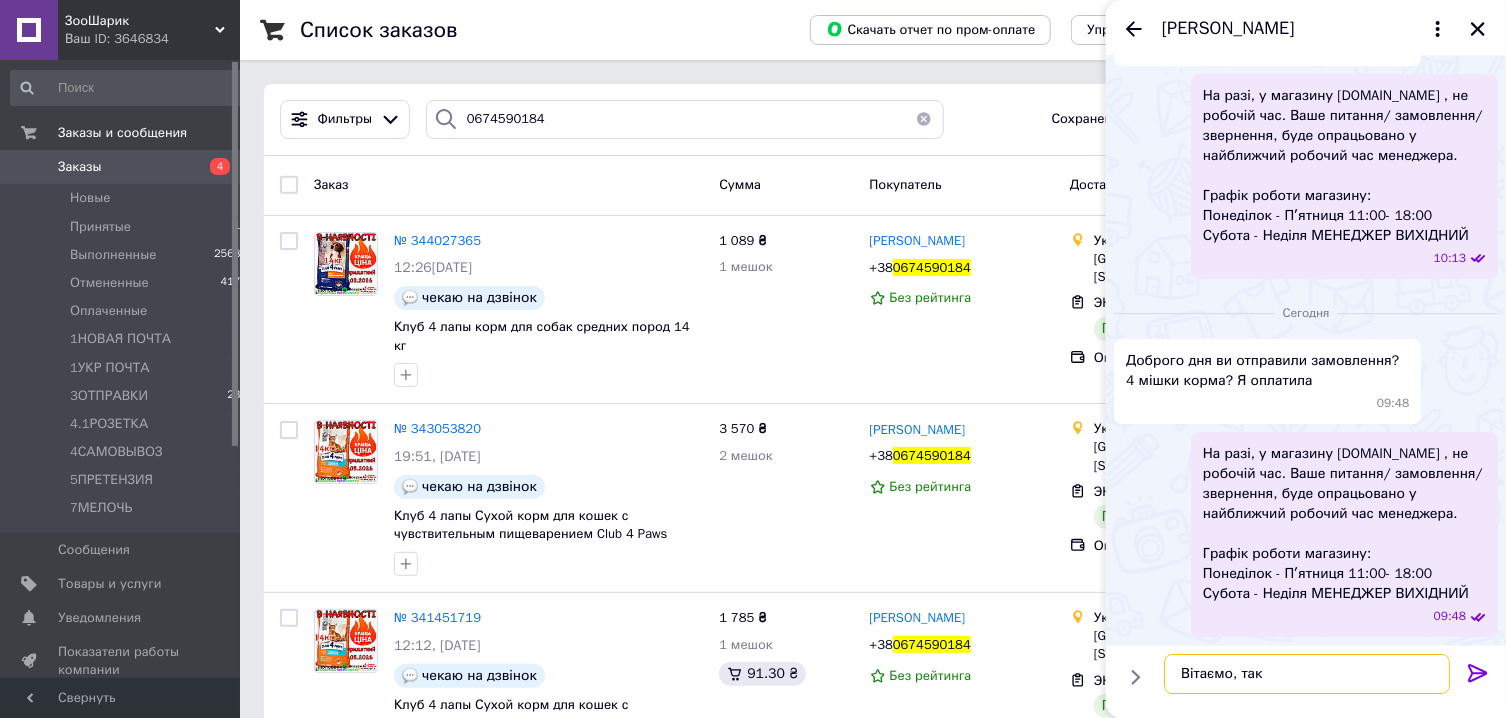 type on "Вітаємо, так" 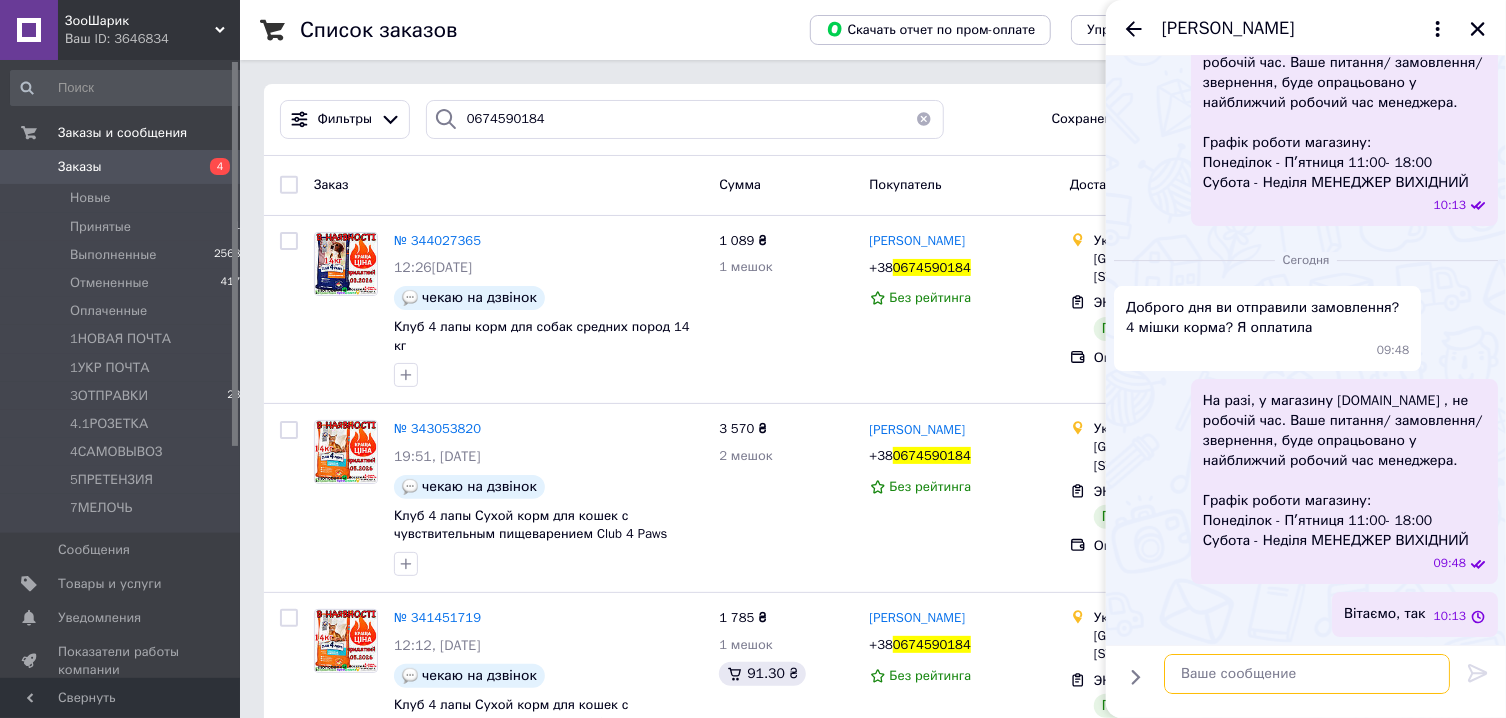 scroll, scrollTop: 3634, scrollLeft: 0, axis: vertical 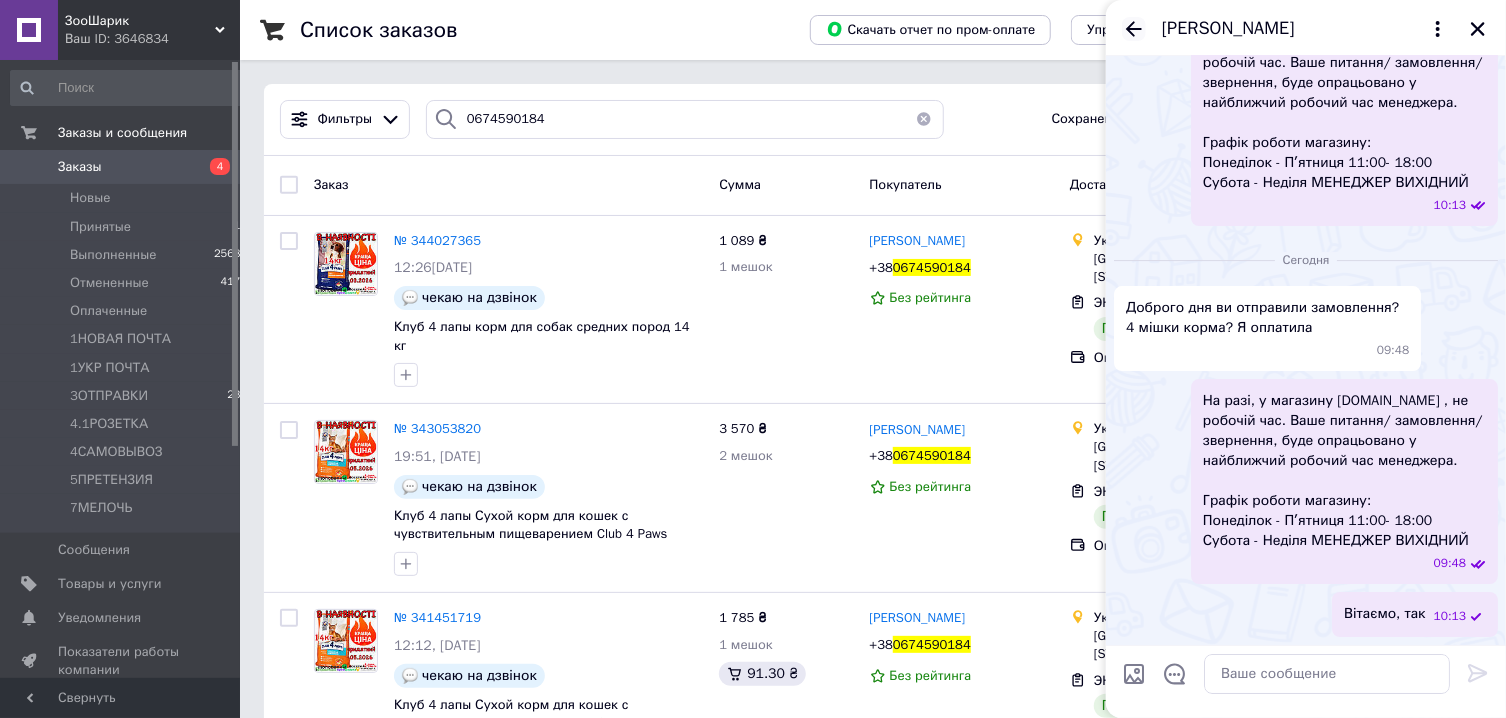 click 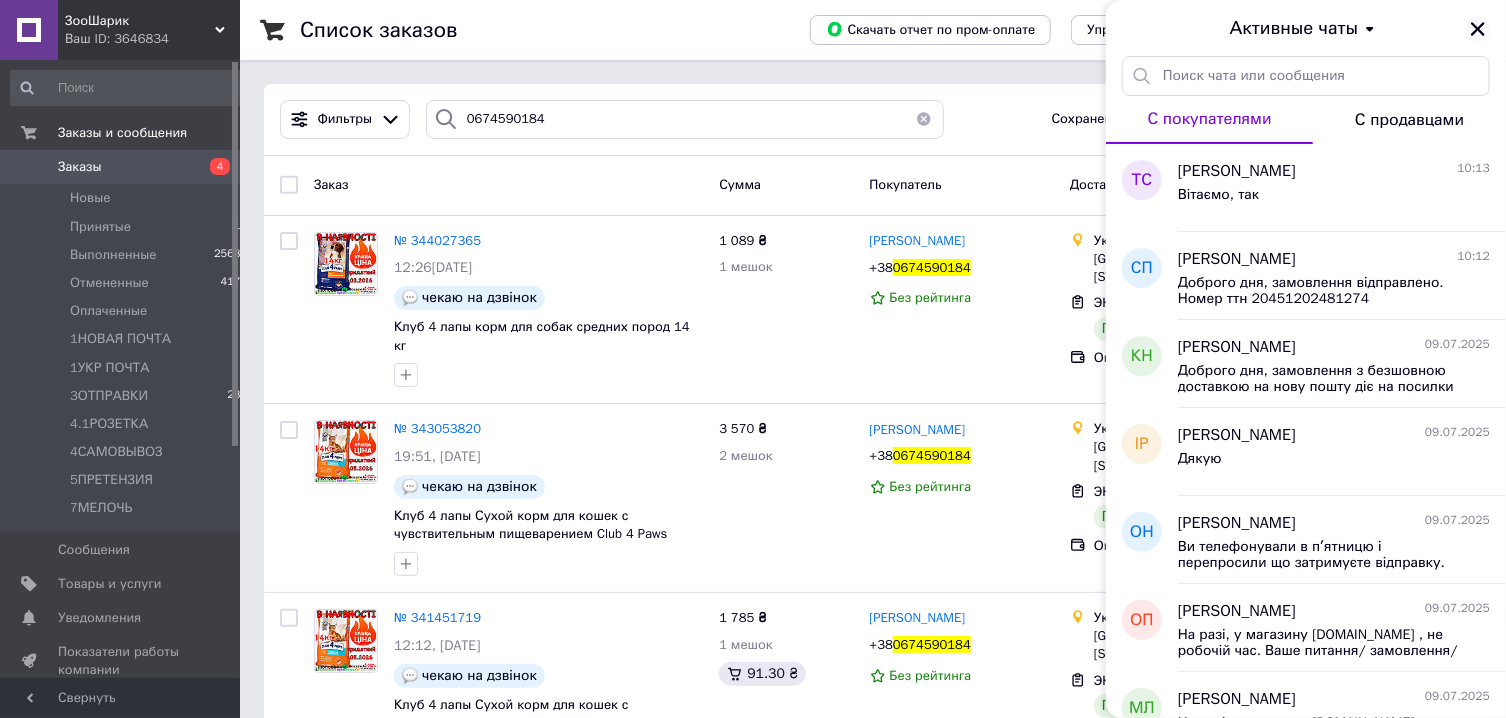 click 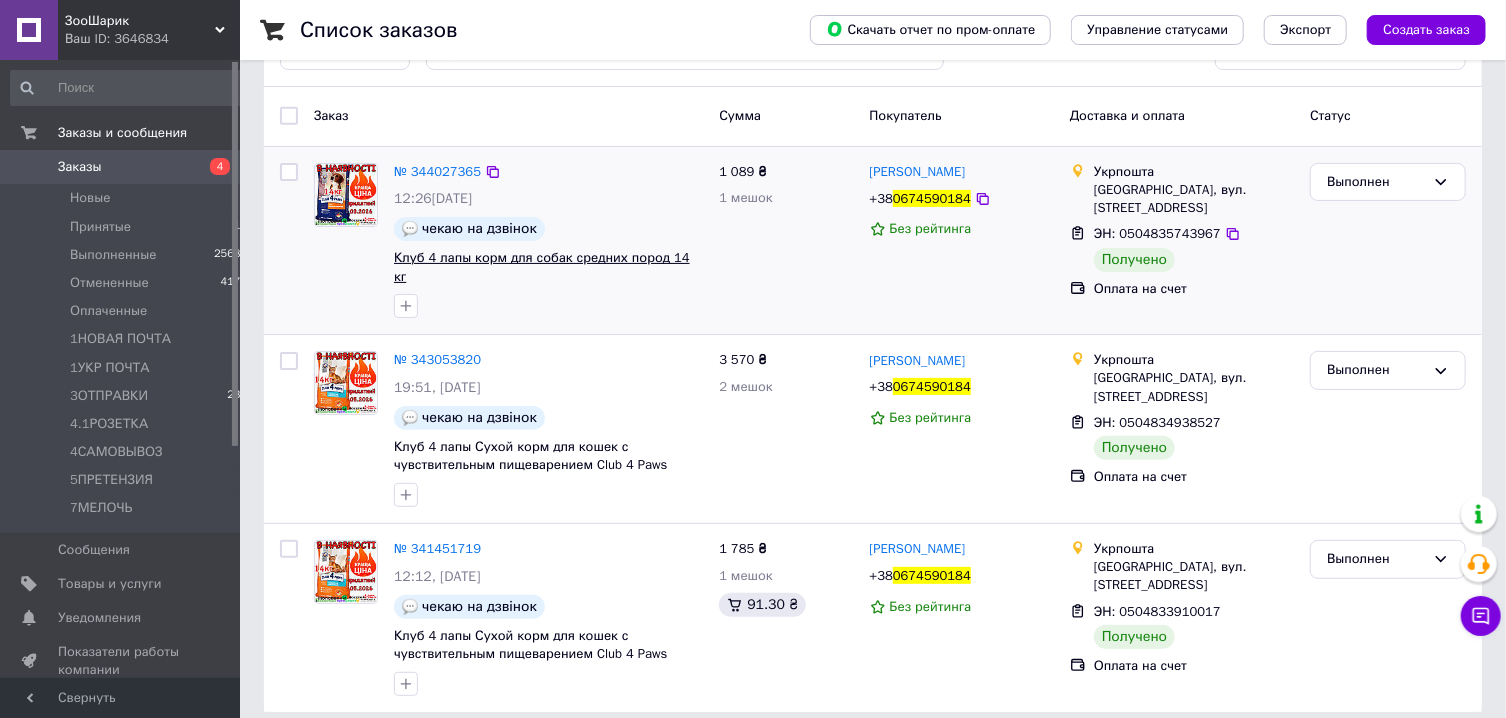 scroll, scrollTop: 67, scrollLeft: 0, axis: vertical 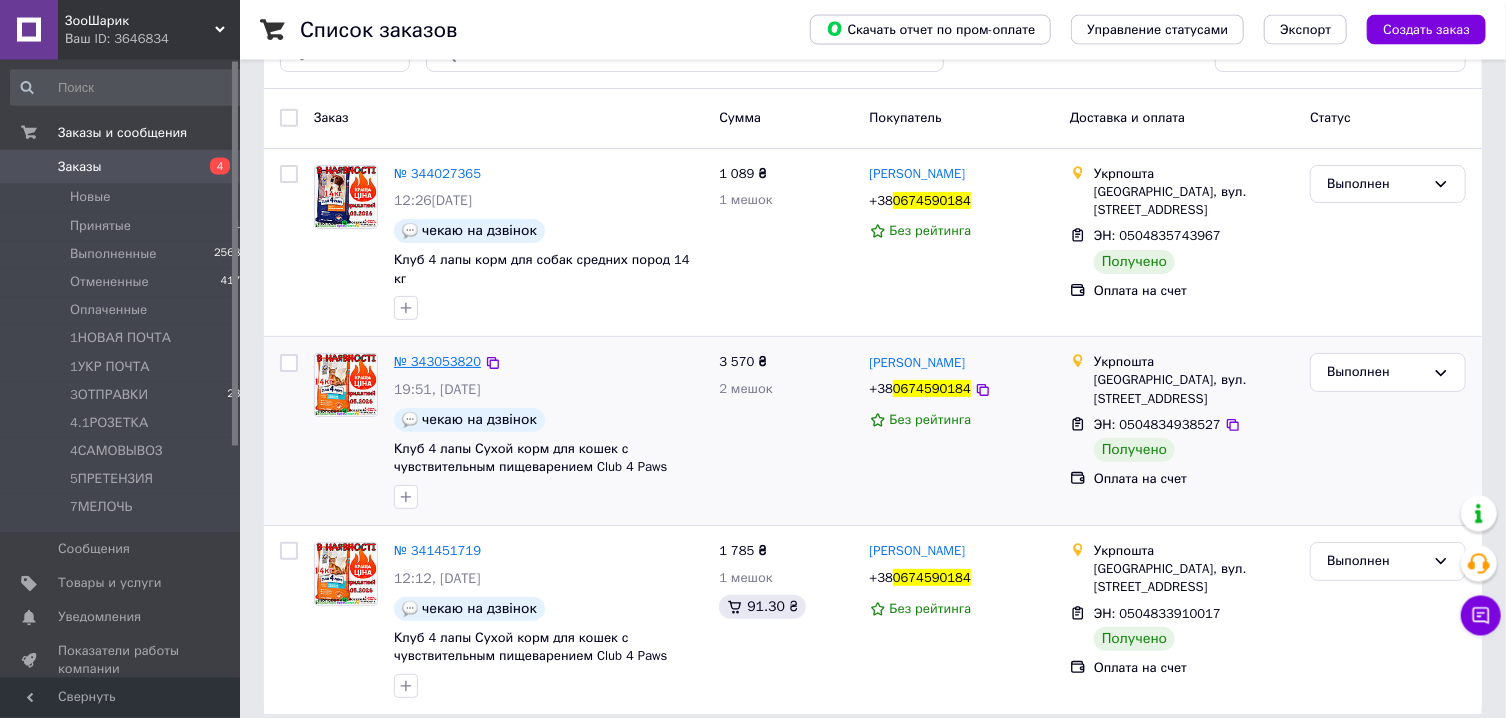 click on "№ 343053820" at bounding box center [437, 361] 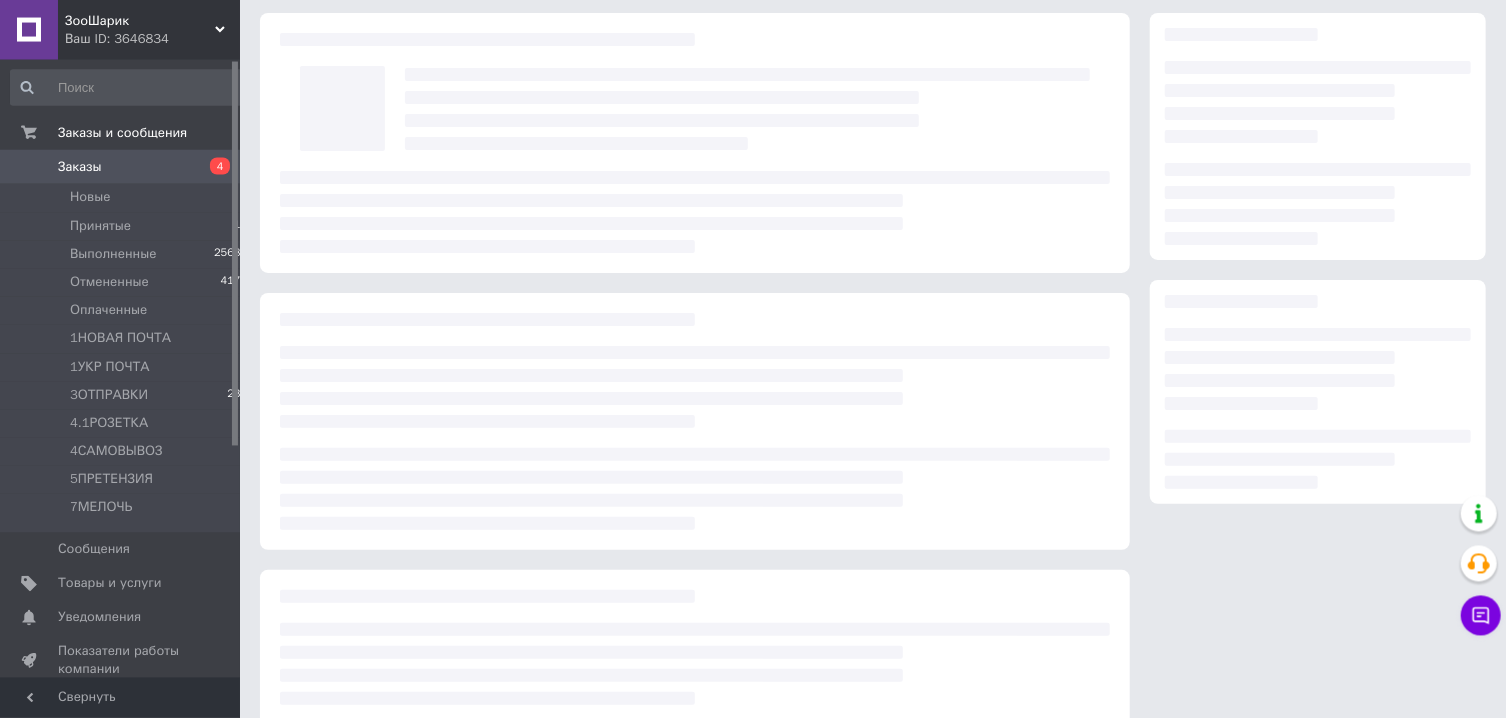 scroll, scrollTop: 0, scrollLeft: 0, axis: both 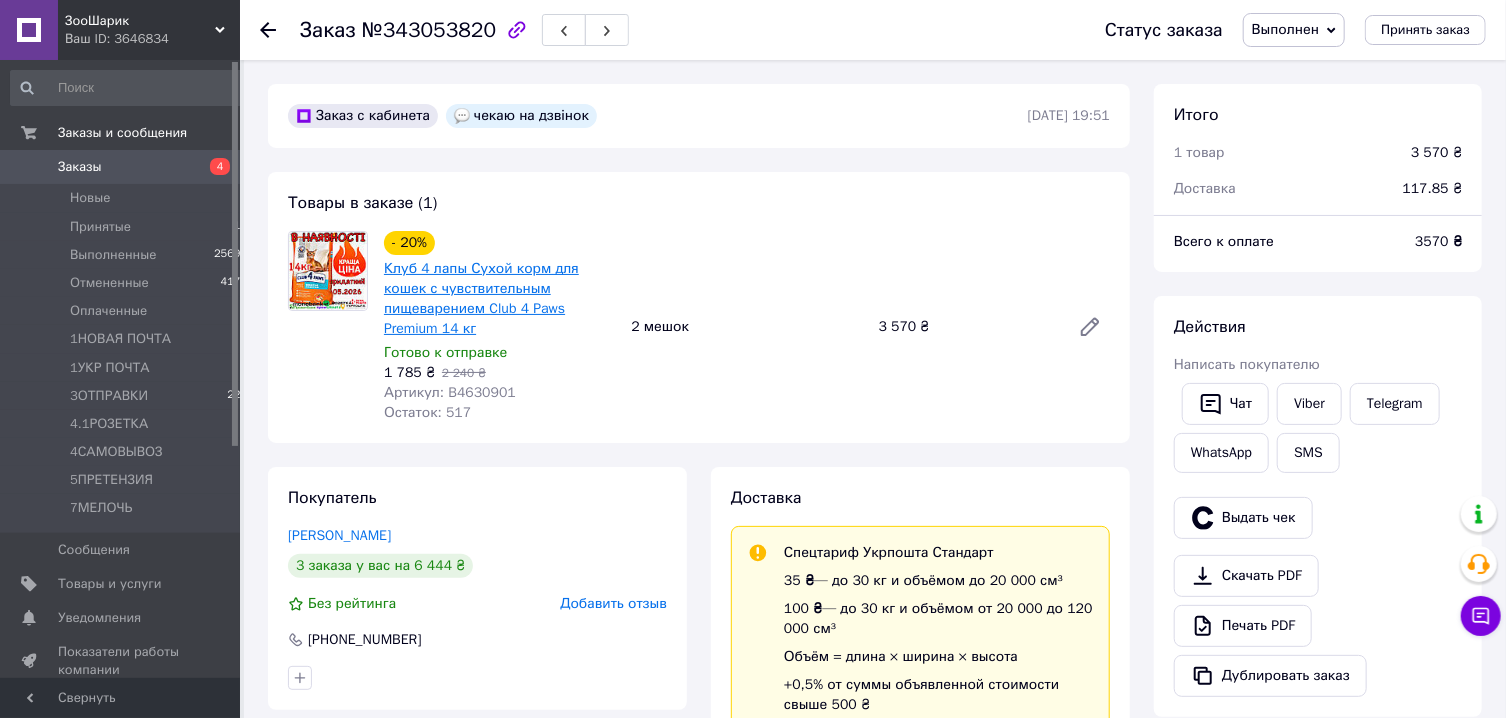 click on "Клуб 4 лапы Сухой корм для кошек с чувствительным пищеварением Club 4 Paws Premium 14 кг" at bounding box center [481, 298] 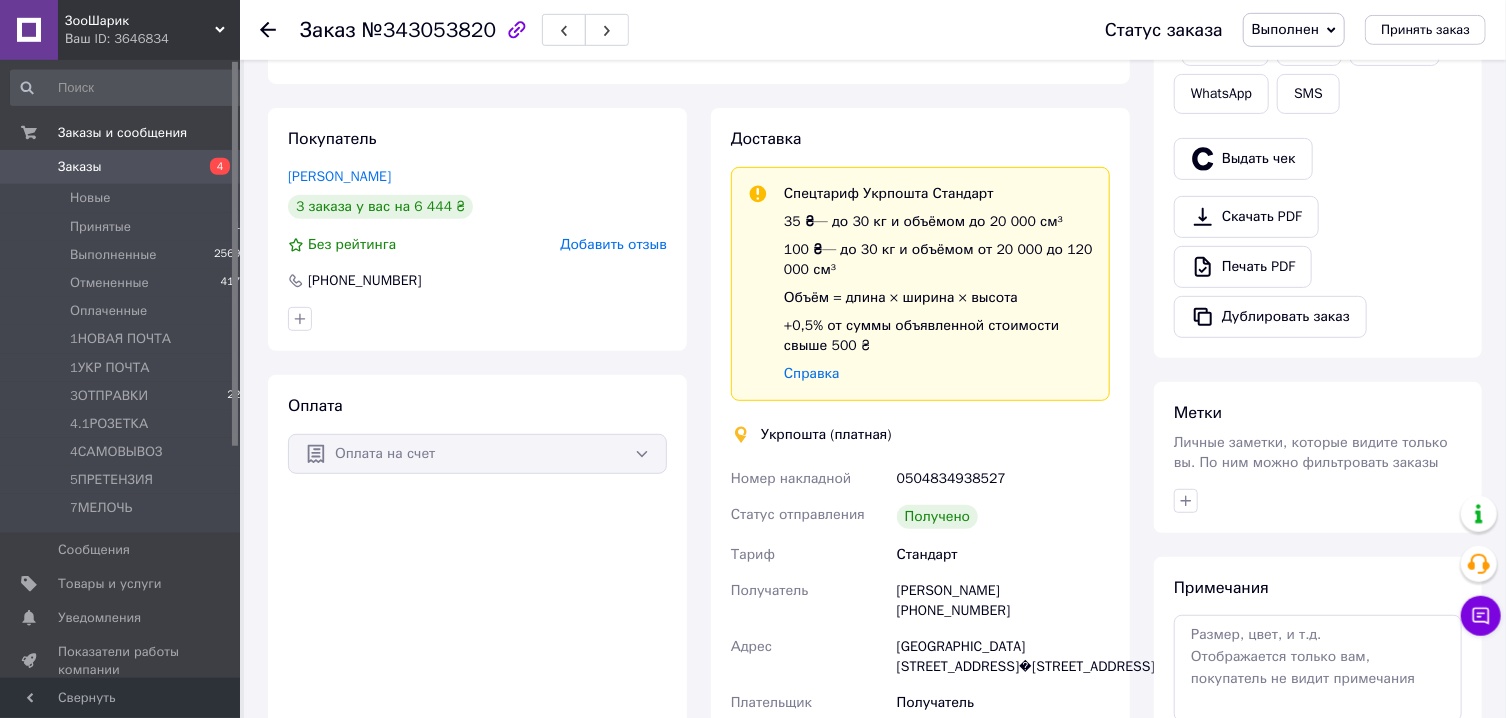 scroll, scrollTop: 358, scrollLeft: 0, axis: vertical 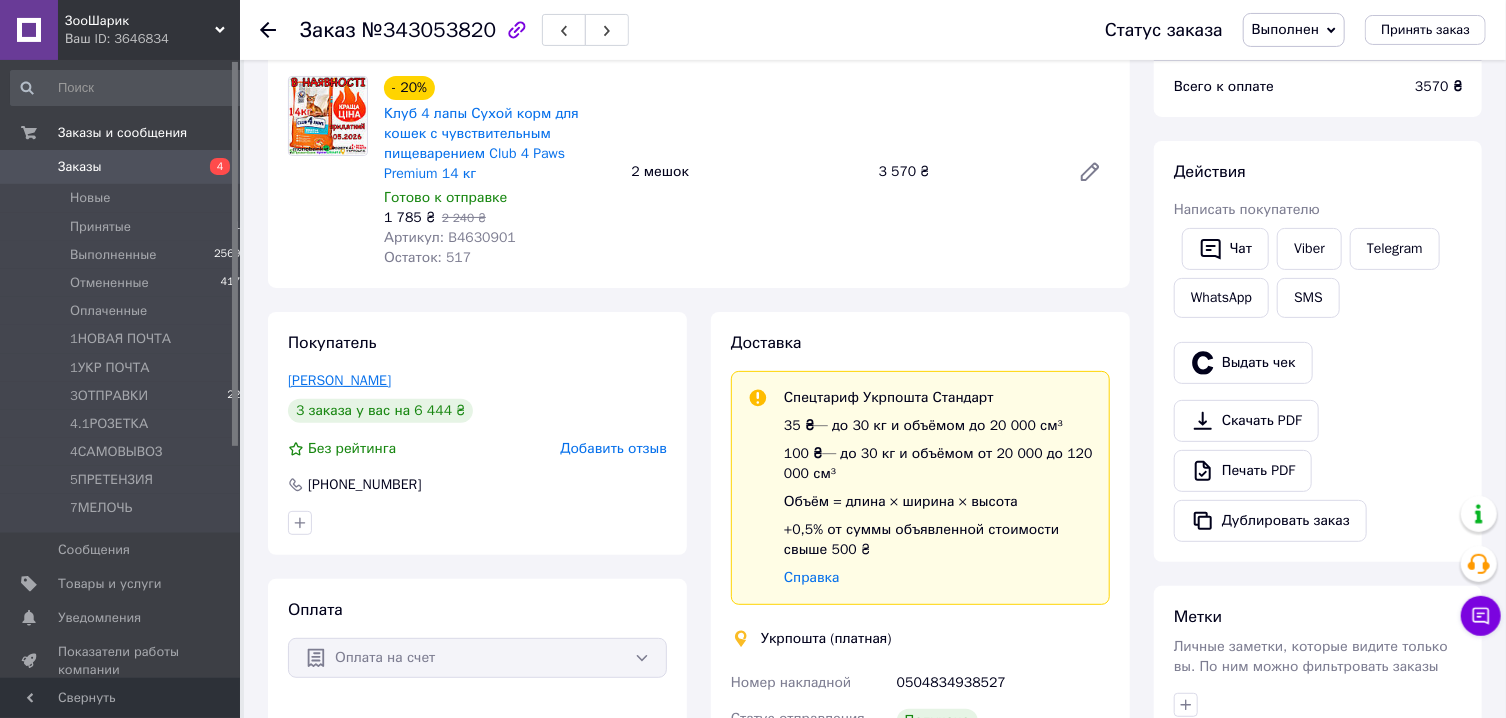 click on "виходцева ольга" at bounding box center [339, 380] 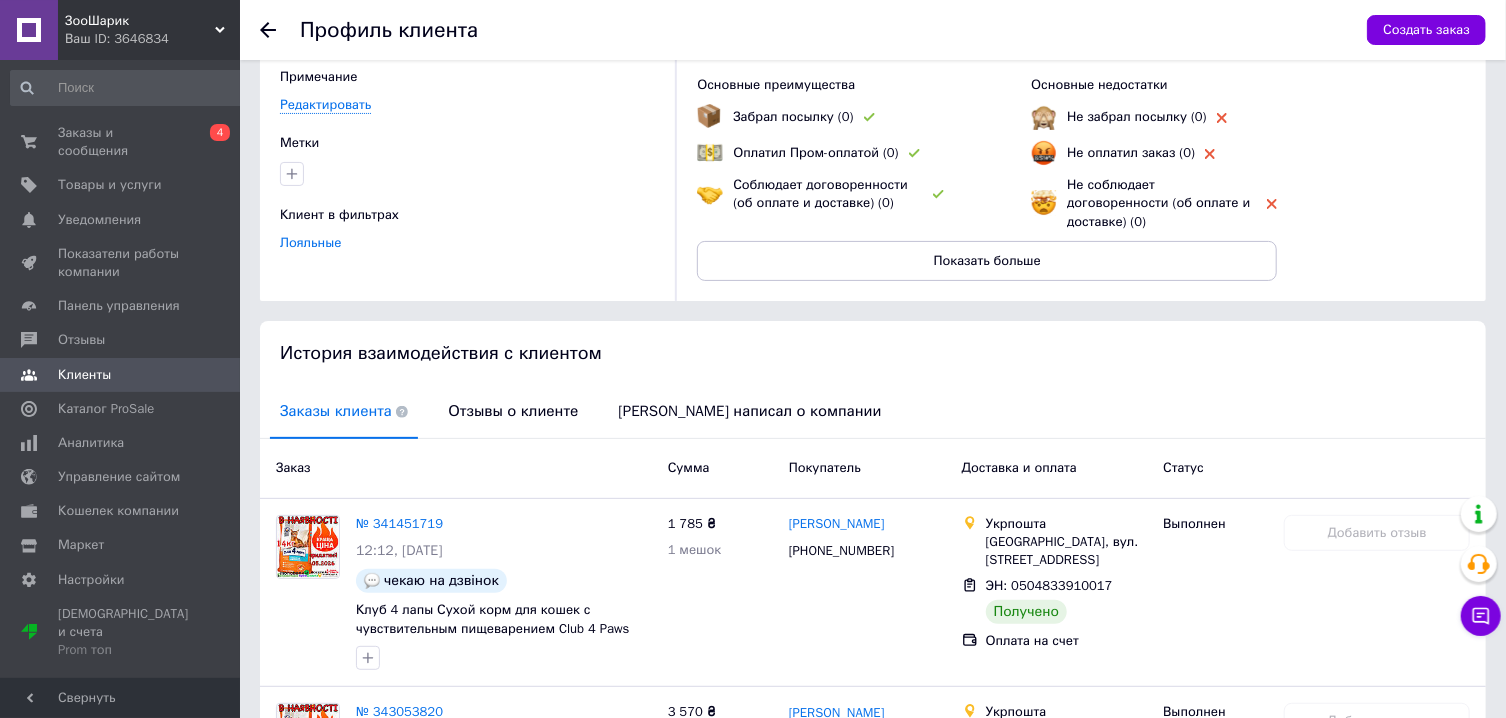 scroll, scrollTop: 127, scrollLeft: 0, axis: vertical 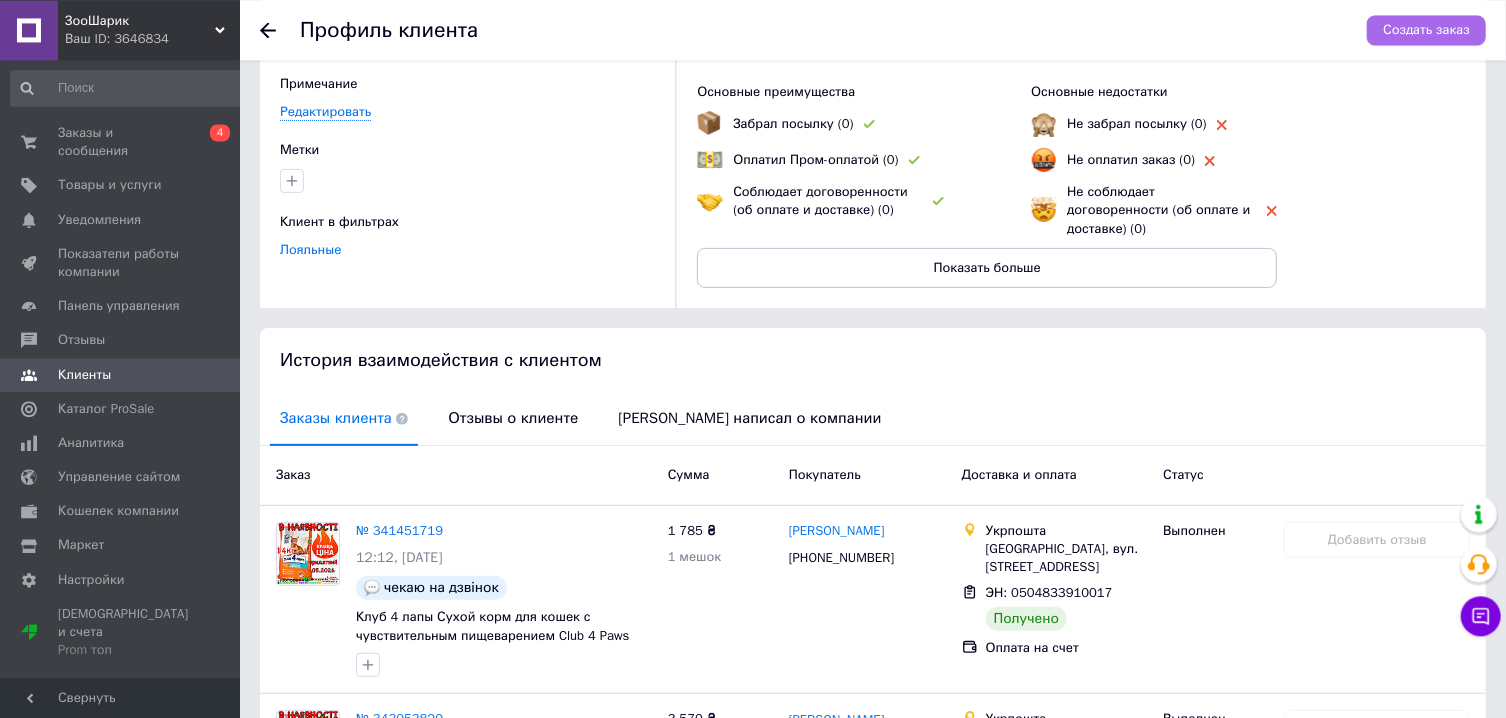 click on "Создать заказ" at bounding box center [1426, 30] 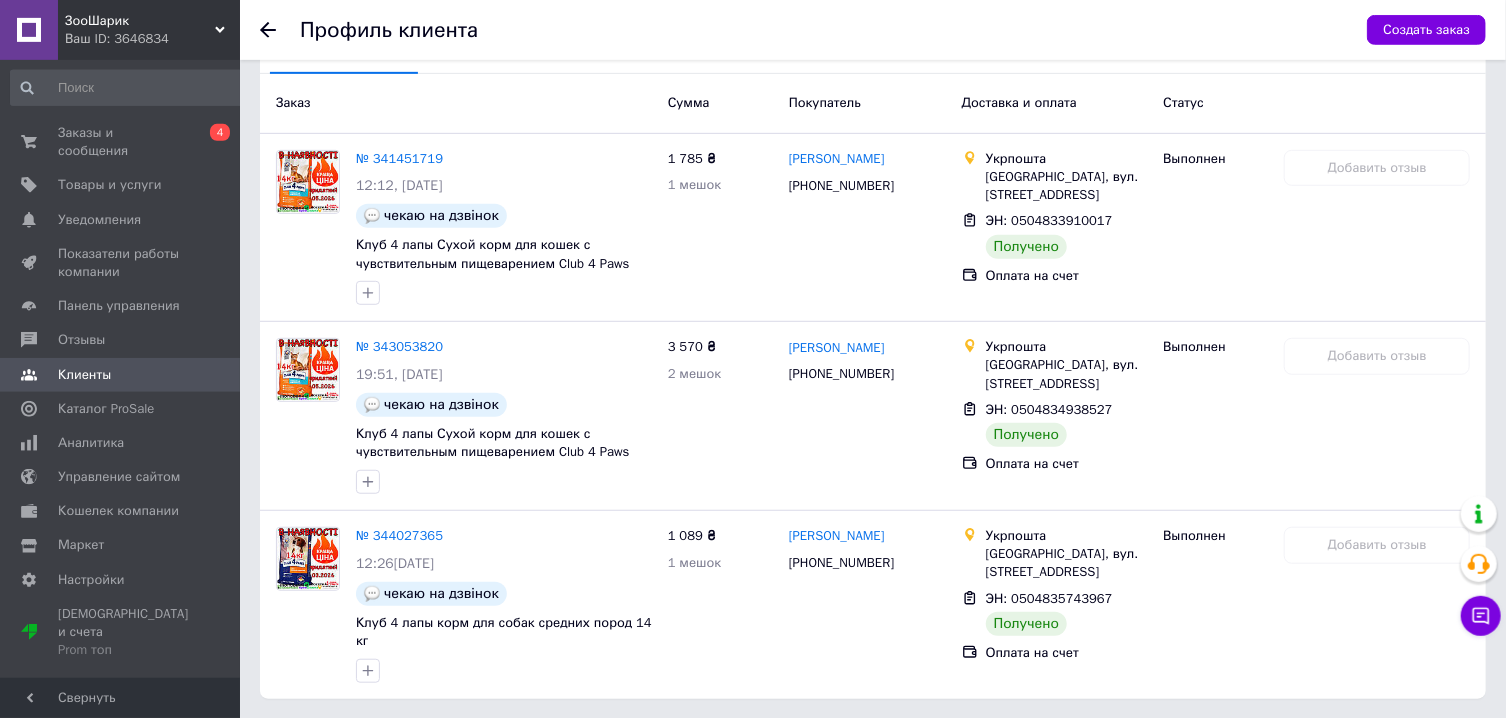 scroll, scrollTop: 522, scrollLeft: 0, axis: vertical 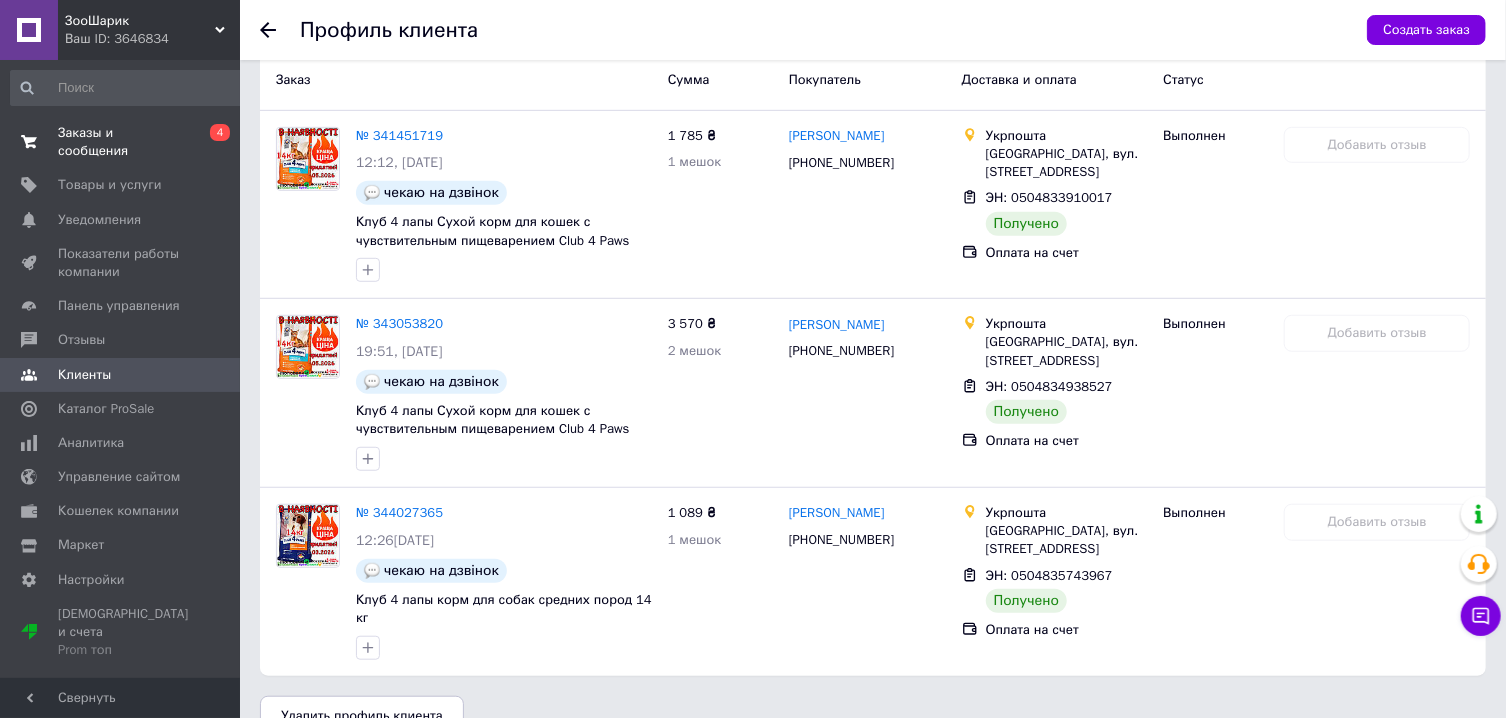 click on "Заказы и сообщения" at bounding box center [121, 142] 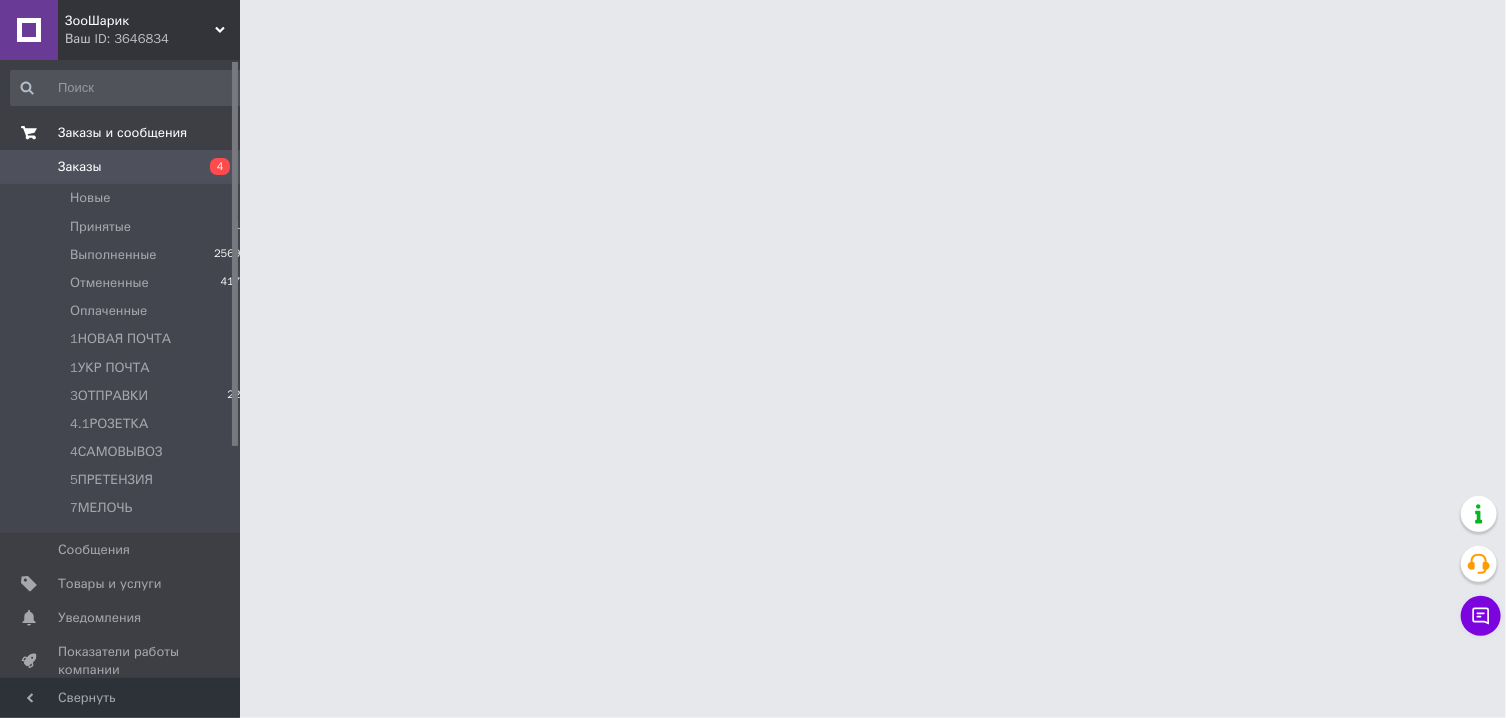 scroll, scrollTop: 0, scrollLeft: 0, axis: both 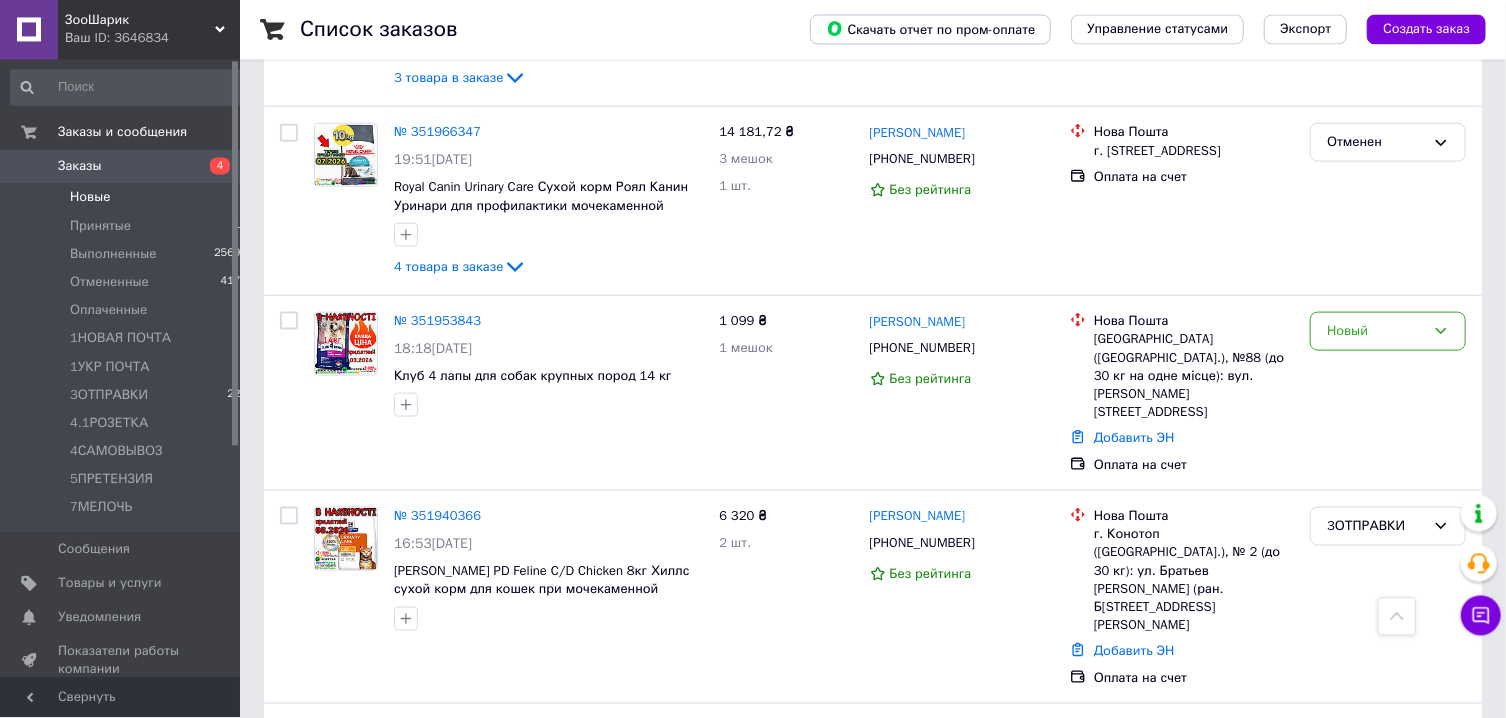 click on "Новые 9" at bounding box center (129, 198) 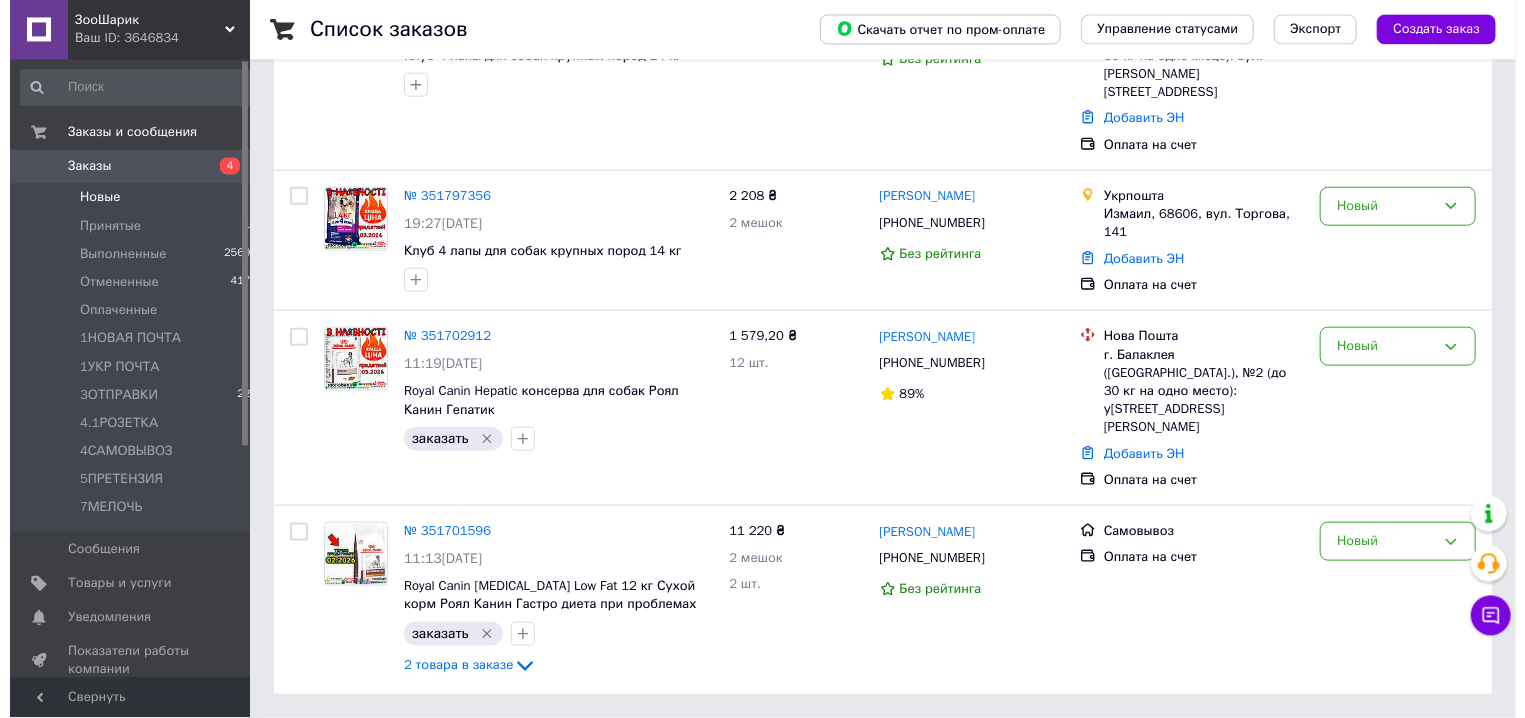 scroll, scrollTop: 0, scrollLeft: 0, axis: both 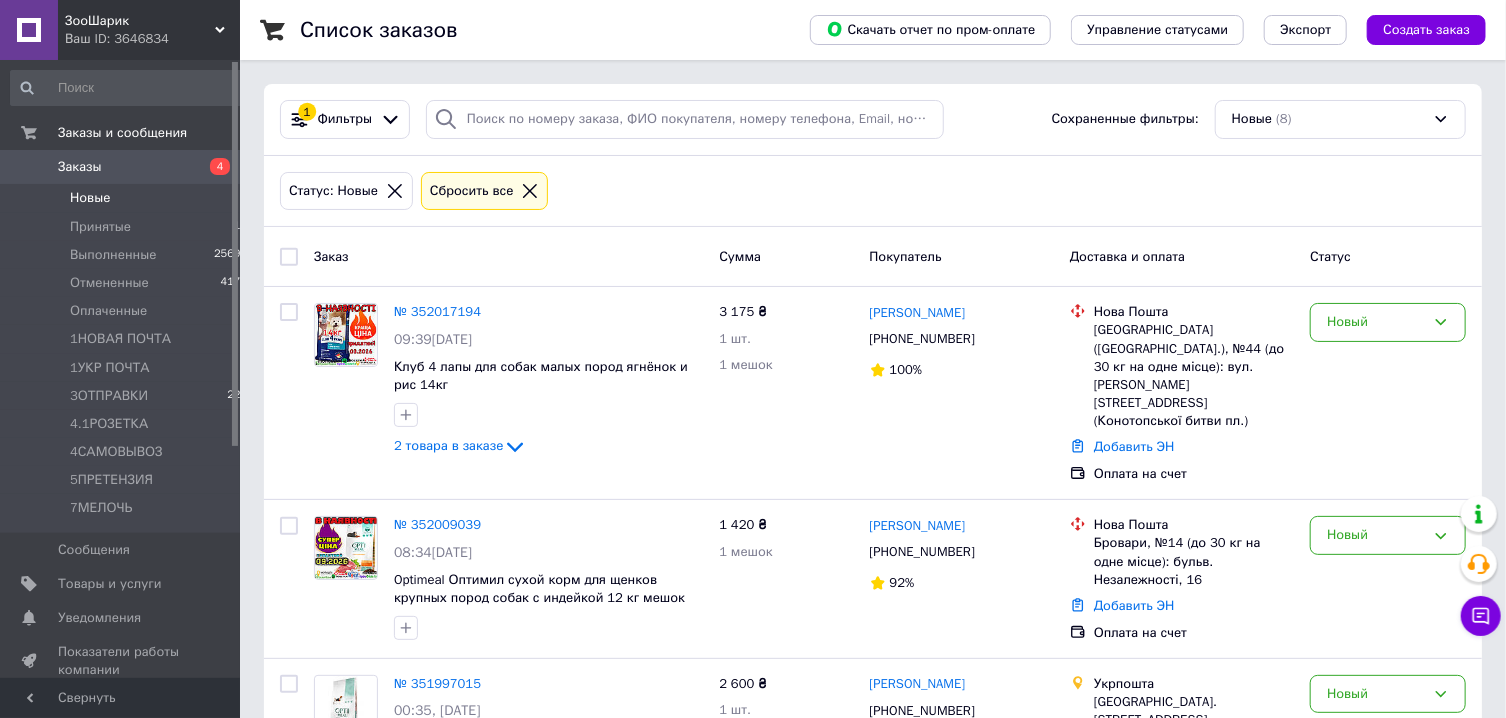 click 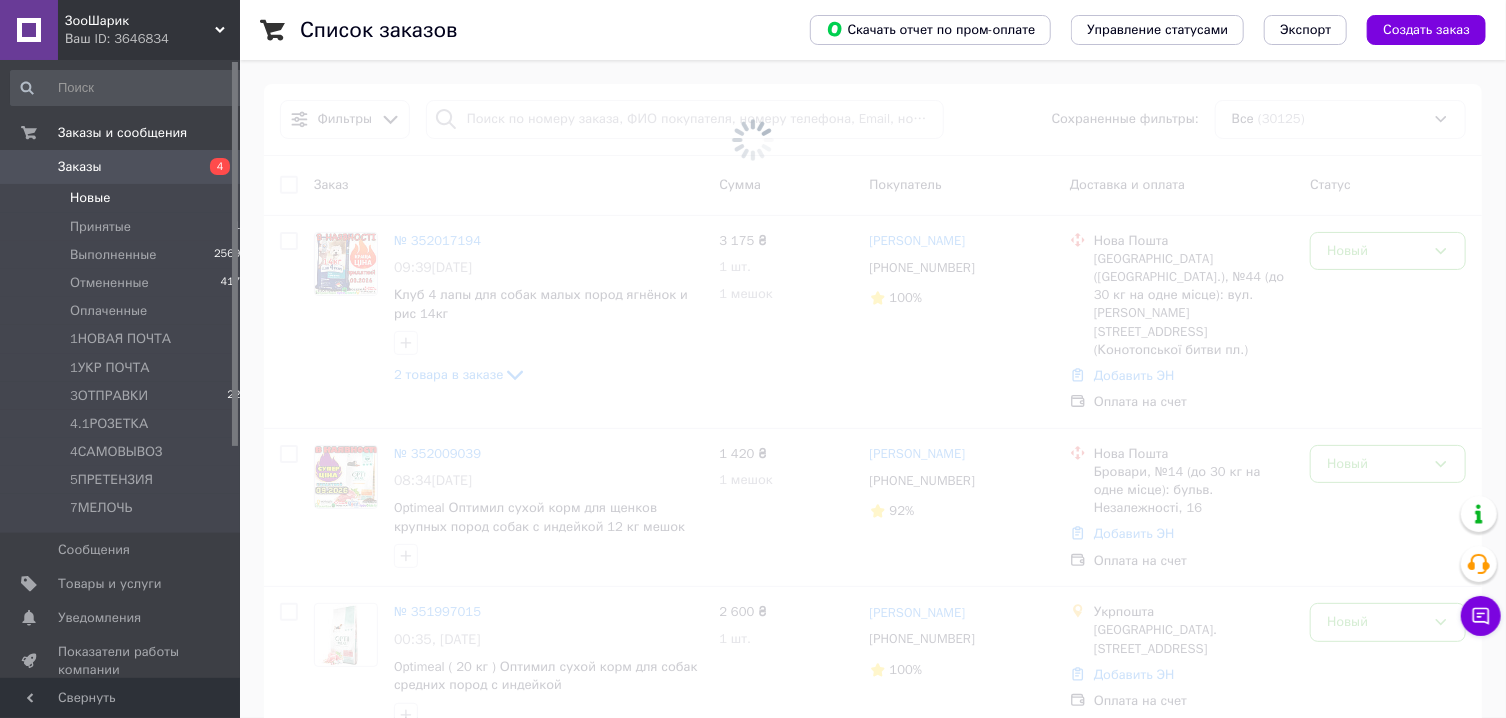 click at bounding box center [753, 139] 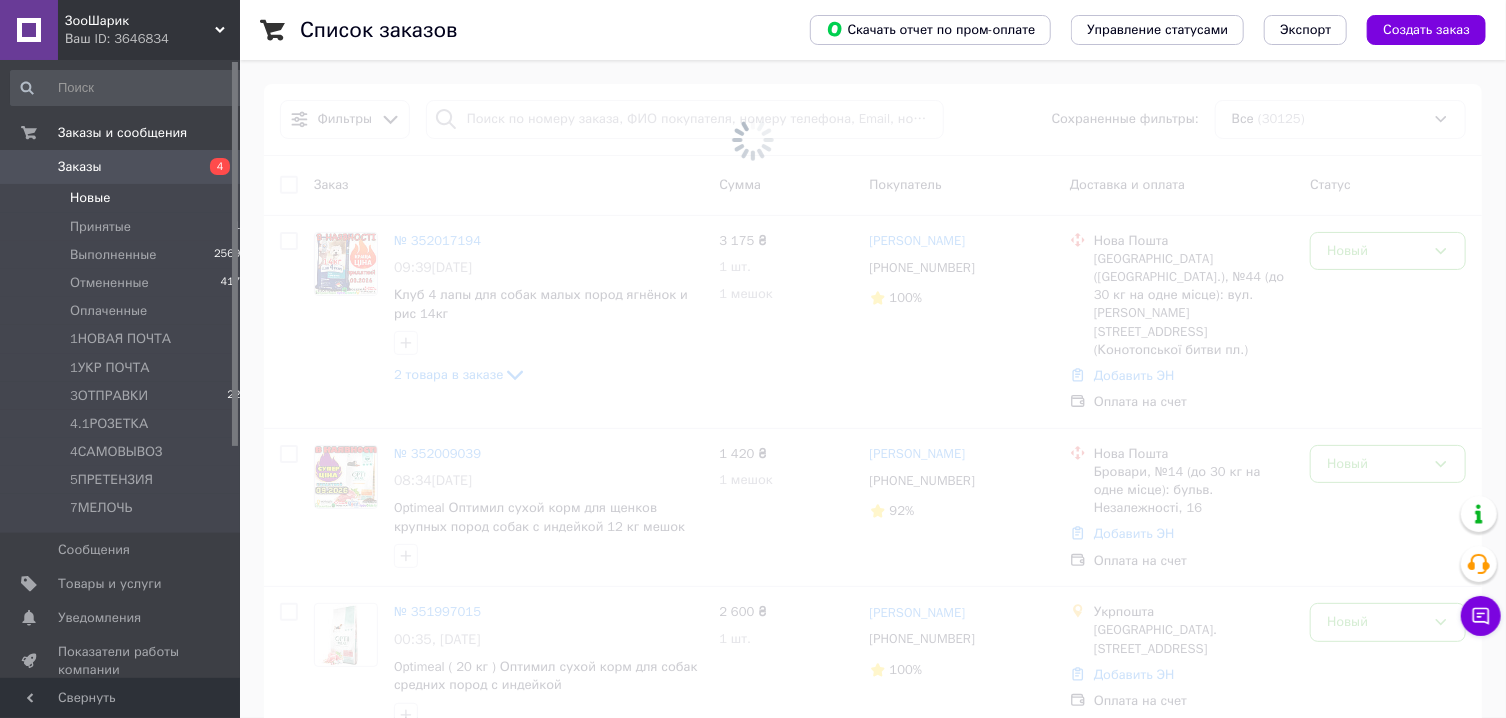 click at bounding box center (753, 139) 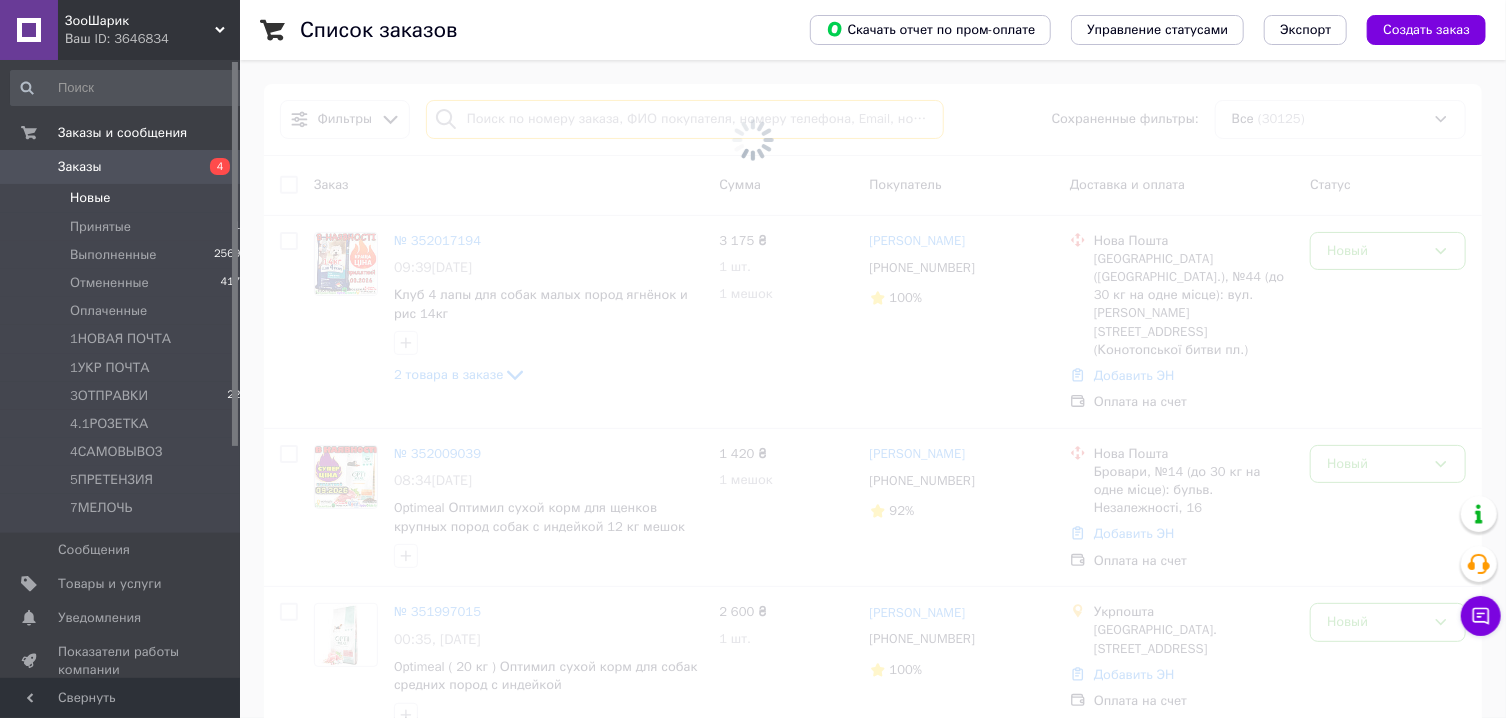 click at bounding box center [685, 119] 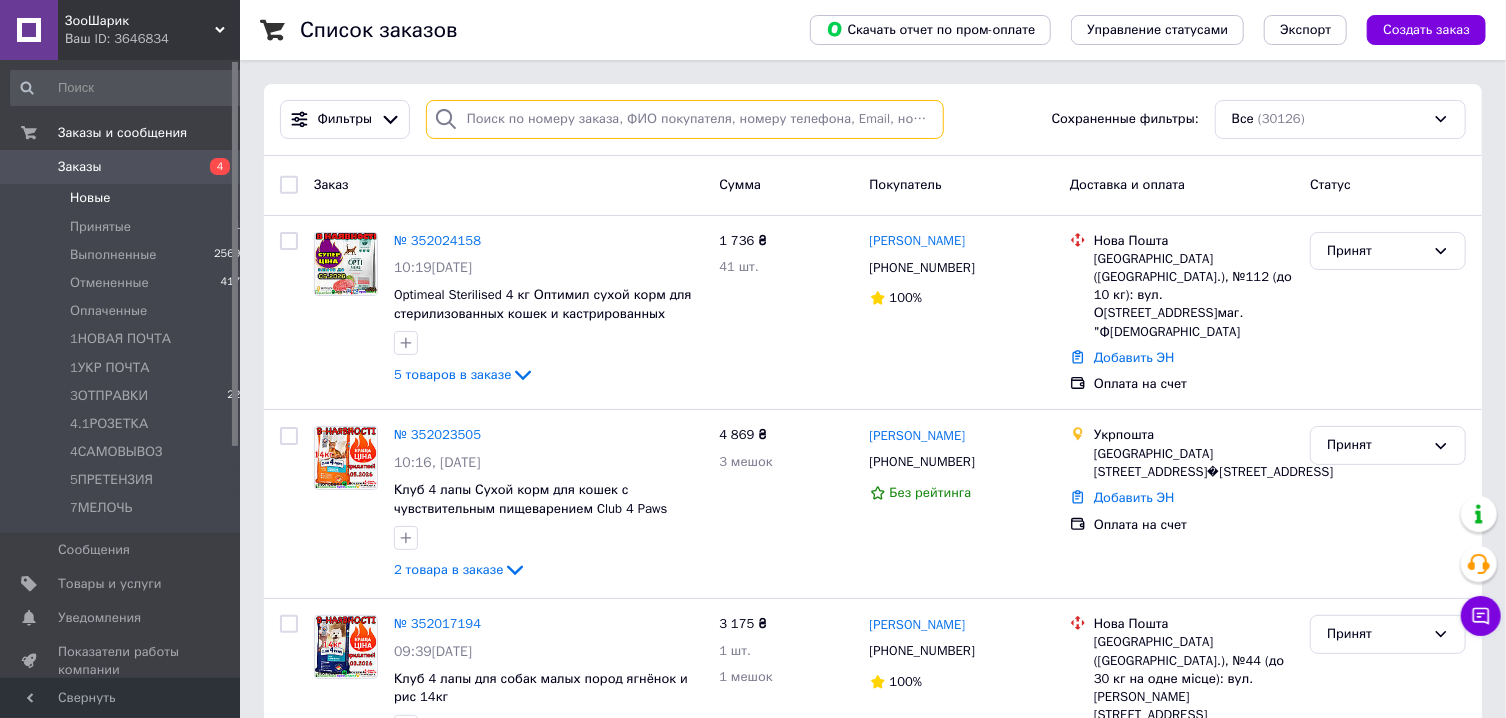 click at bounding box center [685, 119] 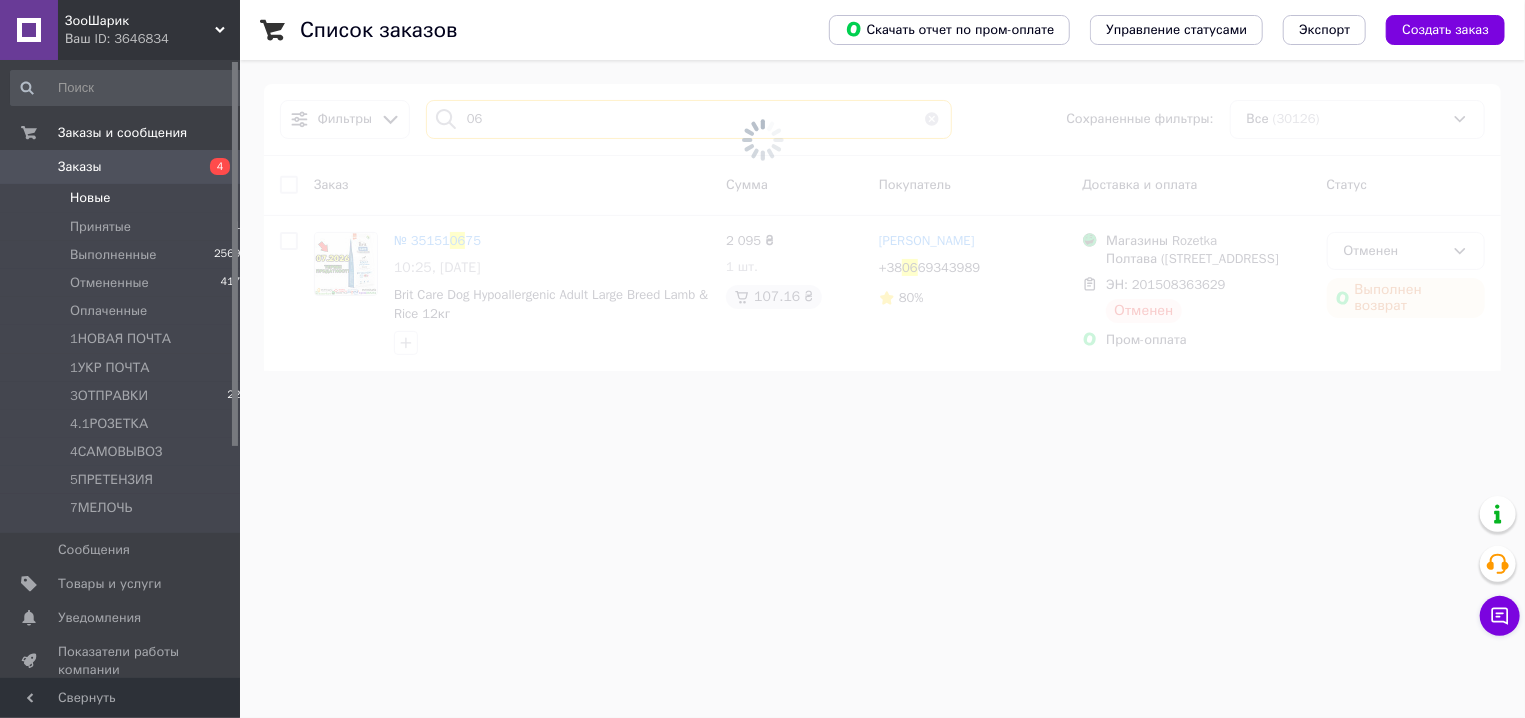 type on "0" 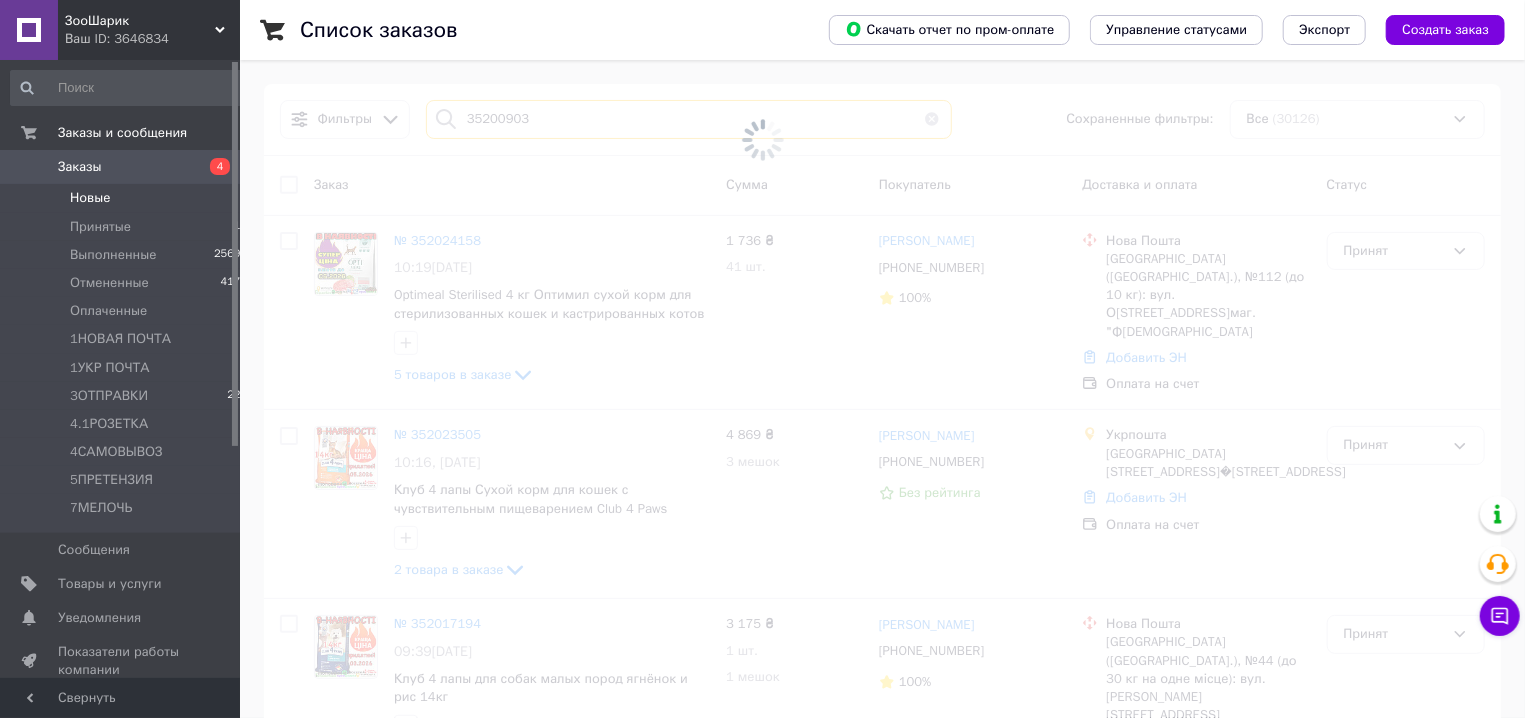type on "352009039" 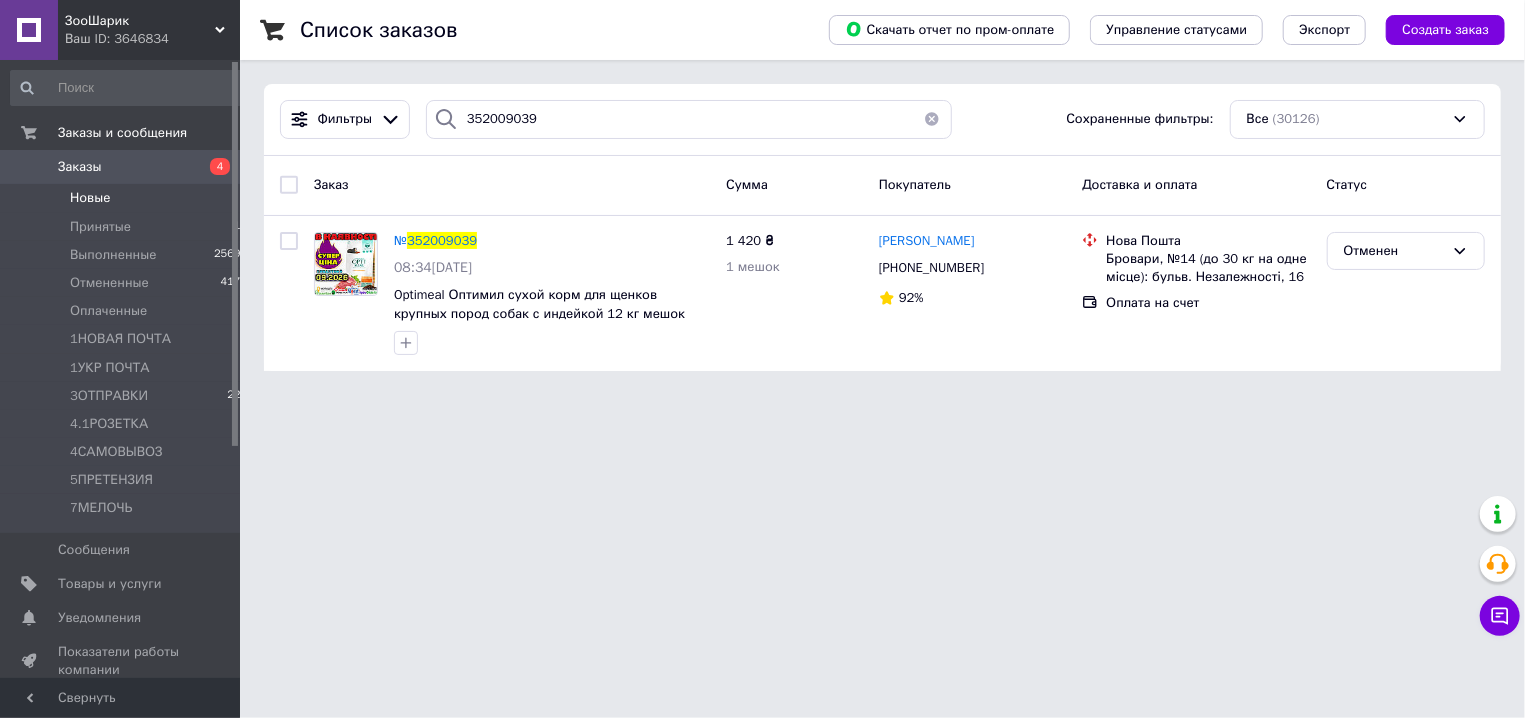 click on "Заказы 4" at bounding box center (129, 167) 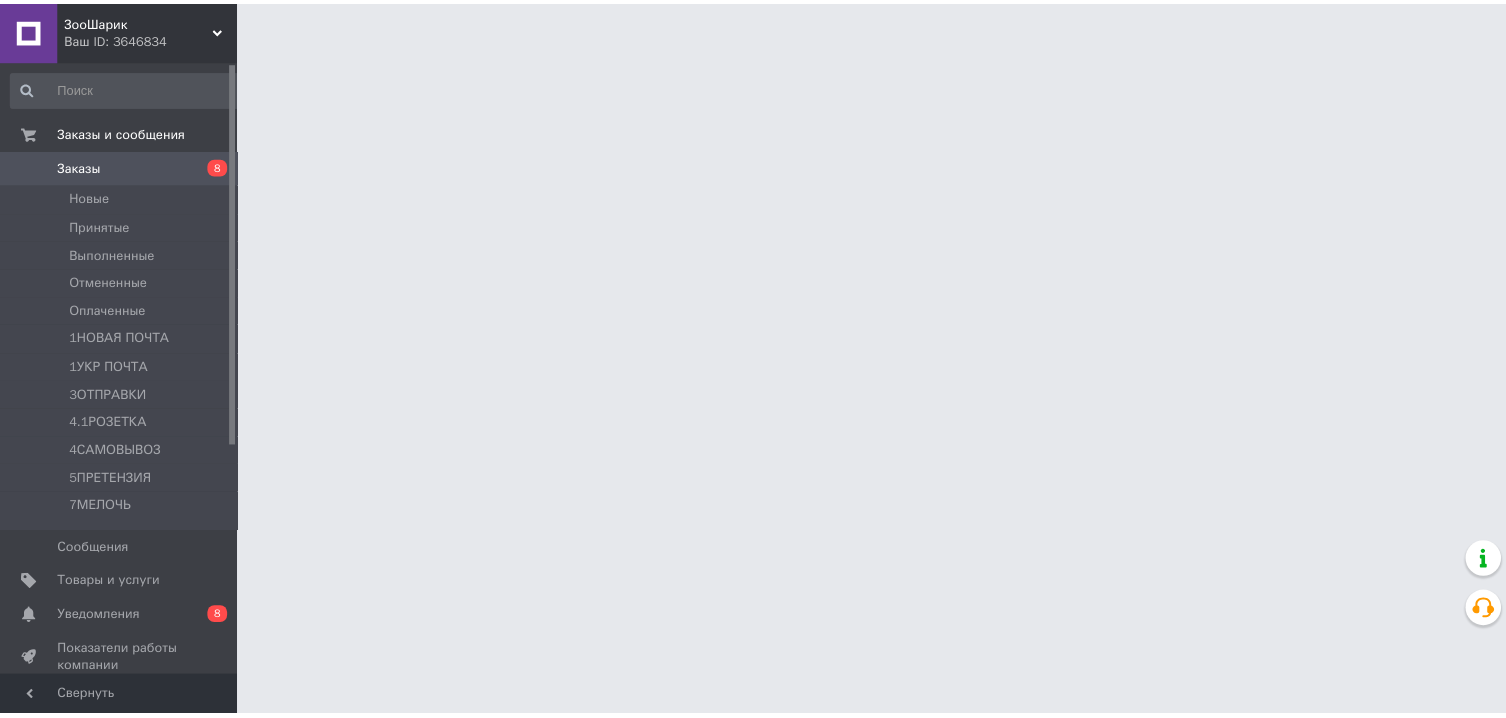 scroll, scrollTop: 0, scrollLeft: 0, axis: both 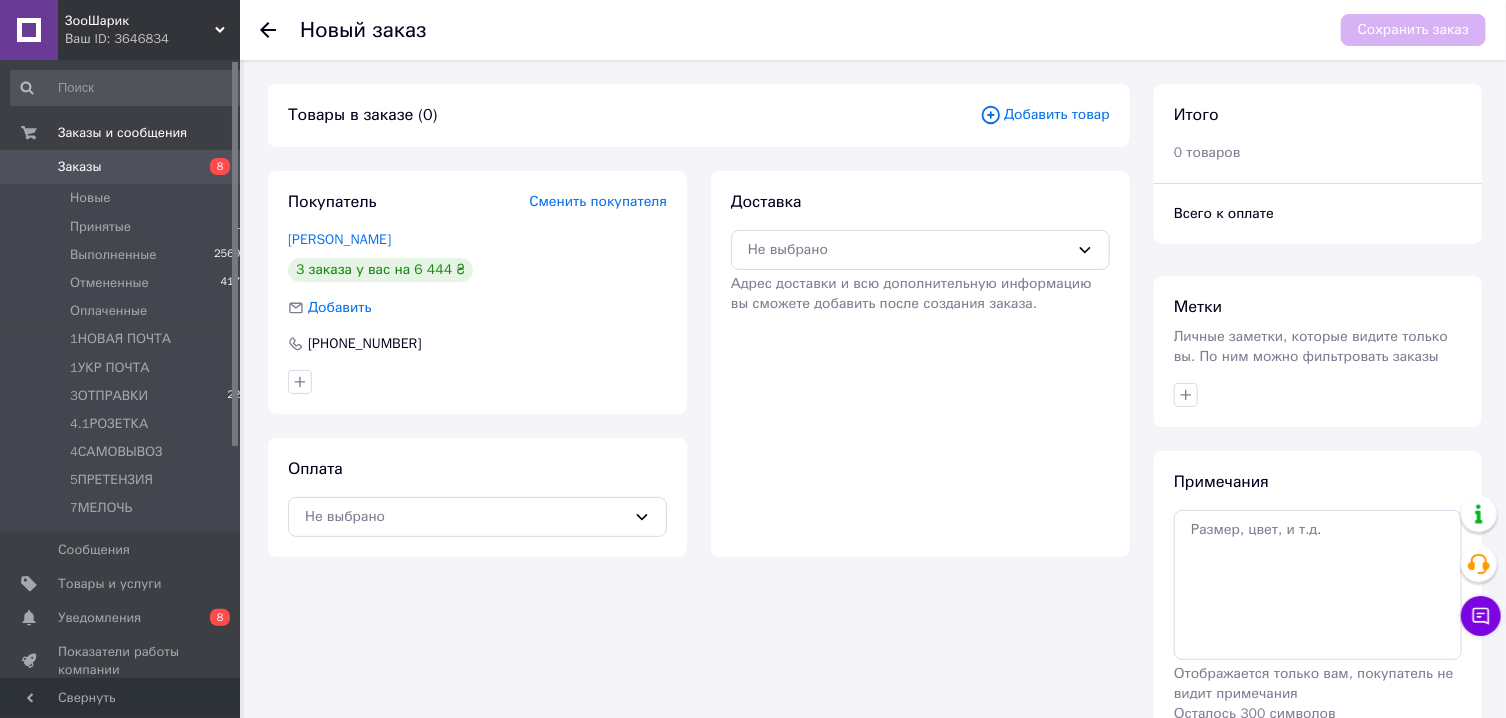 click on "Сохранить заказ" at bounding box center [1413, 30] 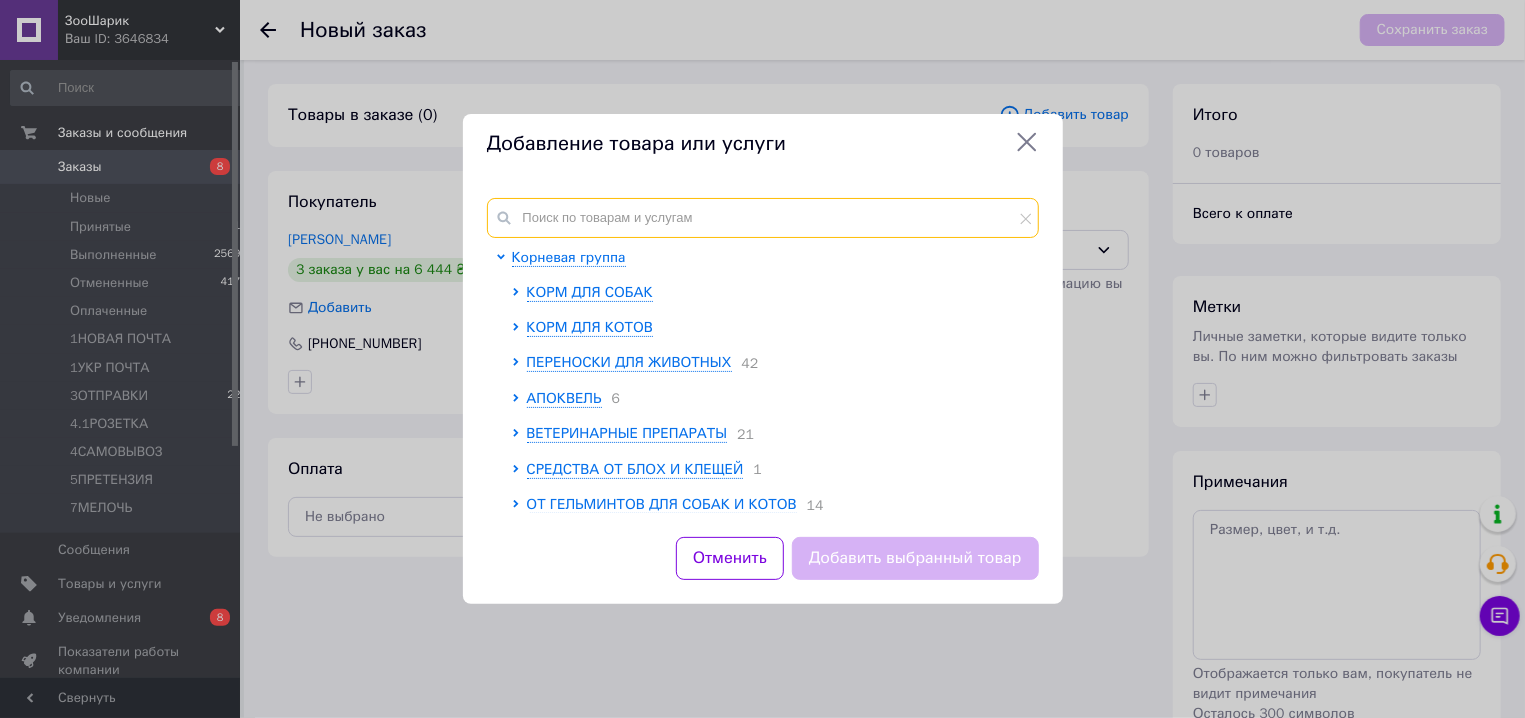 click at bounding box center (763, 218) 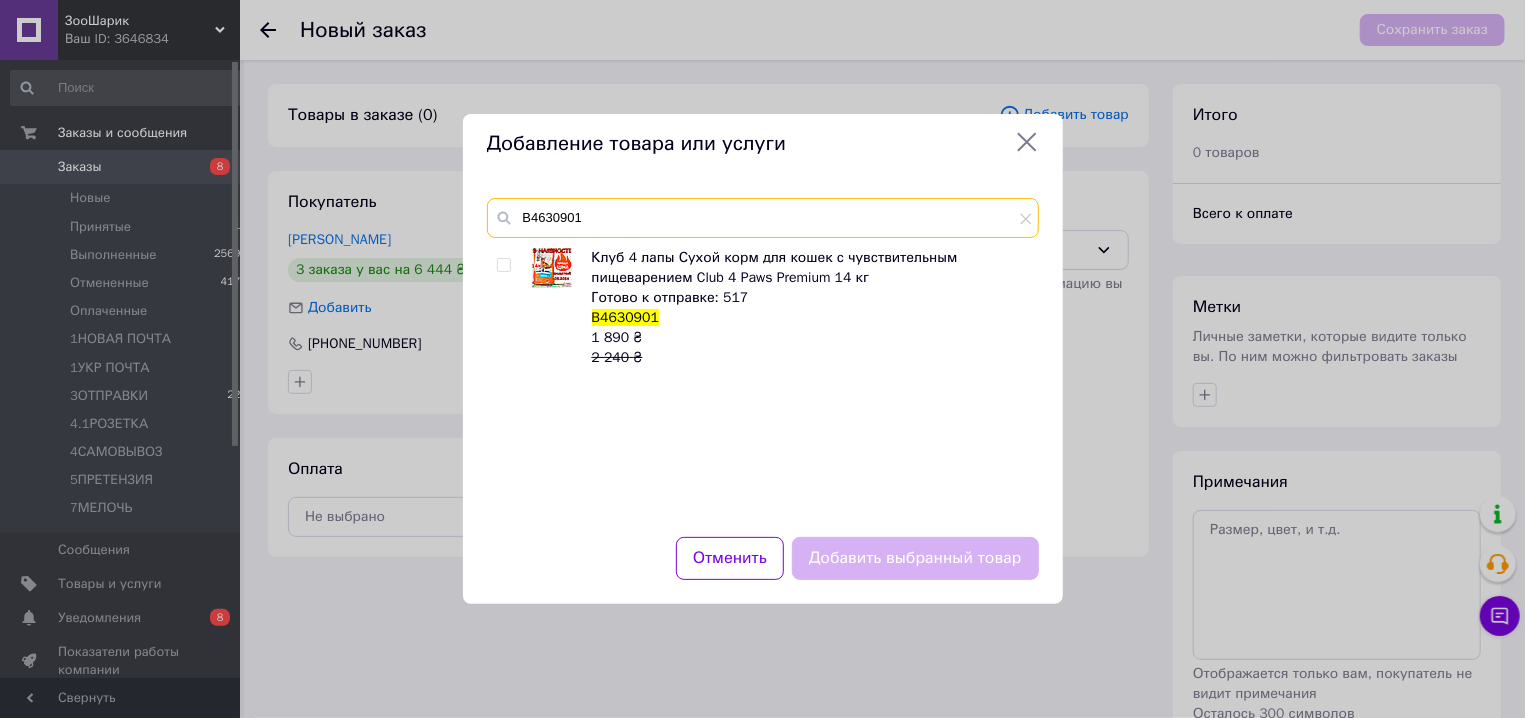 type on "B4630901" 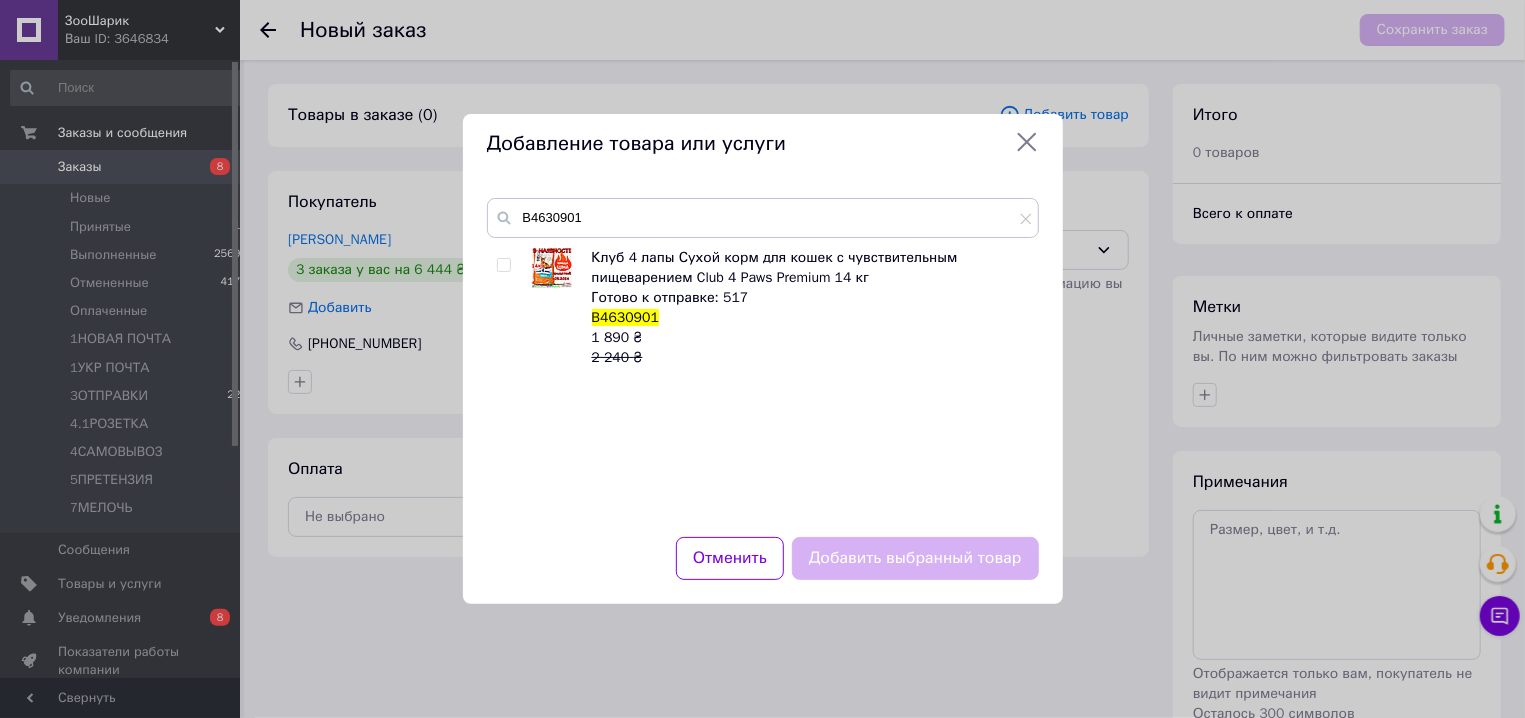 click at bounding box center (503, 265) 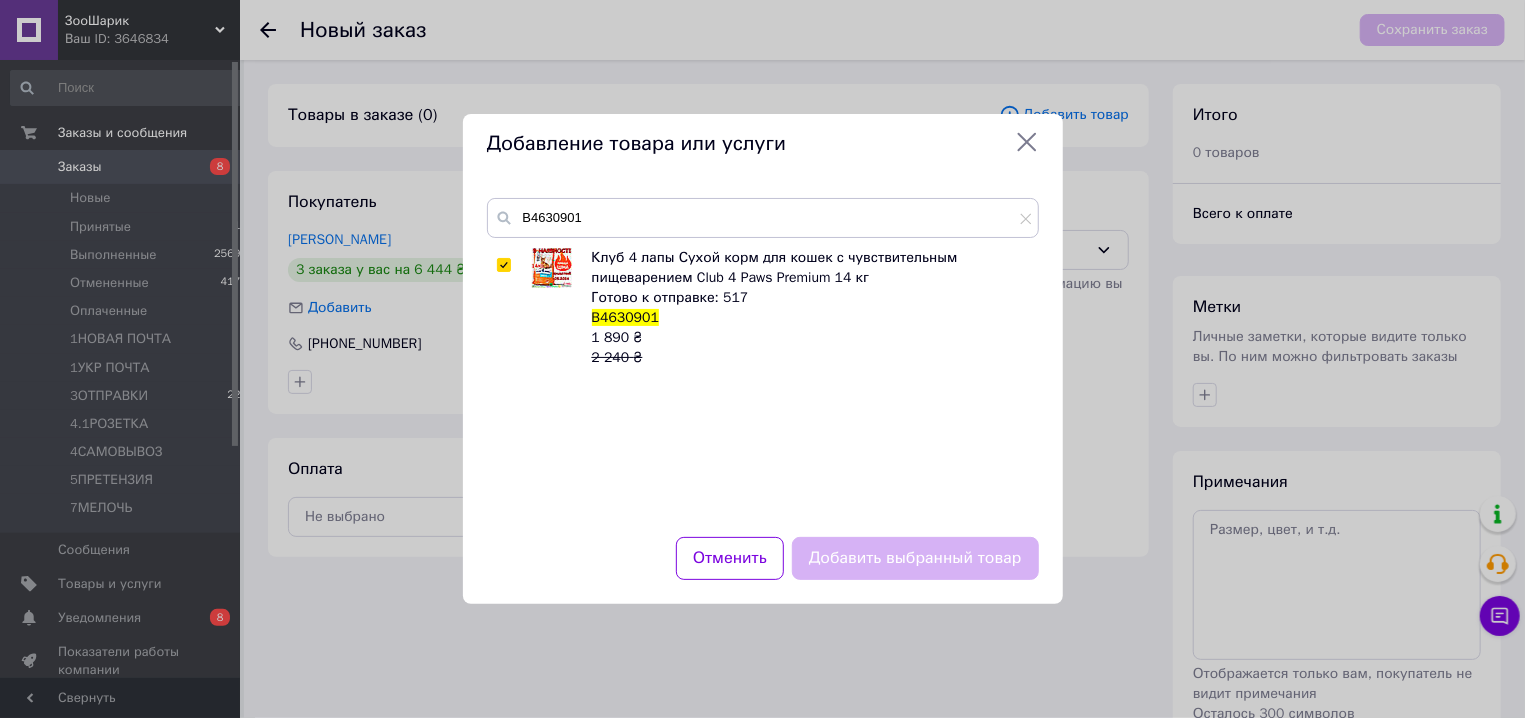 checkbox on "true" 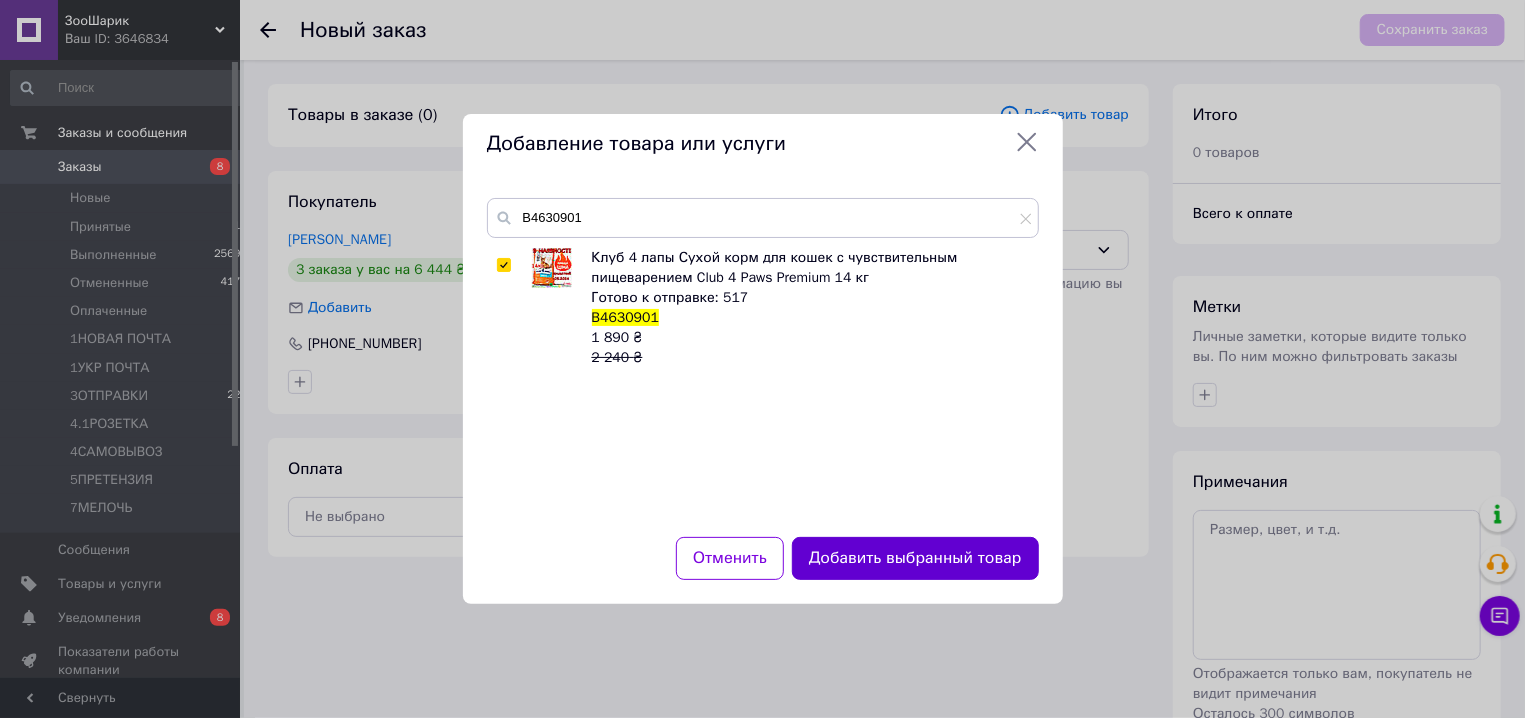 click on "Добавить выбранный товар" at bounding box center (915, 558) 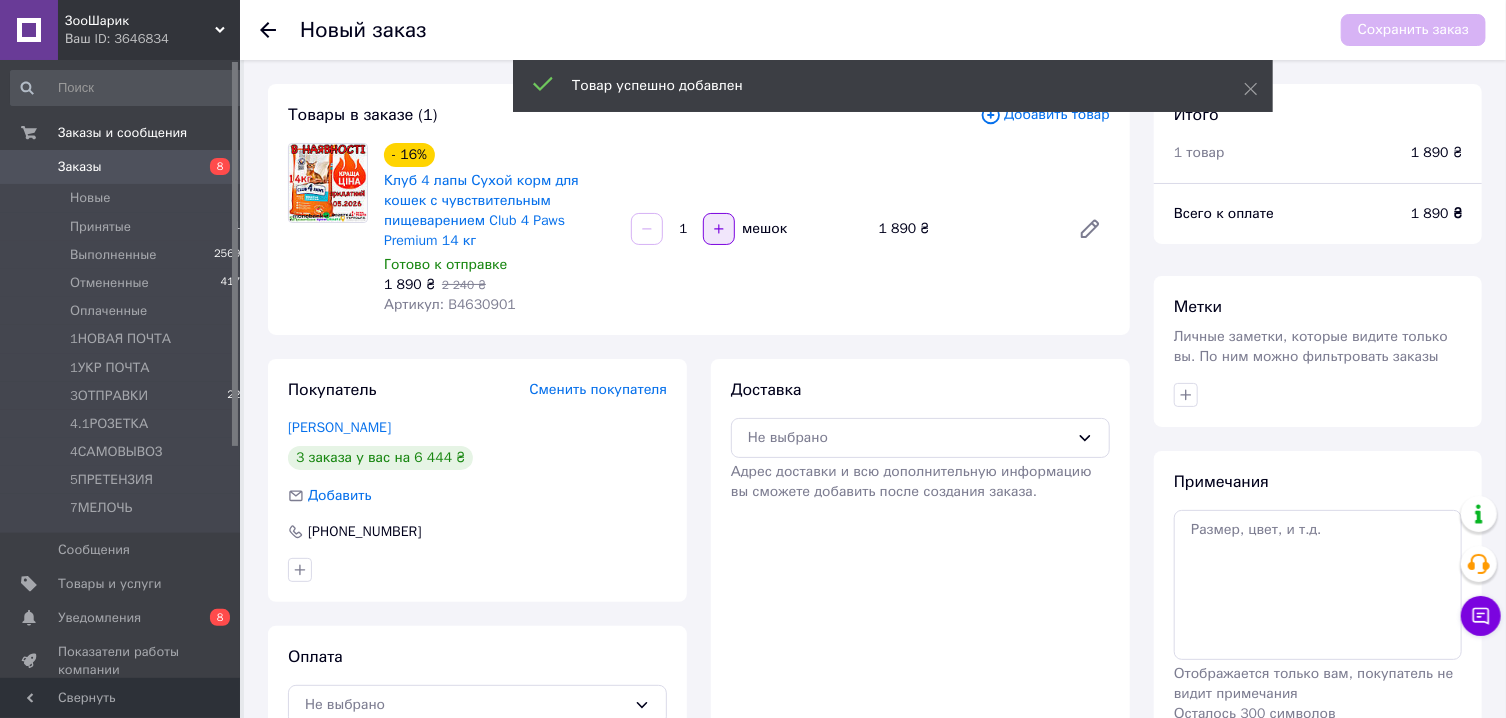 click at bounding box center (719, 229) 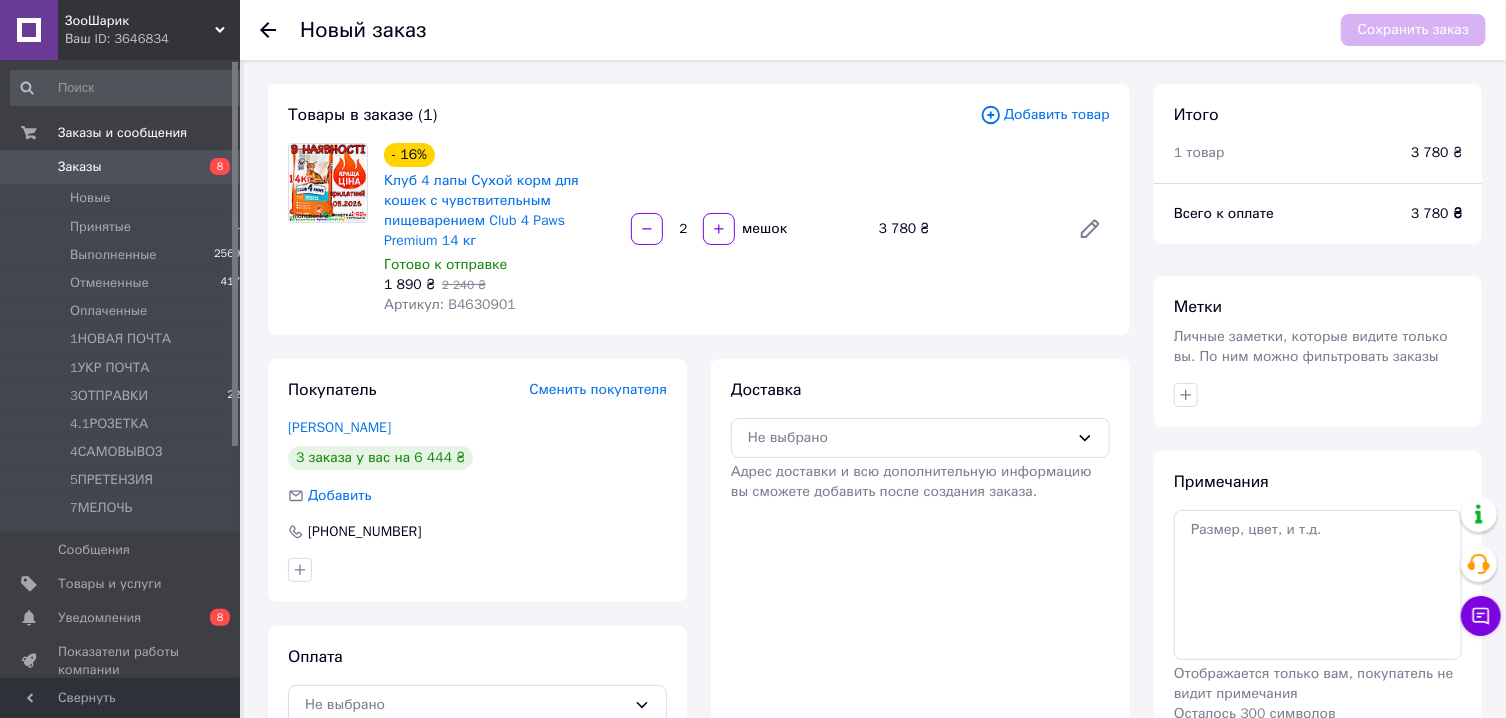 click on "Добавить товар" at bounding box center (1045, 115) 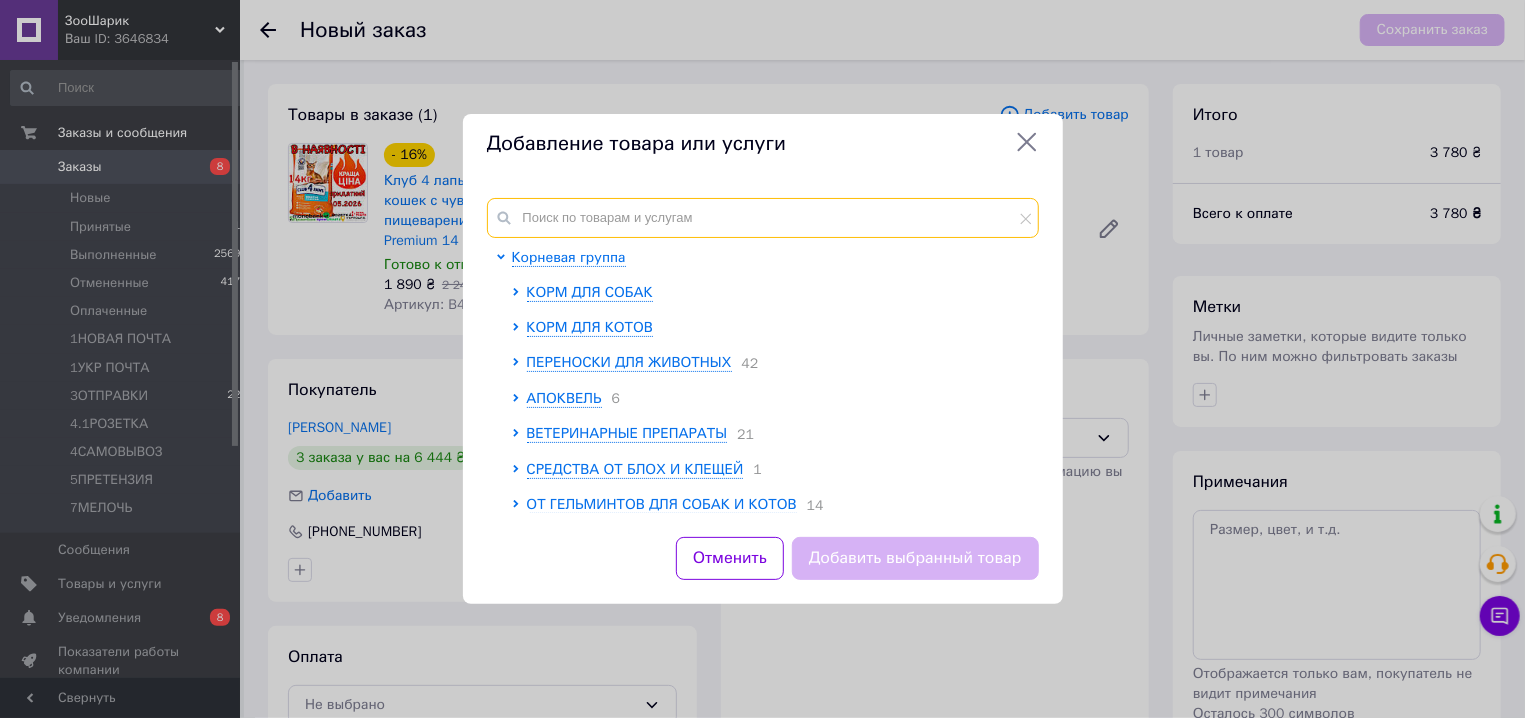 click at bounding box center [763, 218] 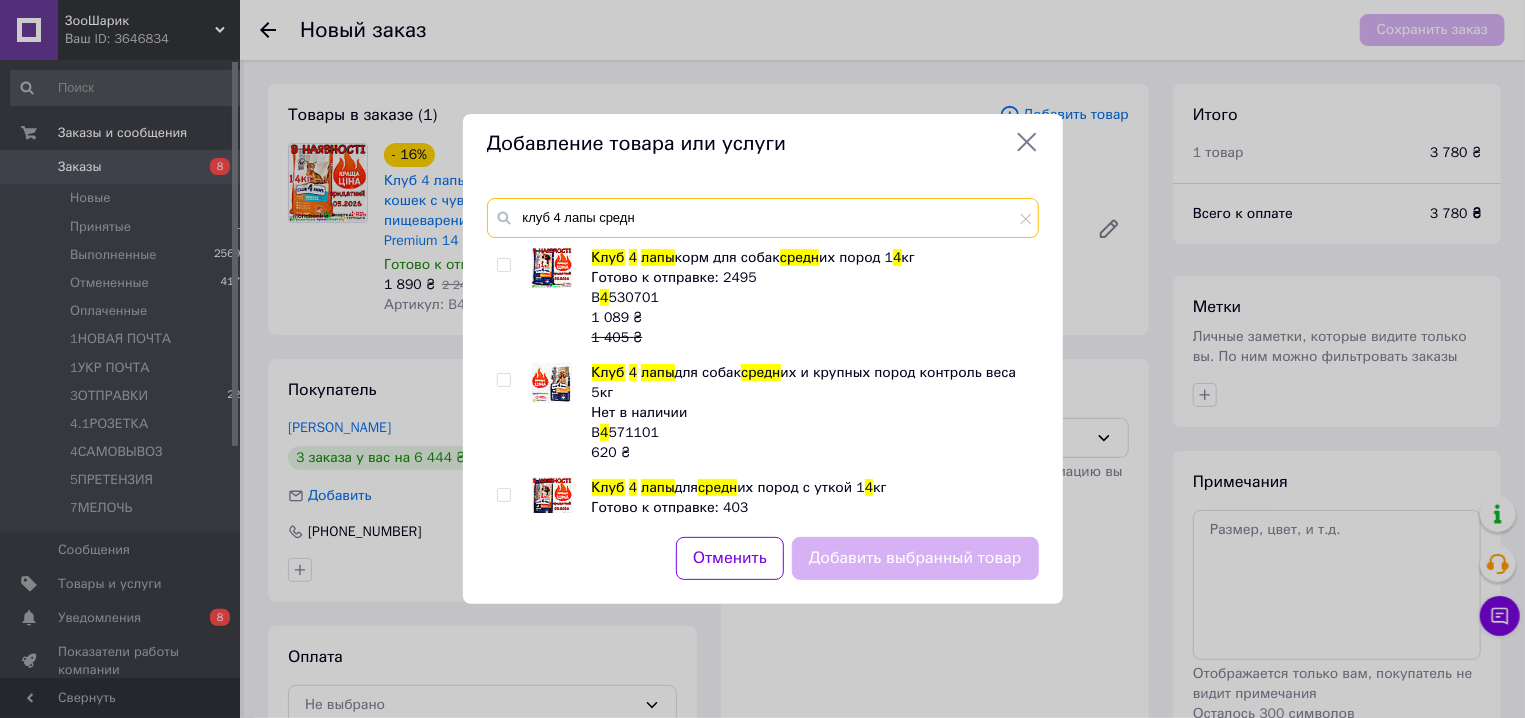 type on "клуб 4 лапы средн" 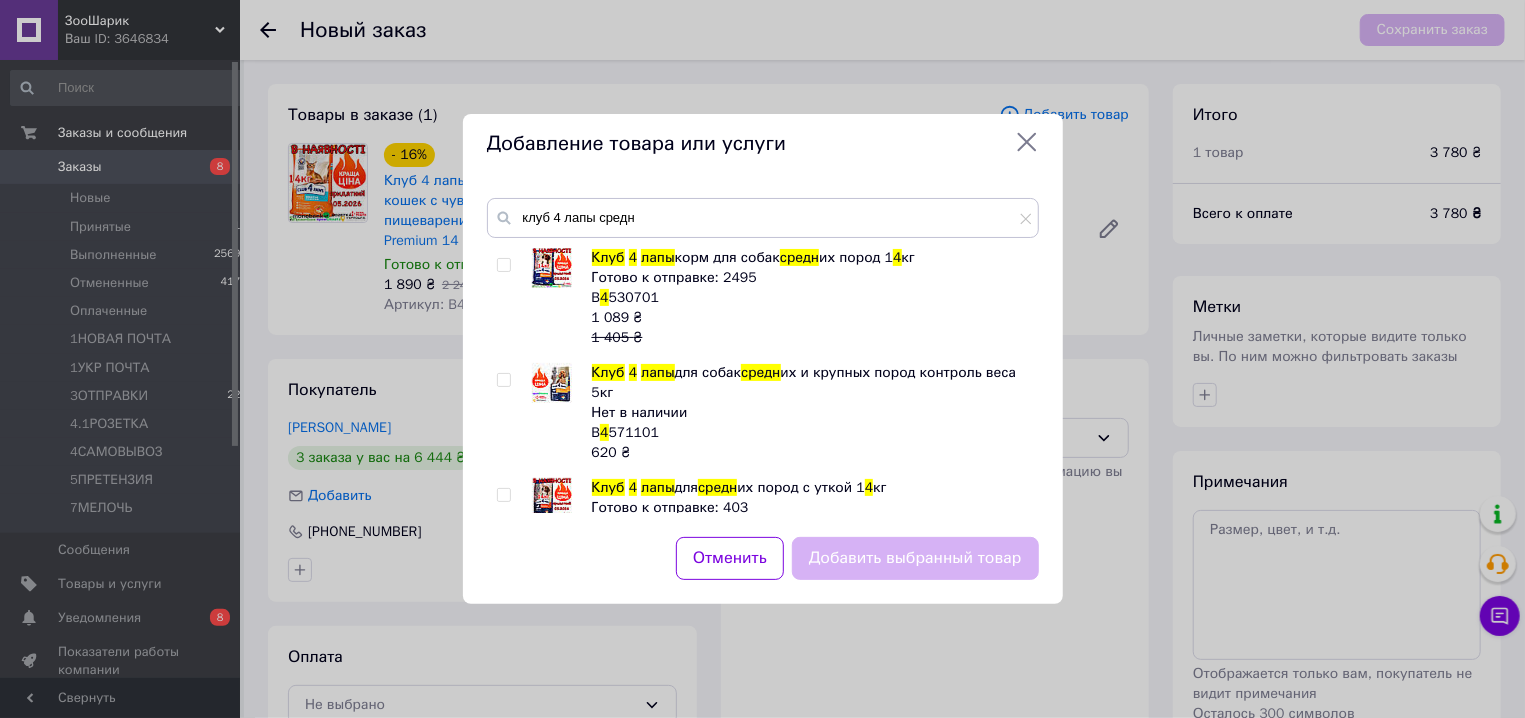 click at bounding box center (503, 265) 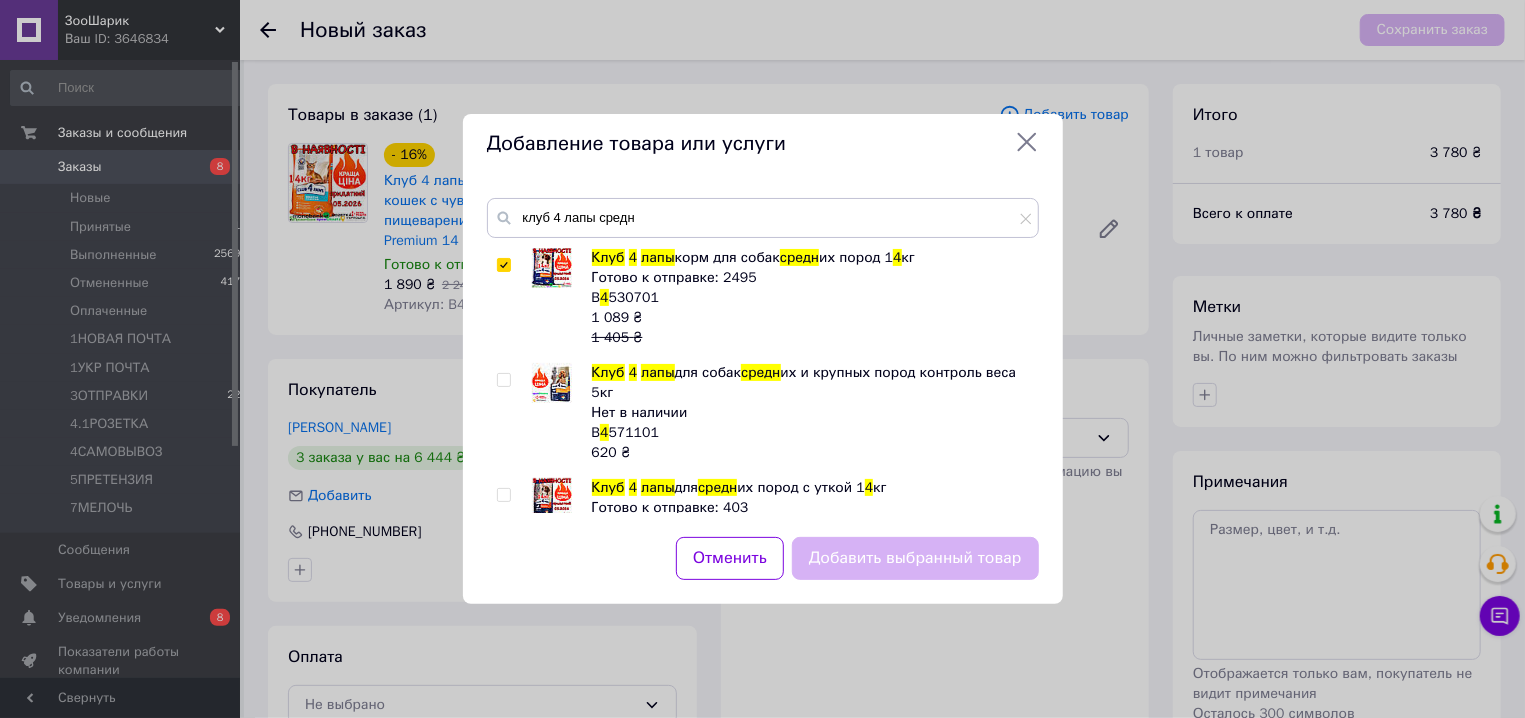 checkbox on "true" 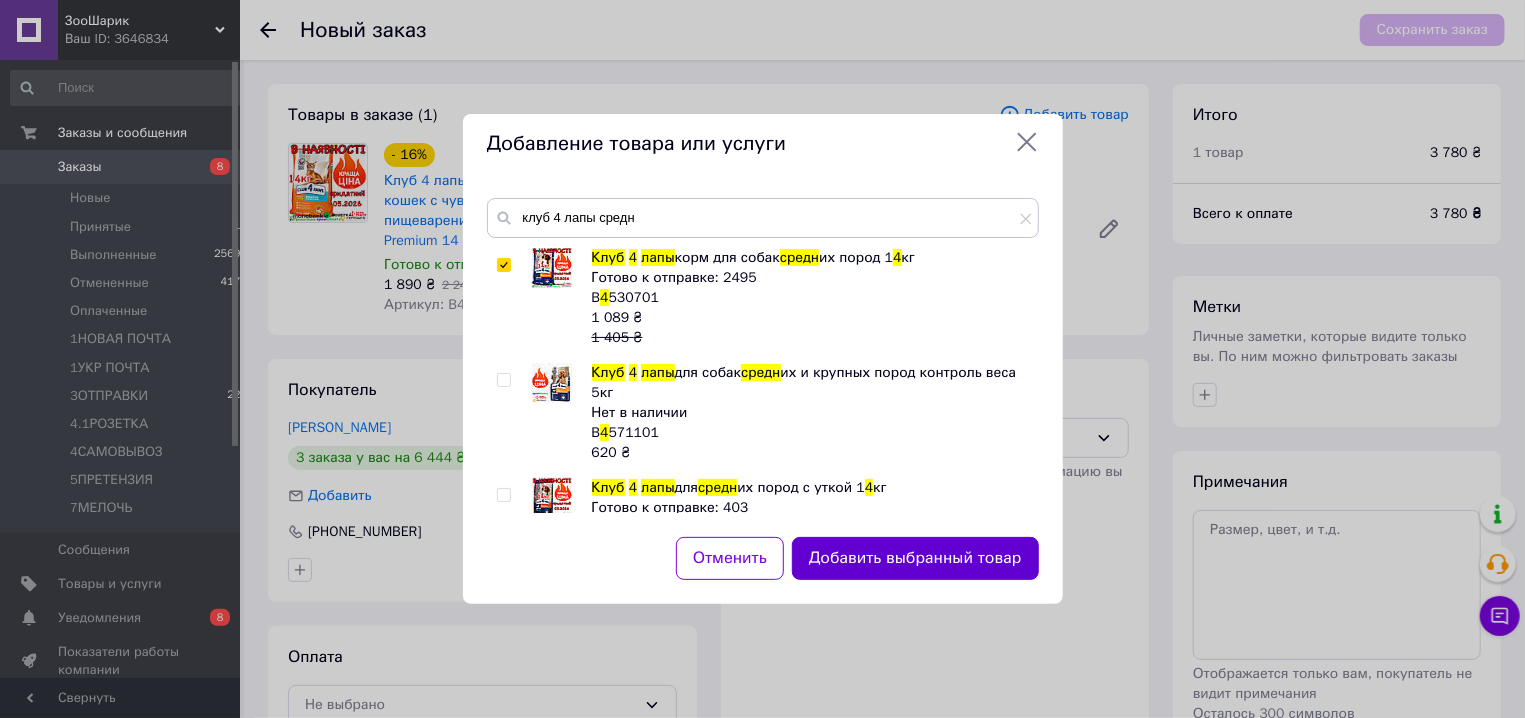 click on "Добавить выбранный товар" at bounding box center [915, 558] 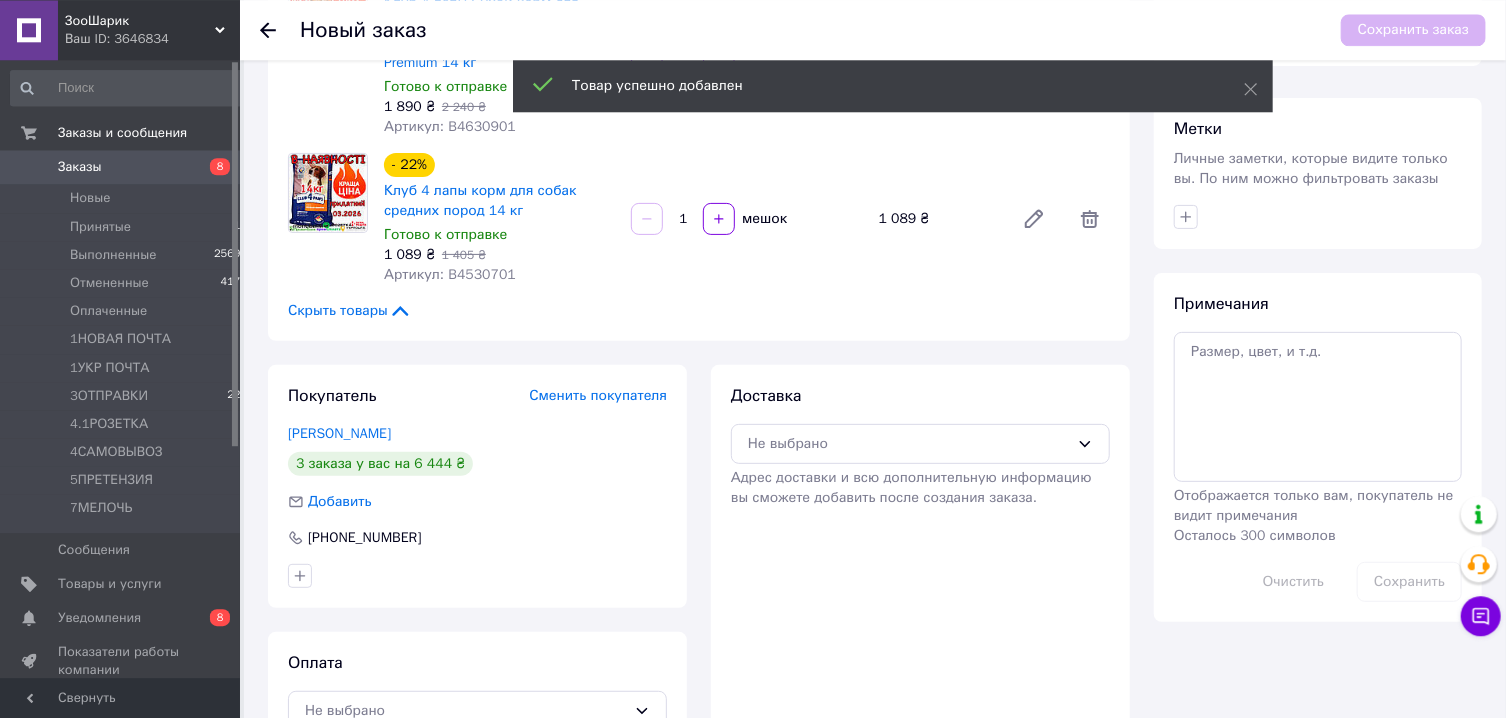 scroll, scrollTop: 217, scrollLeft: 0, axis: vertical 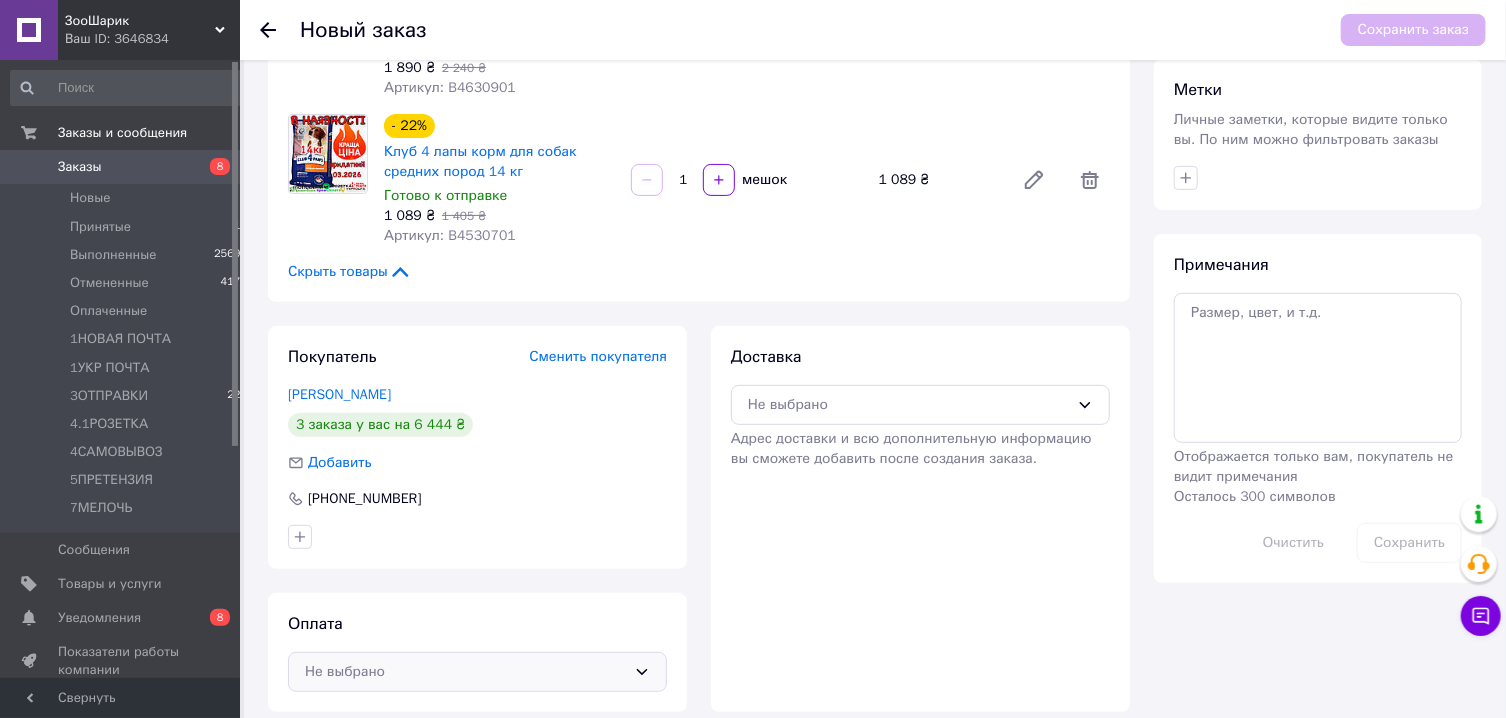 click on "Не выбрано" at bounding box center (477, 672) 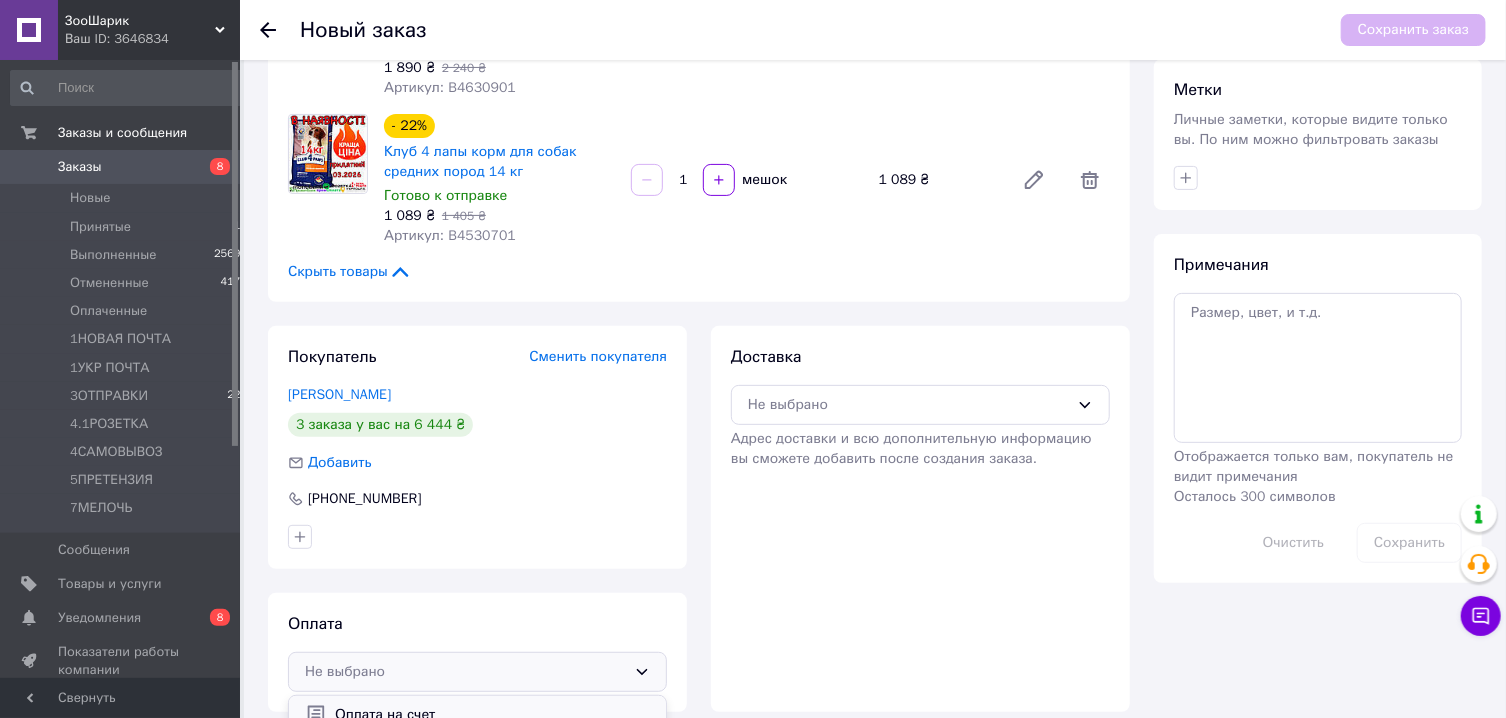 click on "Оплата на счет" at bounding box center (492, 715) 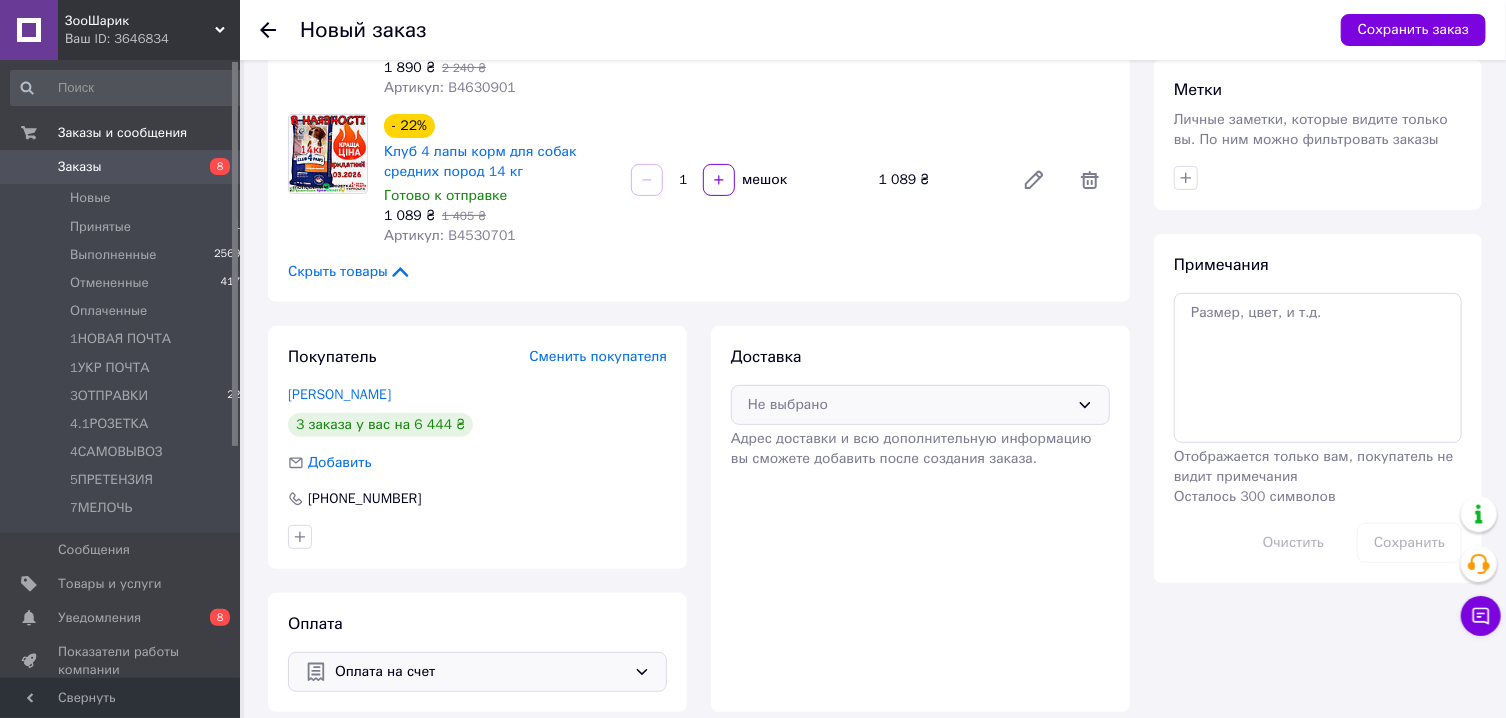 click on "Не выбрано" at bounding box center (908, 405) 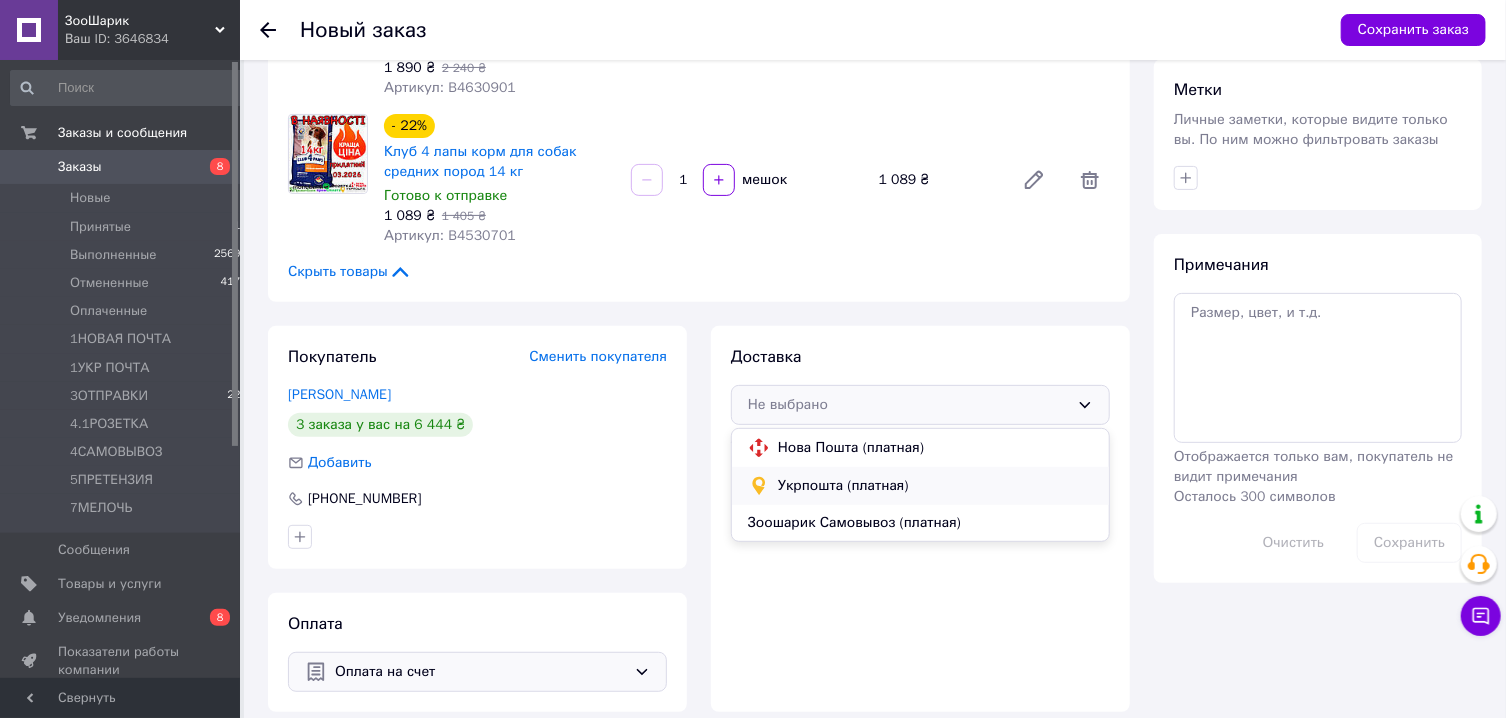 click on "Укрпошта (платная)" at bounding box center [935, 486] 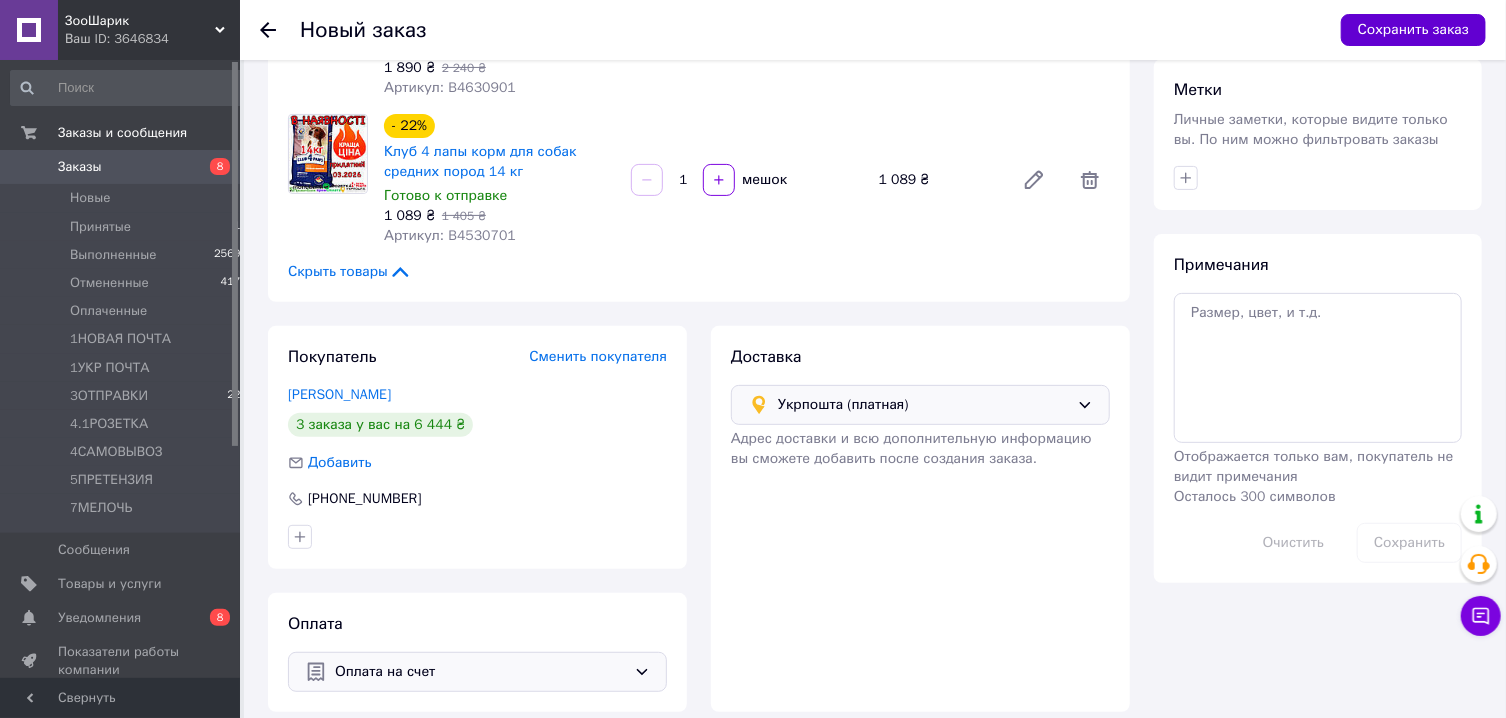 click on "Сохранить заказ" at bounding box center [1413, 30] 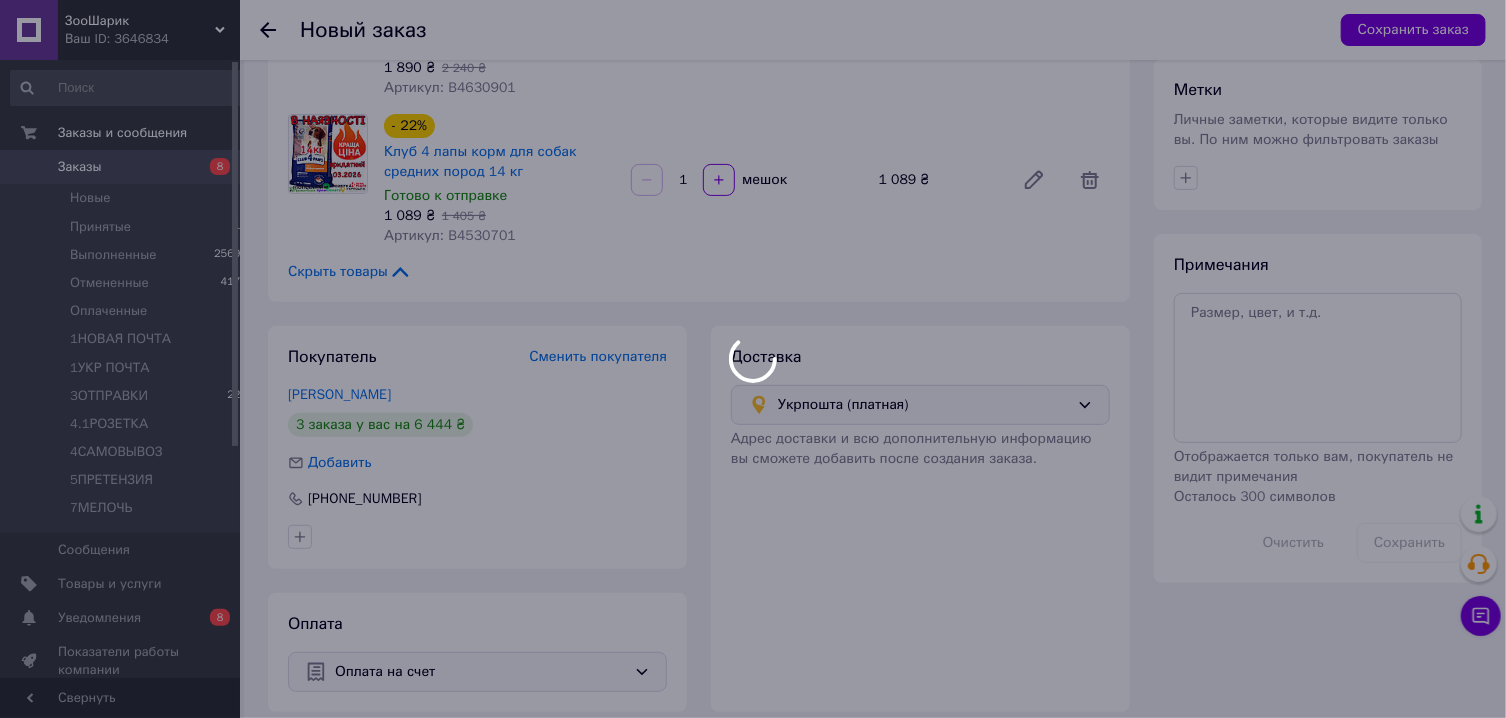 scroll, scrollTop: 196, scrollLeft: 0, axis: vertical 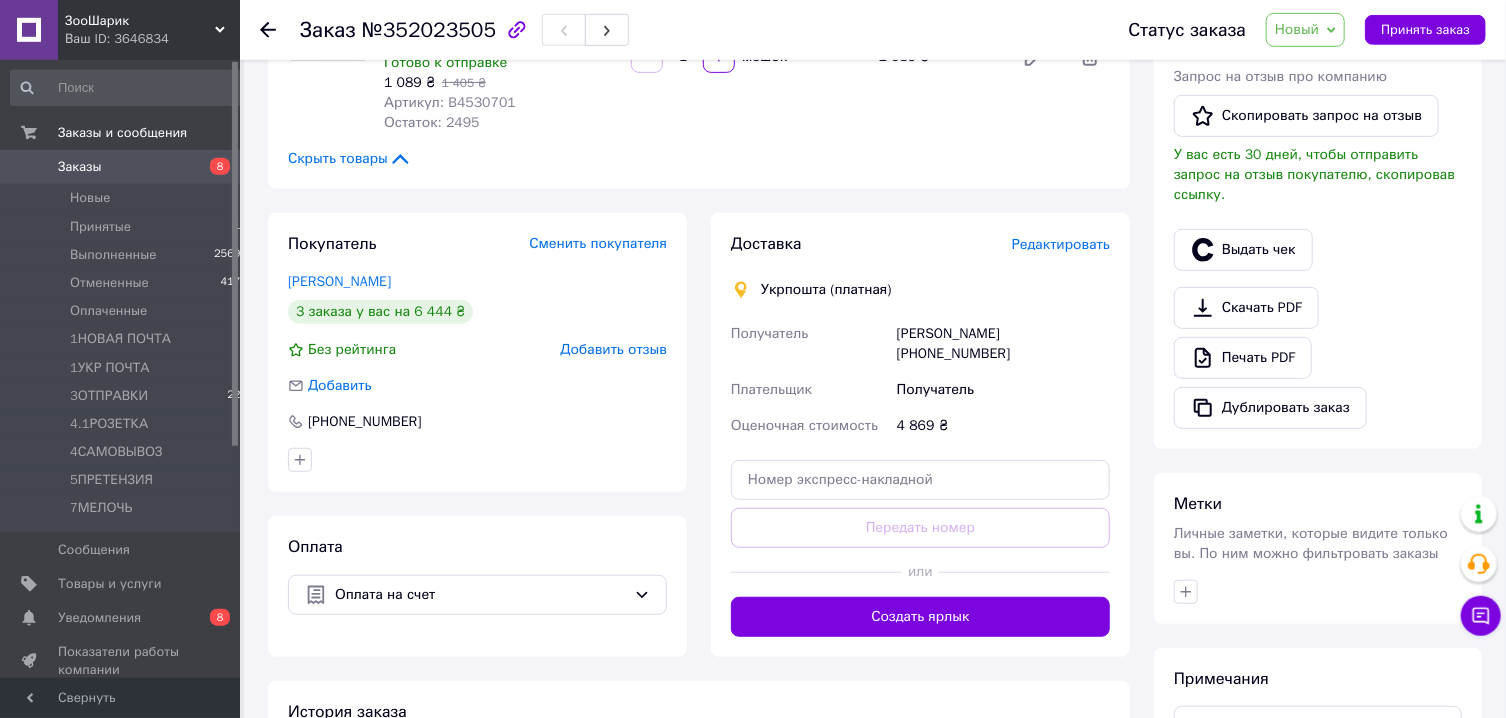 click on "Редактировать" at bounding box center (1061, 244) 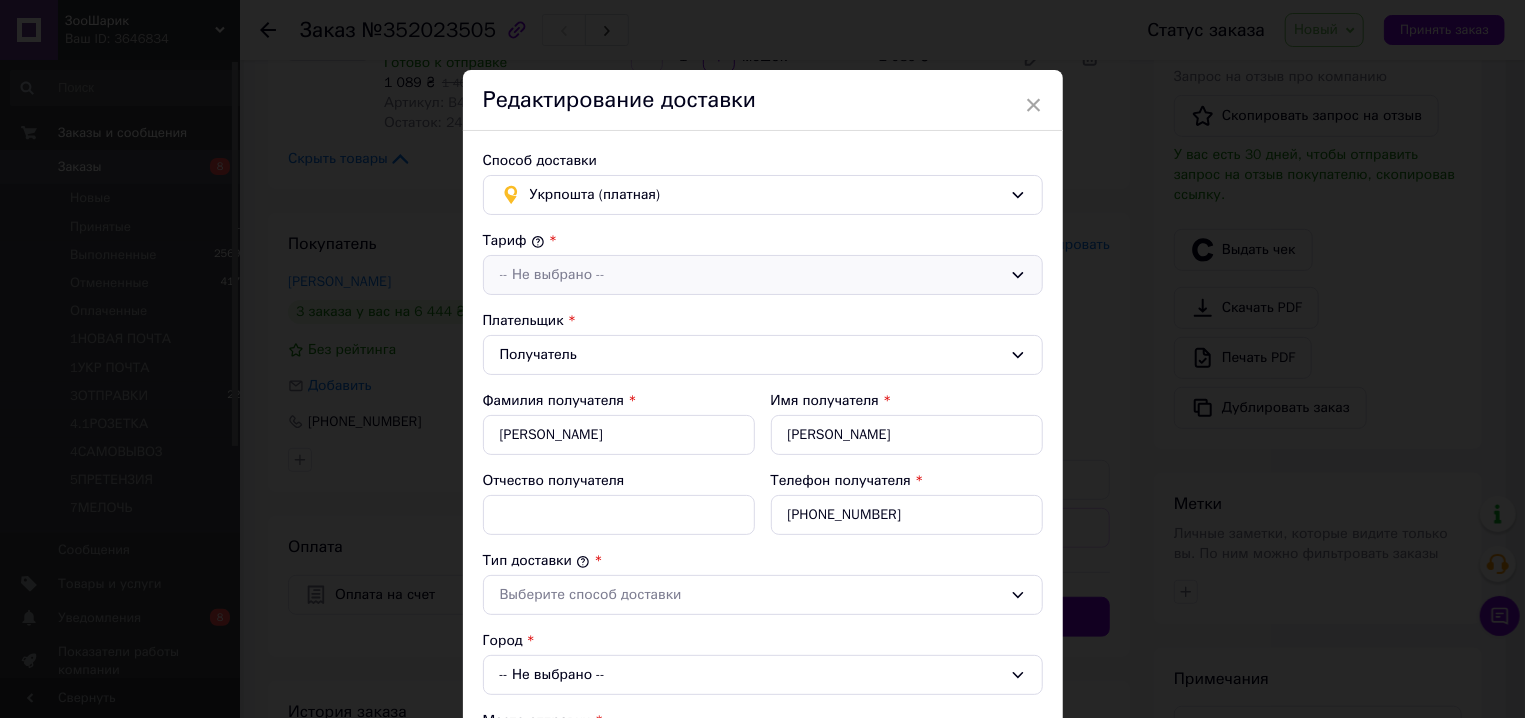click on "-- Не выбрано --" at bounding box center [751, 275] 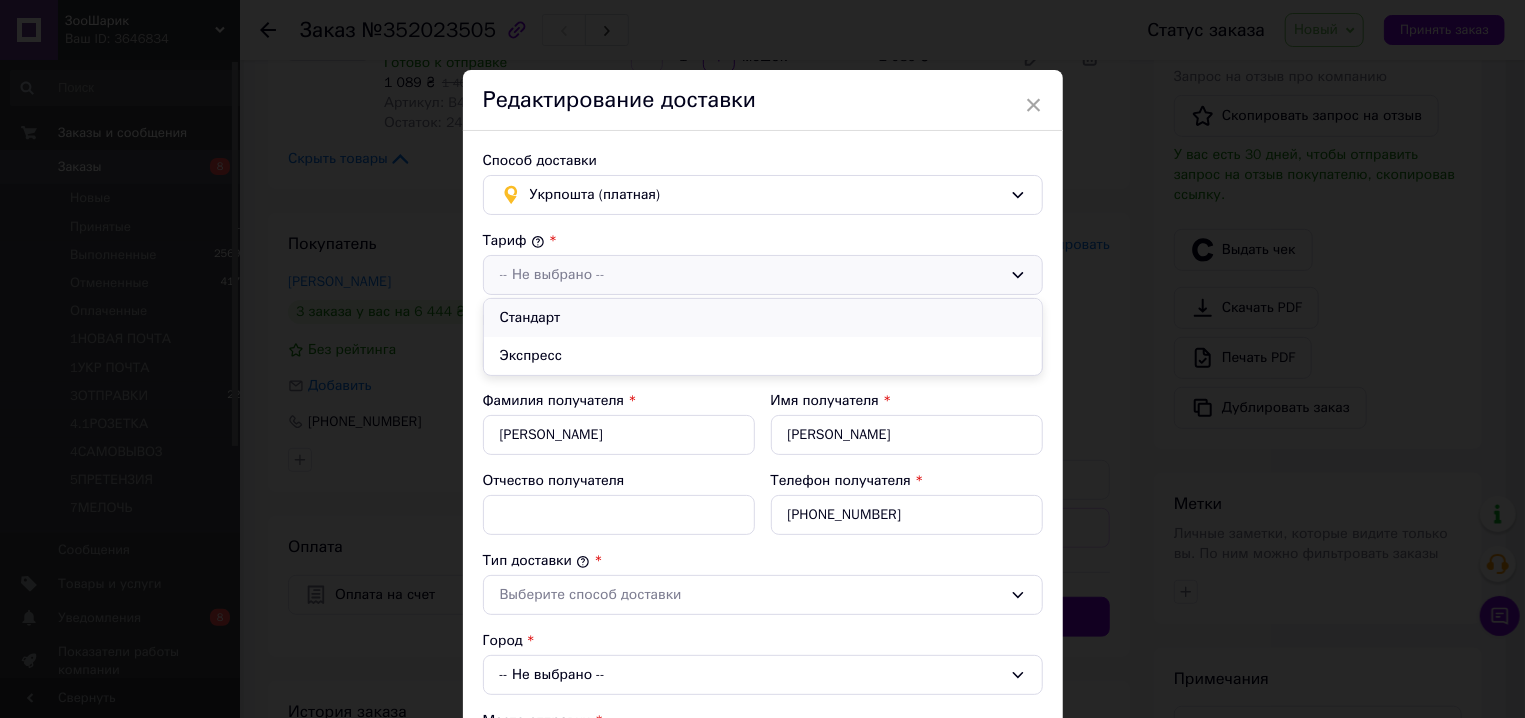 click on "Стандарт" at bounding box center [763, 318] 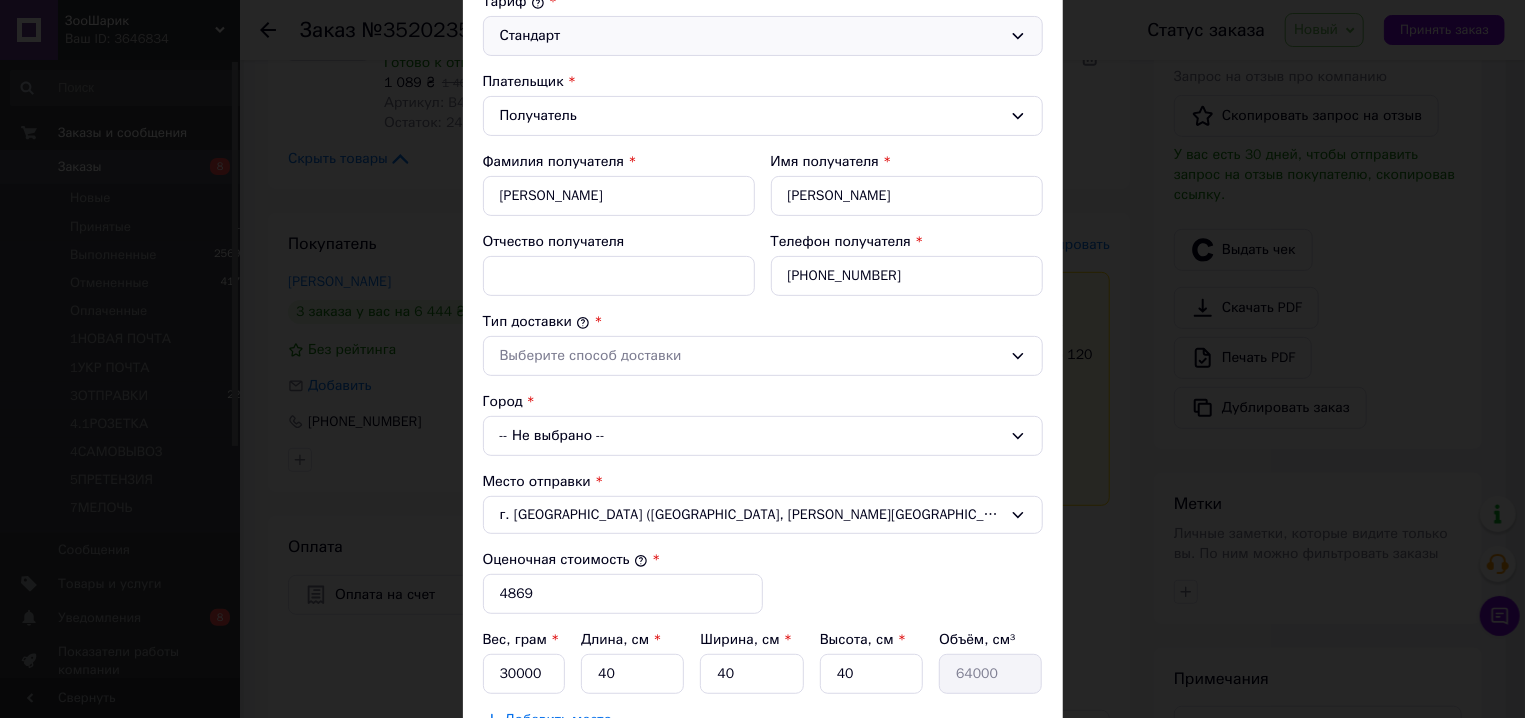 scroll, scrollTop: 243, scrollLeft: 0, axis: vertical 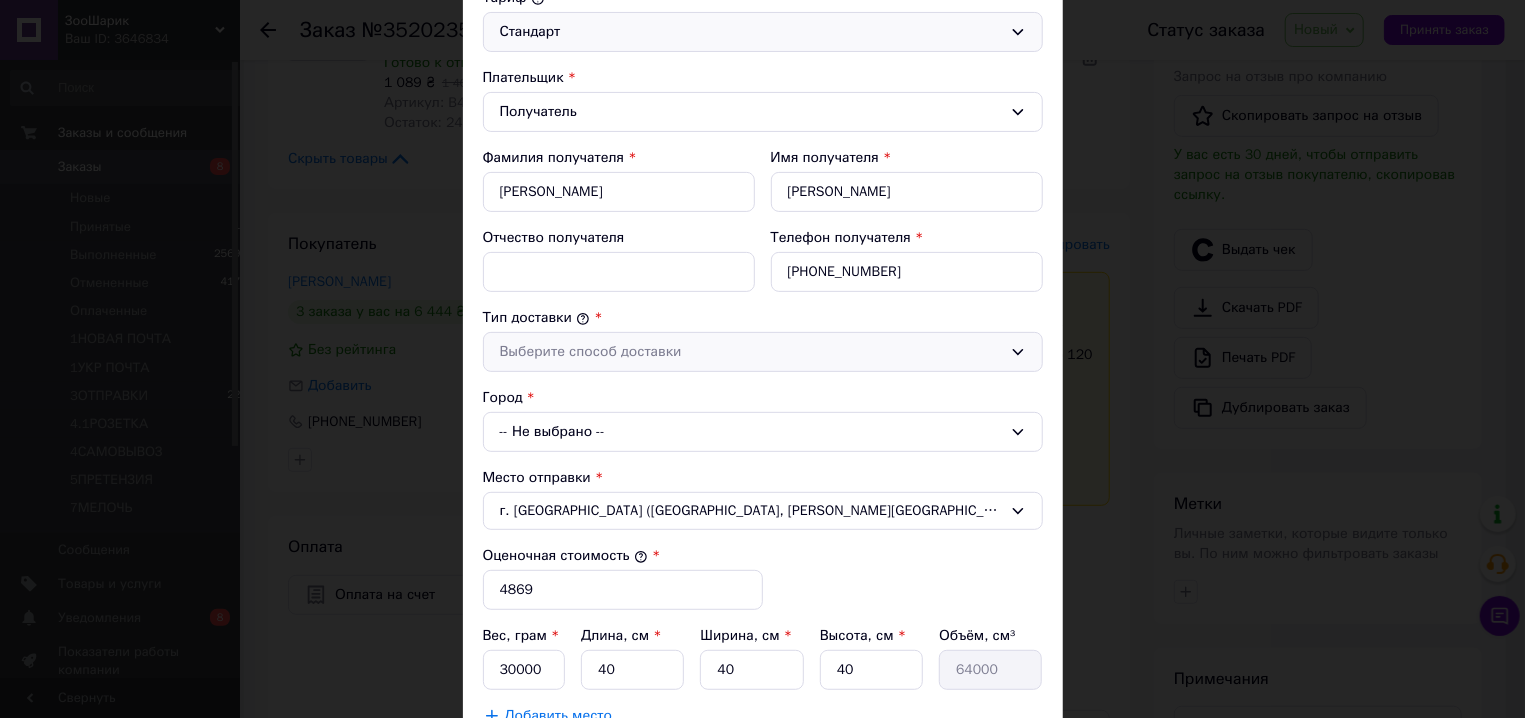 click on "Выберите способ доставки" at bounding box center (751, 352) 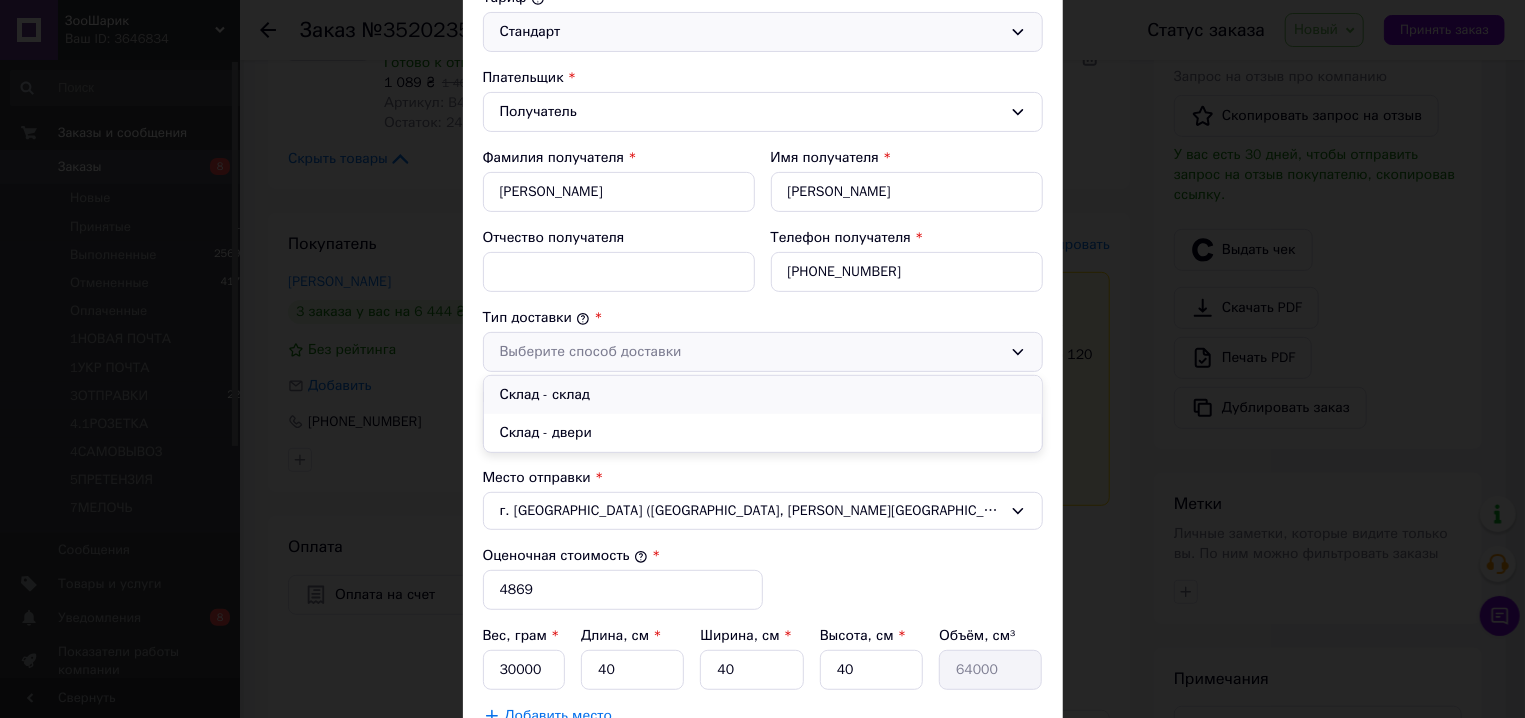 click on "Склад - склад" at bounding box center (763, 395) 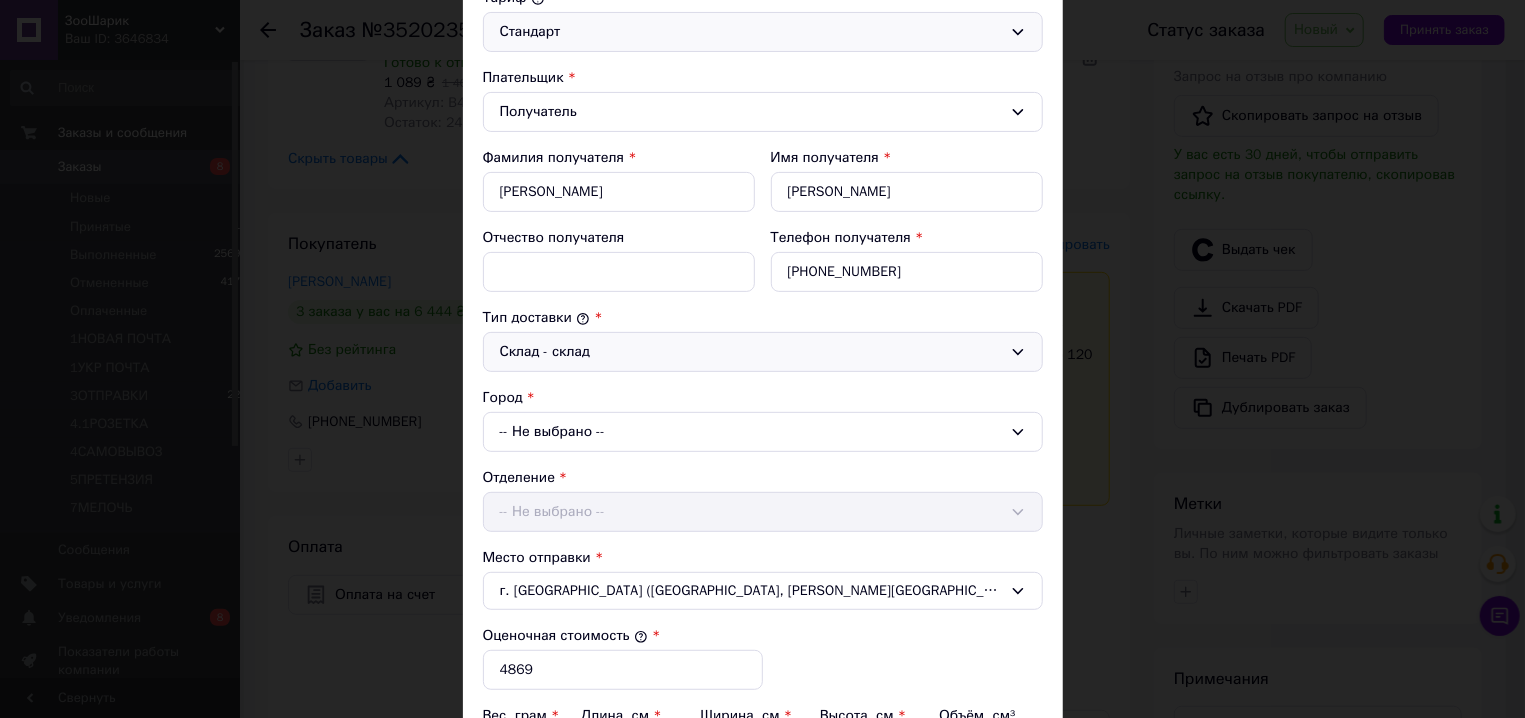 click on "-- Не выбрано --" at bounding box center [763, 432] 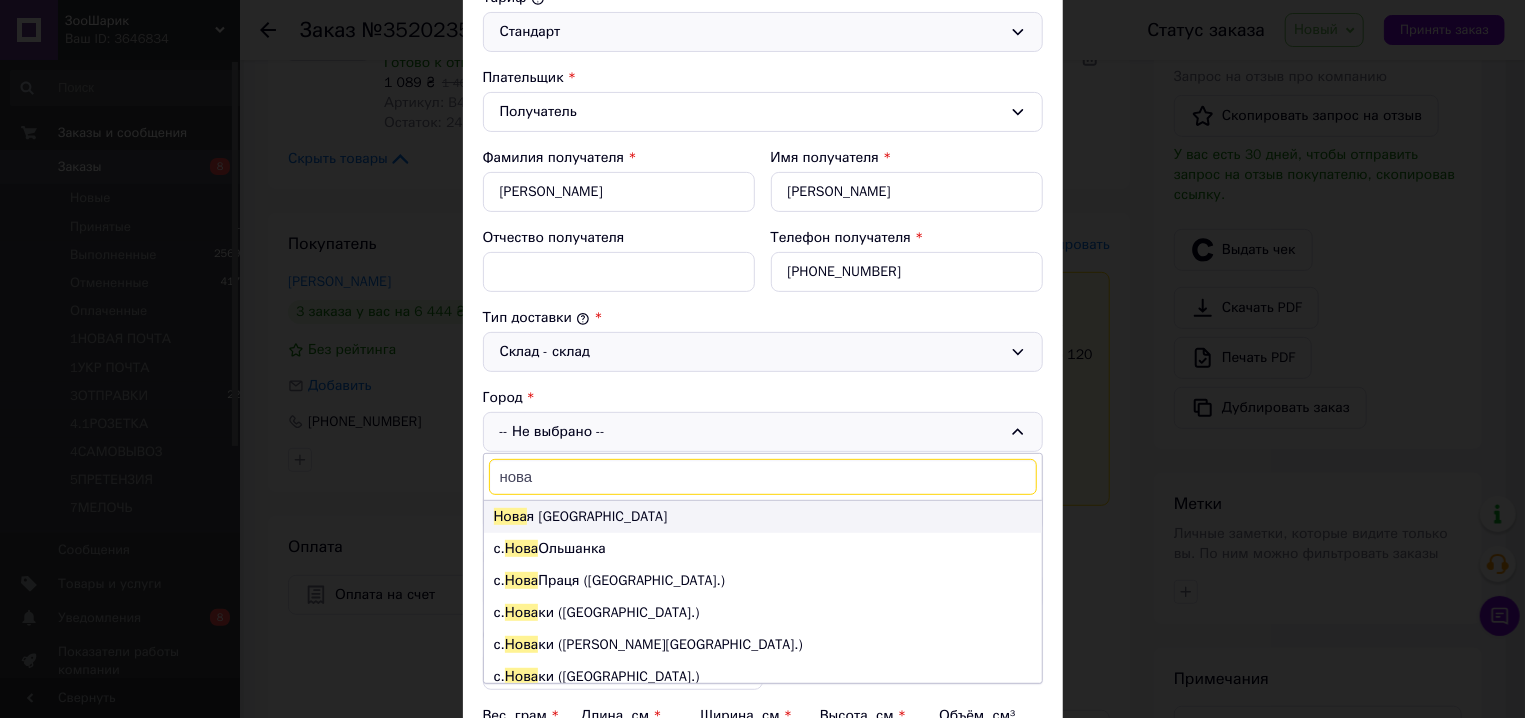 type on "нова" 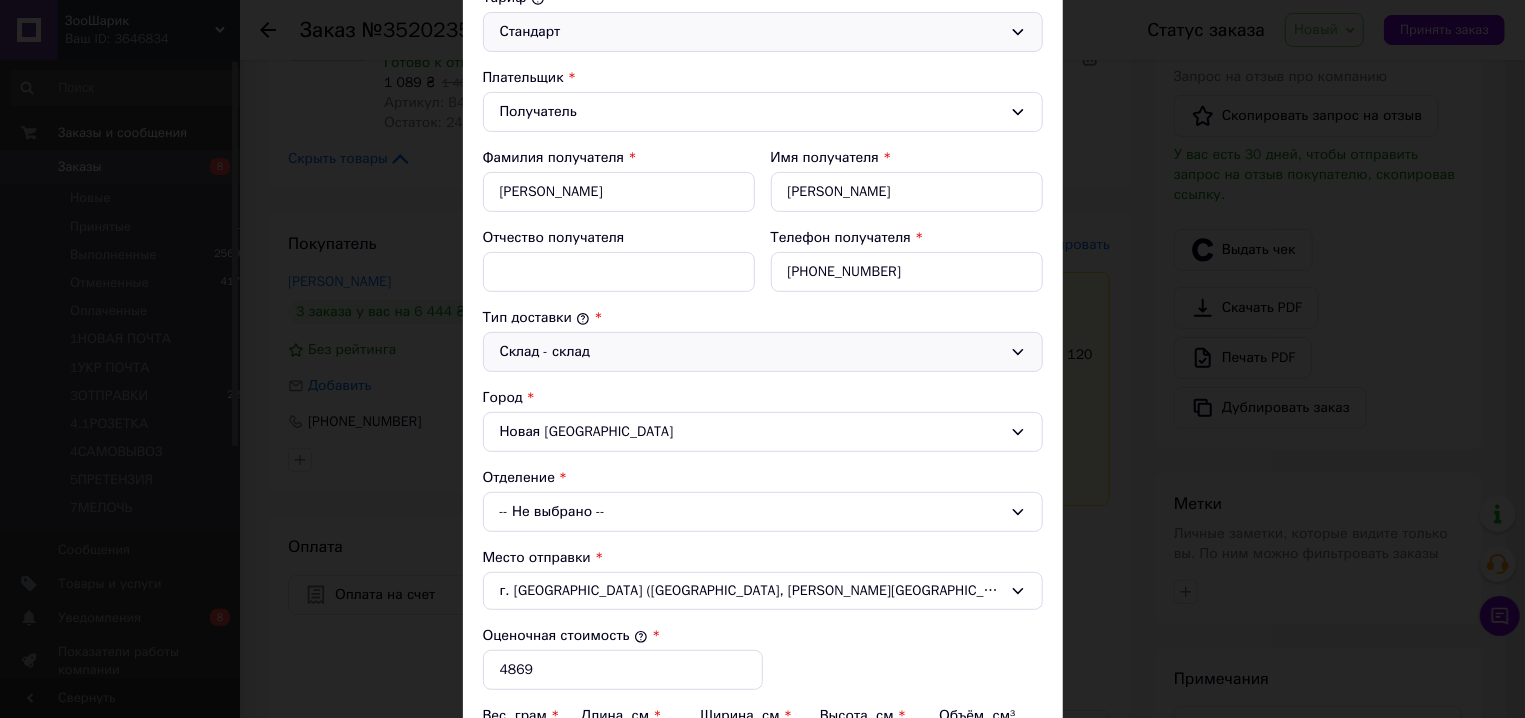 click on "-- Не выбрано --" at bounding box center [763, 512] 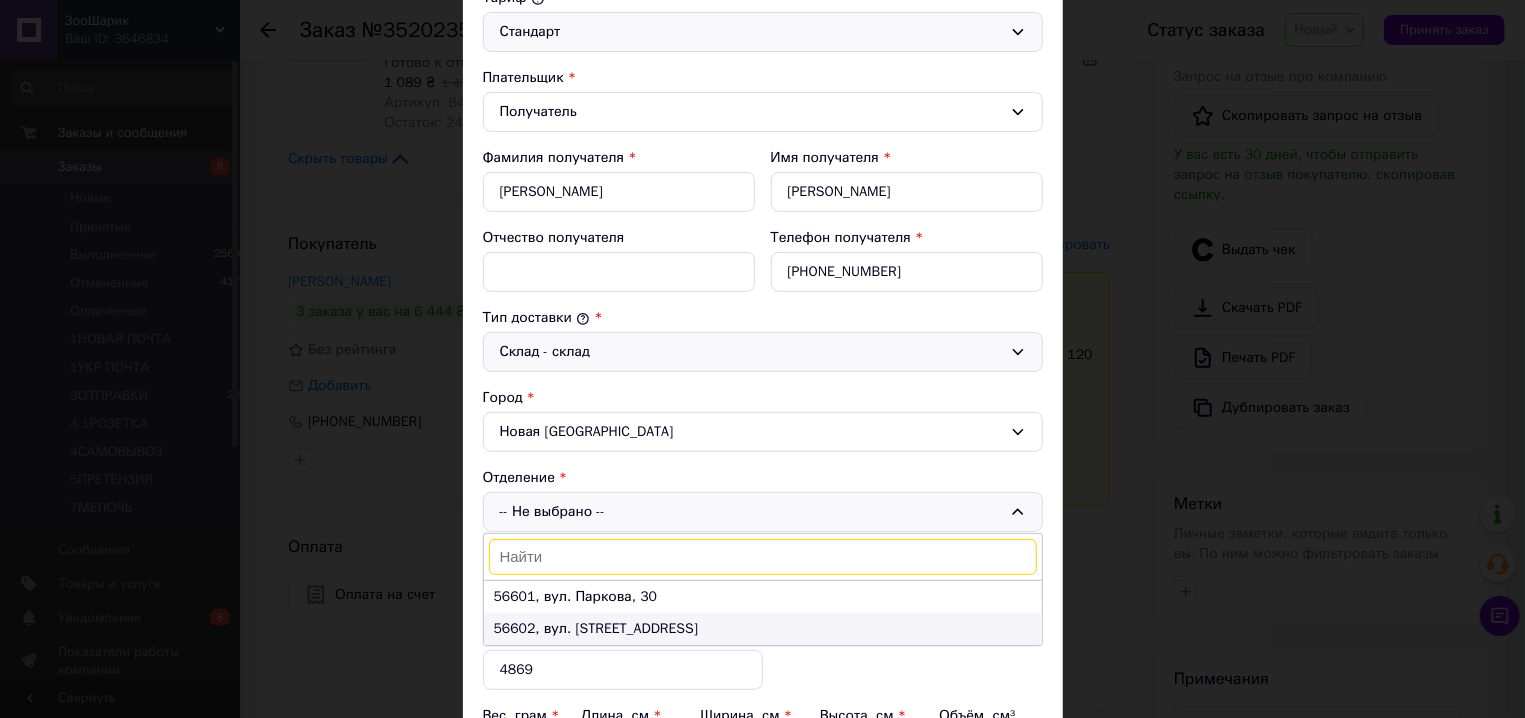 click on "56602, вул. Центральна, 177" at bounding box center (763, 629) 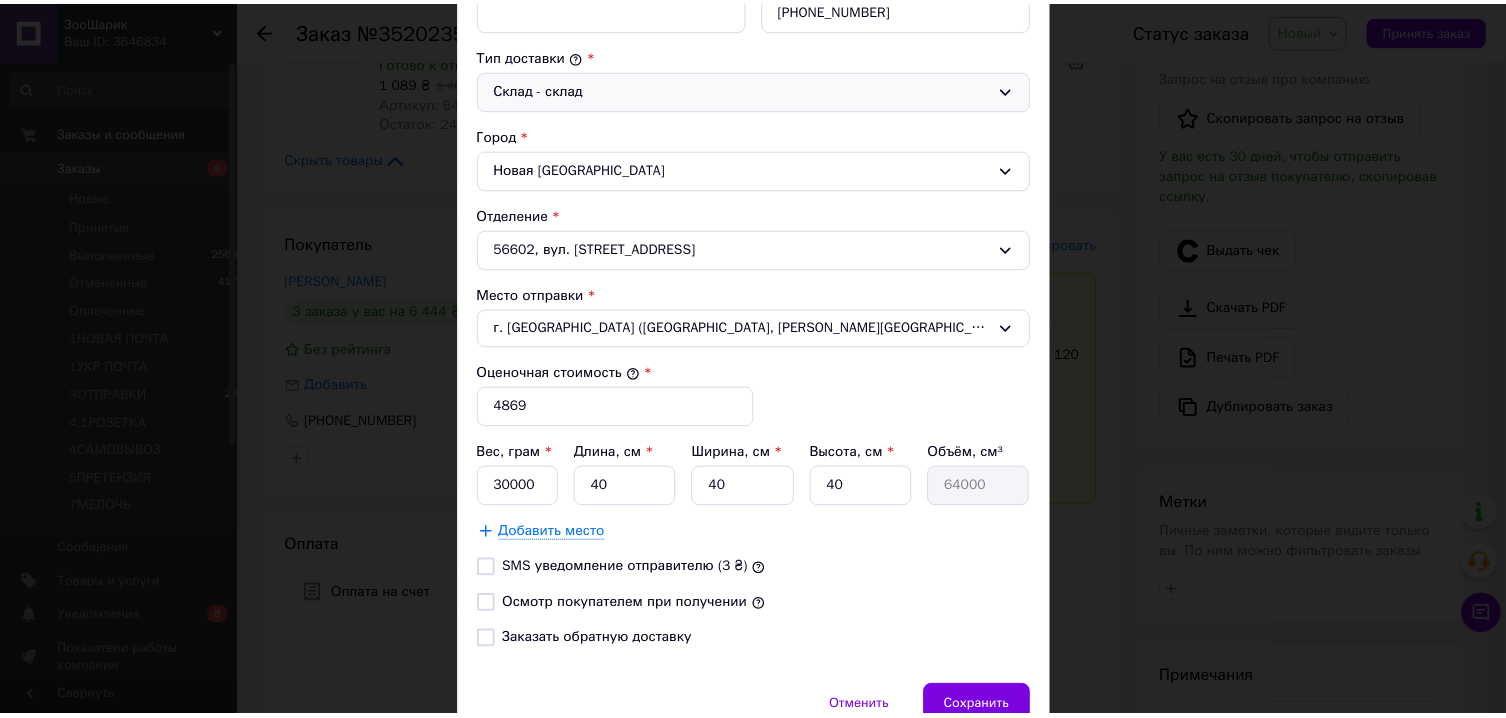 scroll, scrollTop: 607, scrollLeft: 0, axis: vertical 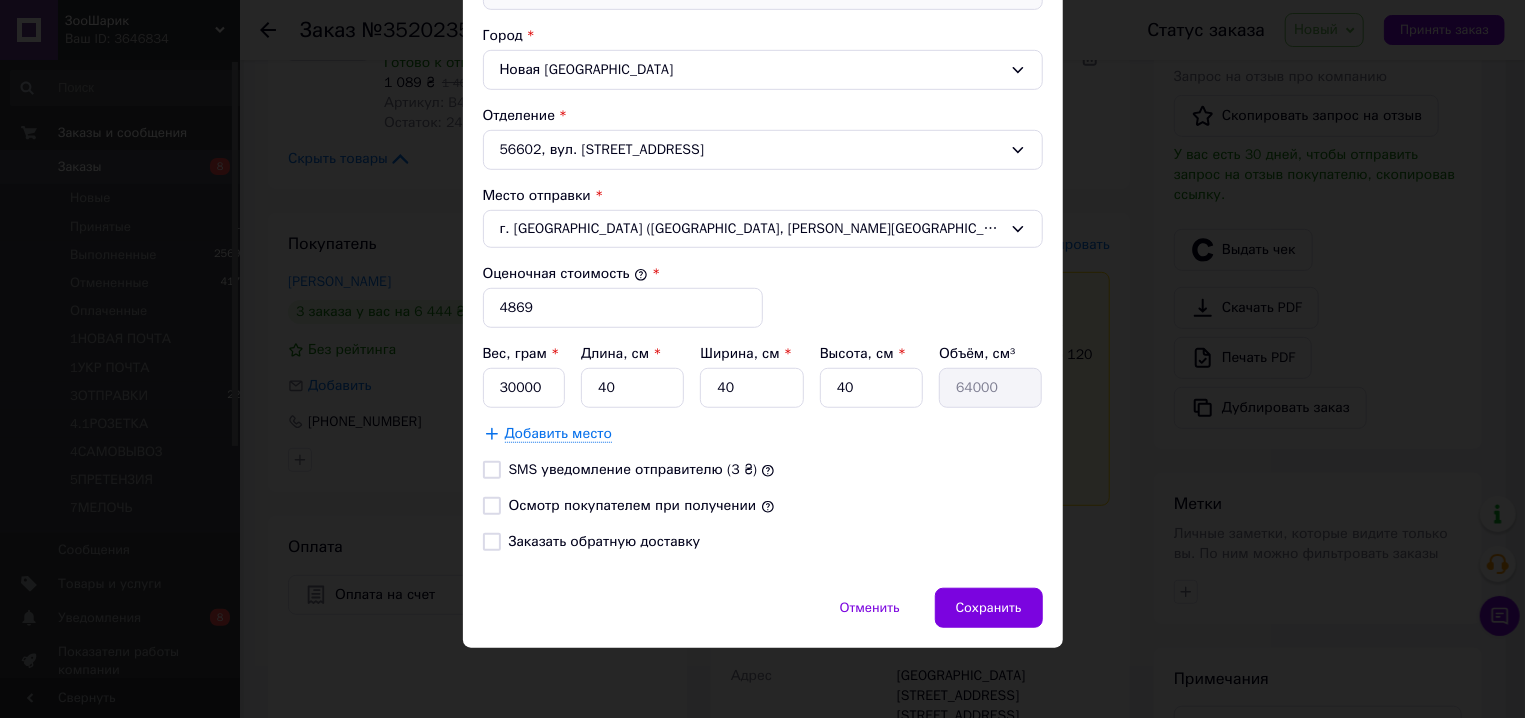click on "Осмотр покупателем при получении" at bounding box center (492, 506) 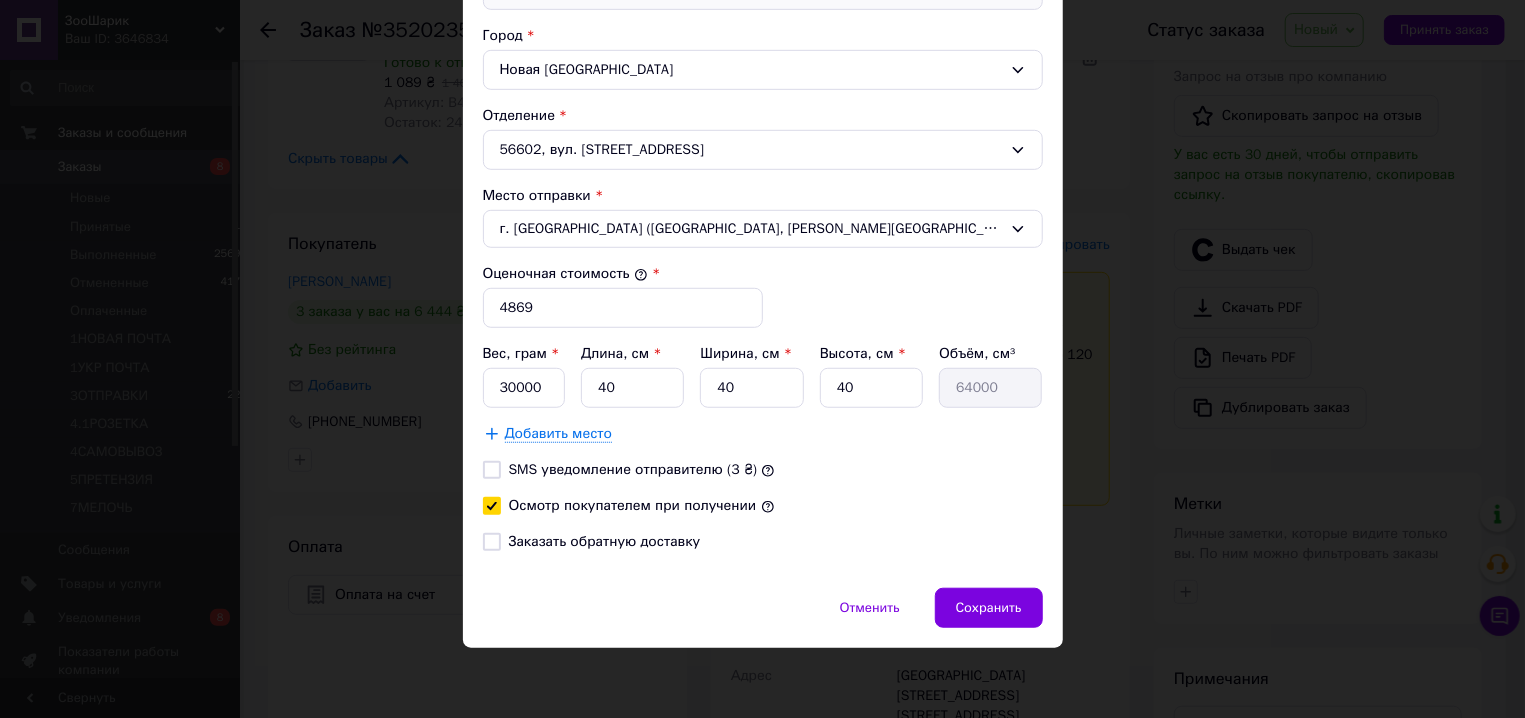 checkbox on "true" 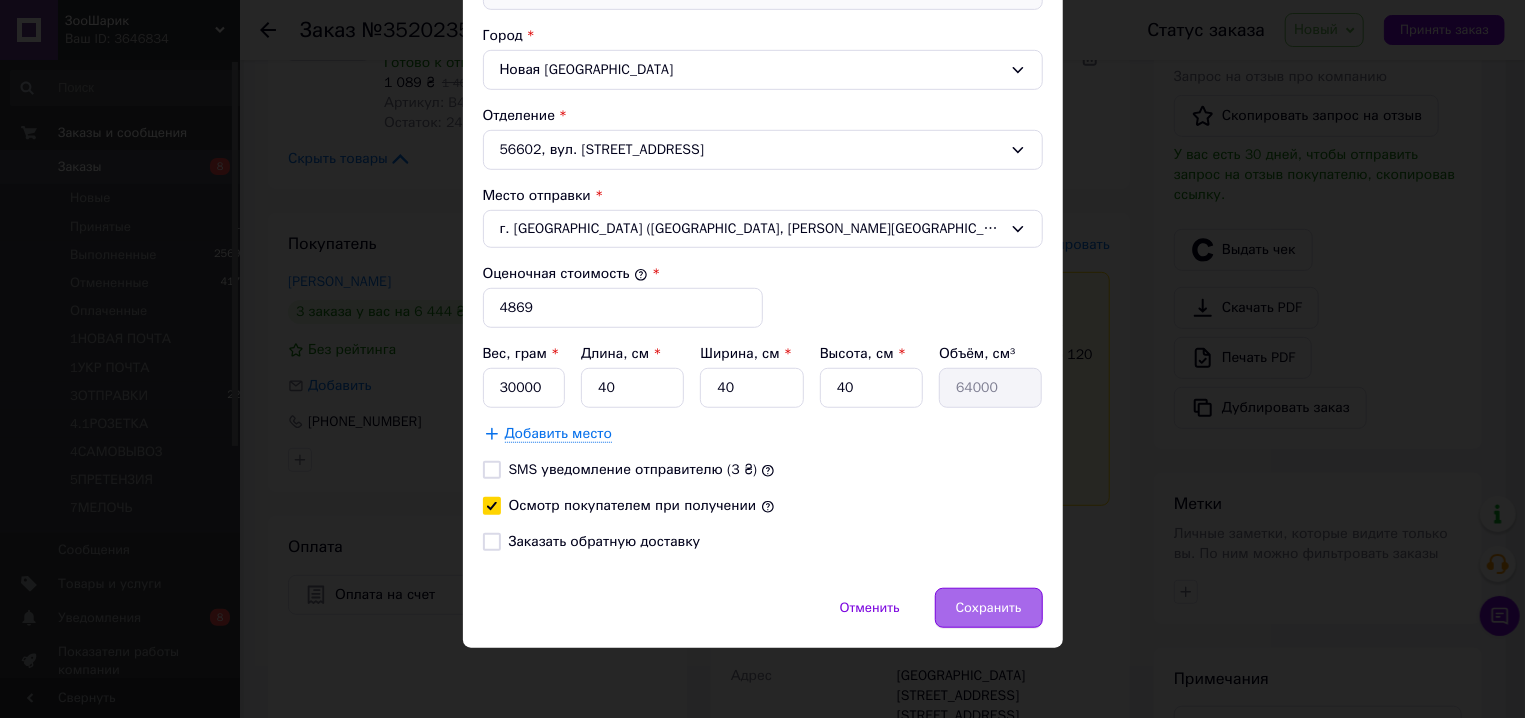click on "Сохранить" at bounding box center (989, 608) 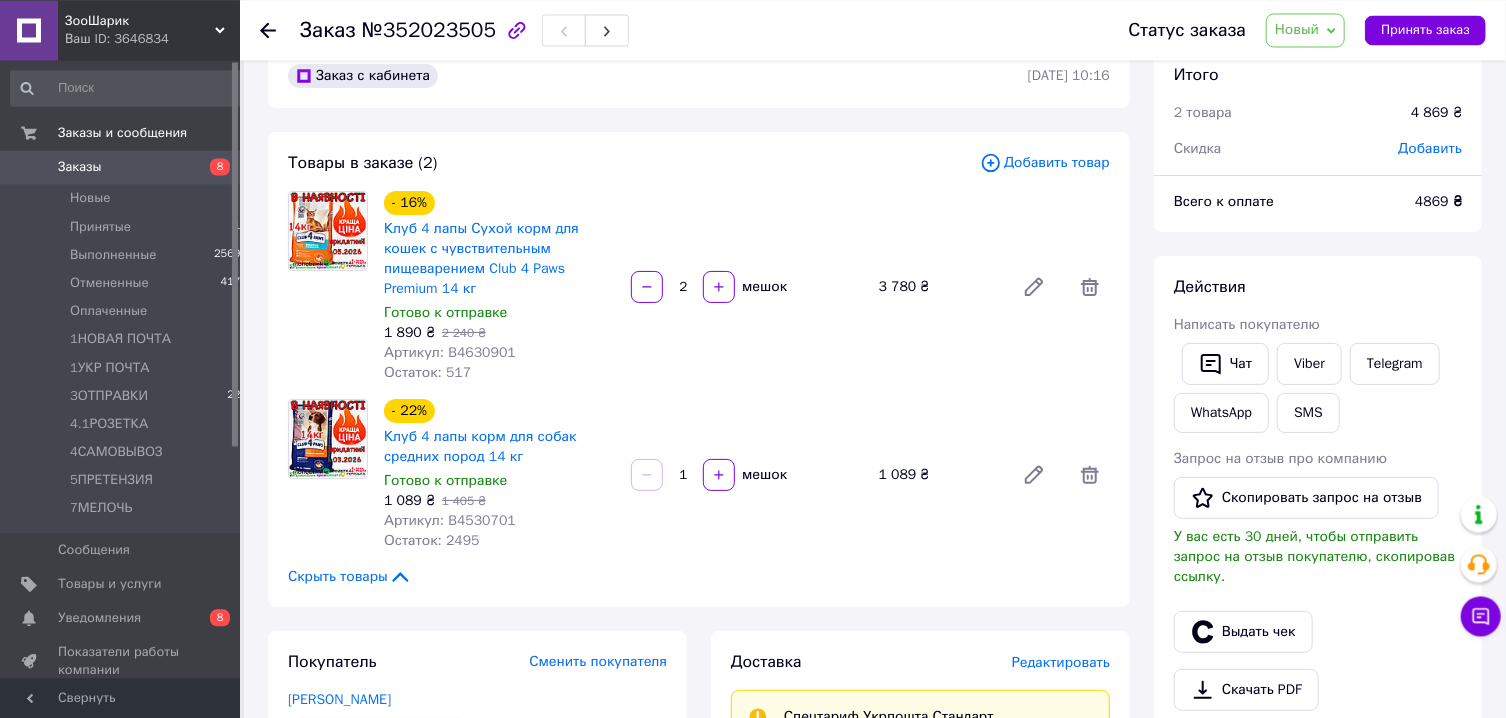 scroll, scrollTop: 0, scrollLeft: 0, axis: both 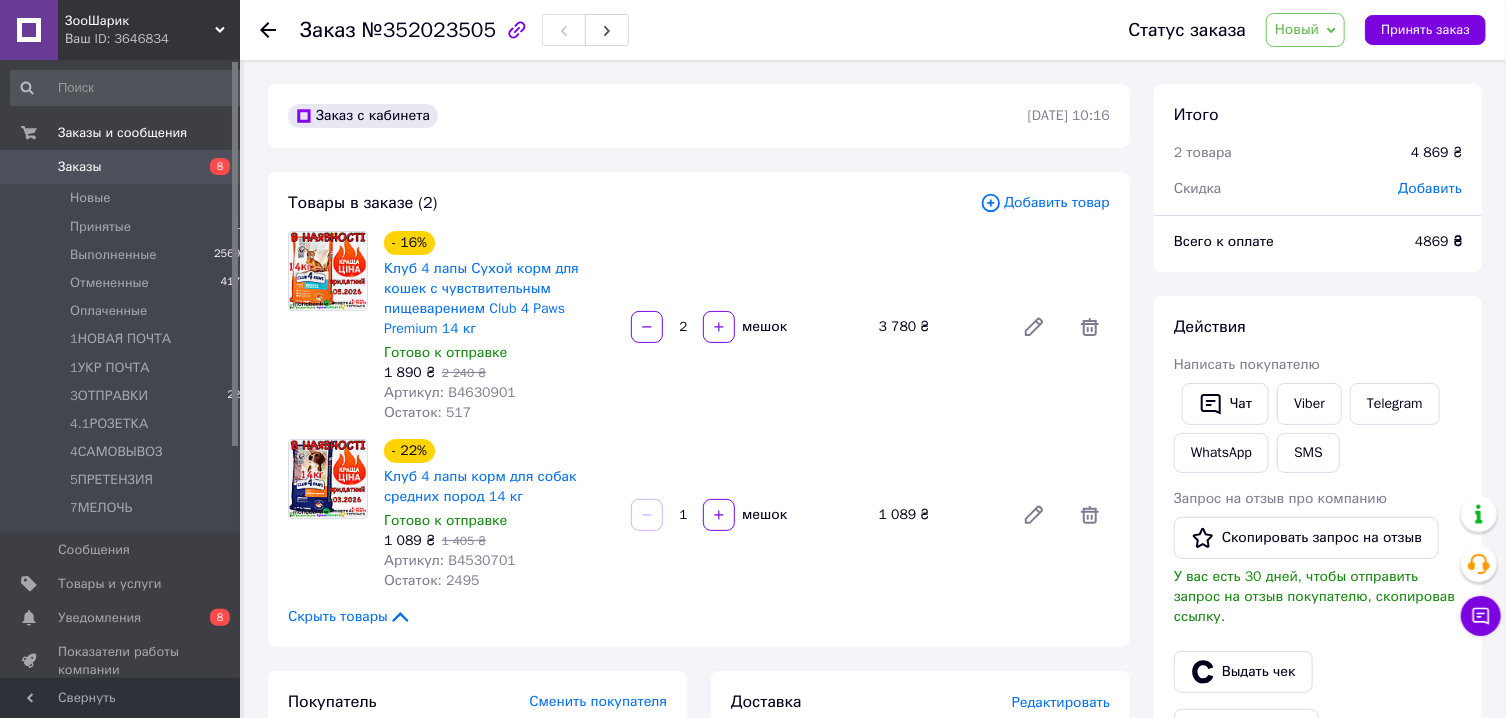 click on "Новый" at bounding box center (1297, 29) 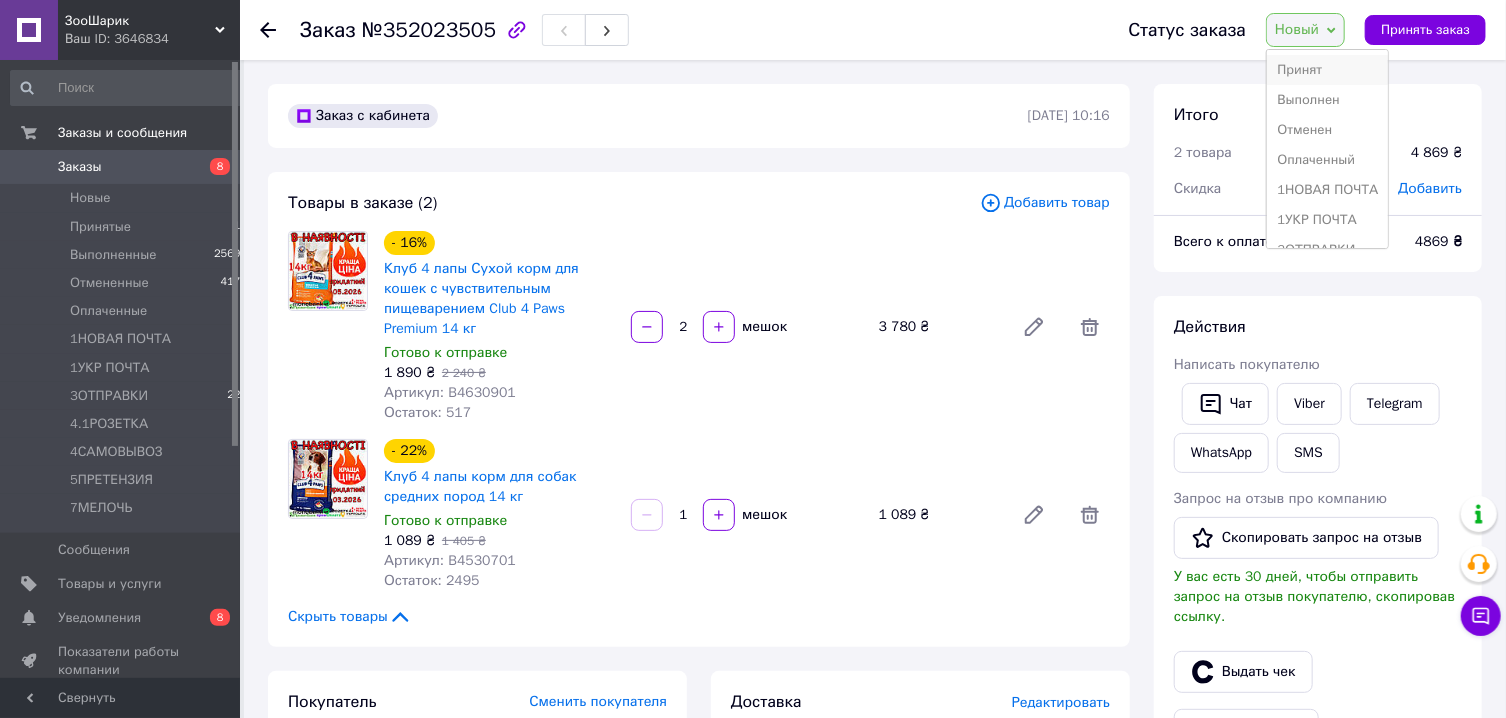 click on "Принят" at bounding box center (1327, 70) 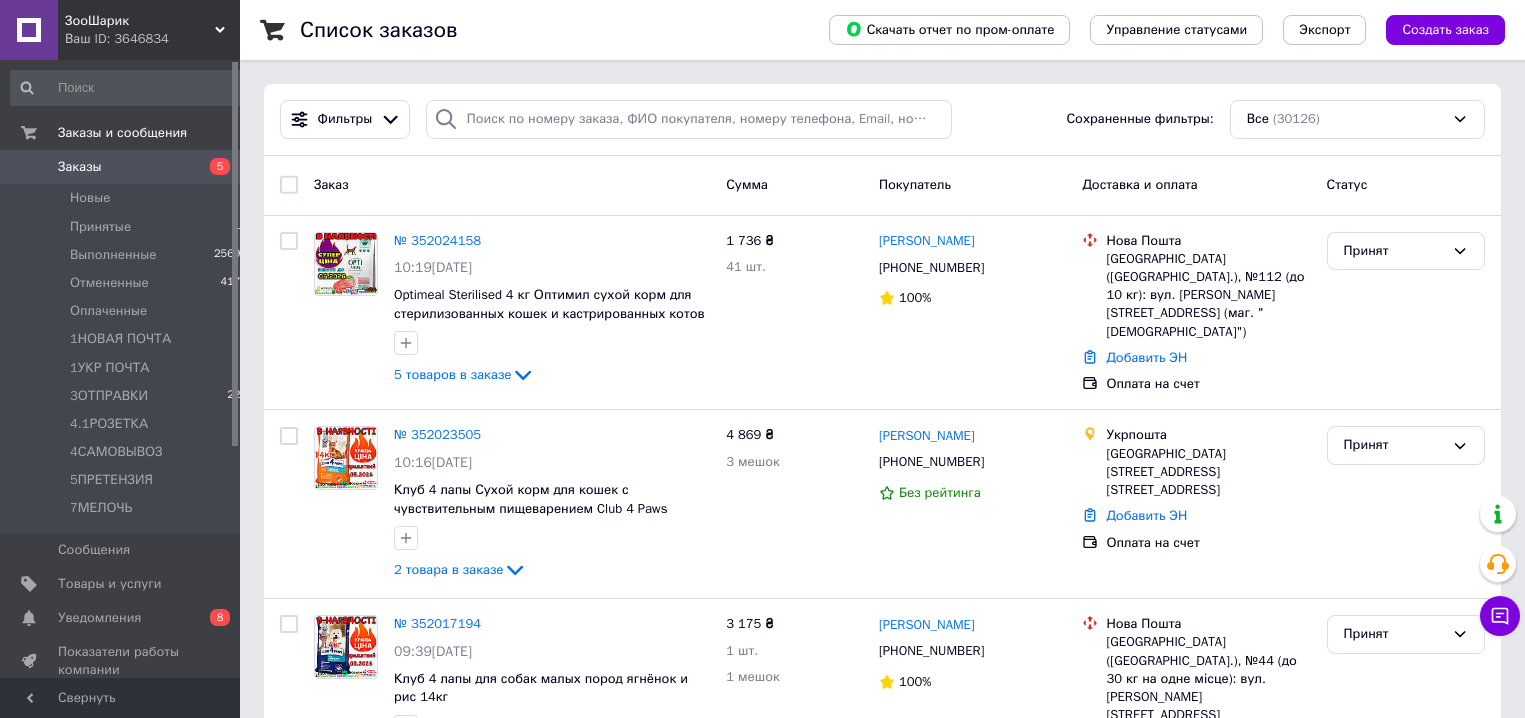 scroll, scrollTop: 0, scrollLeft: 0, axis: both 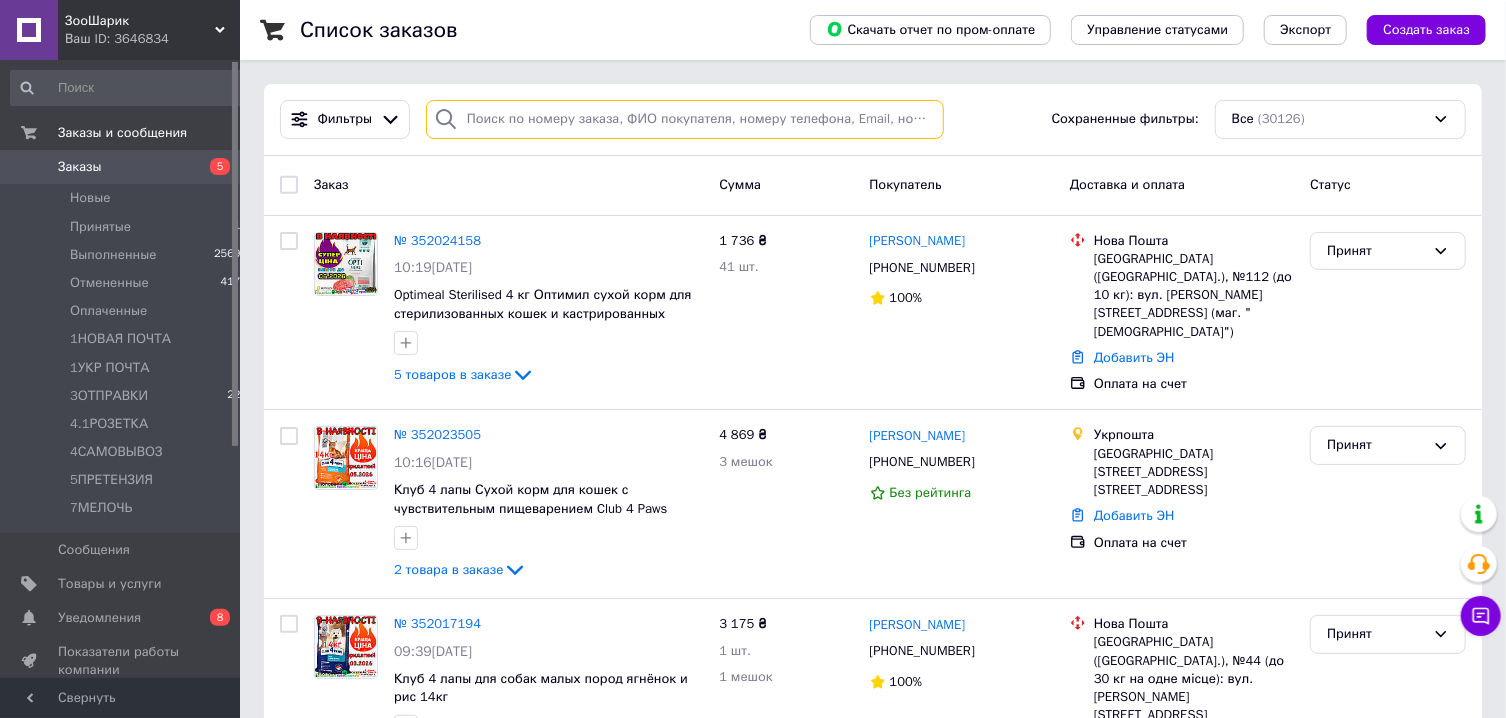 click at bounding box center (685, 119) 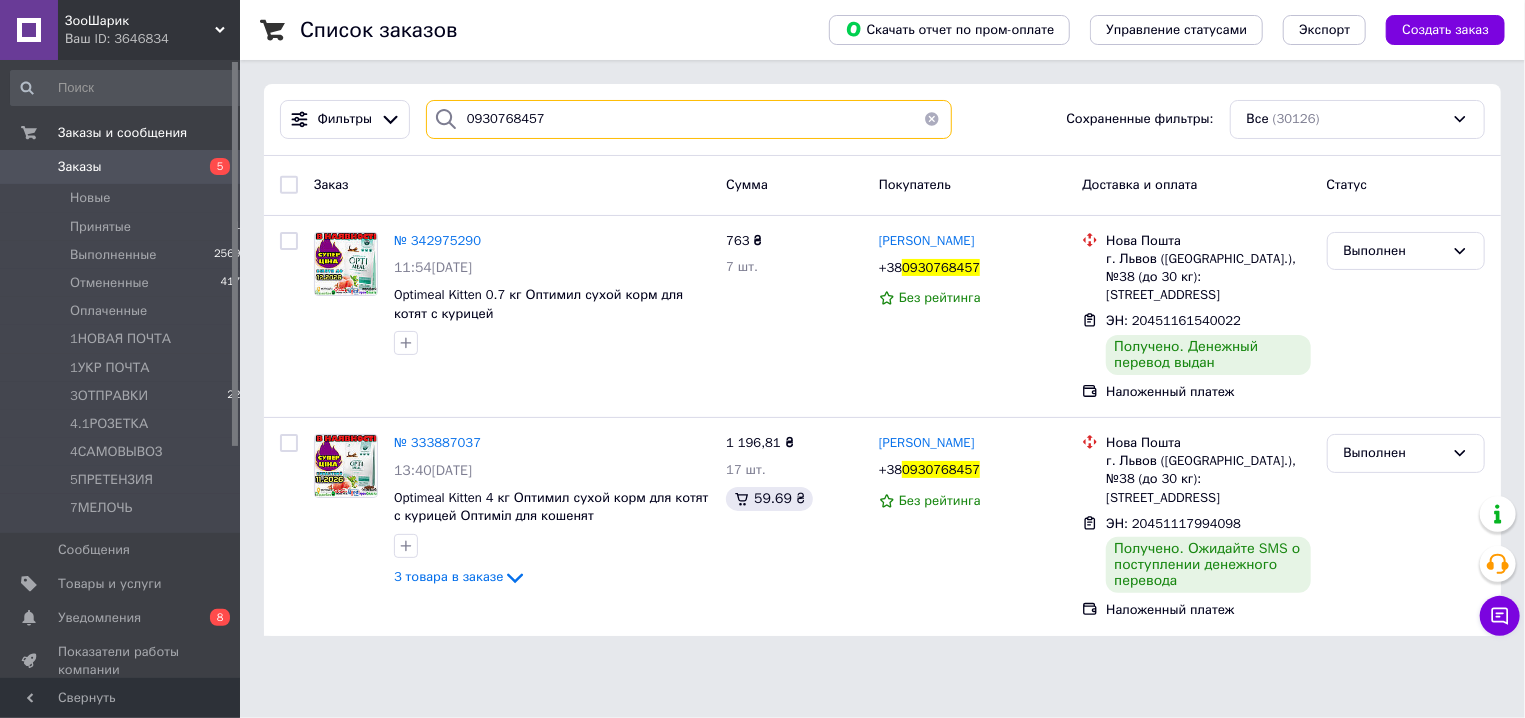 type on "0930768457" 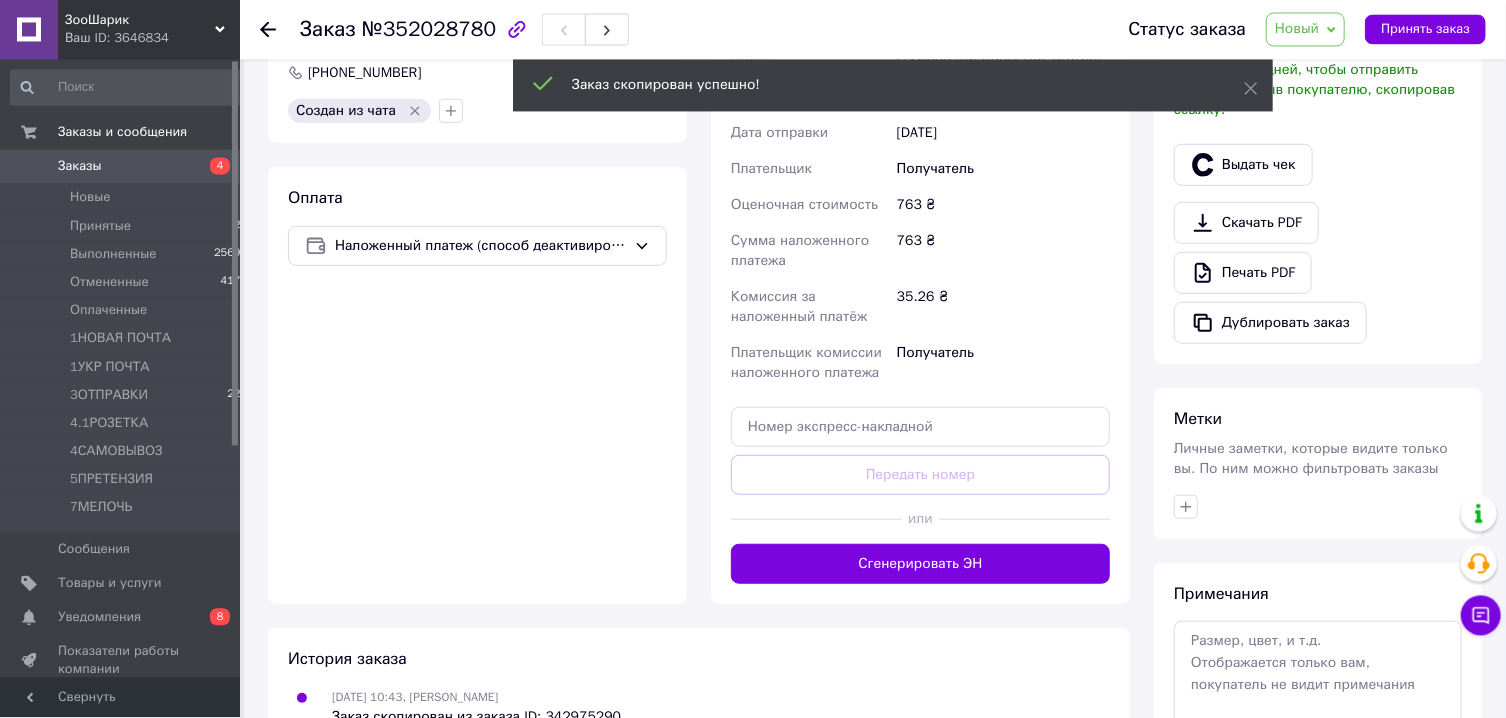 scroll, scrollTop: 447, scrollLeft: 0, axis: vertical 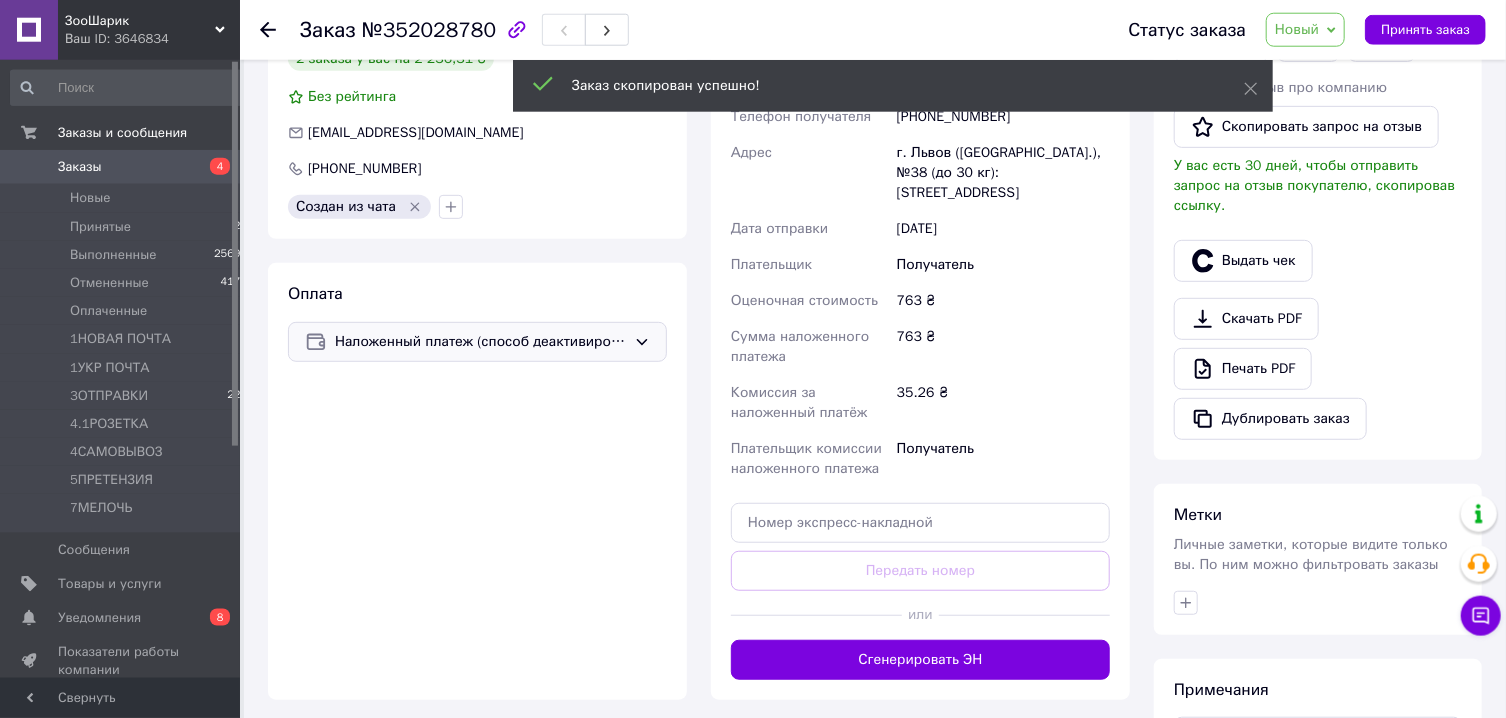 click on "Наложенный платеж (способ деактивирован)" at bounding box center [480, 342] 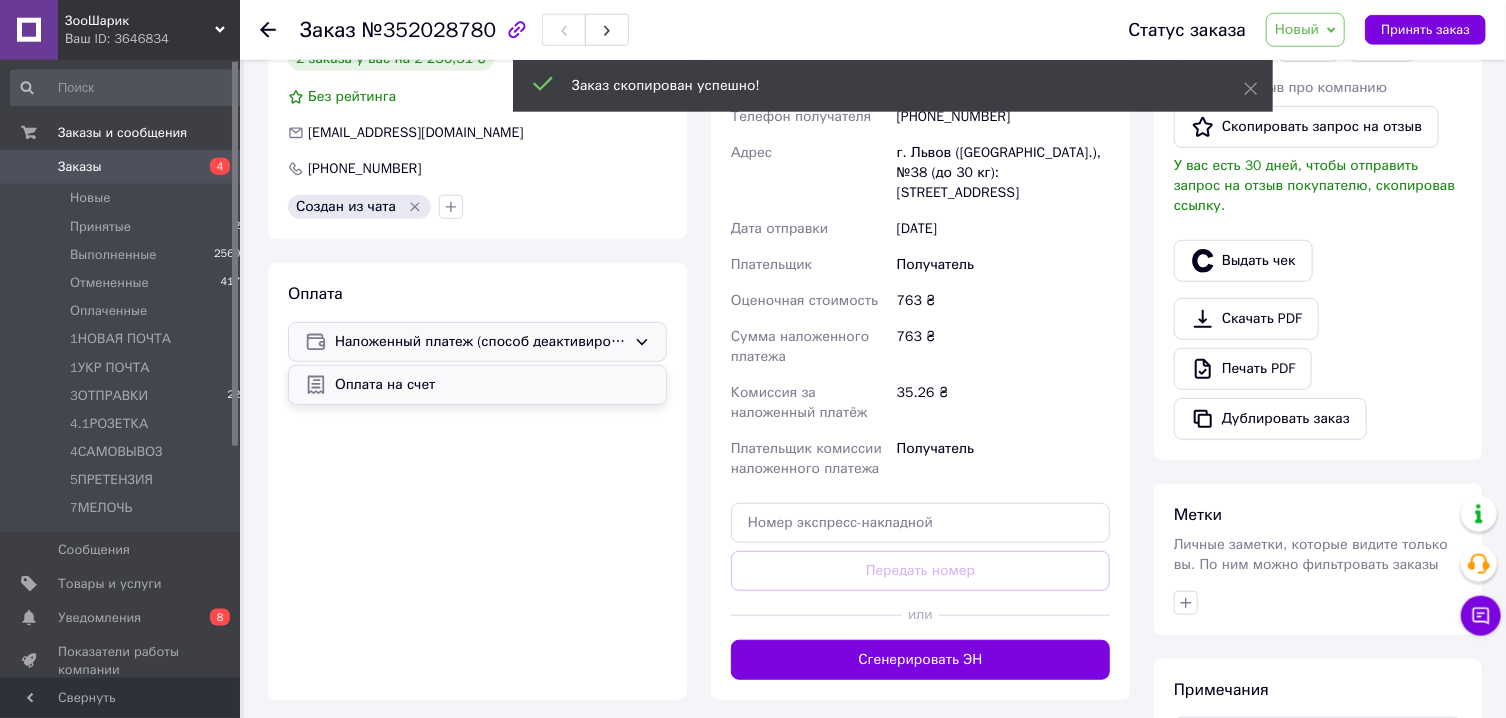 click on "Оплата на счет" at bounding box center (492, 385) 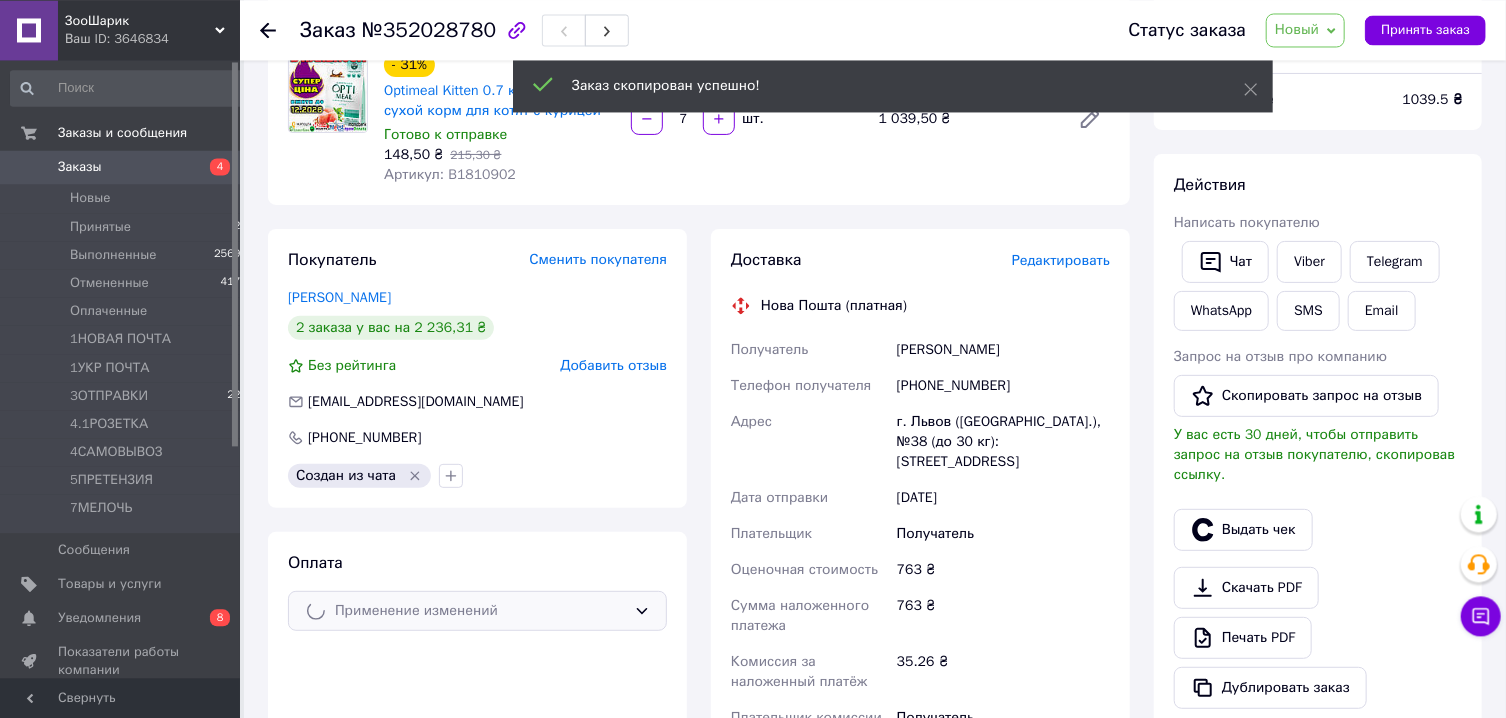 scroll, scrollTop: 0, scrollLeft: 0, axis: both 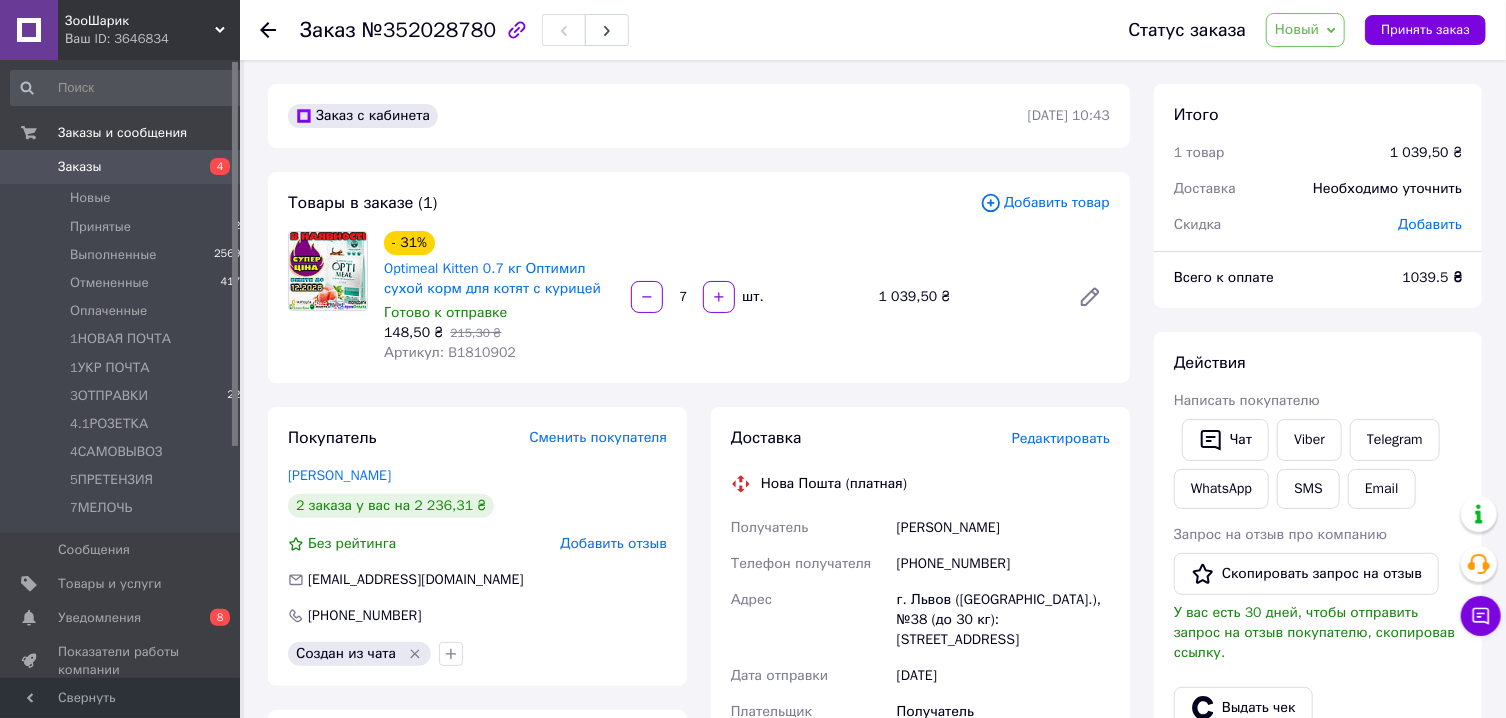click on "7" at bounding box center (683, 297) 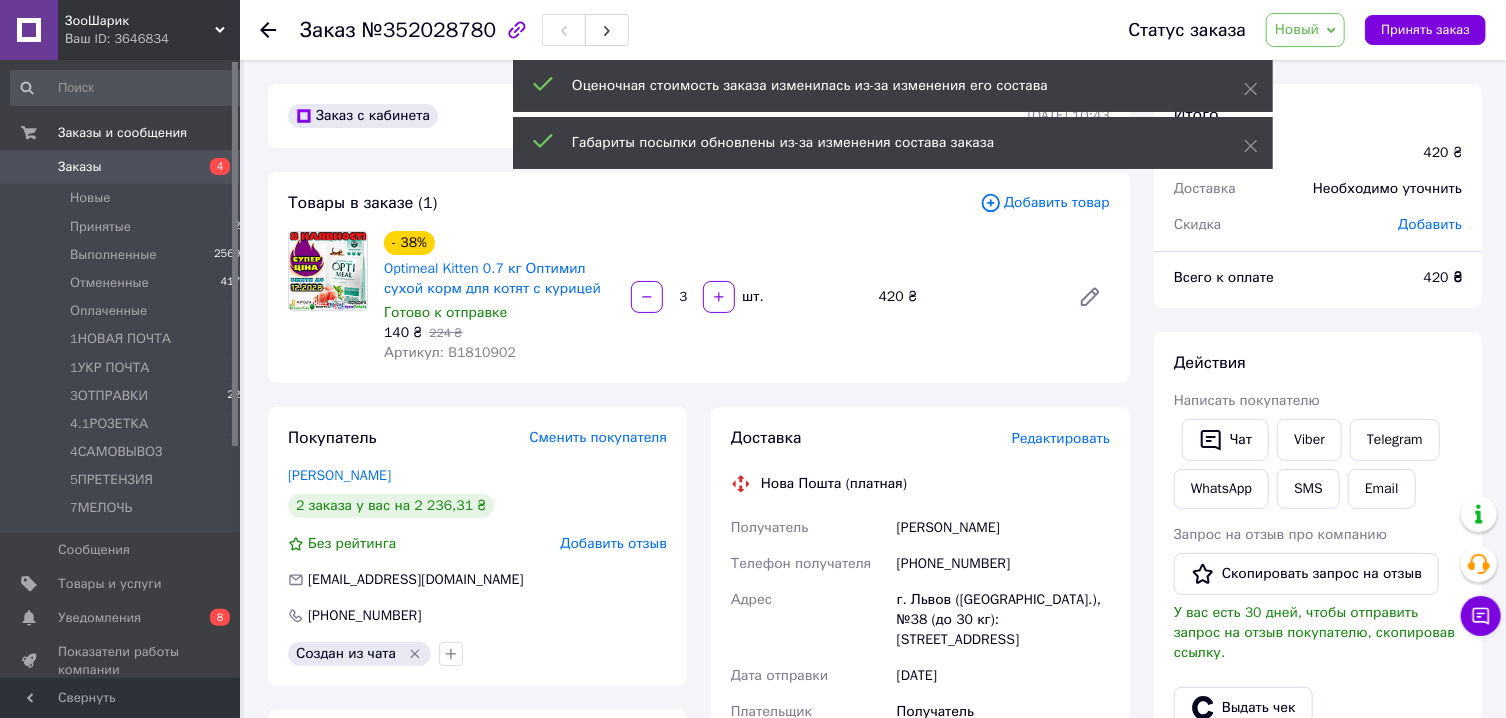 type on "3" 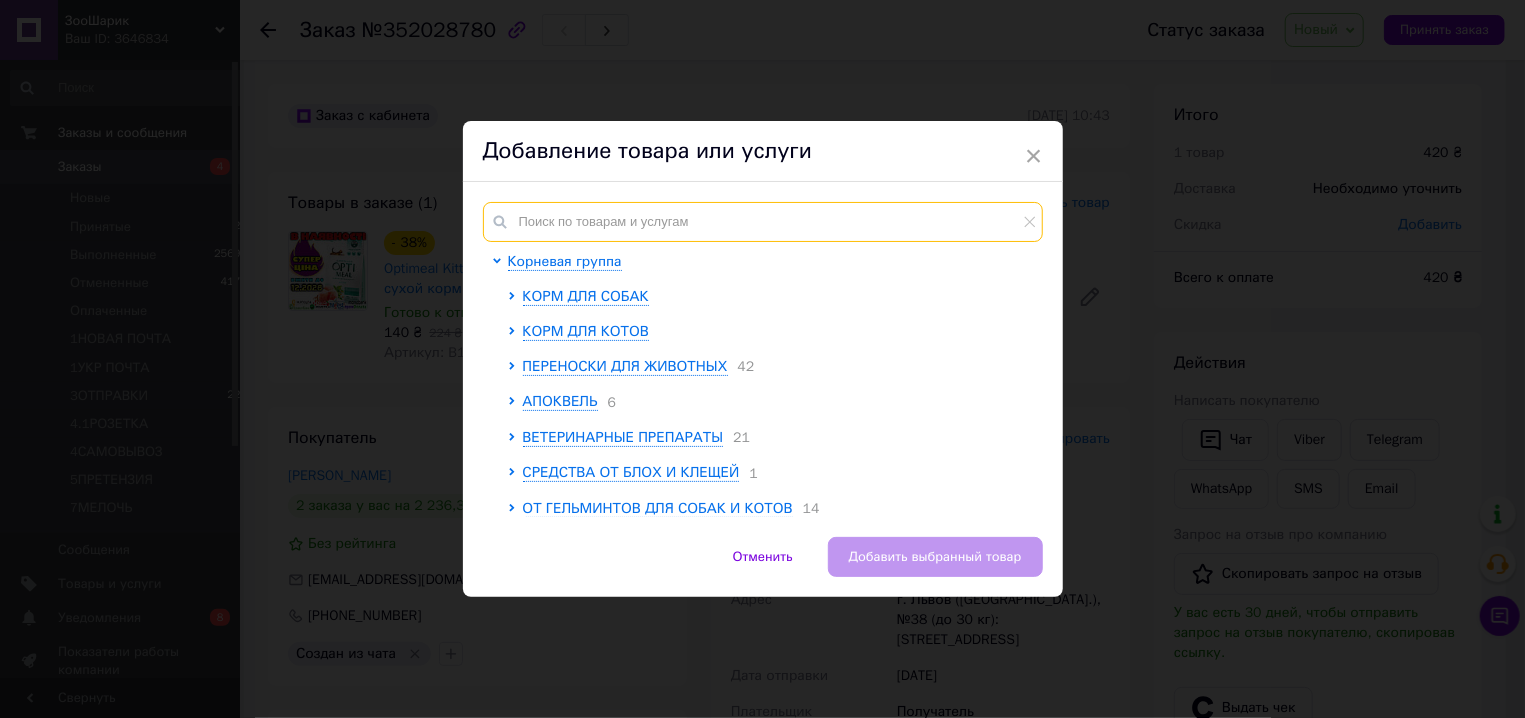click at bounding box center (763, 222) 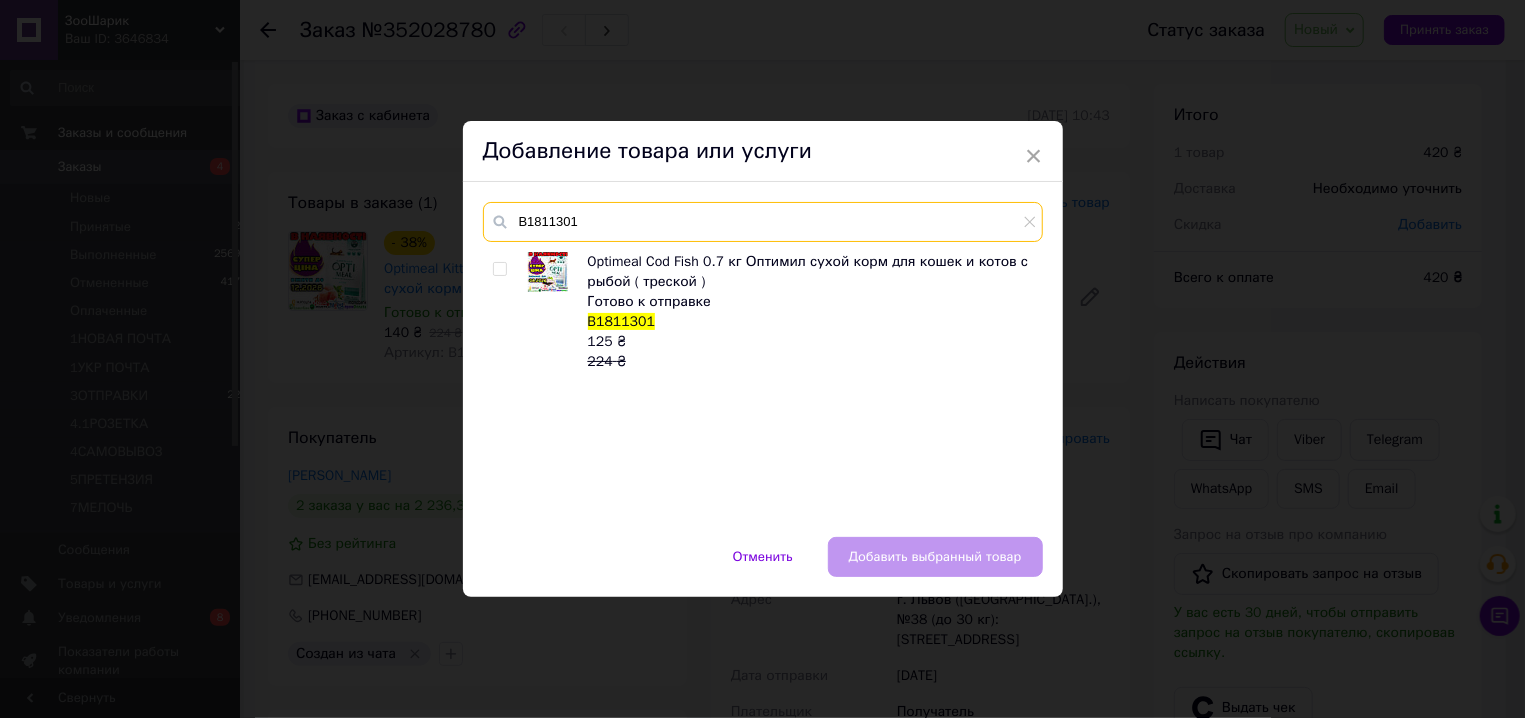 type on "B1811301" 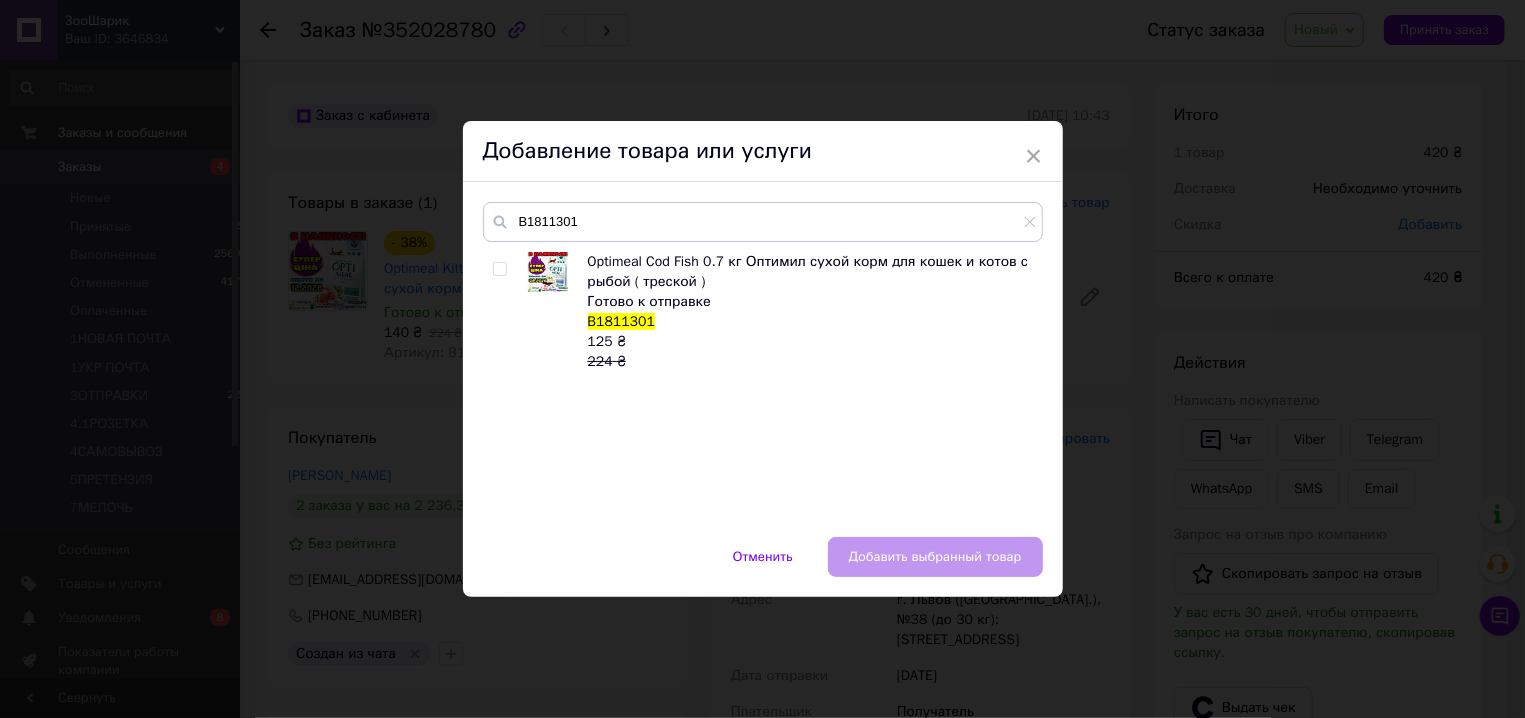 click at bounding box center (499, 269) 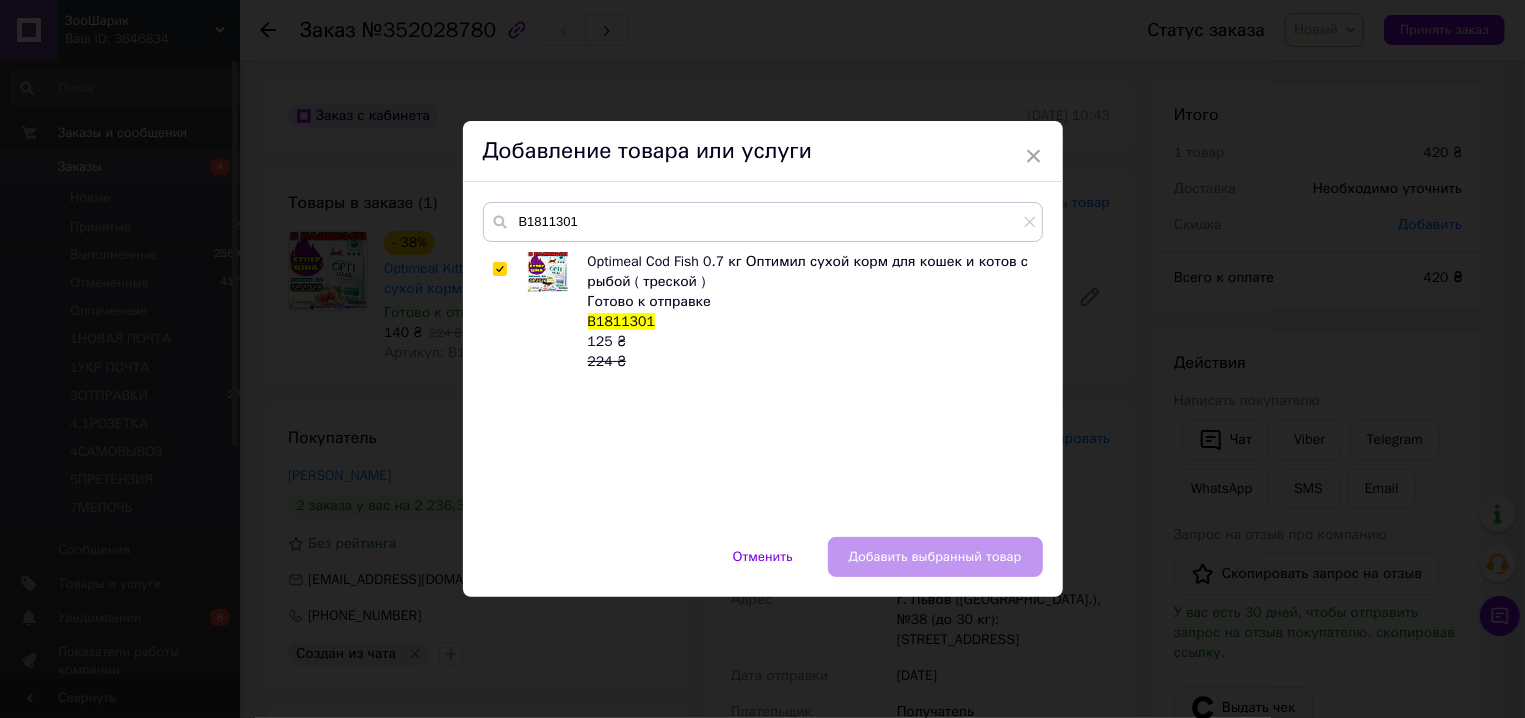 checkbox on "true" 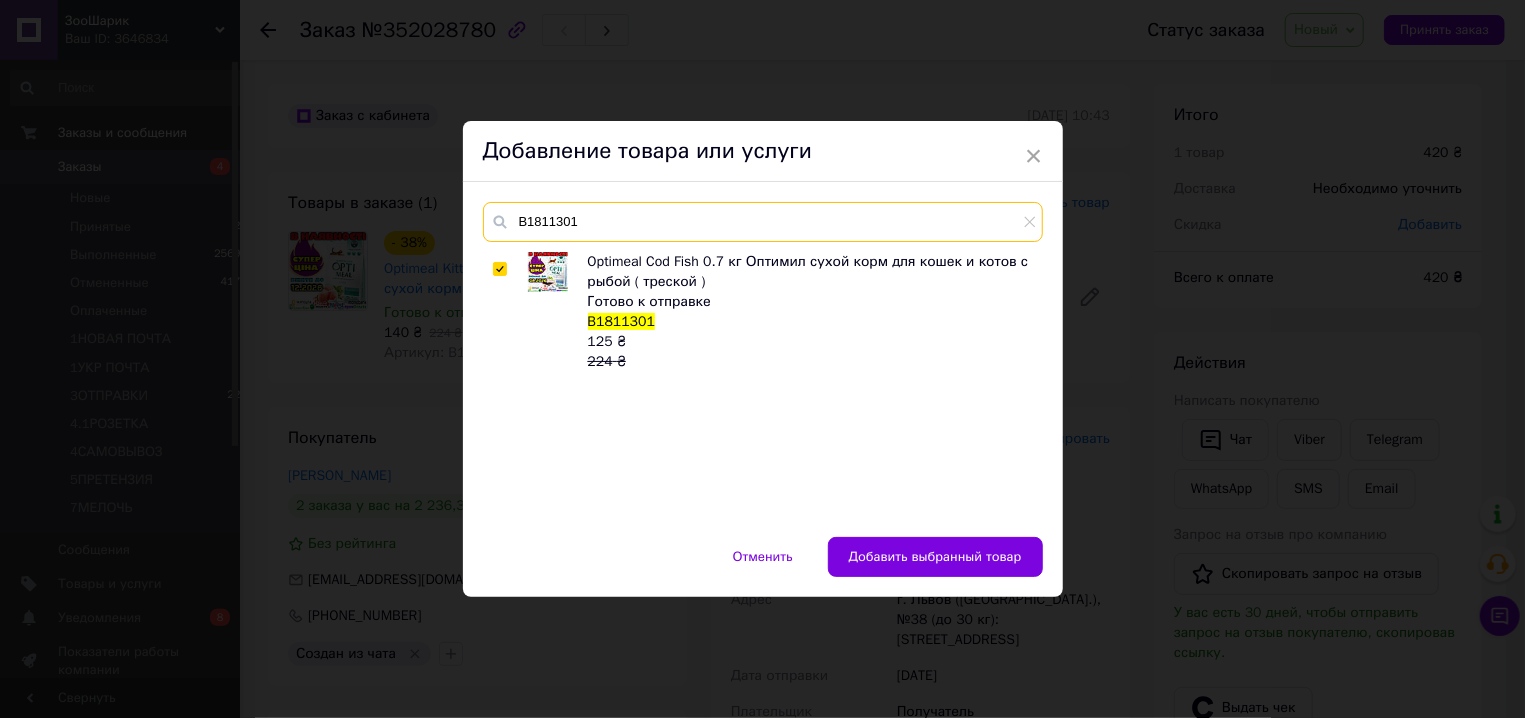 click on "B1811301" at bounding box center (763, 222) 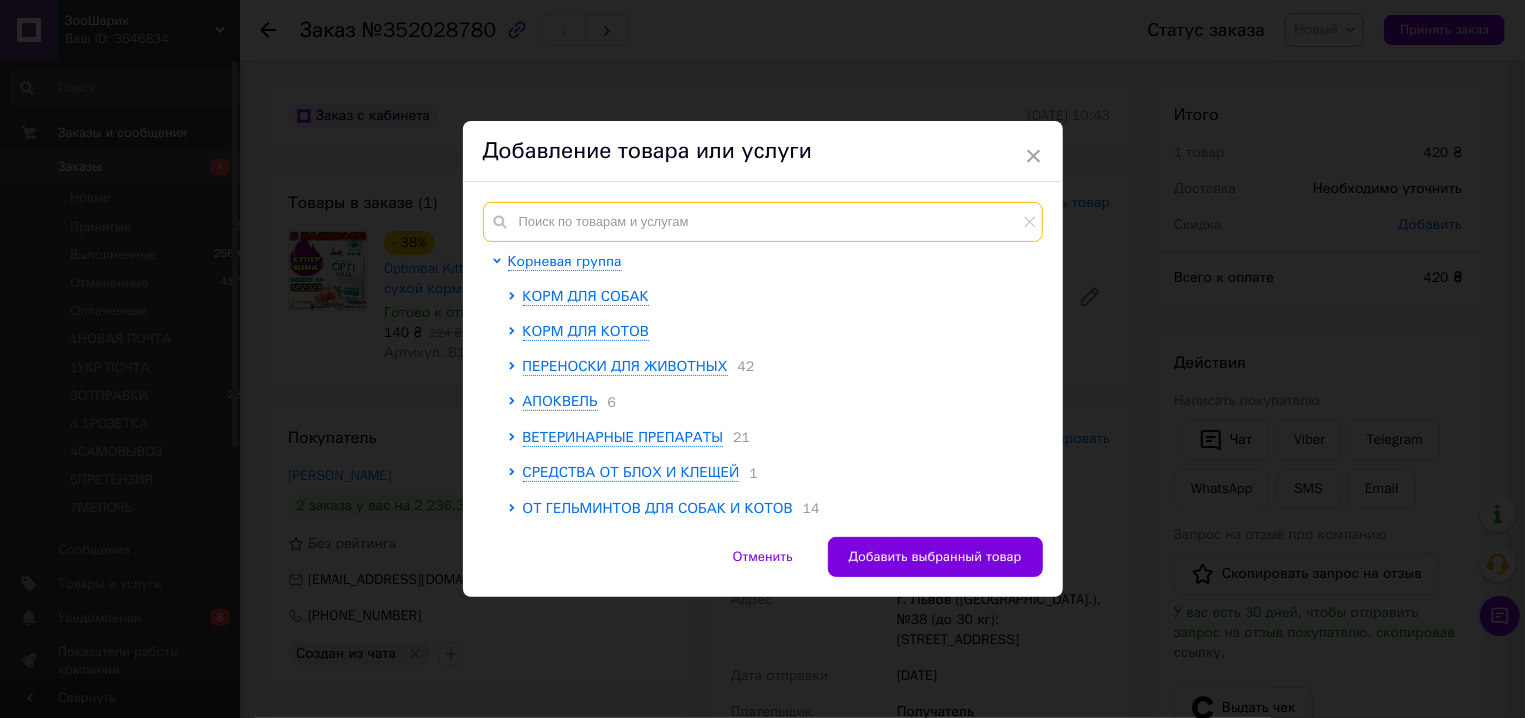 click at bounding box center [763, 222] 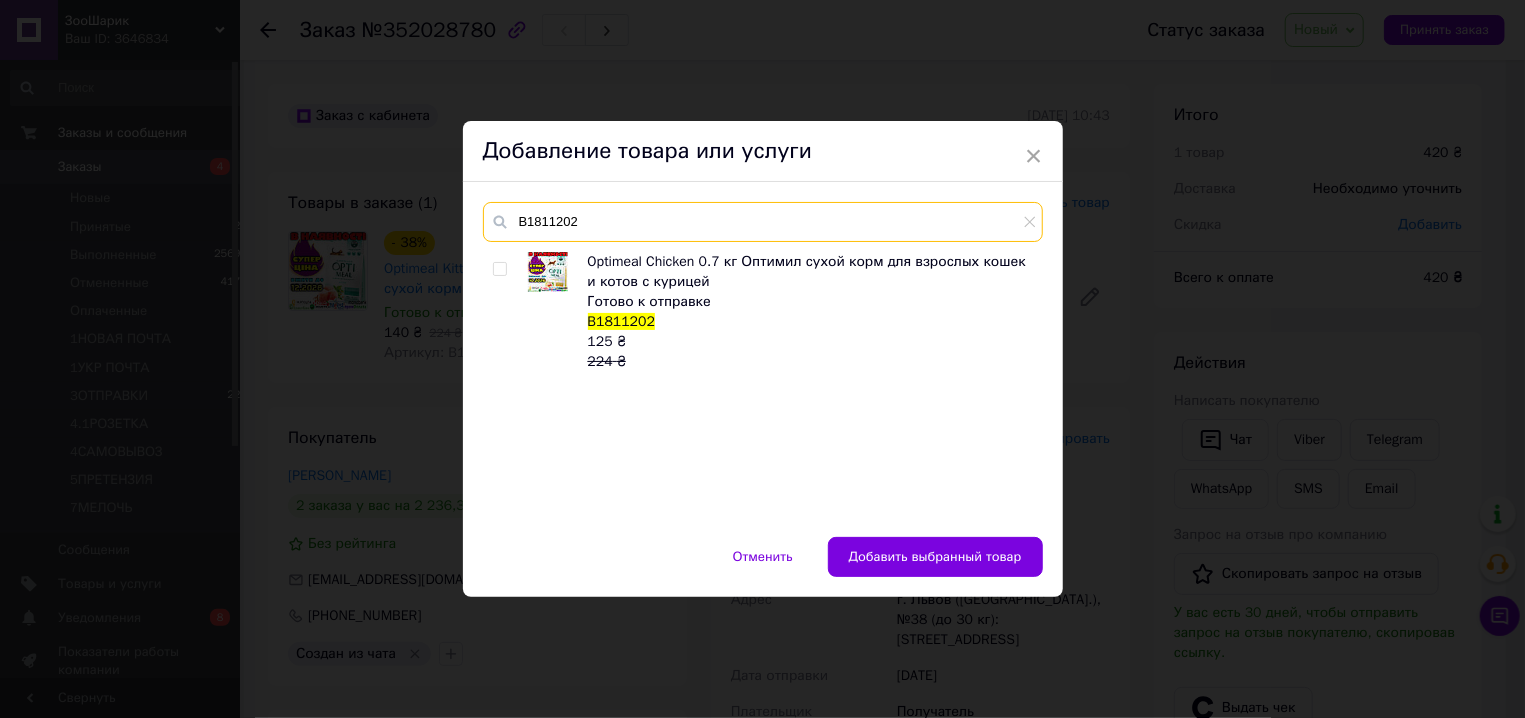 type on "B1811202" 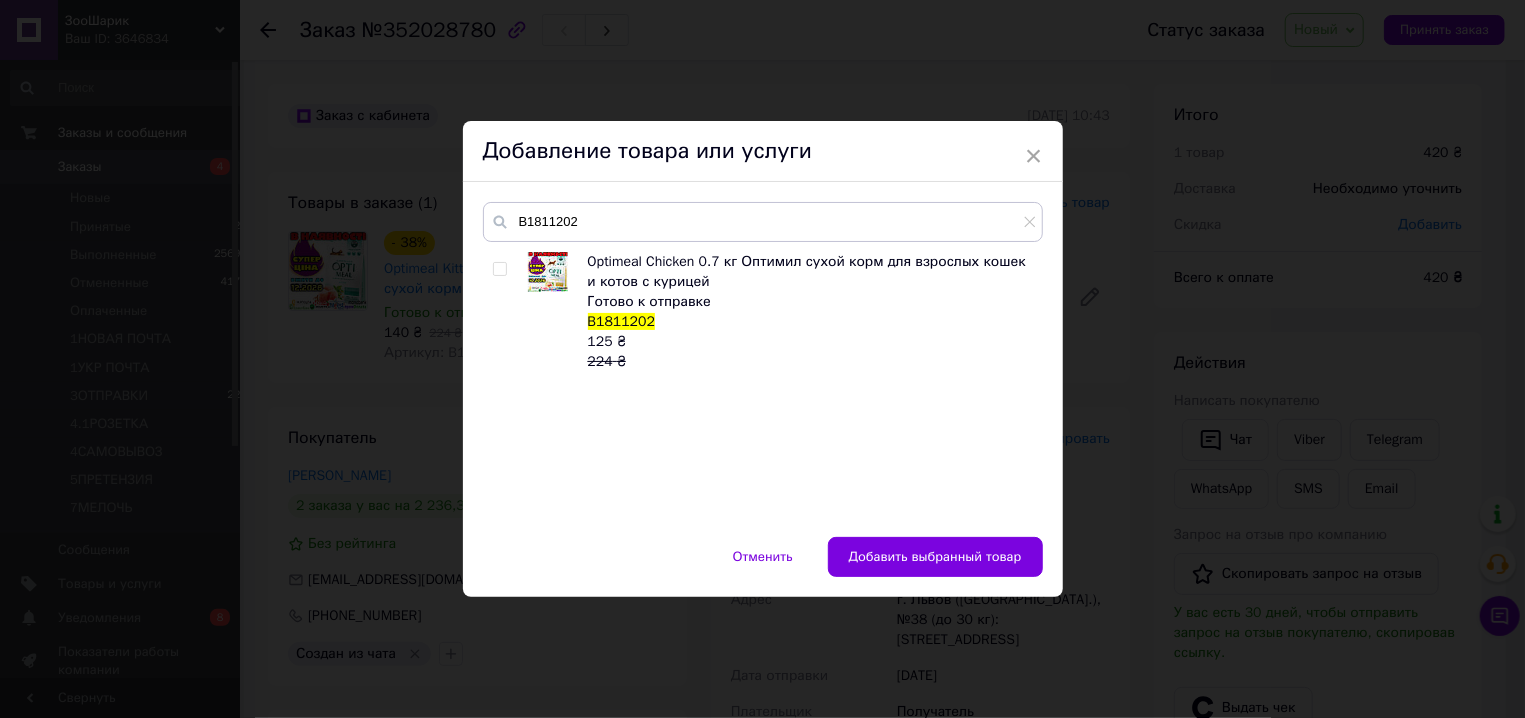 click at bounding box center [499, 269] 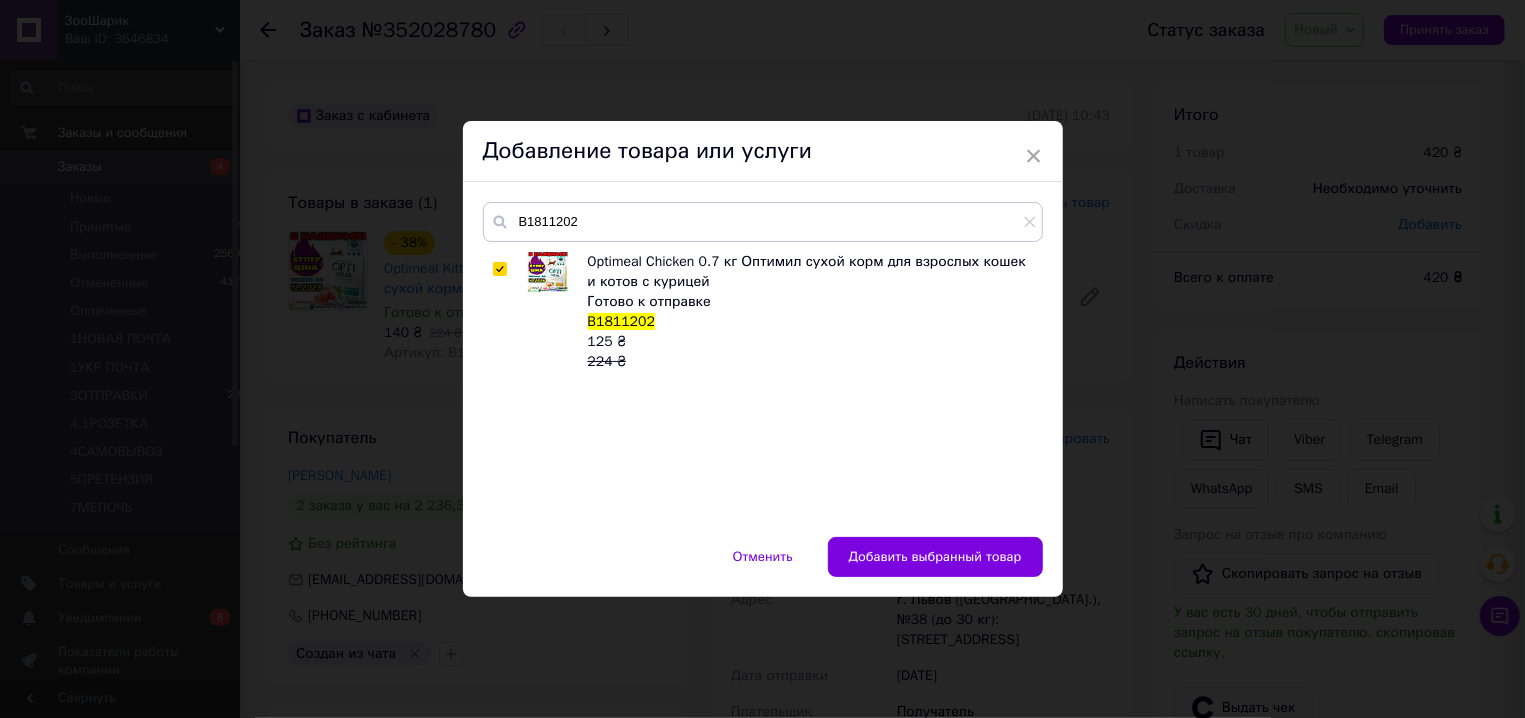 checkbox on "true" 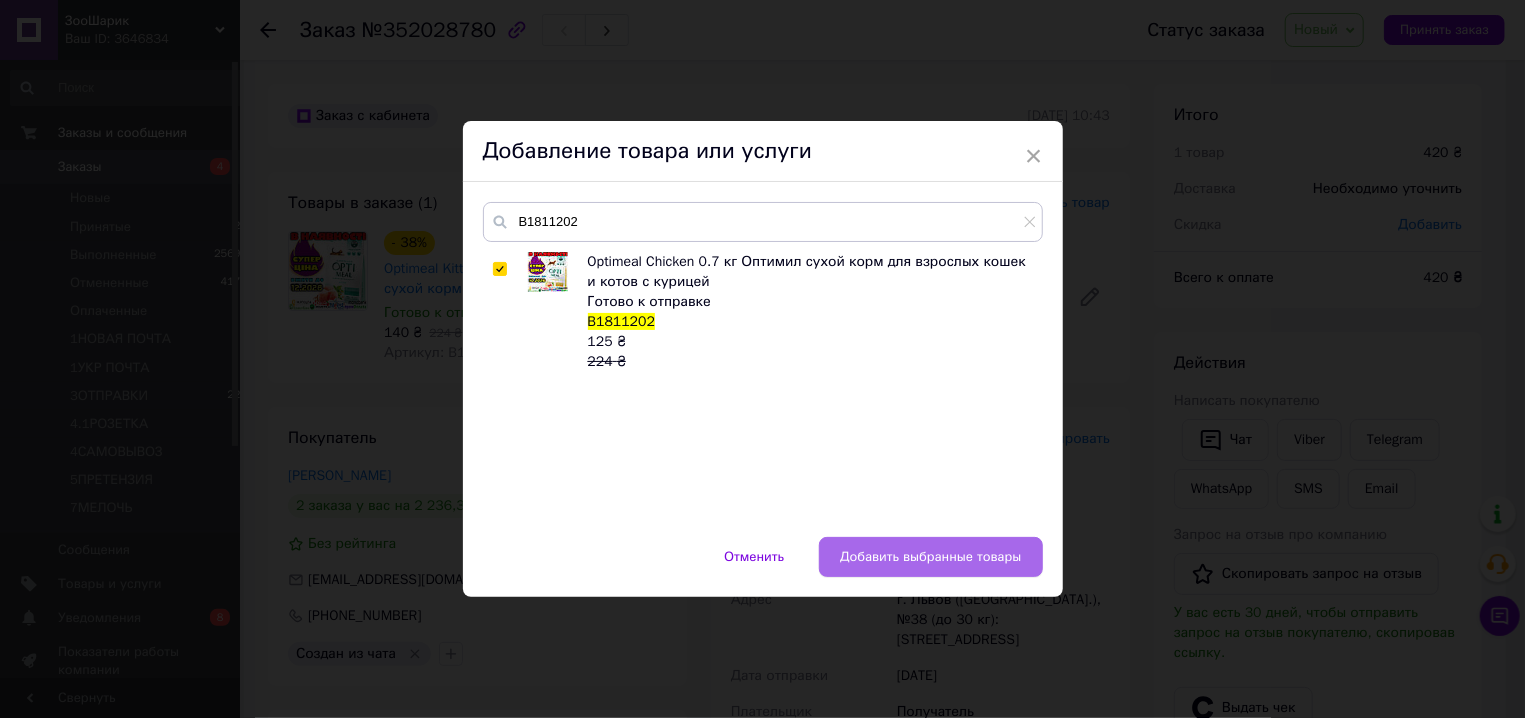click on "Добавить выбранные товары" at bounding box center [930, 557] 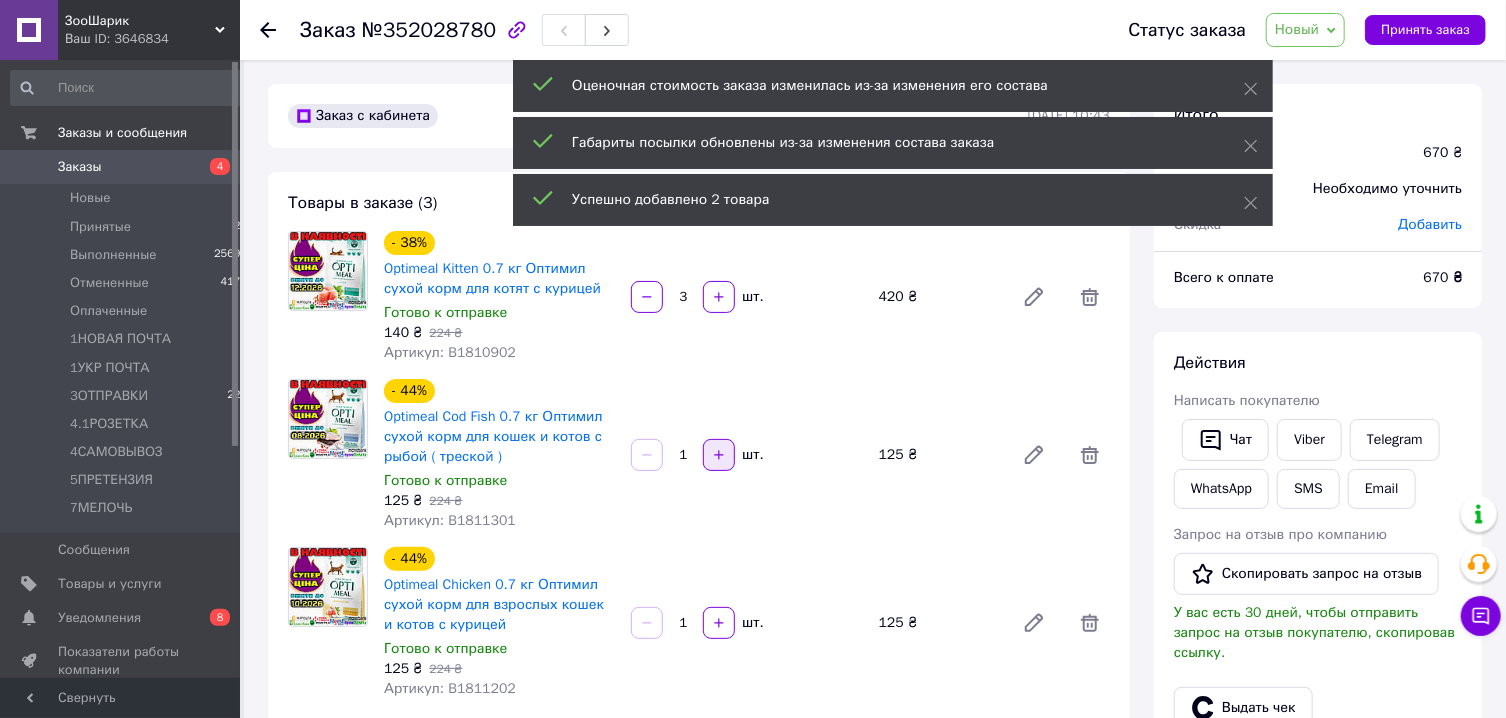click 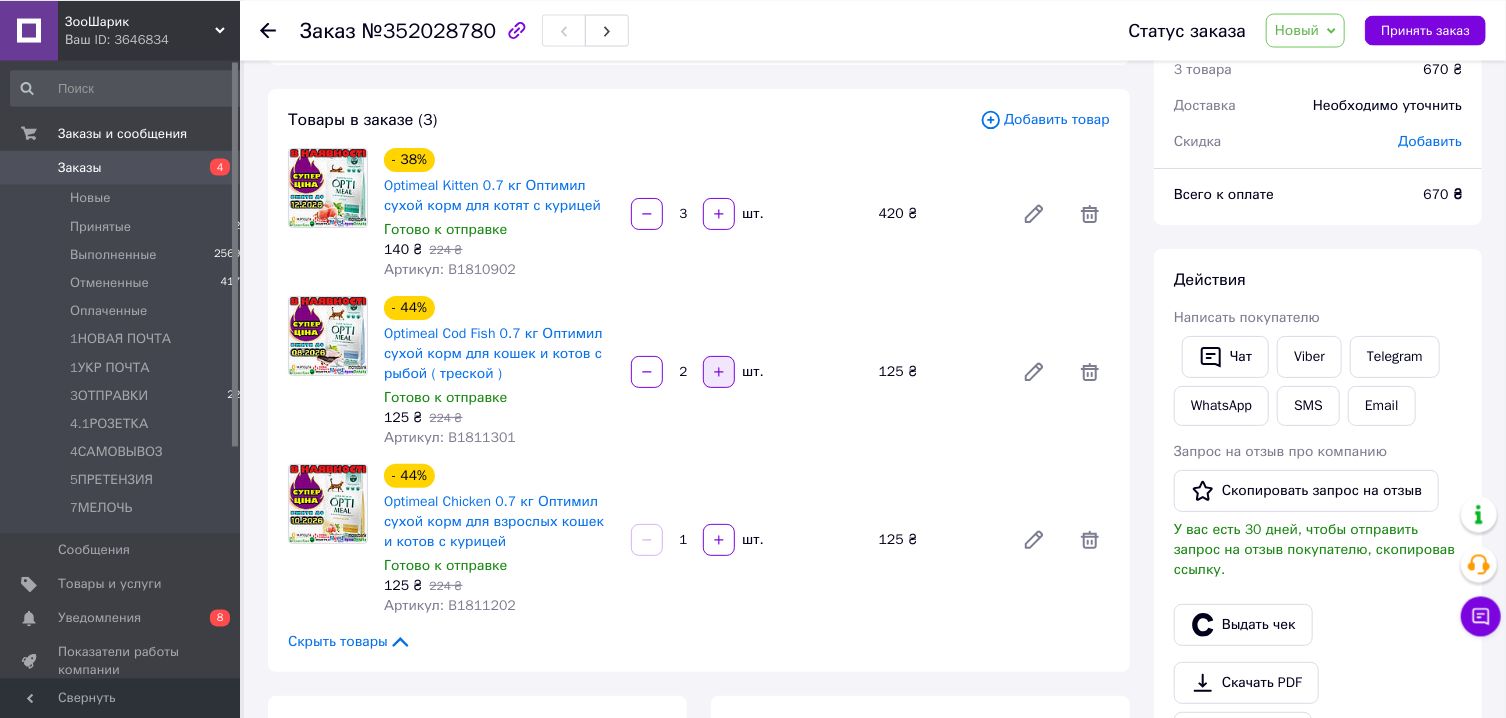 scroll, scrollTop: 127, scrollLeft: 0, axis: vertical 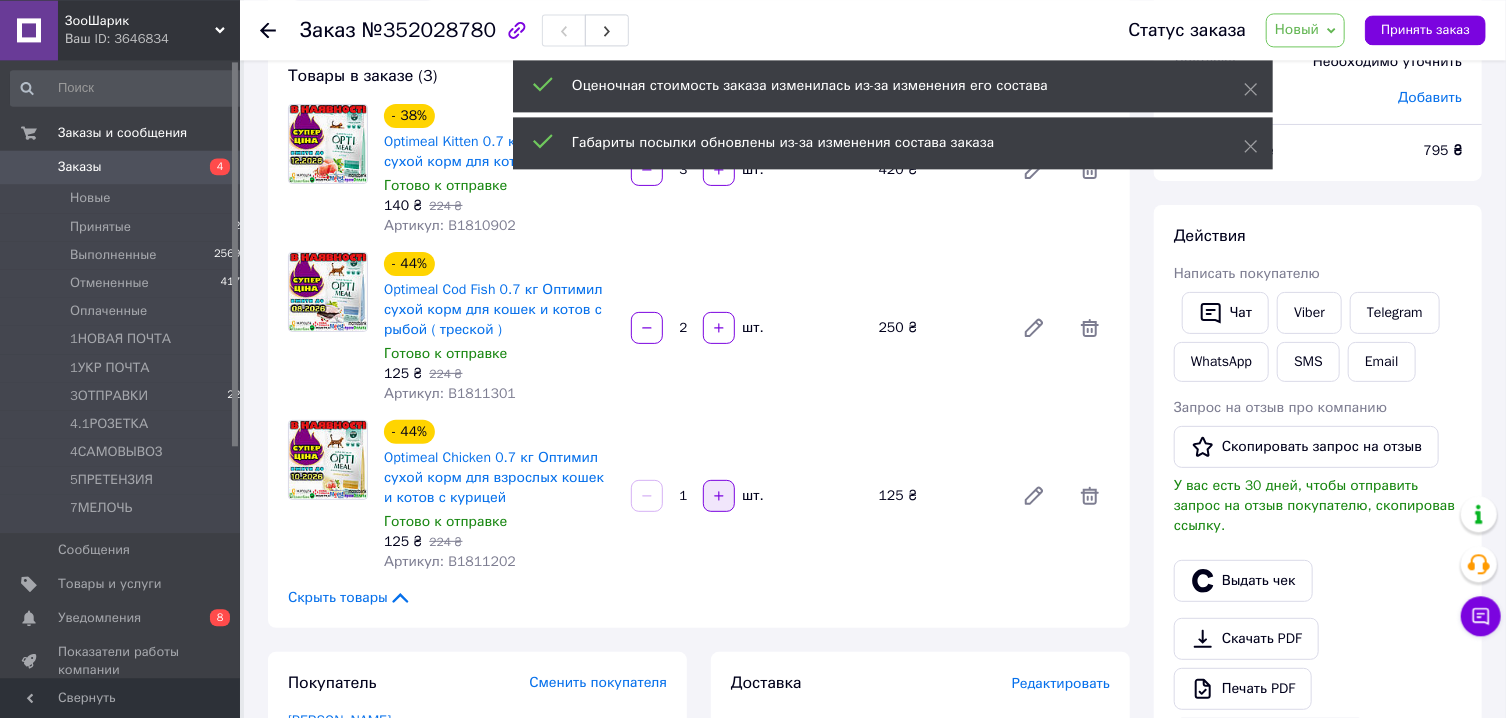 click 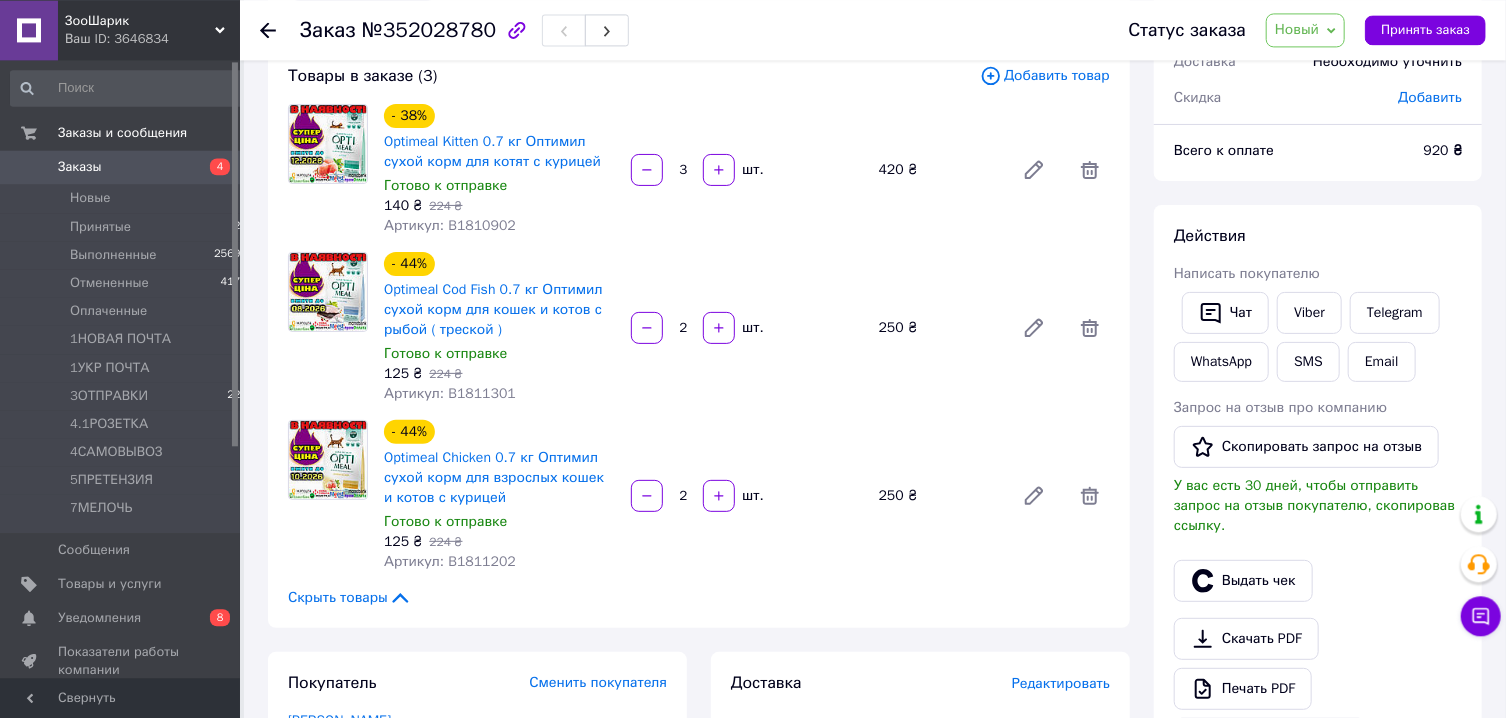 click on "Новый" at bounding box center (1305, 30) 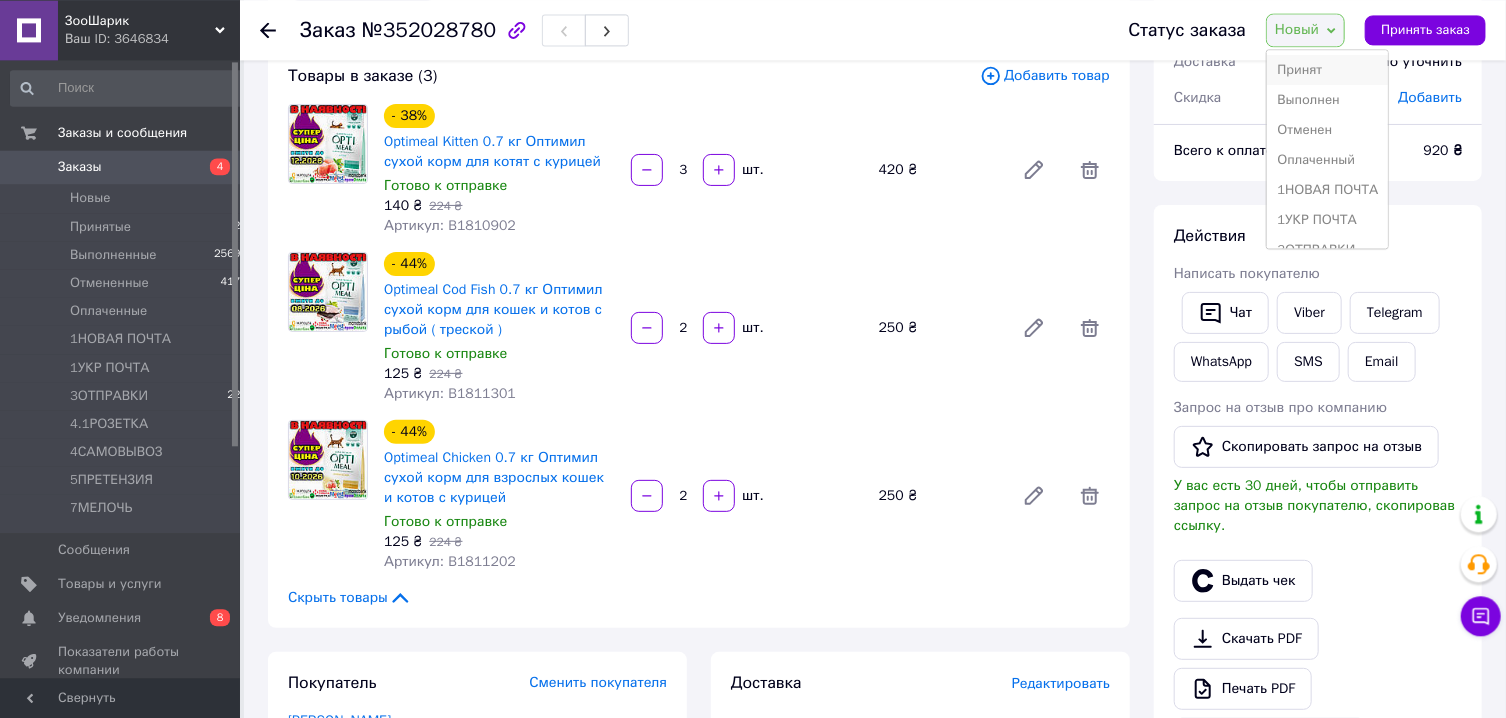 click on "Принят" at bounding box center (1327, 70) 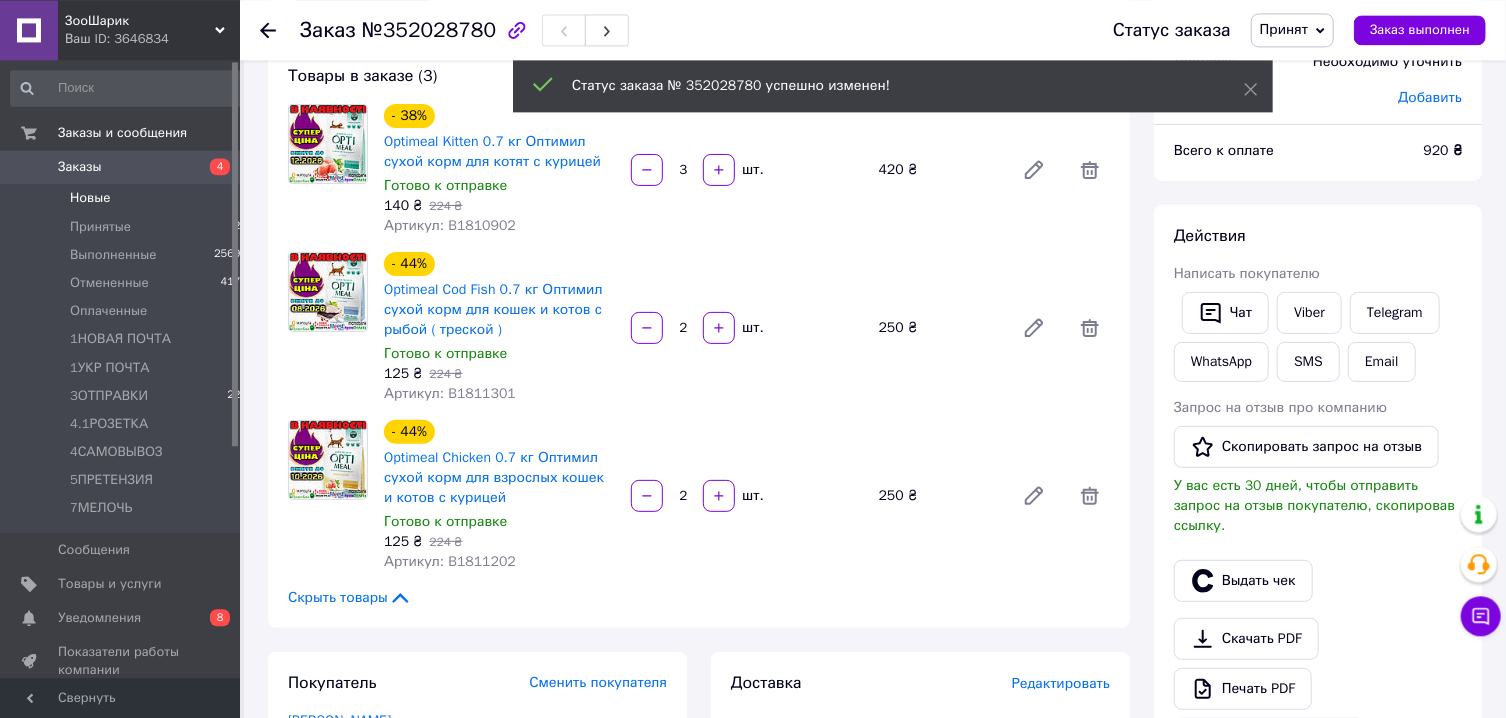 click on "Новые 4" at bounding box center (129, 198) 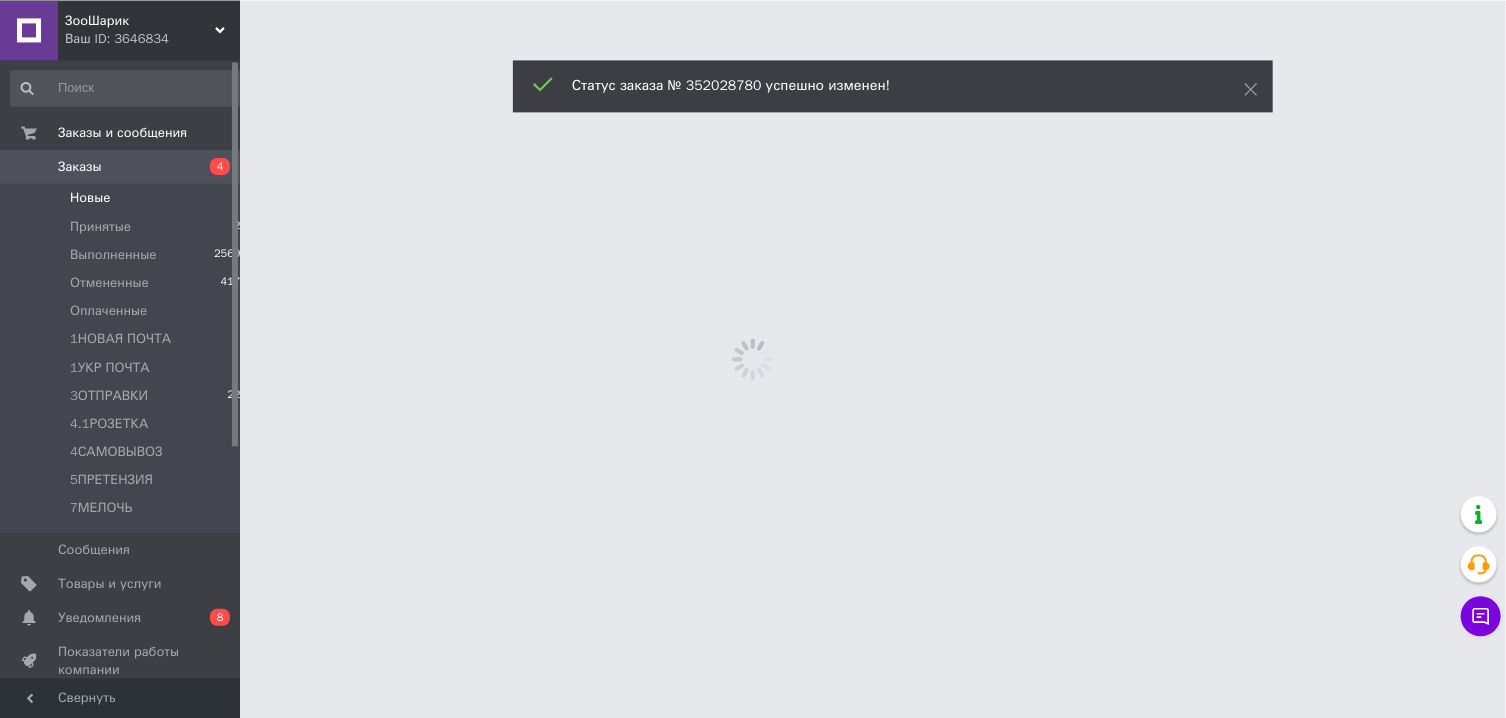 scroll, scrollTop: 0, scrollLeft: 0, axis: both 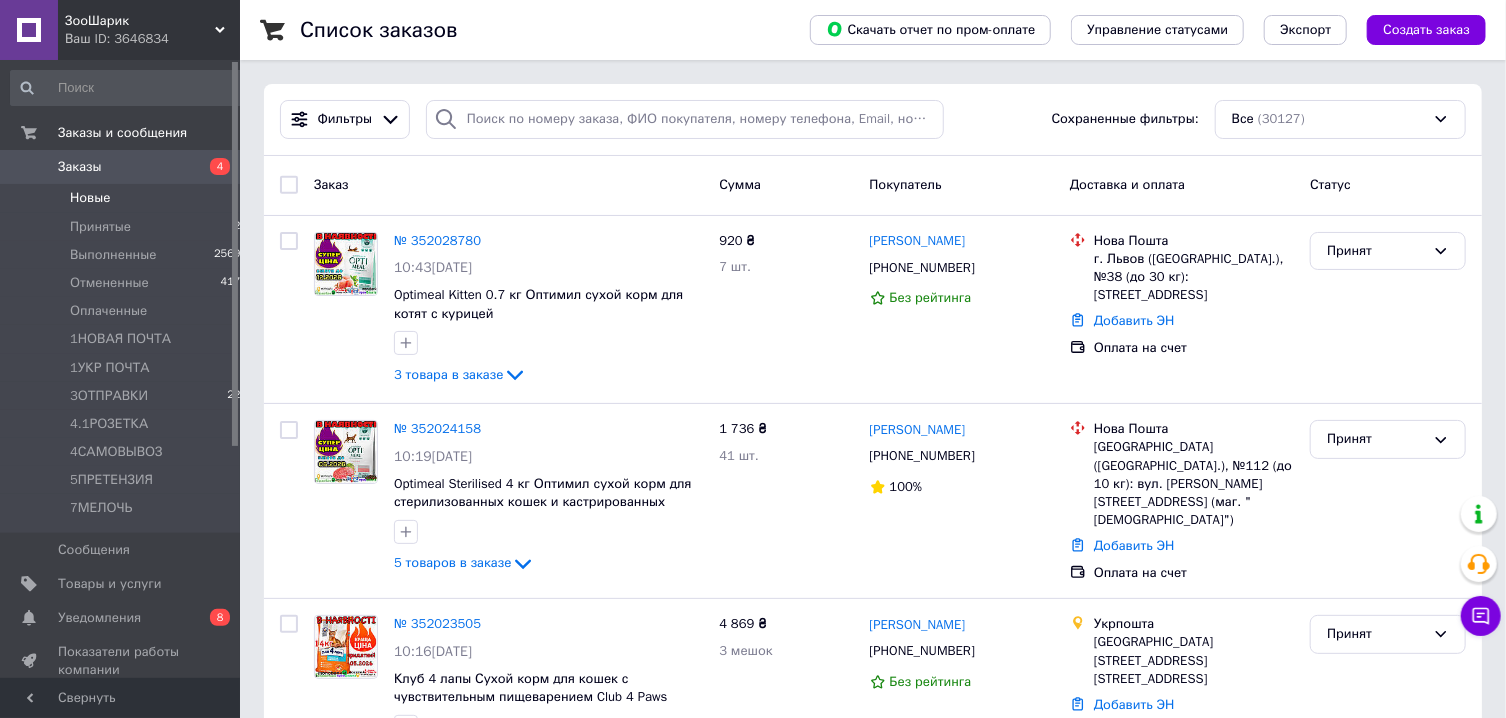 click on "Новые 5" at bounding box center [129, 198] 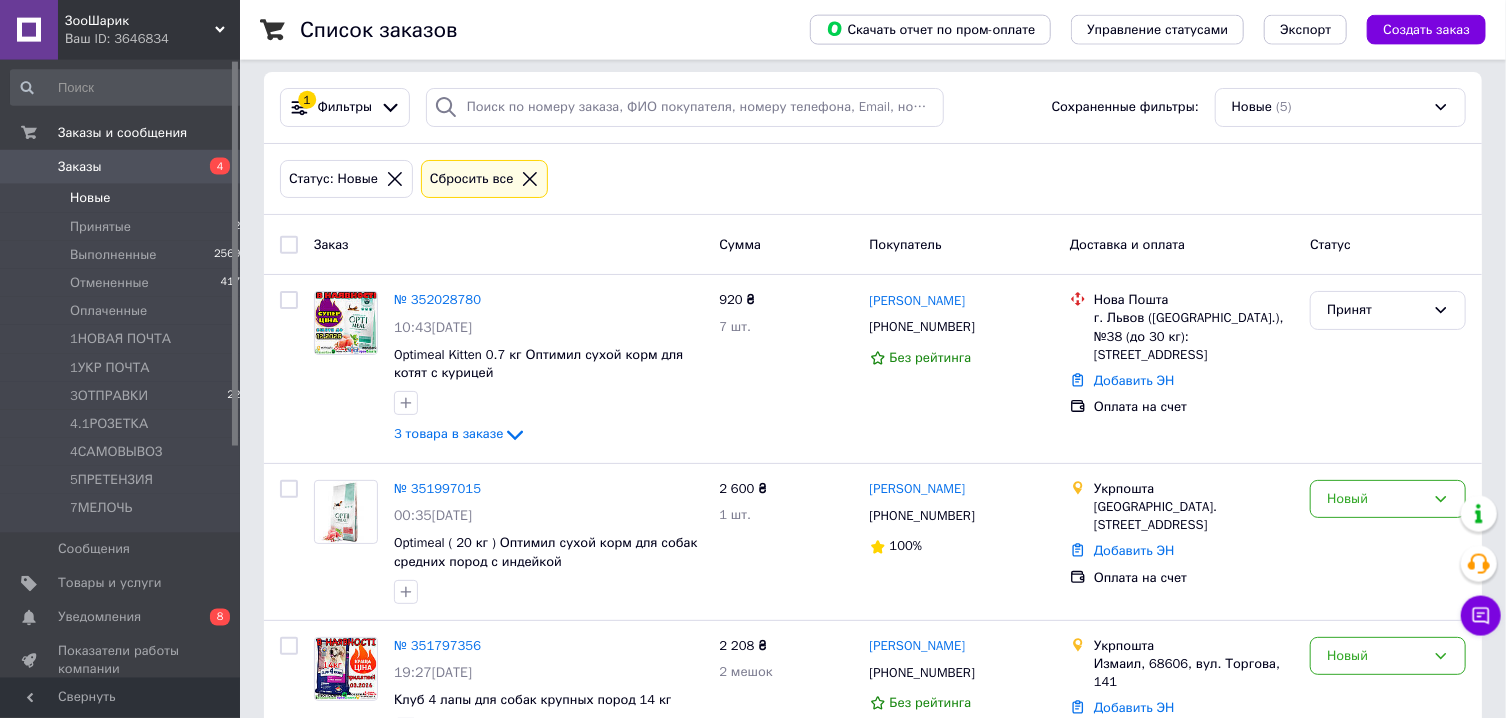 scroll, scrollTop: 0, scrollLeft: 0, axis: both 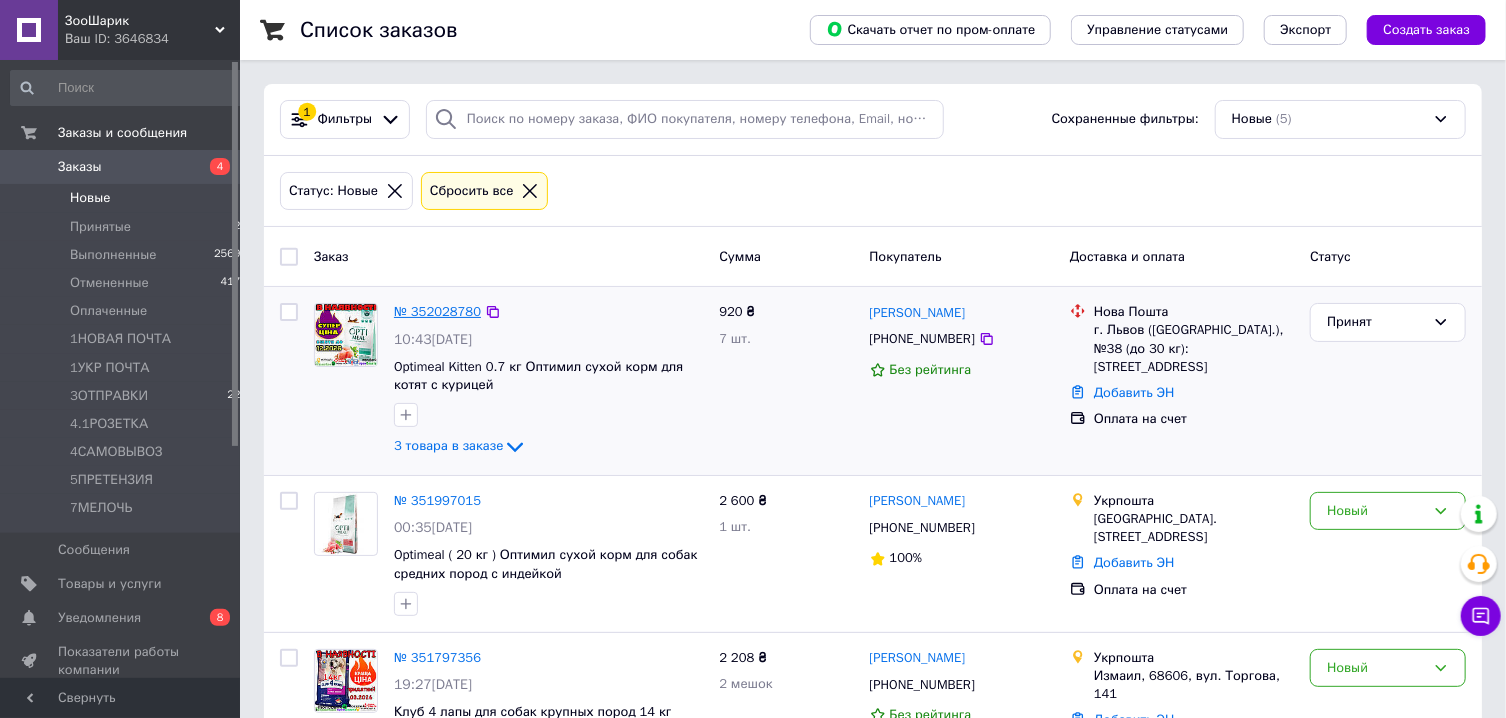 click on "№ 352028780" at bounding box center [437, 311] 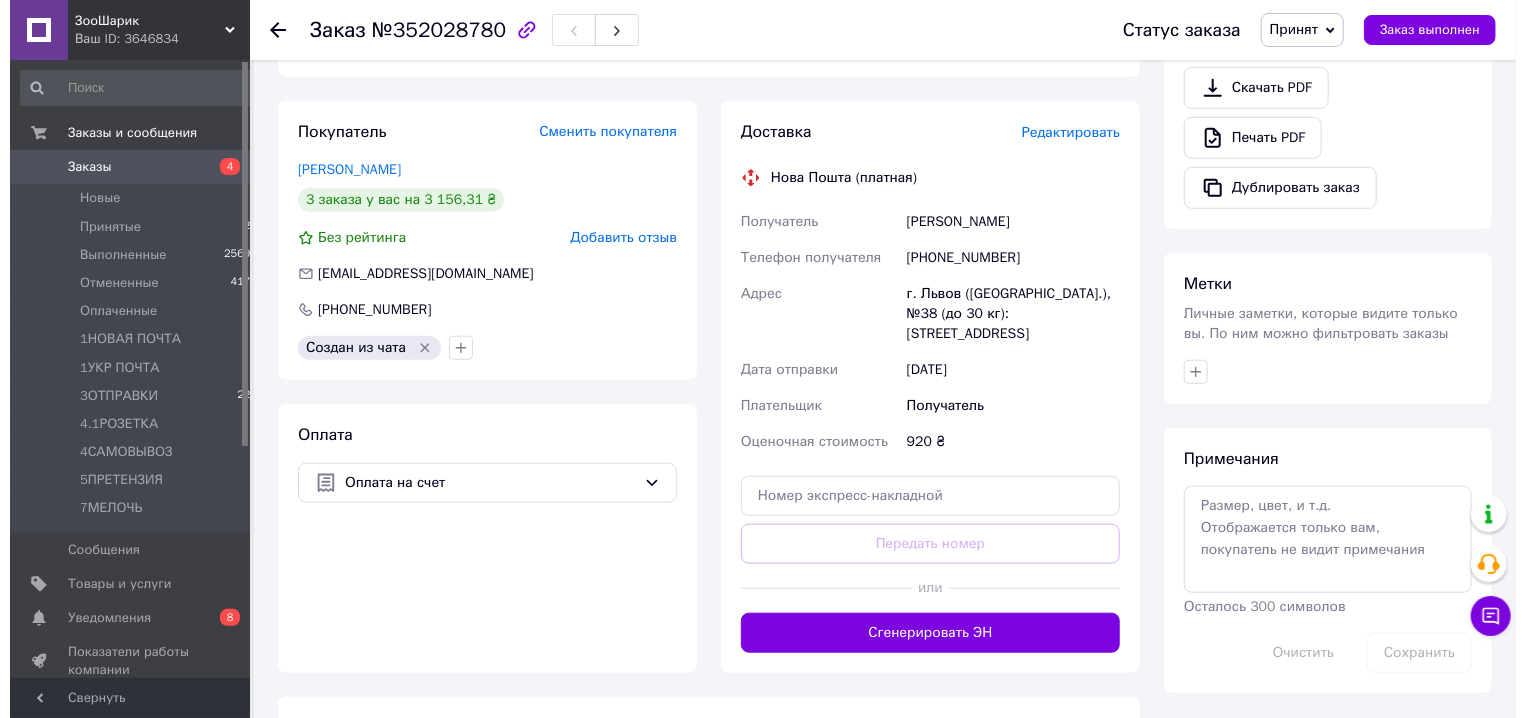 scroll, scrollTop: 664, scrollLeft: 0, axis: vertical 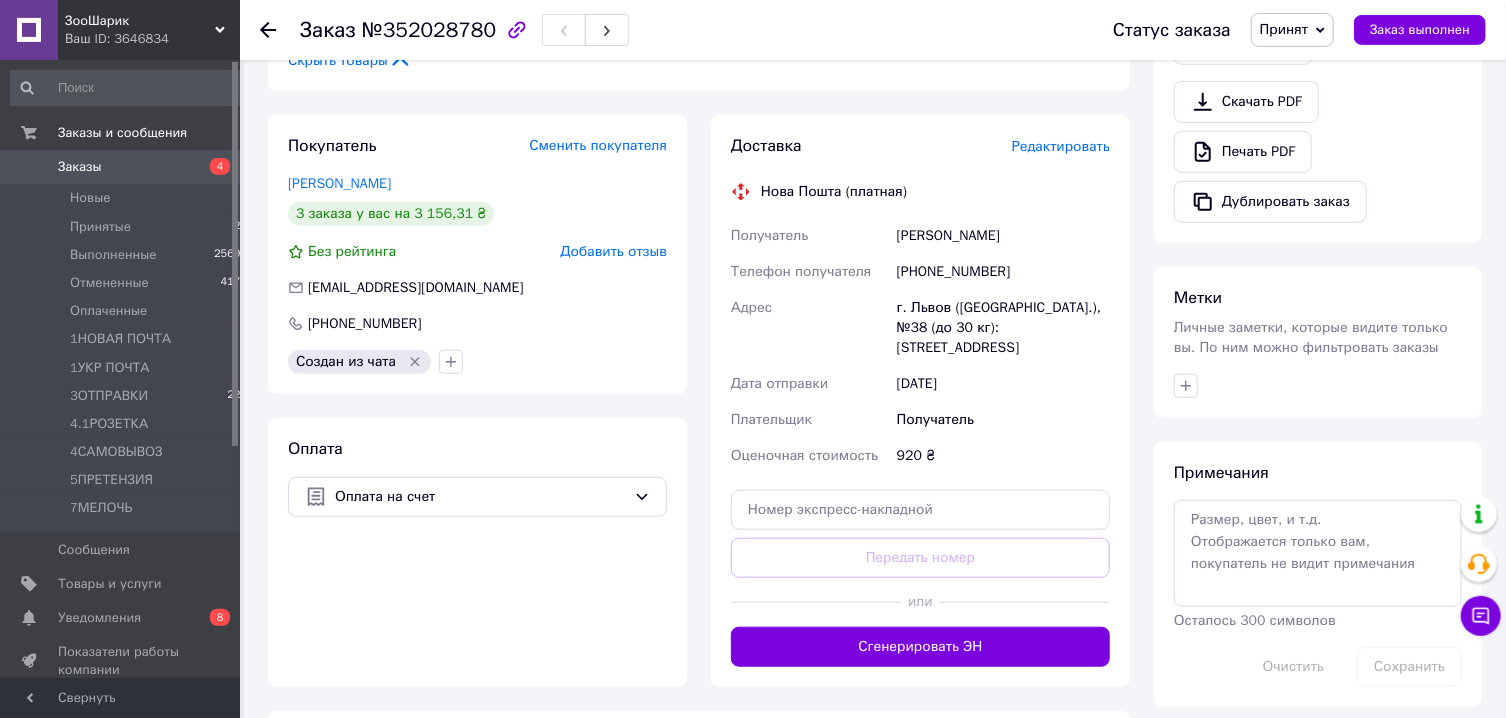 click on "Редактировать" at bounding box center [1061, 146] 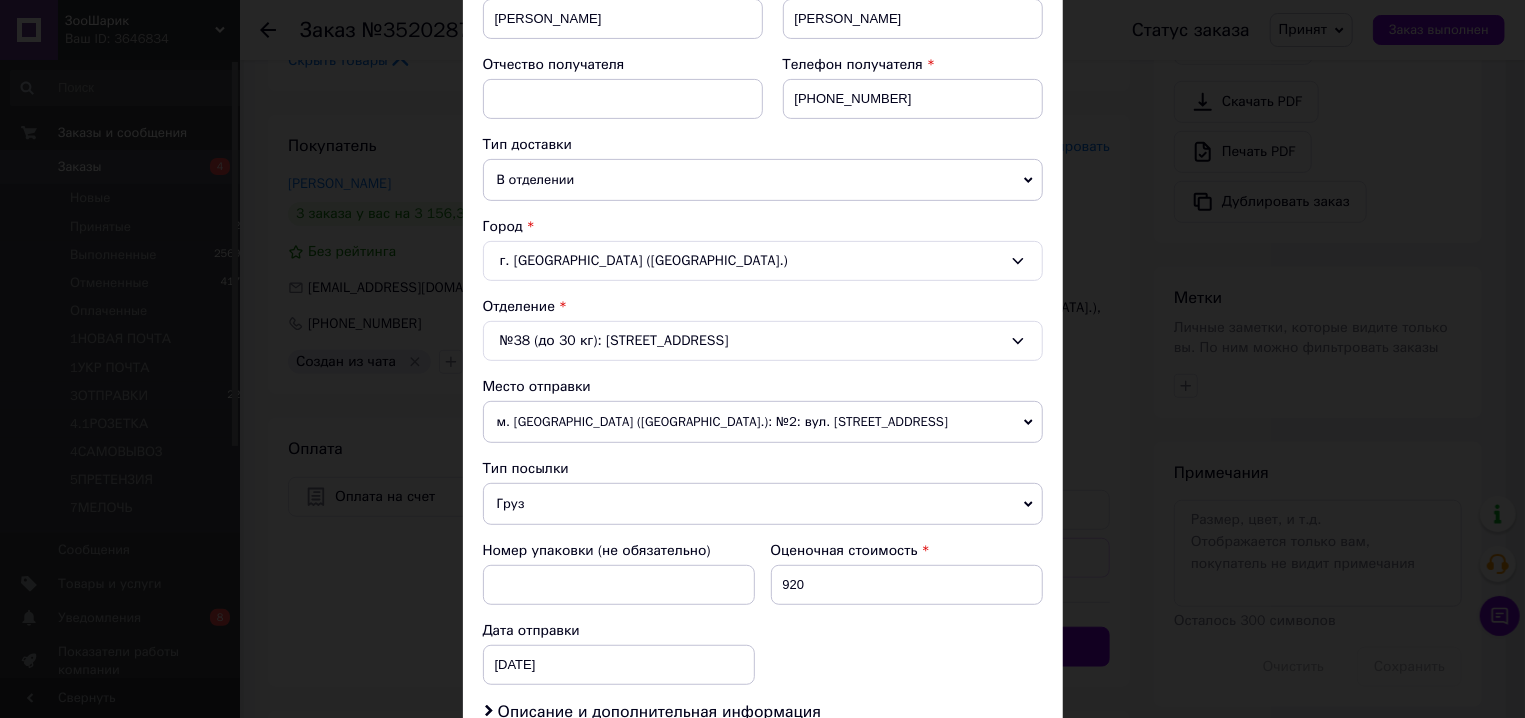 scroll, scrollTop: 341, scrollLeft: 0, axis: vertical 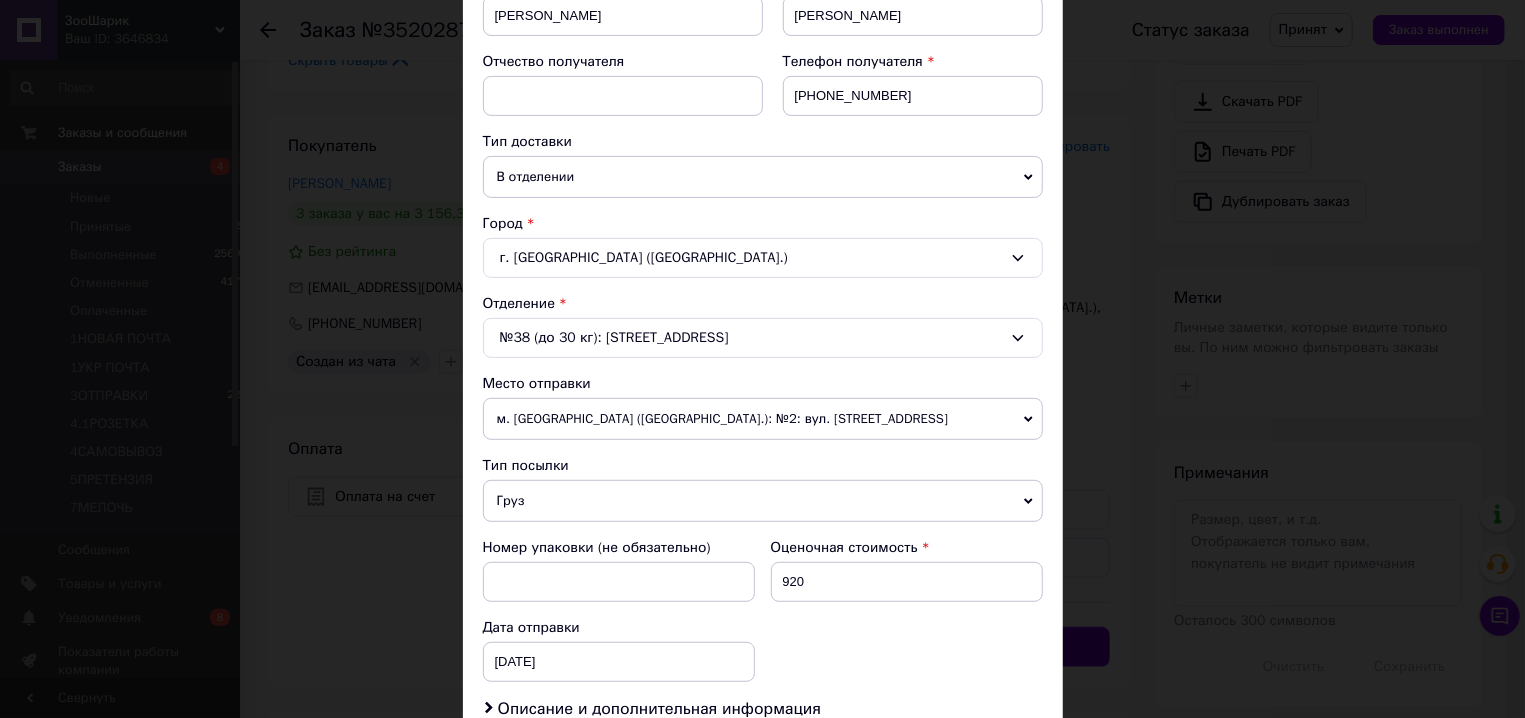 click on "№38 (до 30 кг): ул. Зеленая, 89" at bounding box center (763, 338) 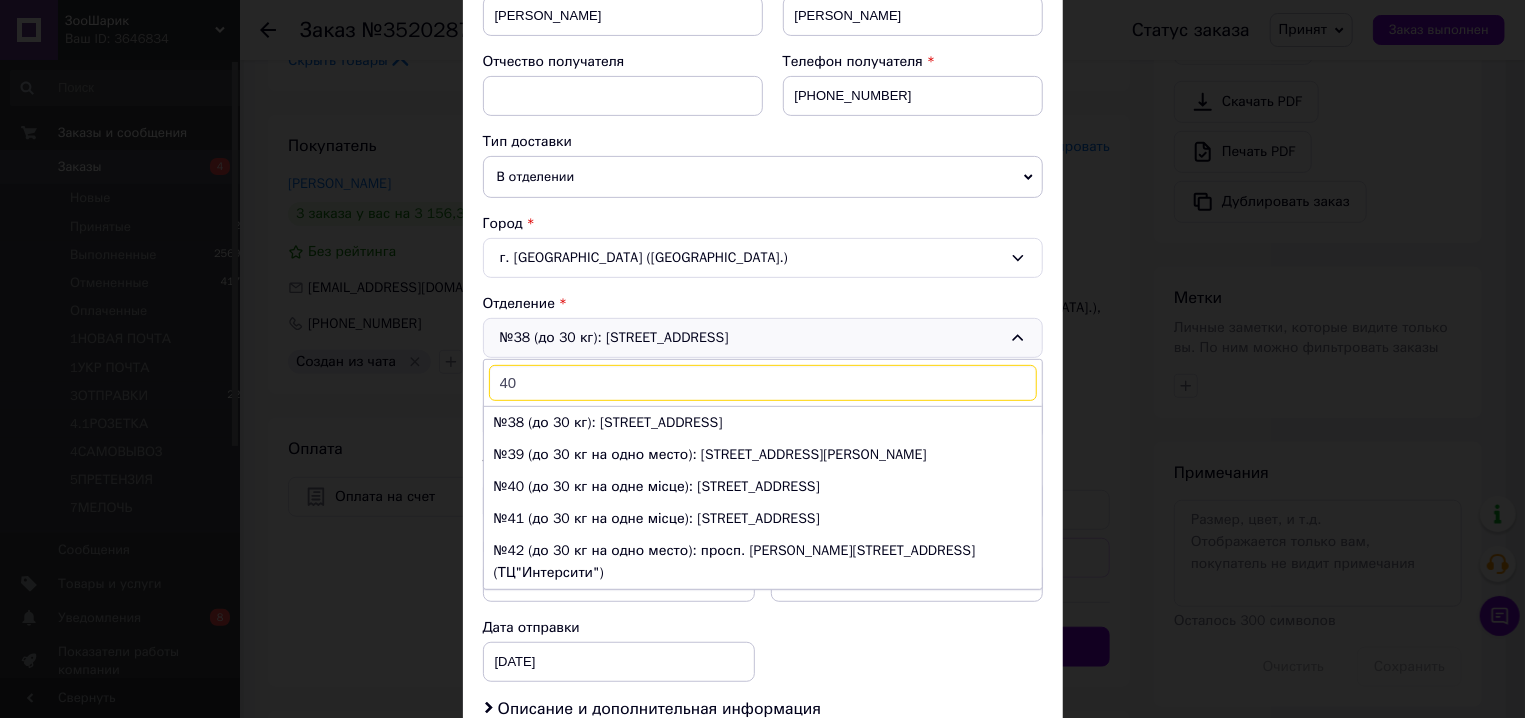 scroll, scrollTop: 0, scrollLeft: 0, axis: both 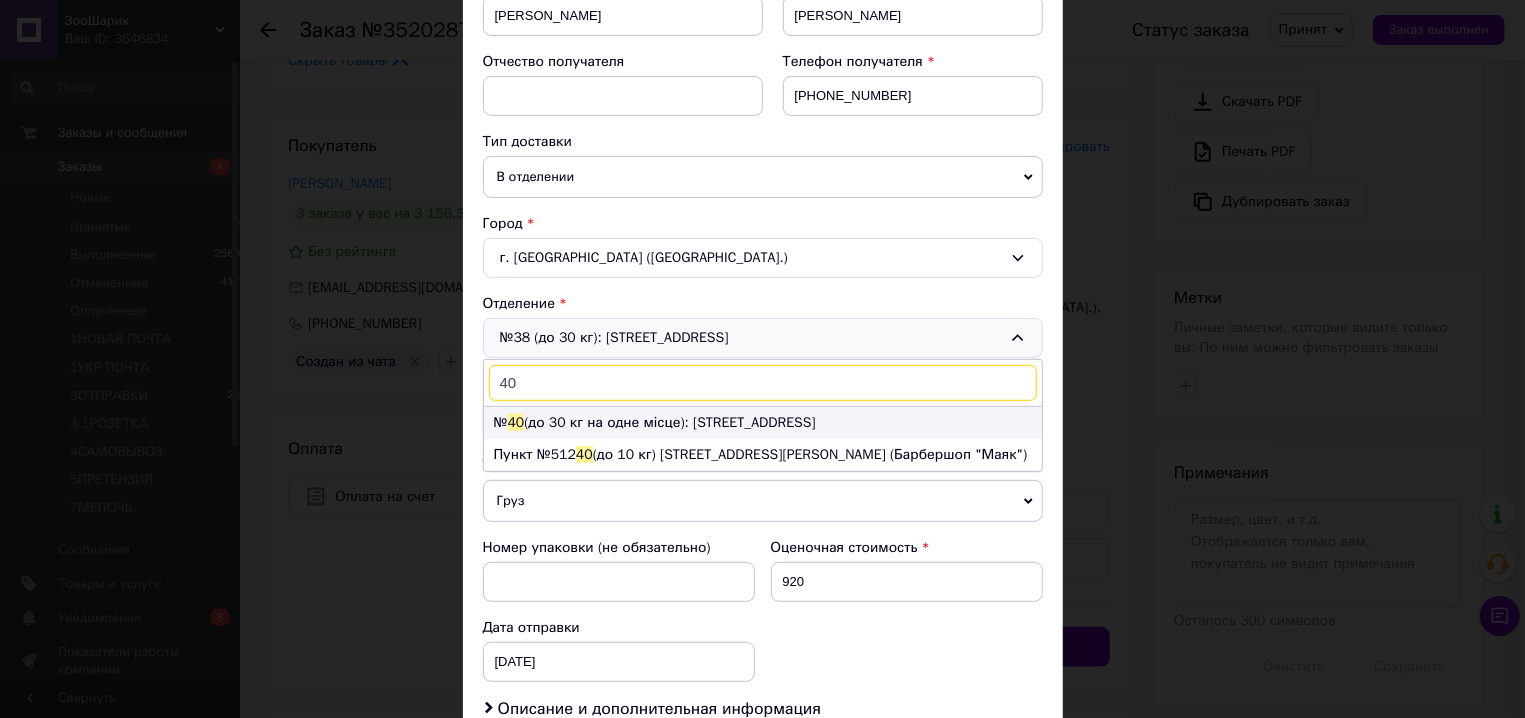 type on "40" 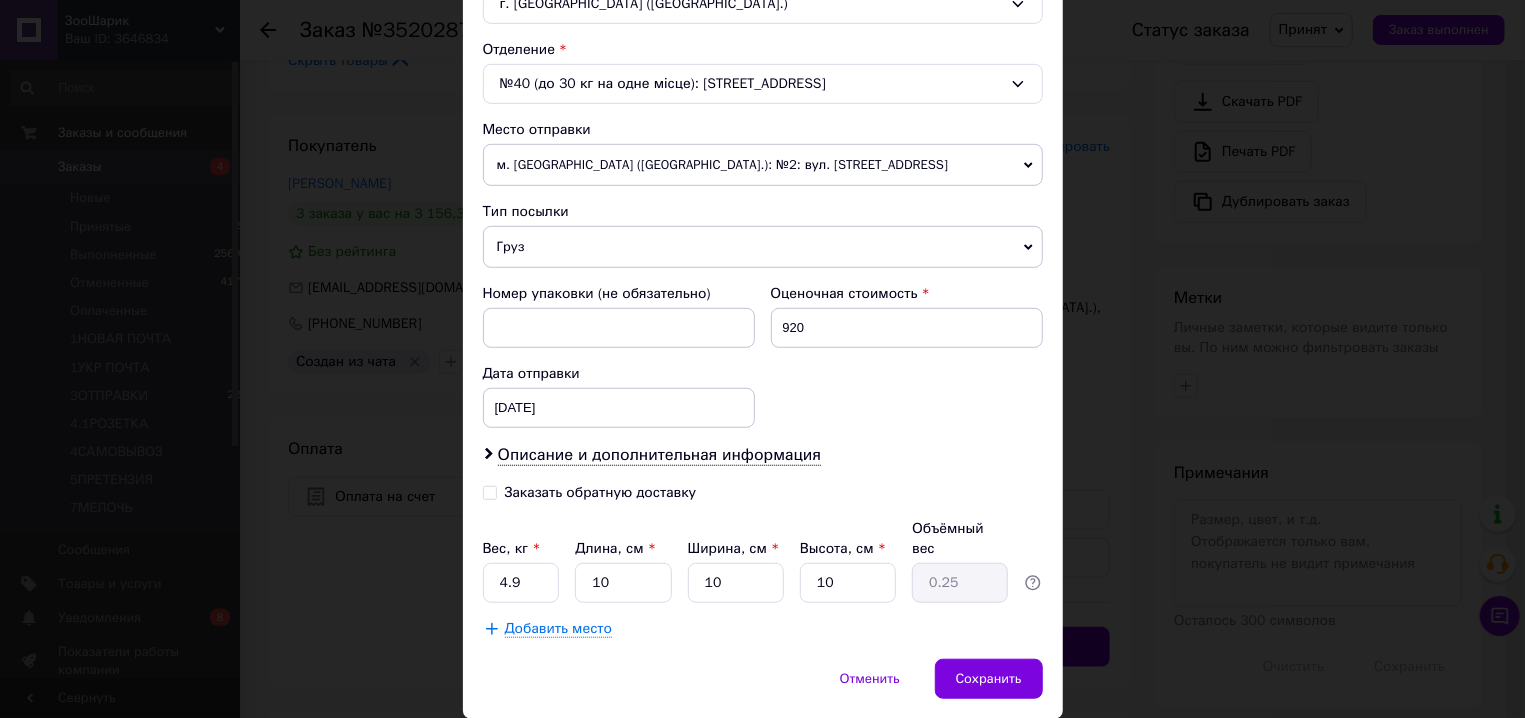 scroll, scrollTop: 649, scrollLeft: 0, axis: vertical 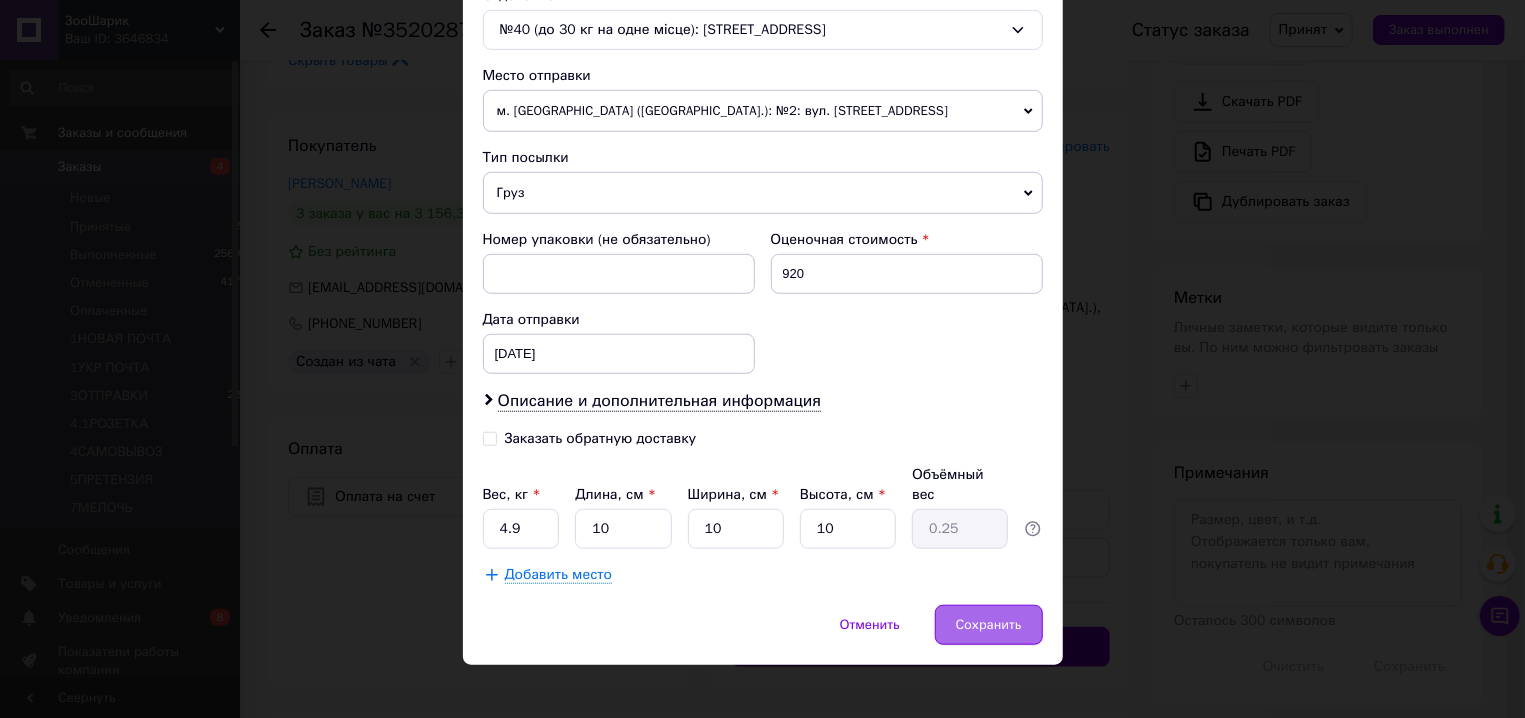 click on "Сохранить" at bounding box center [989, 625] 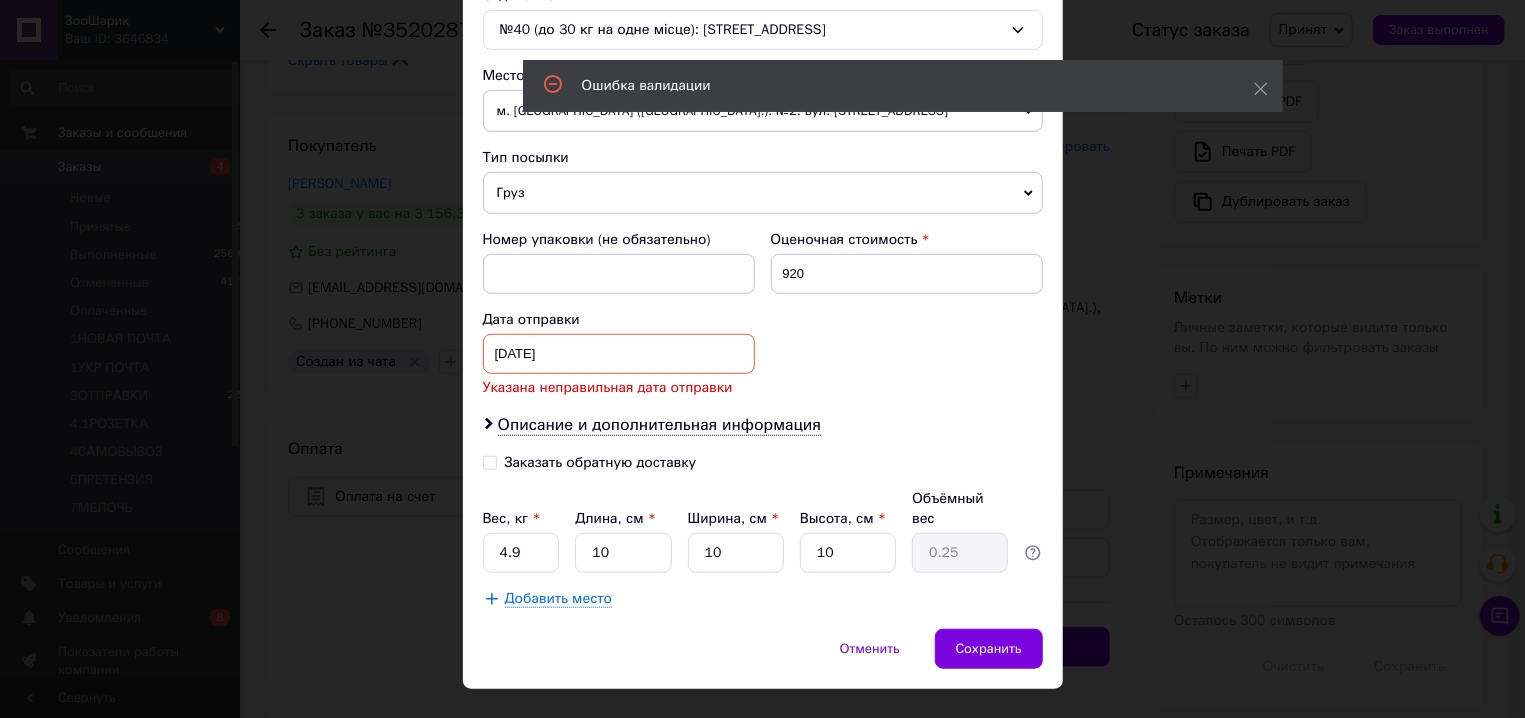 click on "Дата отправки 10.05.2025 < 2025 > < Май > Пн Вт Ср Чт Пт Сб Вс 28 29 30 1 2 3 4 5 6 7 8 9 10 11 12 13 14 15 16 17 18 19 20 21 22 23 24 25 26 27 28 29 30 31 1 2 3 4 5 6 7 8 Указана неправильная дата отправки" at bounding box center [619, 354] 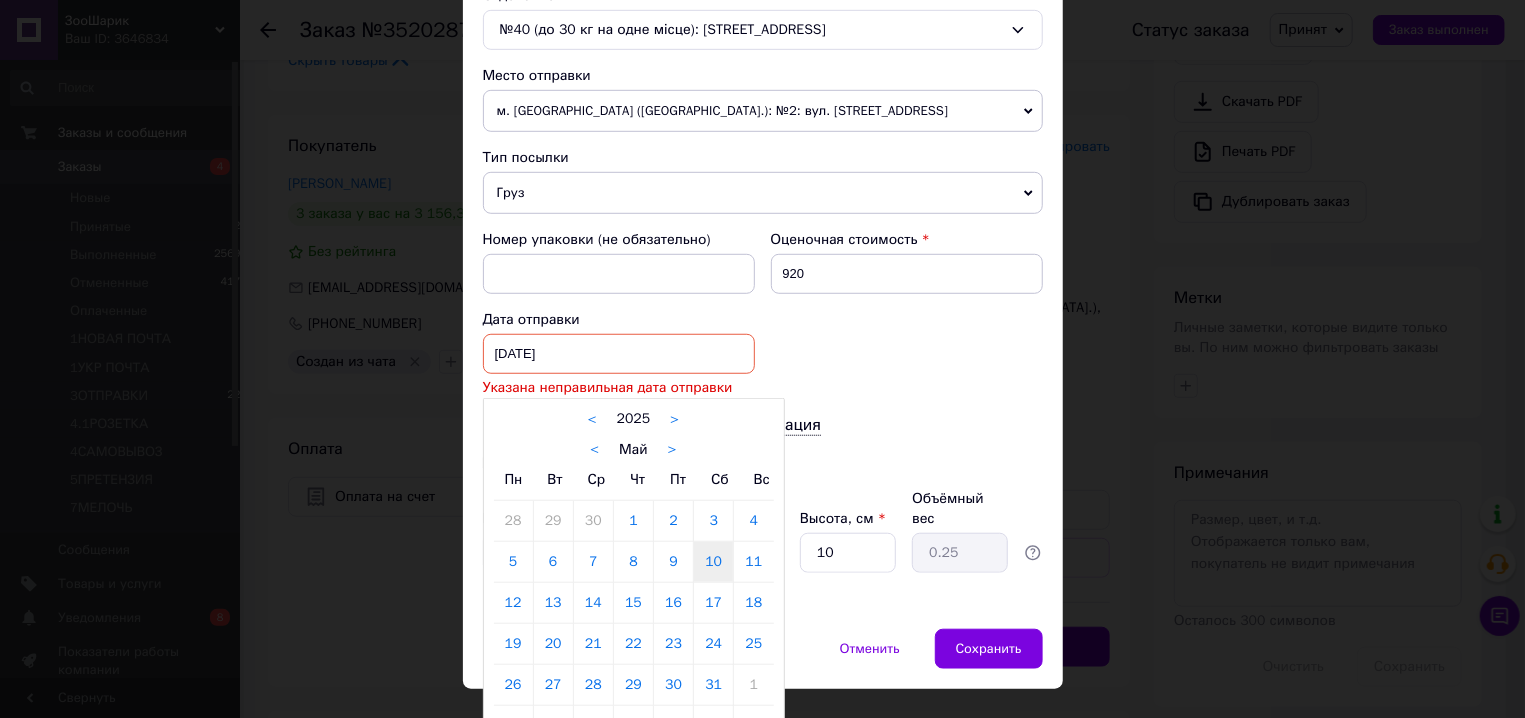 click on ">" at bounding box center (674, 419) 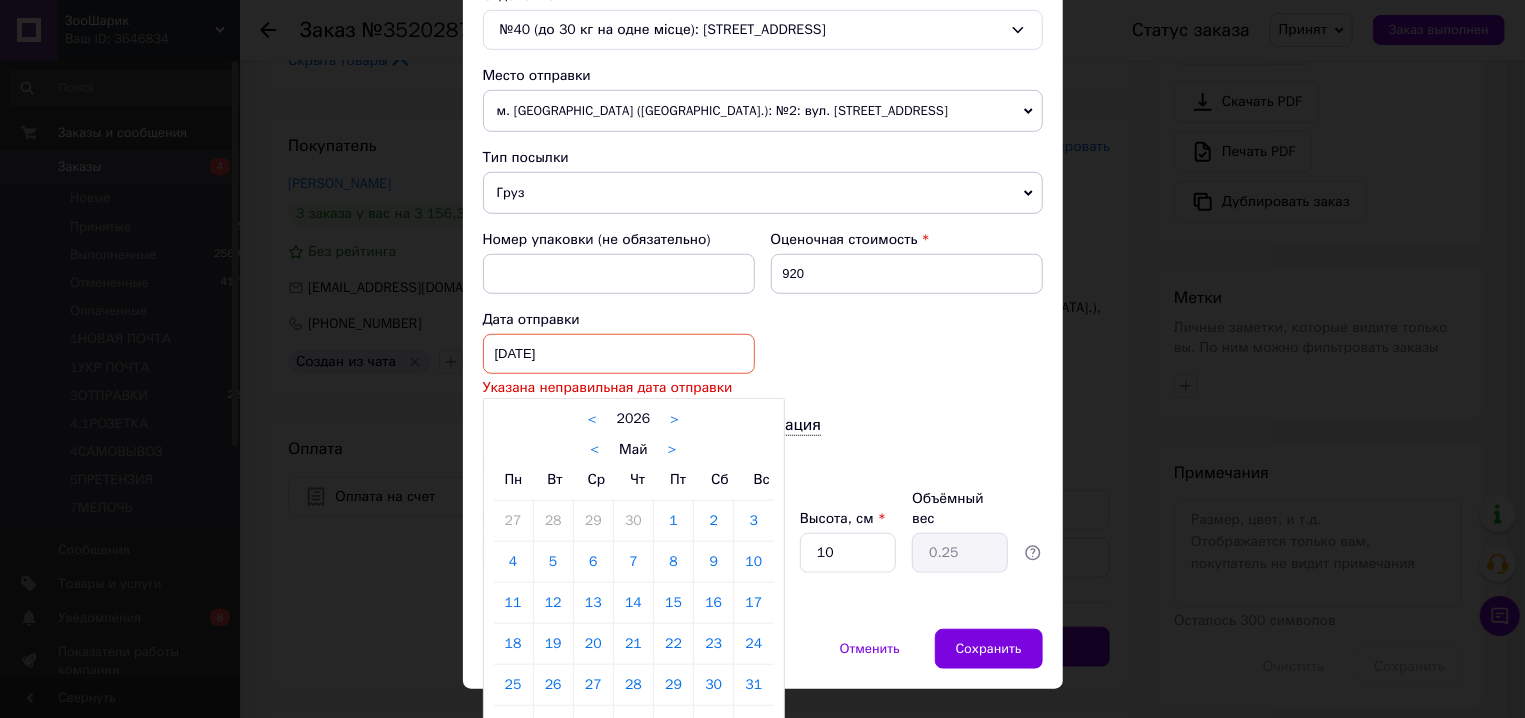 click on "<" at bounding box center (592, 419) 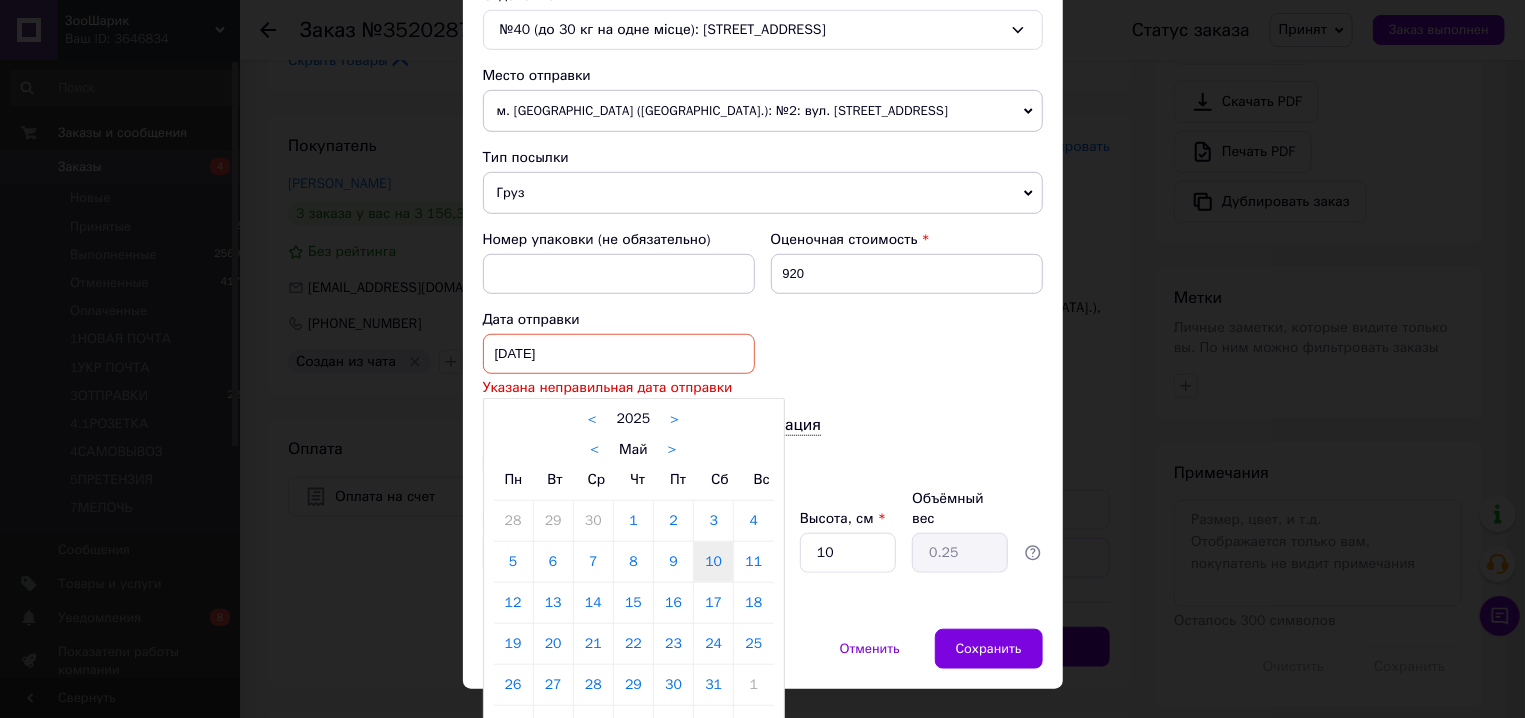 click on "< Май >" at bounding box center (634, 449) 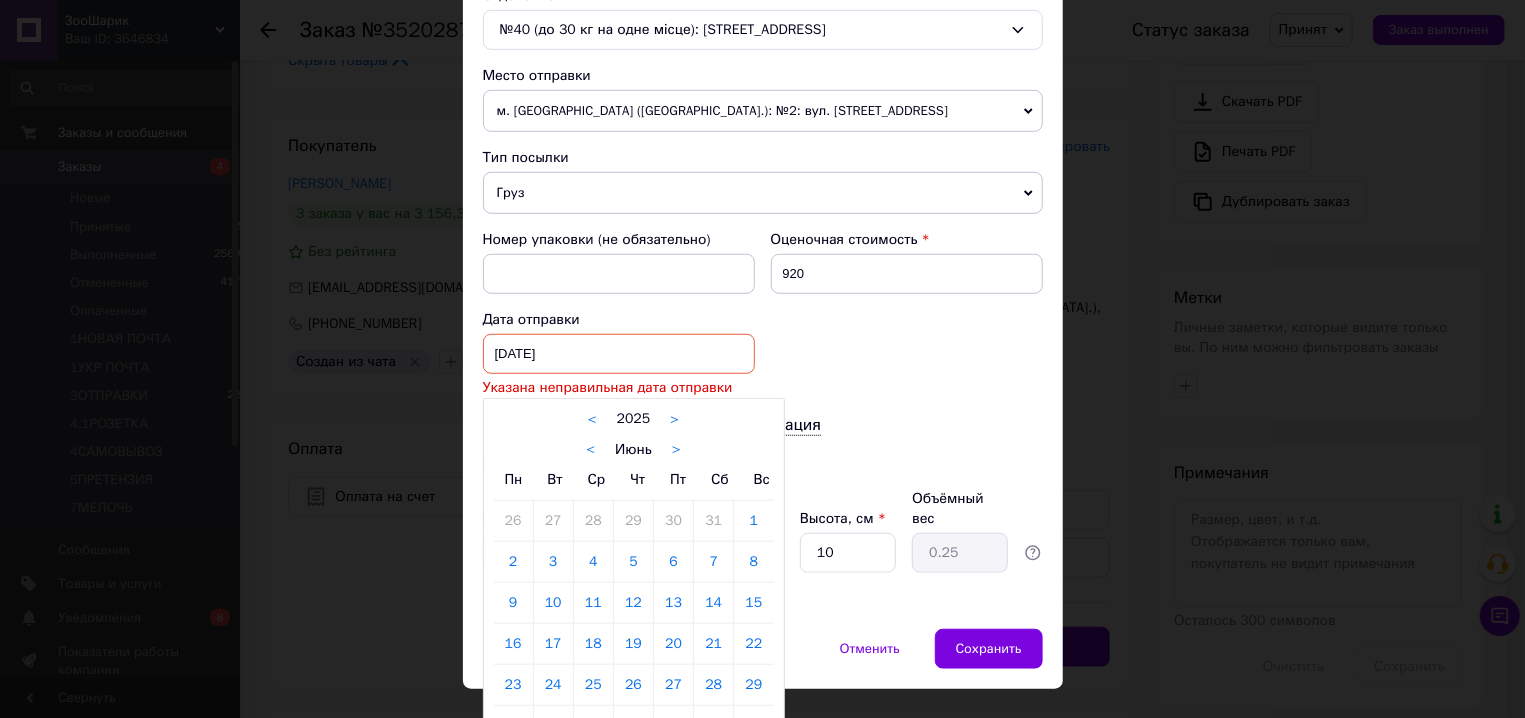 click on "< Июнь >" at bounding box center [634, 449] 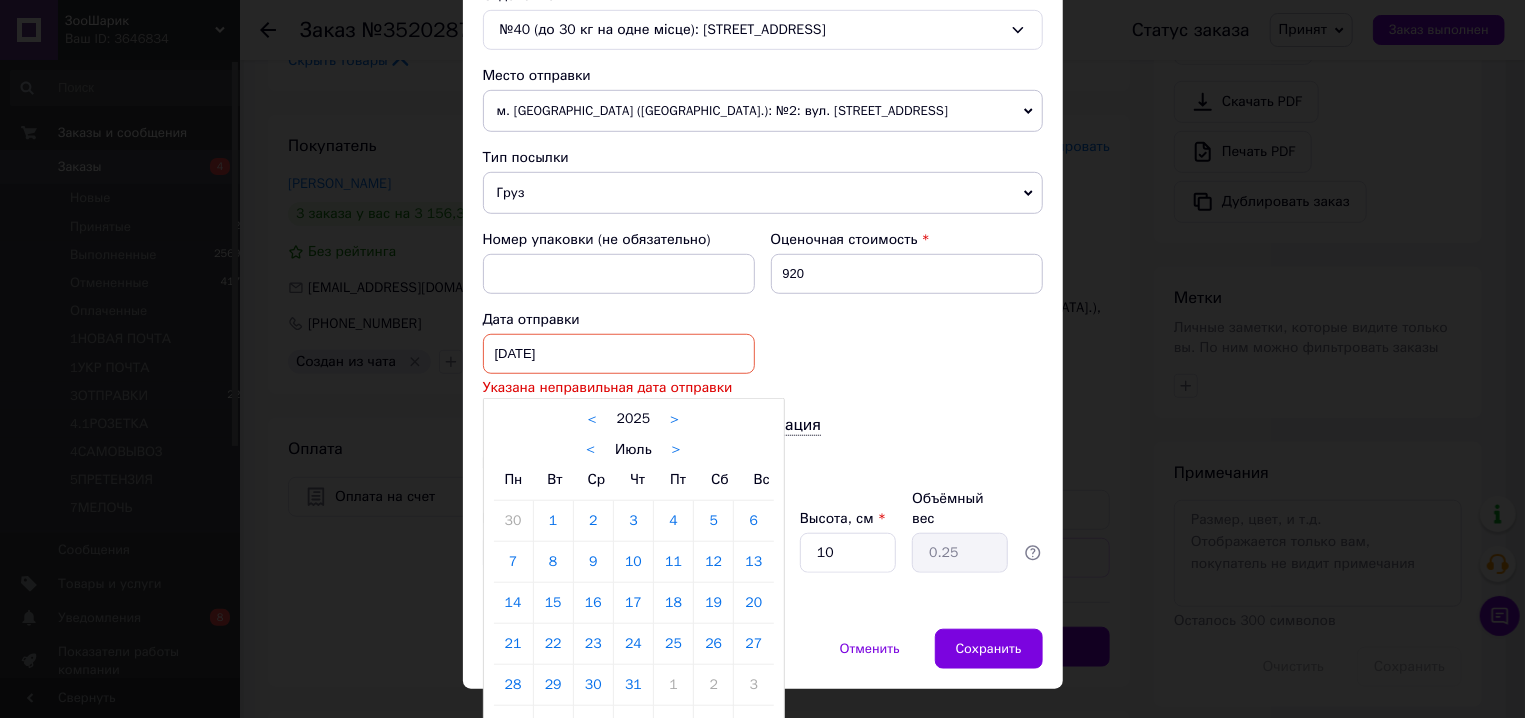 scroll, scrollTop: 685, scrollLeft: 0, axis: vertical 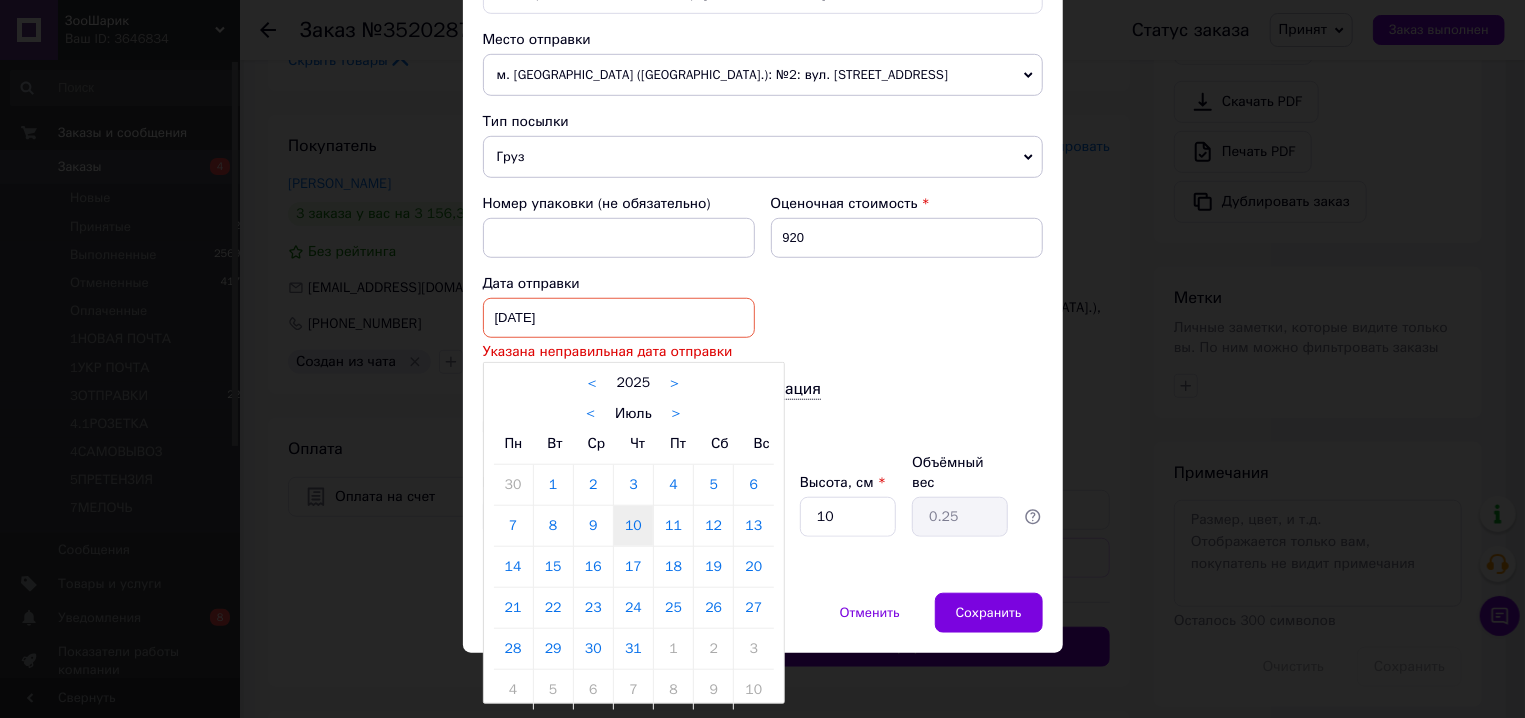 click on "10" at bounding box center (633, 526) 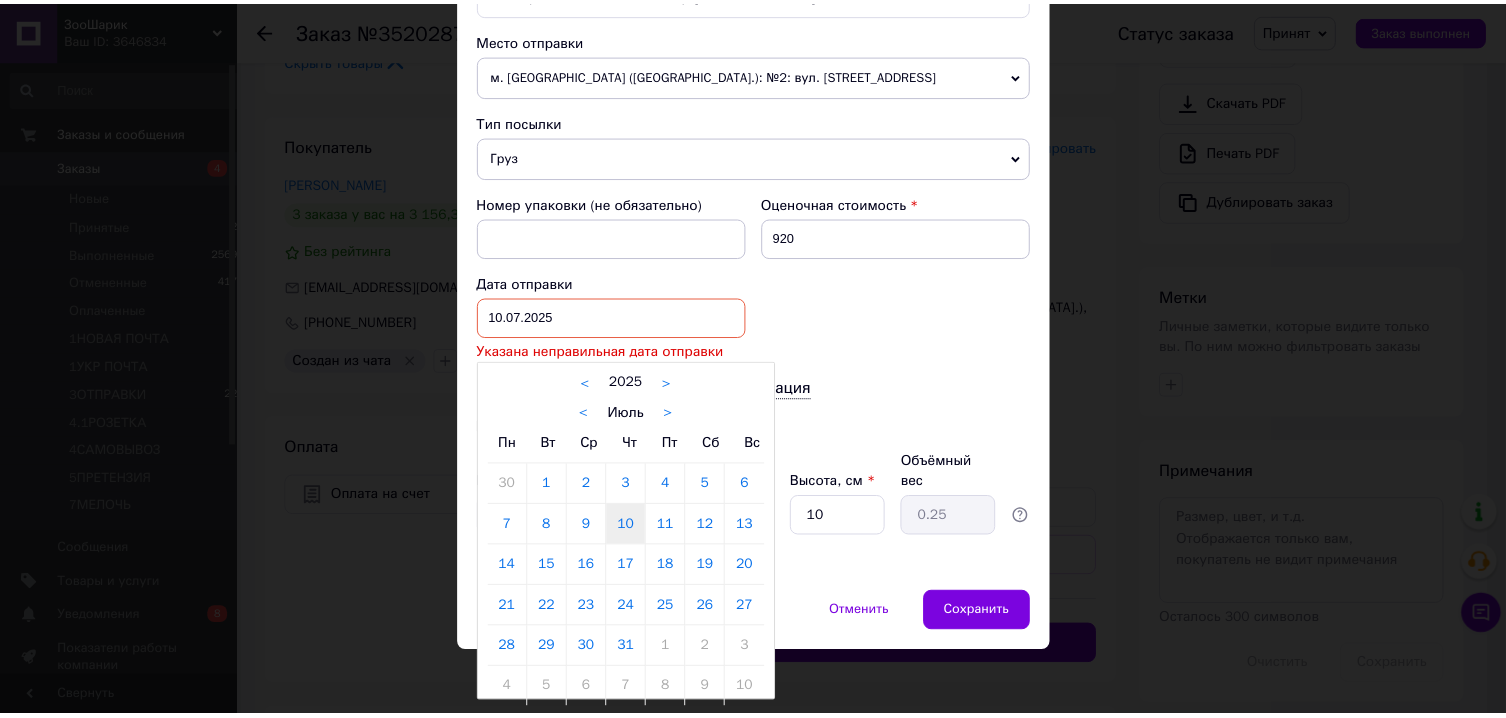 scroll, scrollTop: 649, scrollLeft: 0, axis: vertical 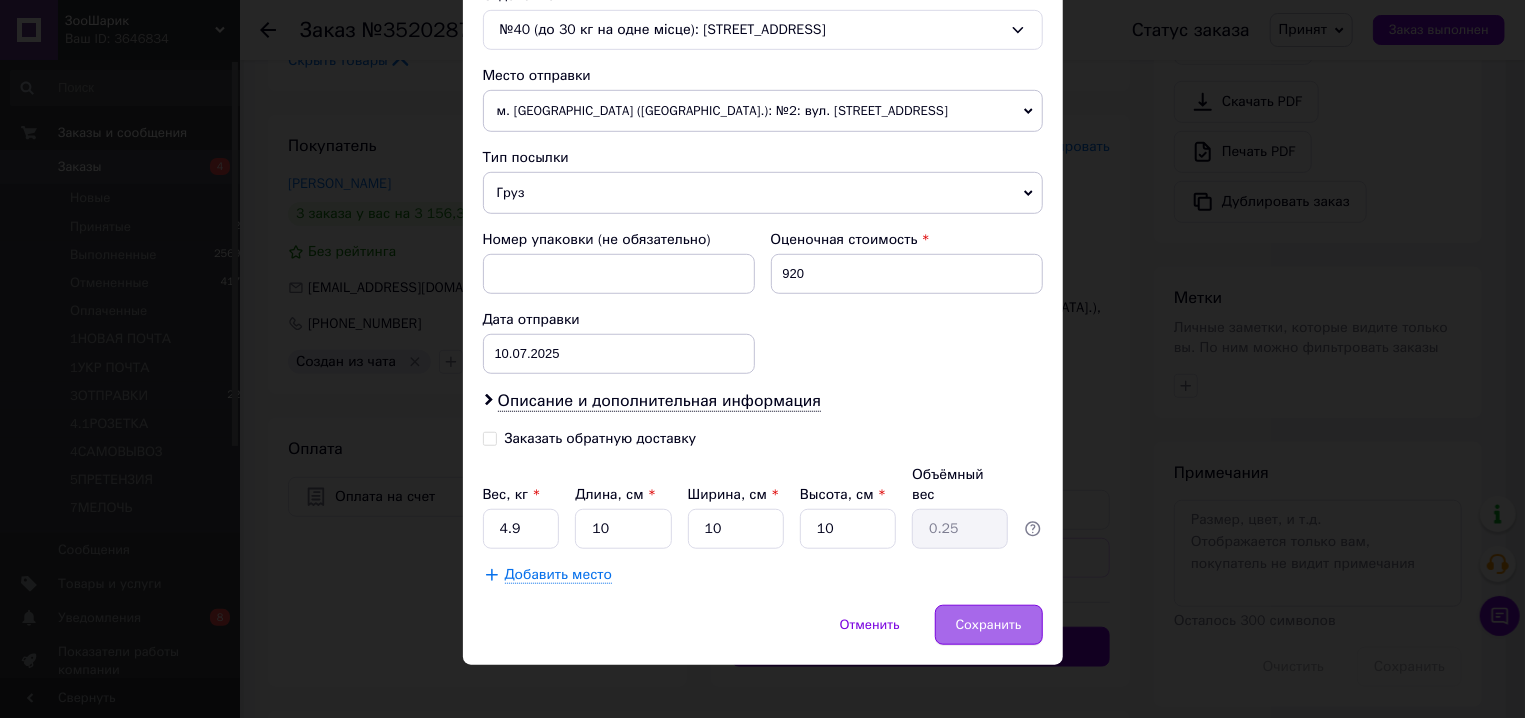 click on "Сохранить" at bounding box center [989, 625] 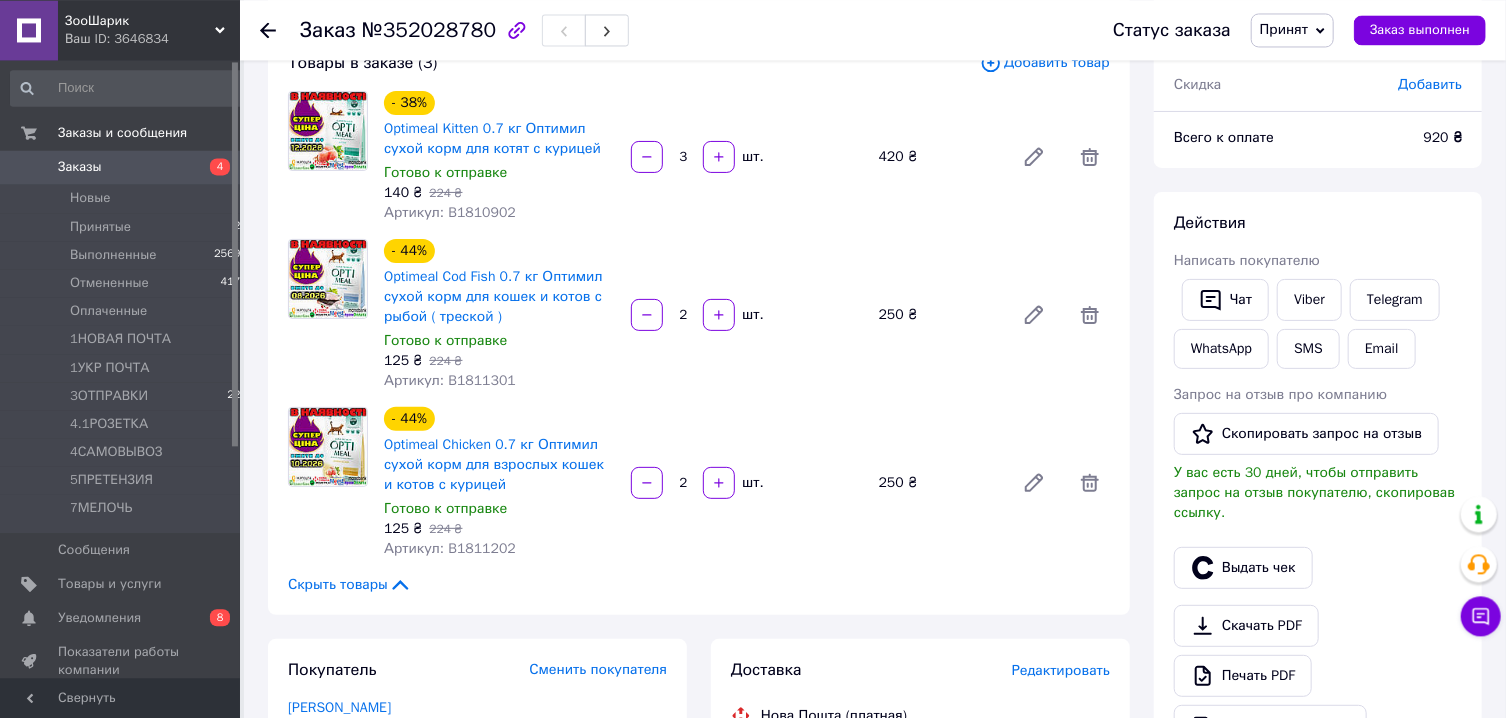 scroll, scrollTop: 112, scrollLeft: 0, axis: vertical 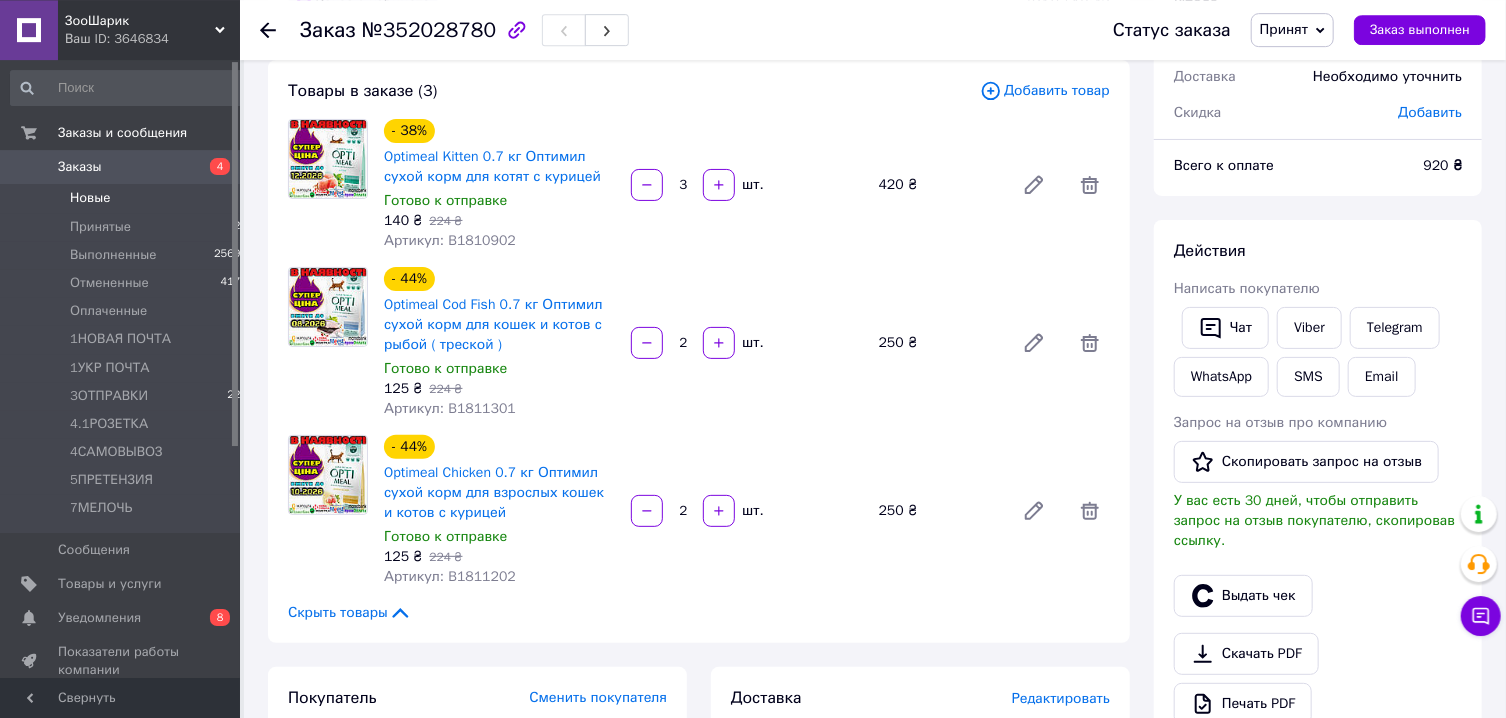 click on "Новые 4" at bounding box center [129, 198] 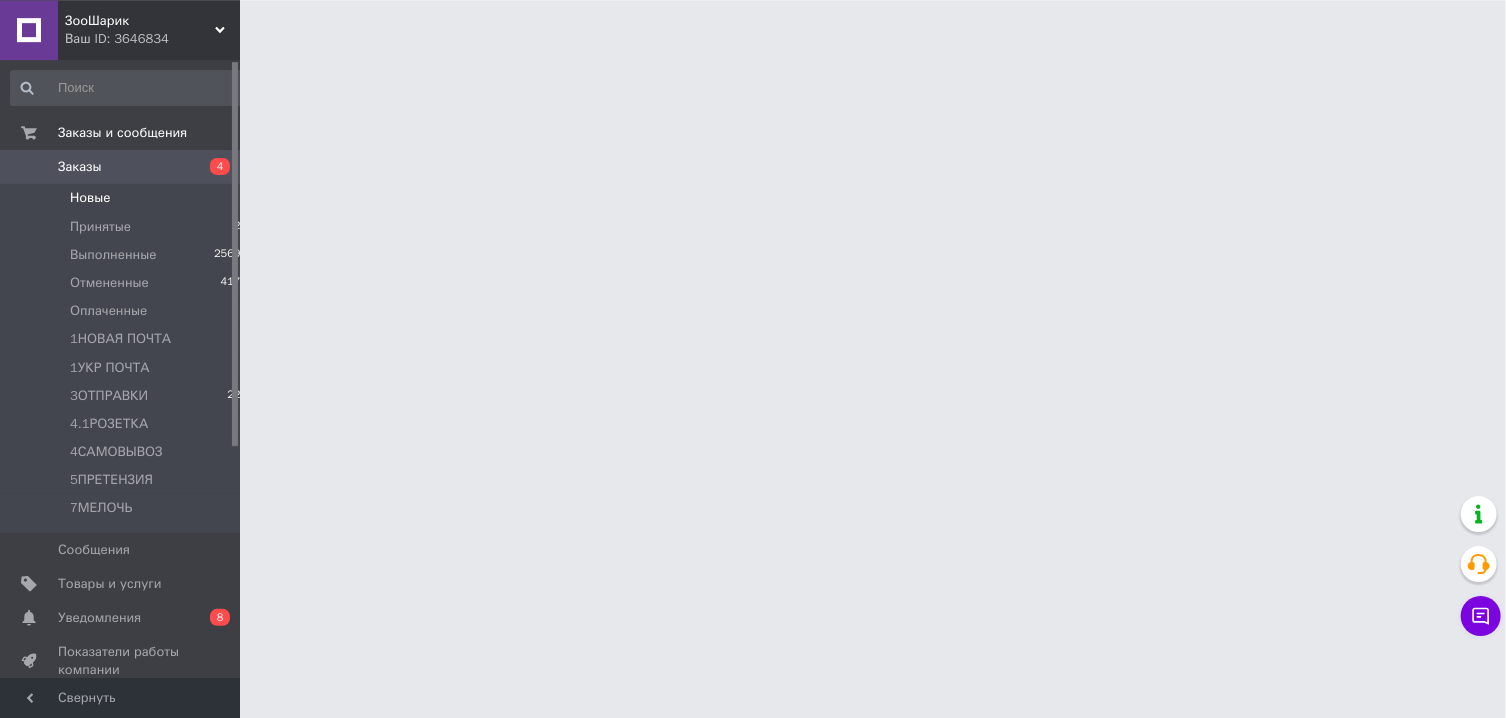scroll, scrollTop: 0, scrollLeft: 0, axis: both 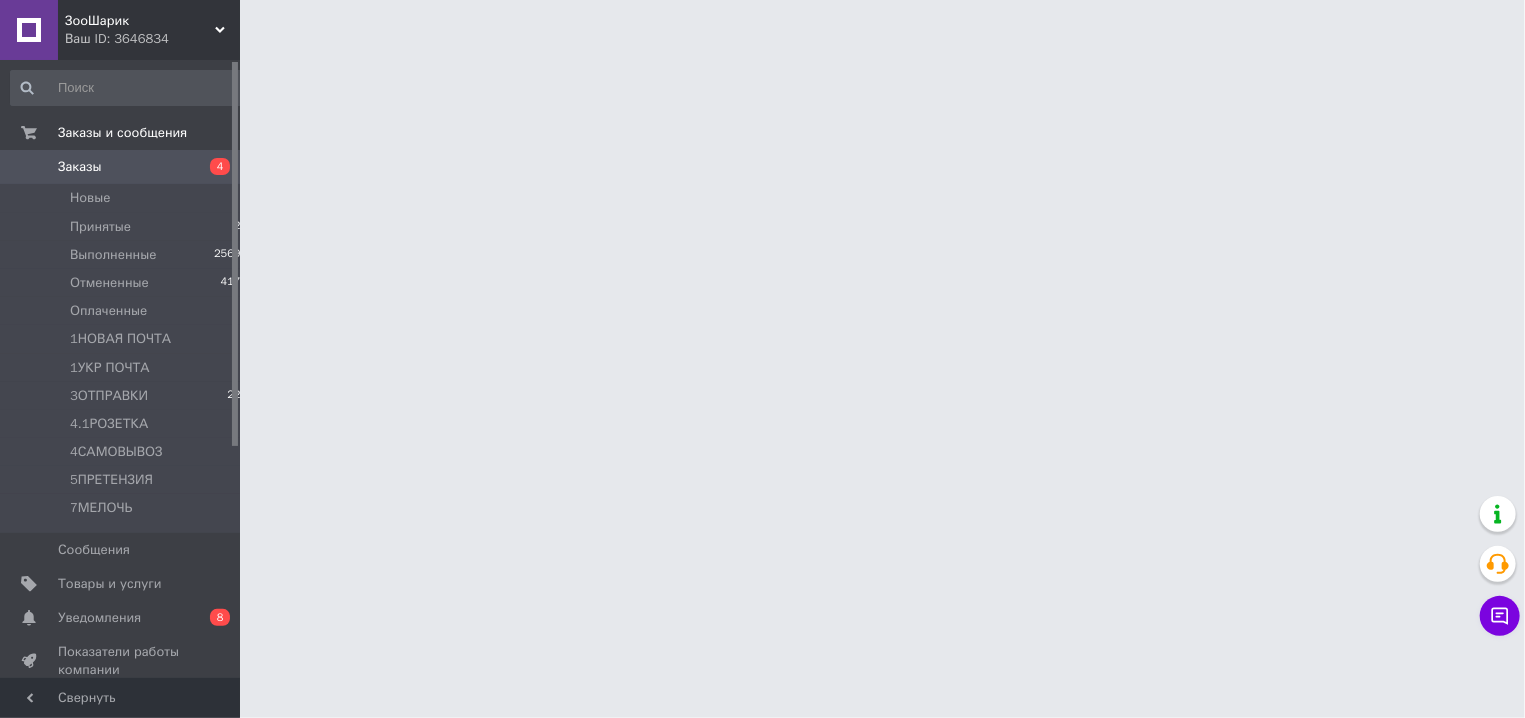 click on "Заказы 4" at bounding box center [129, 167] 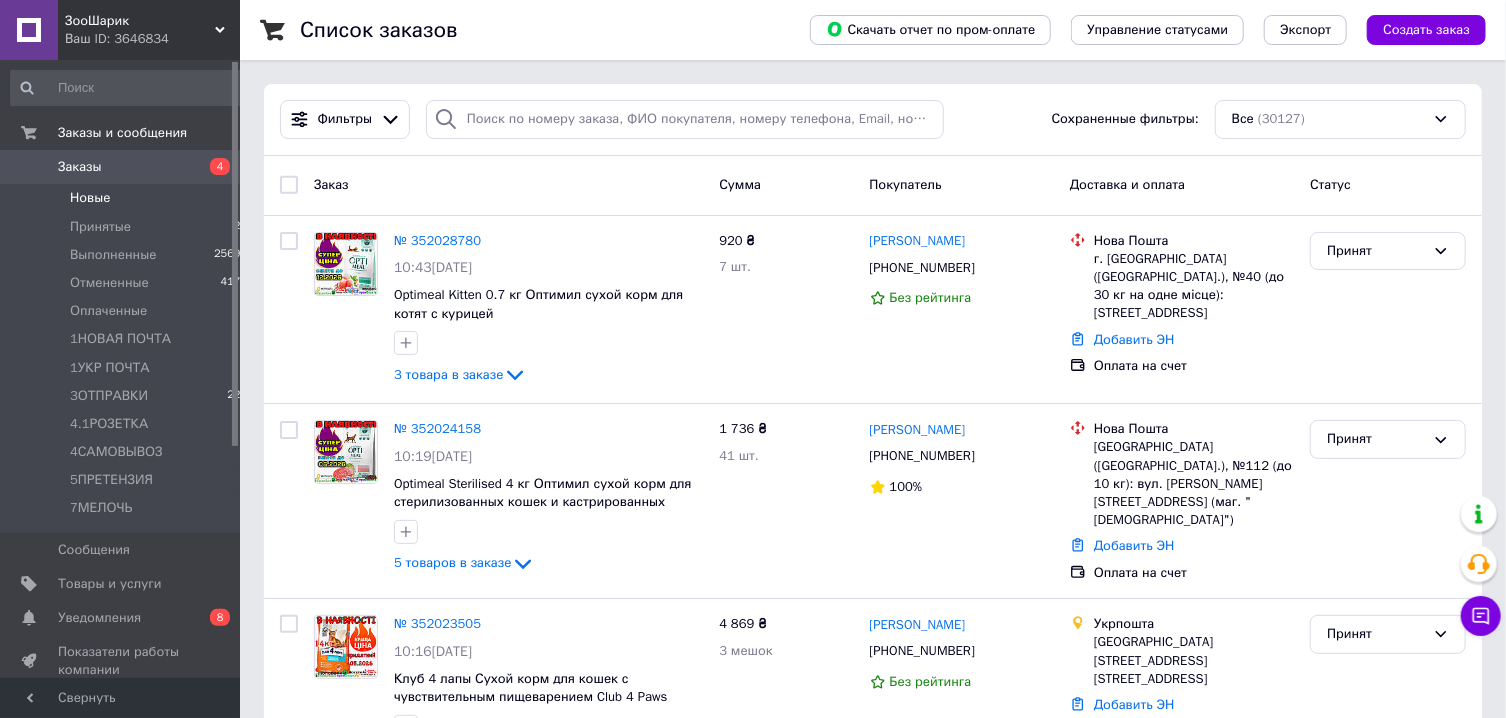 click on "Новые 4" at bounding box center (129, 198) 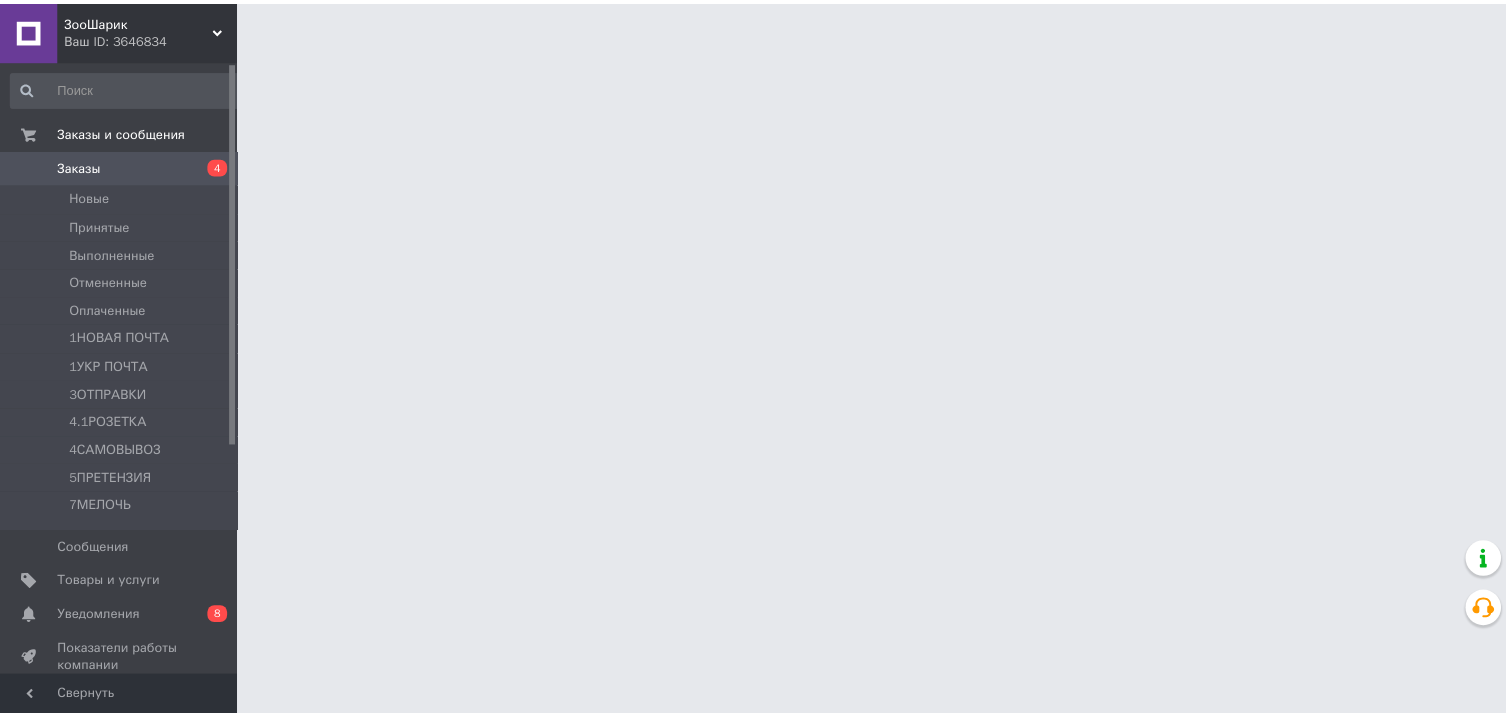 scroll, scrollTop: 0, scrollLeft: 0, axis: both 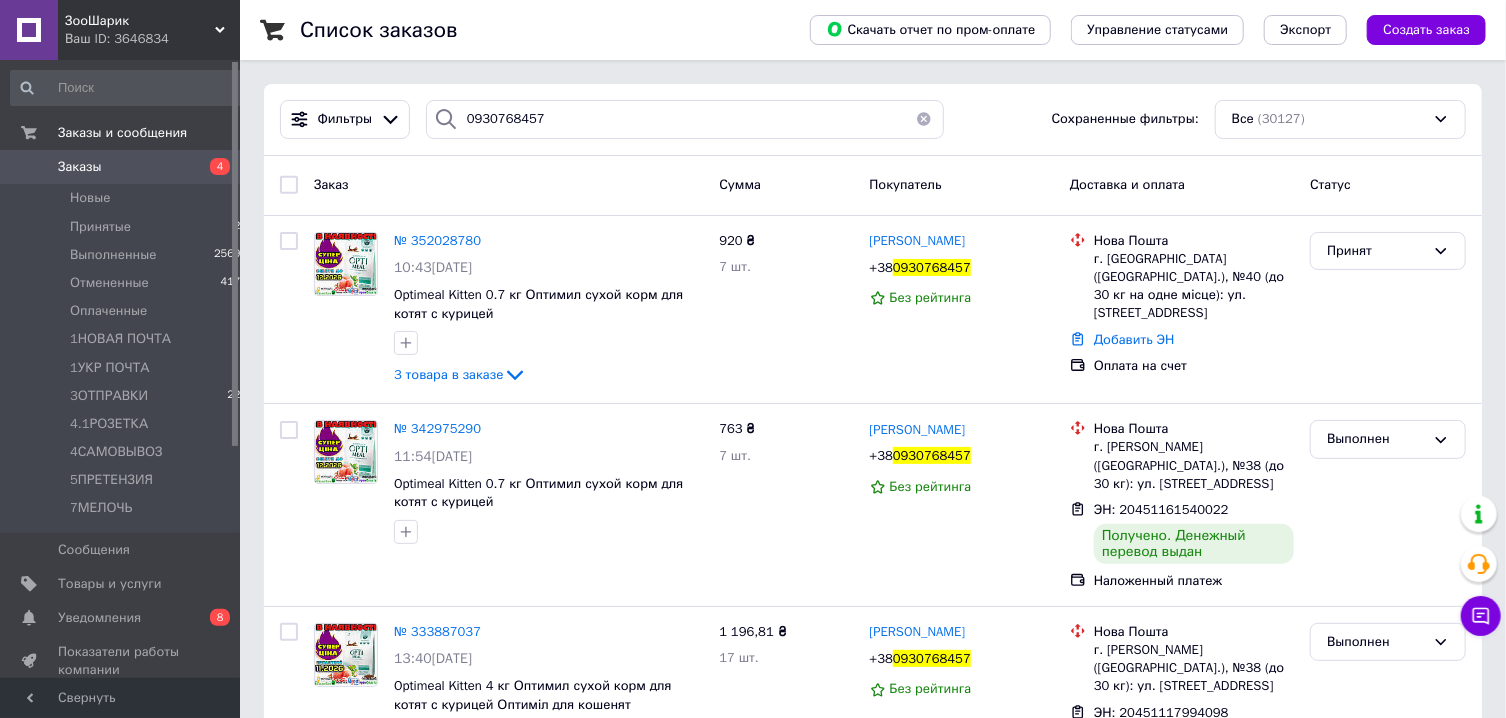 click at bounding box center [924, 119] 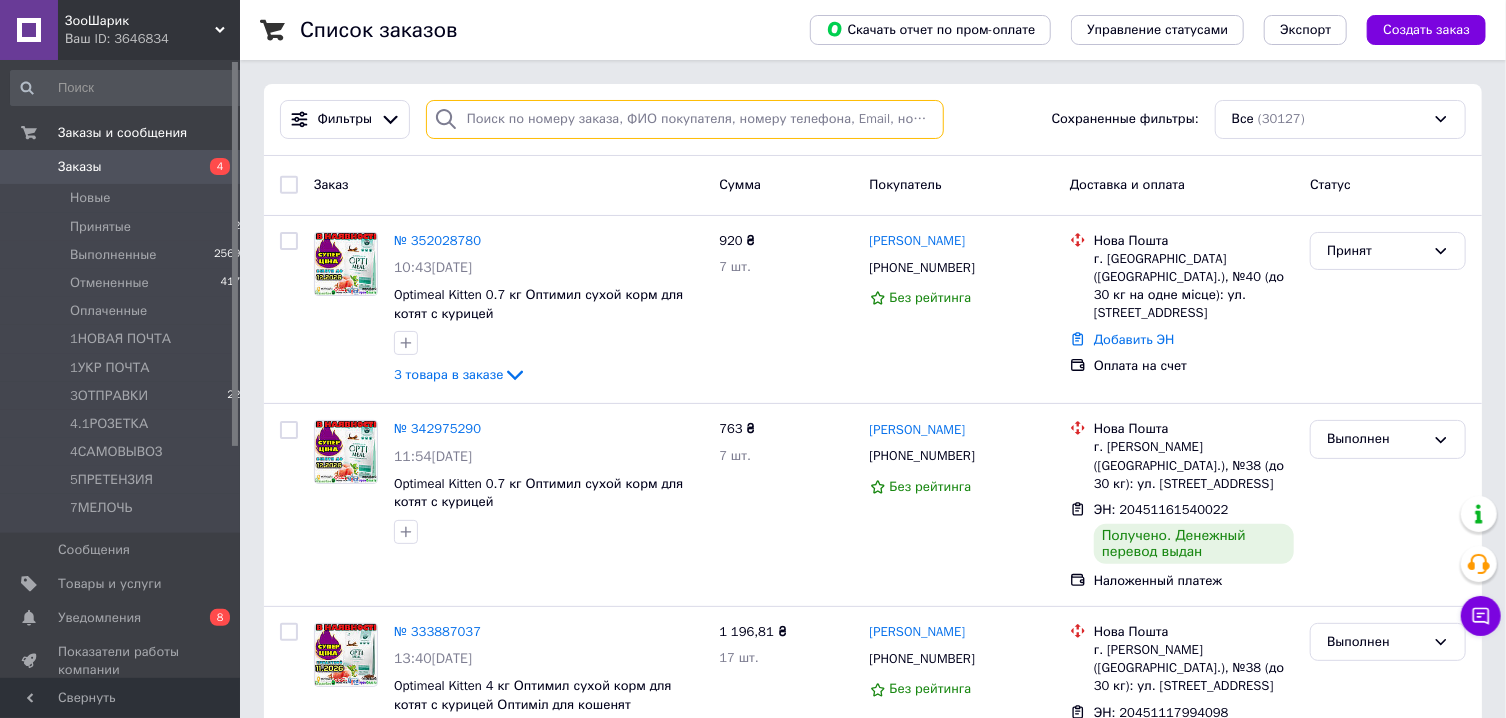 type 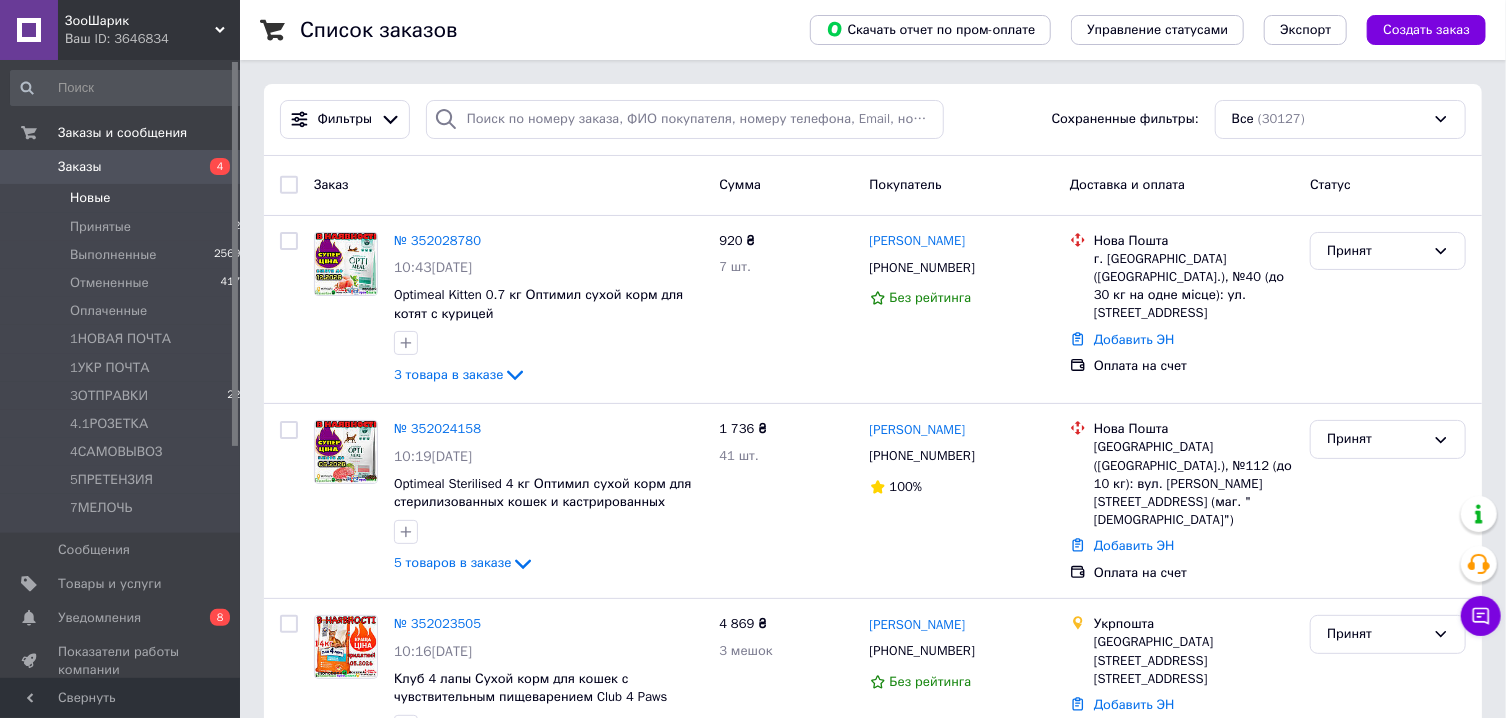 click on "Новые" at bounding box center (90, 198) 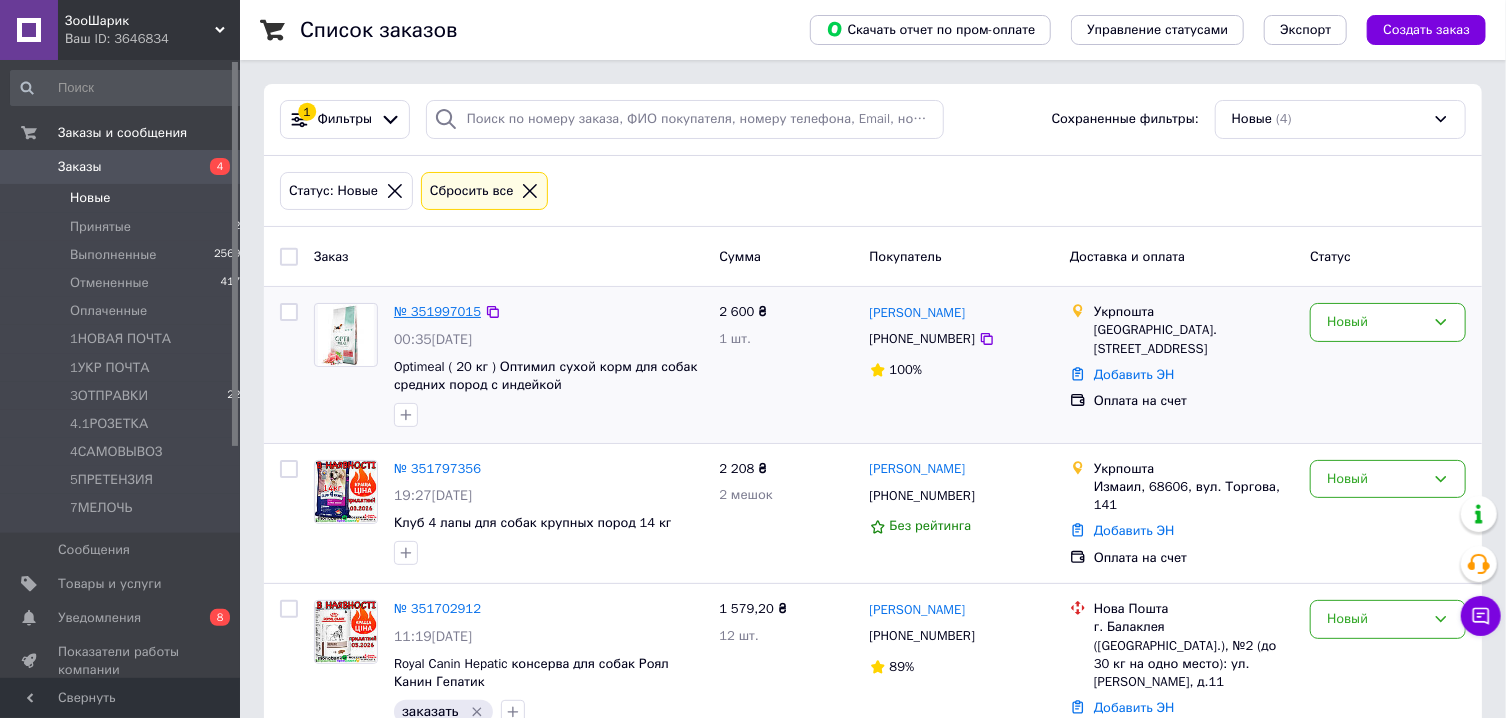click on "№ 351997015" at bounding box center [437, 311] 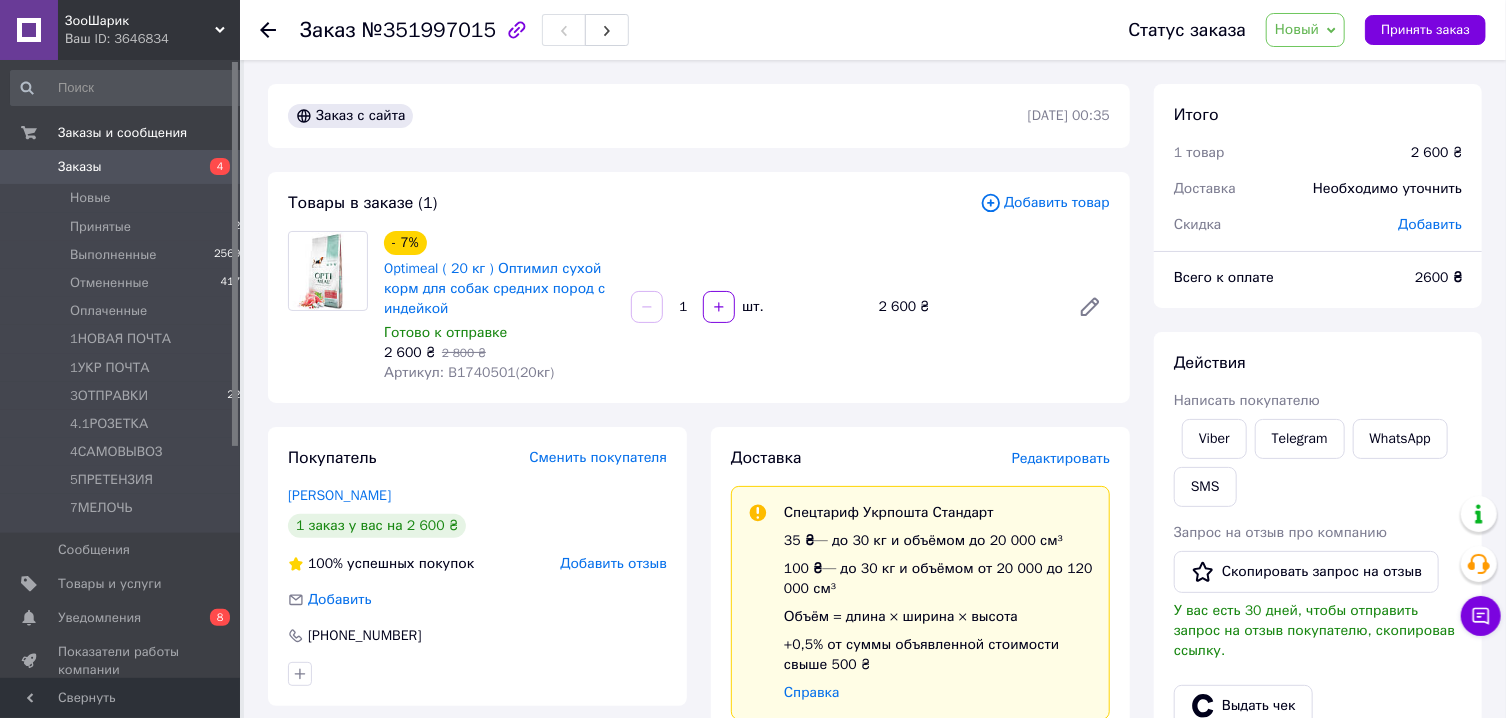 click on "Добавить товар" at bounding box center [1045, 203] 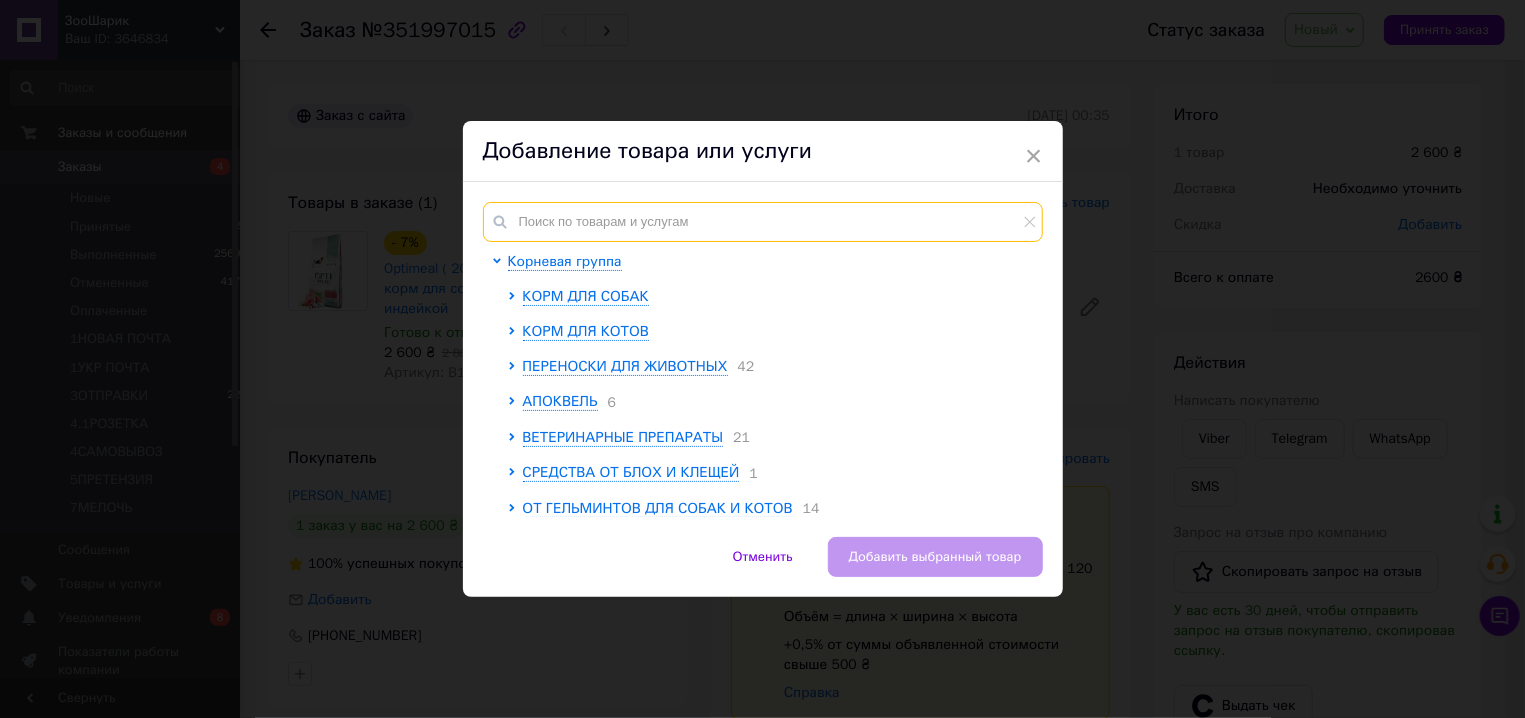 click at bounding box center (763, 222) 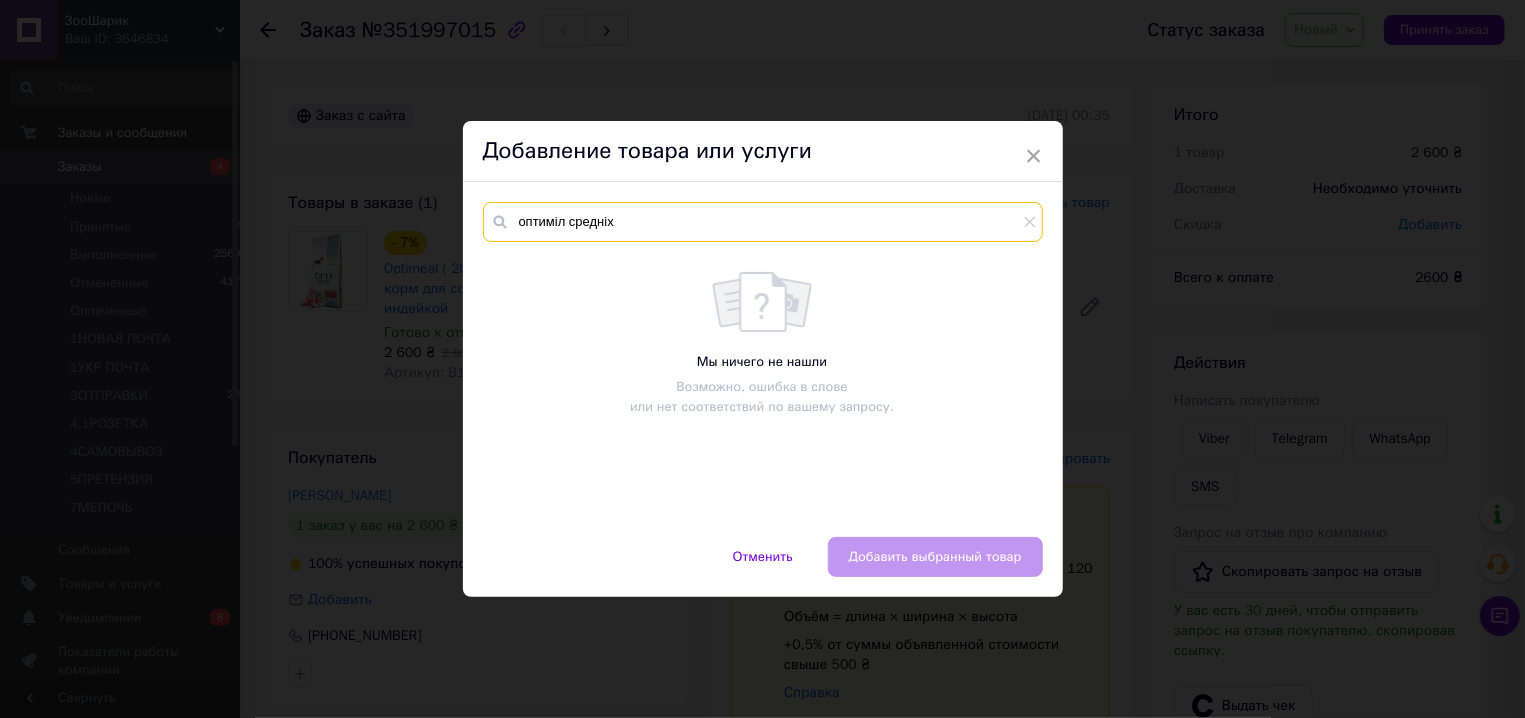 type on "оптиміл средніх" 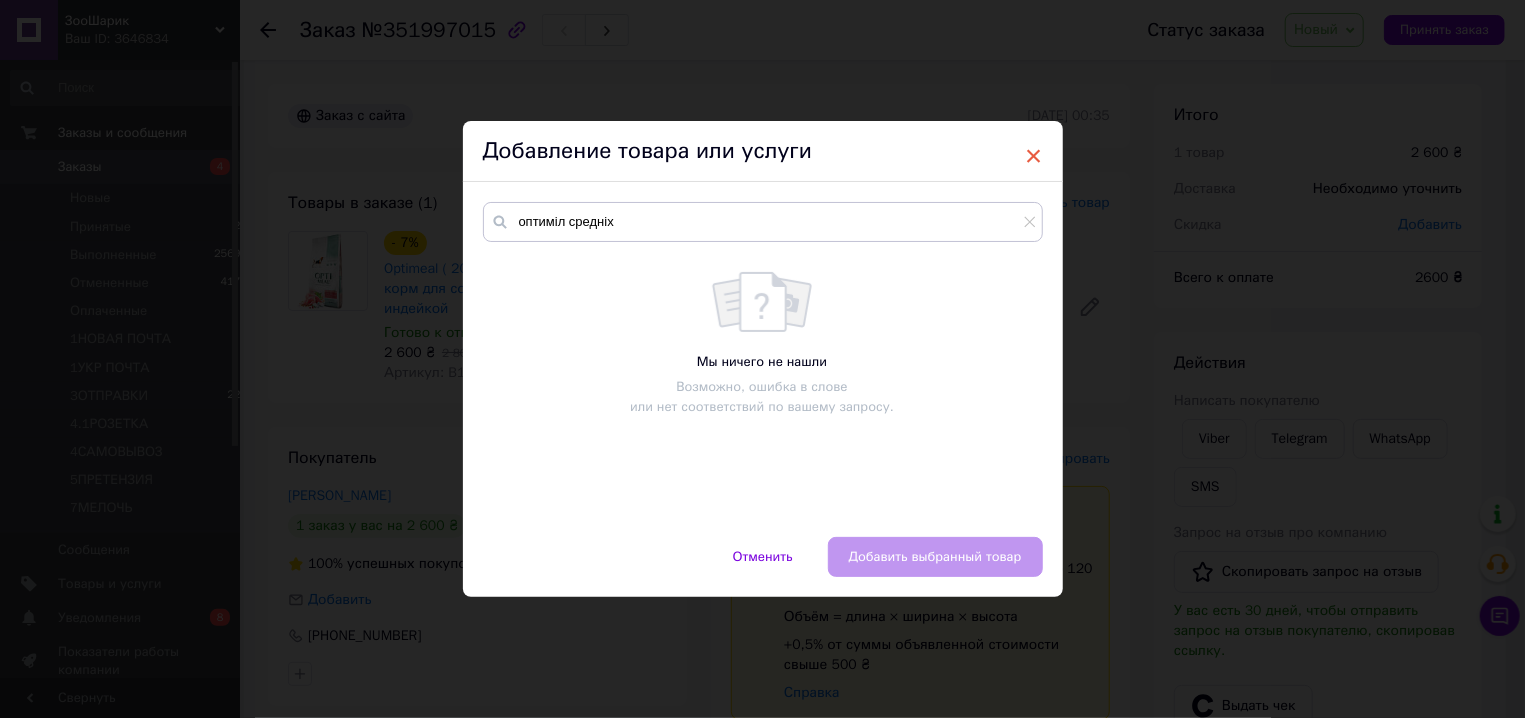 click on "×" at bounding box center [1034, 156] 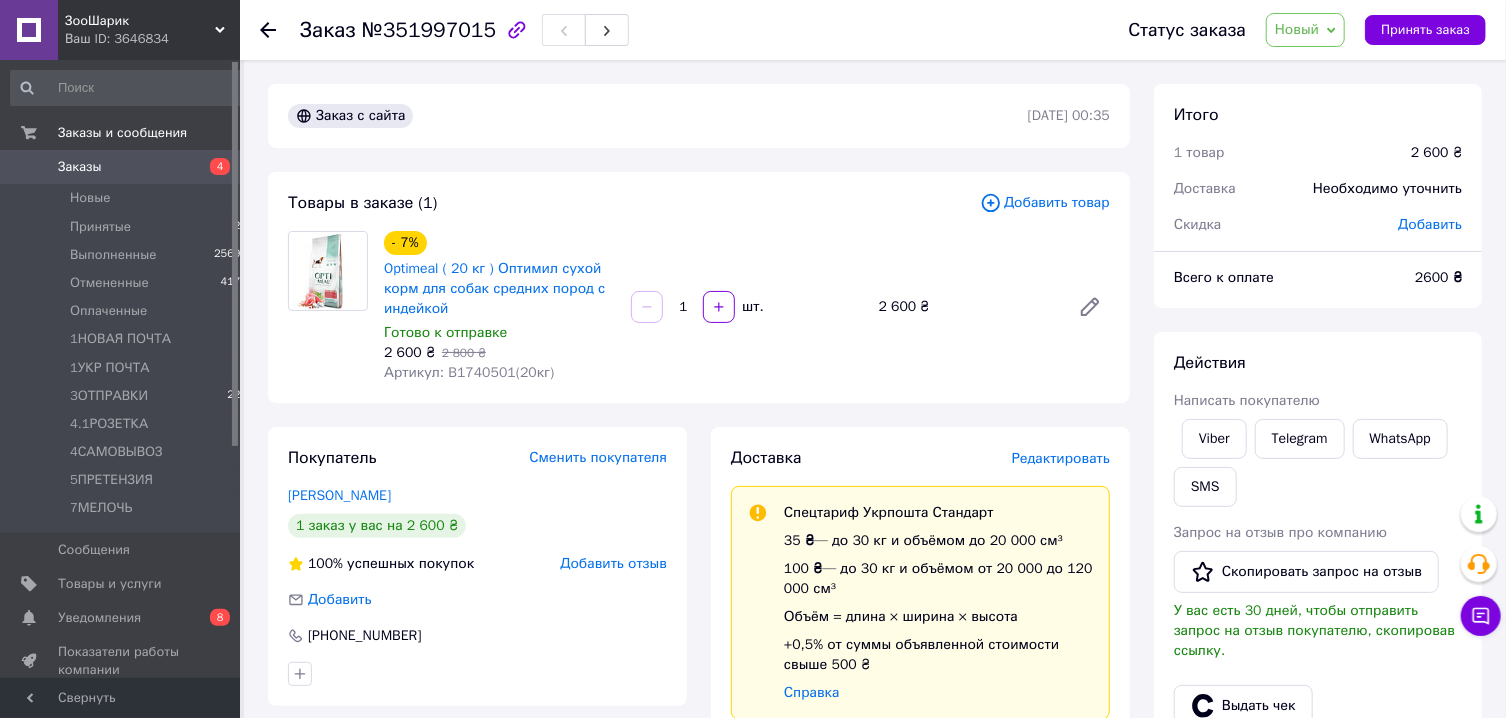 click on "Добавить товар" at bounding box center (1045, 203) 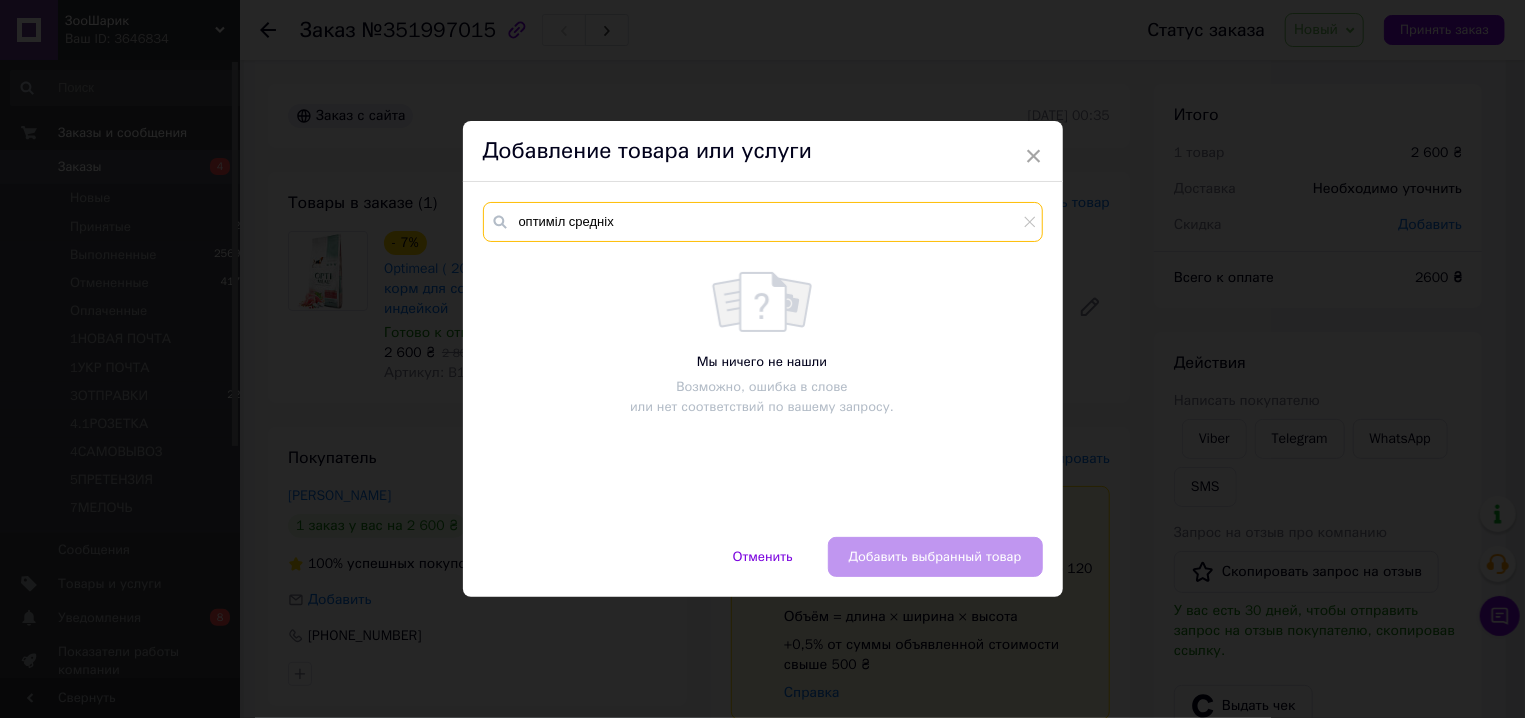 click on "оптиміл средніх" at bounding box center [763, 222] 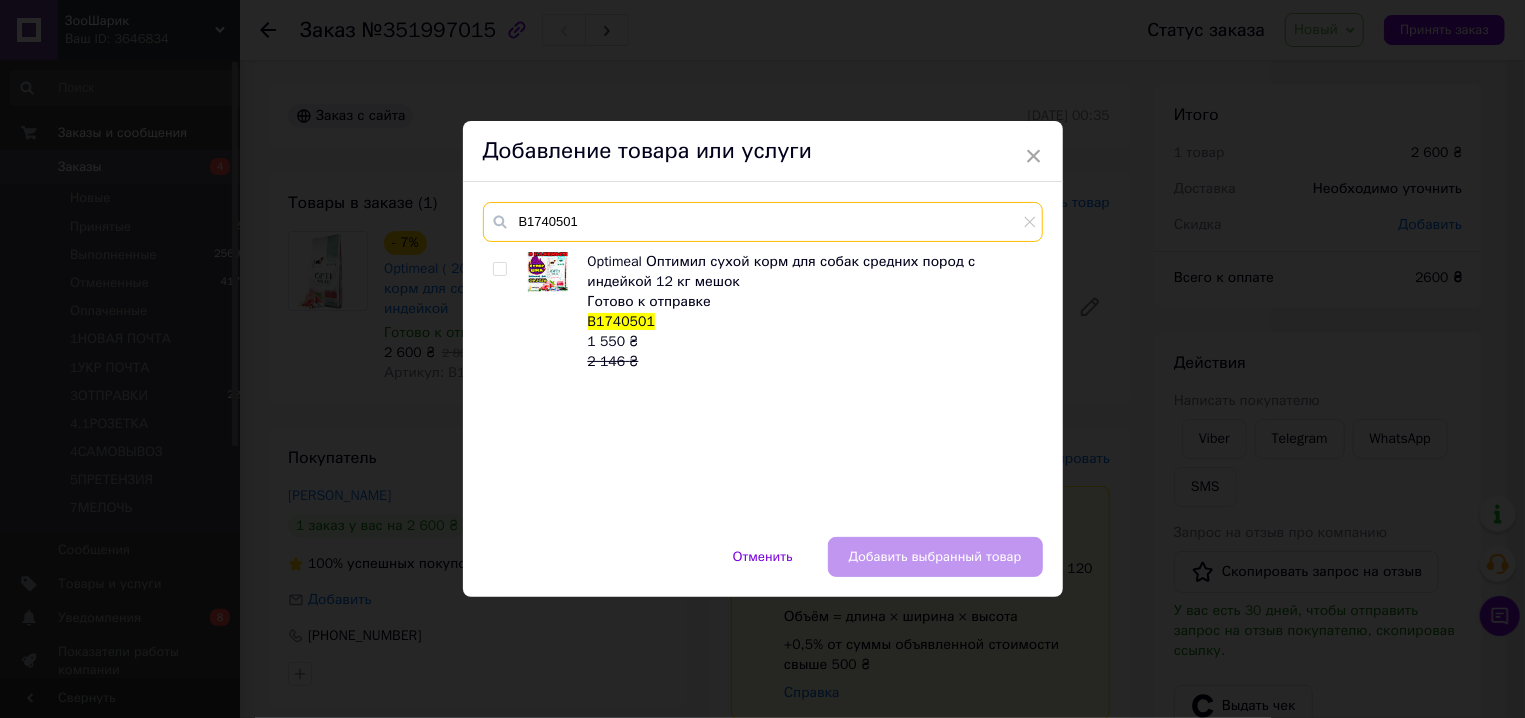 type on "B1740501" 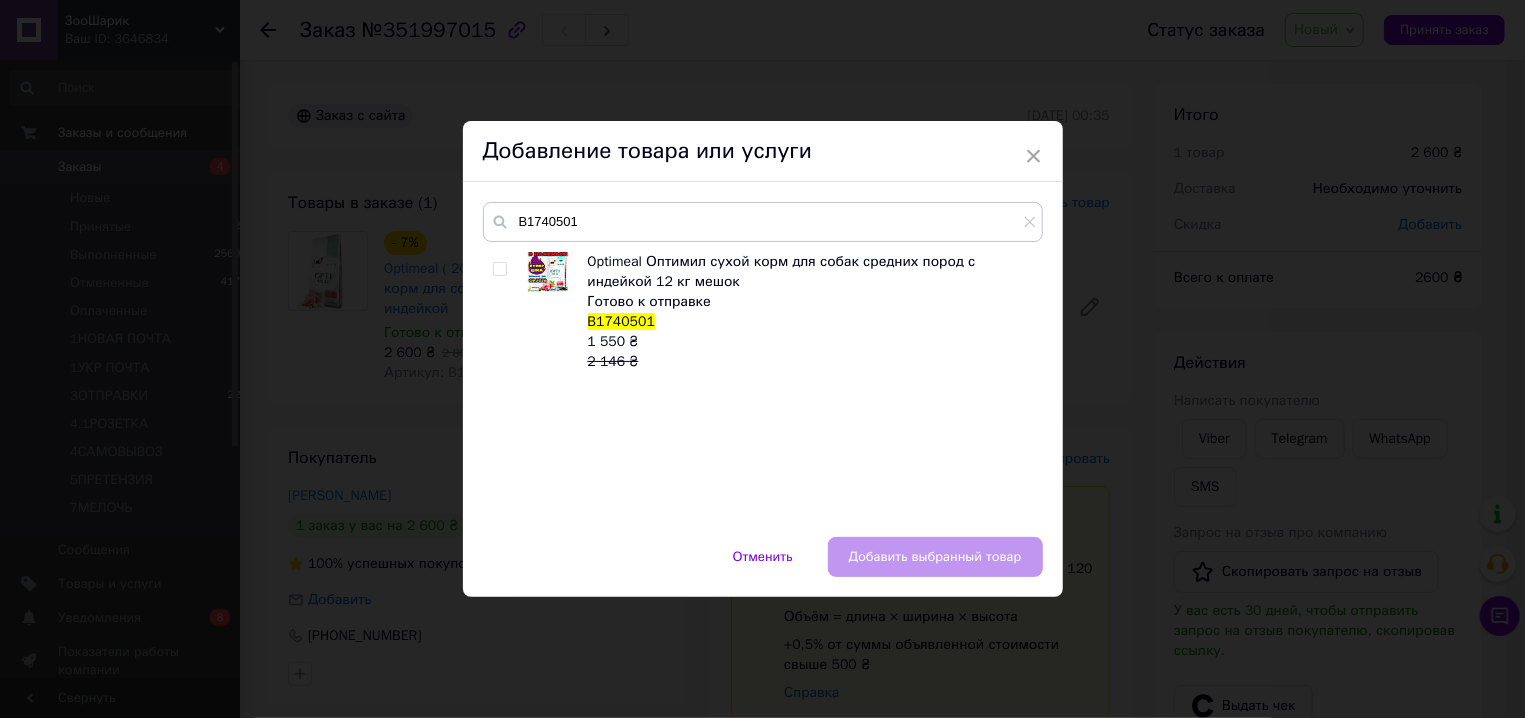 click at bounding box center [499, 269] 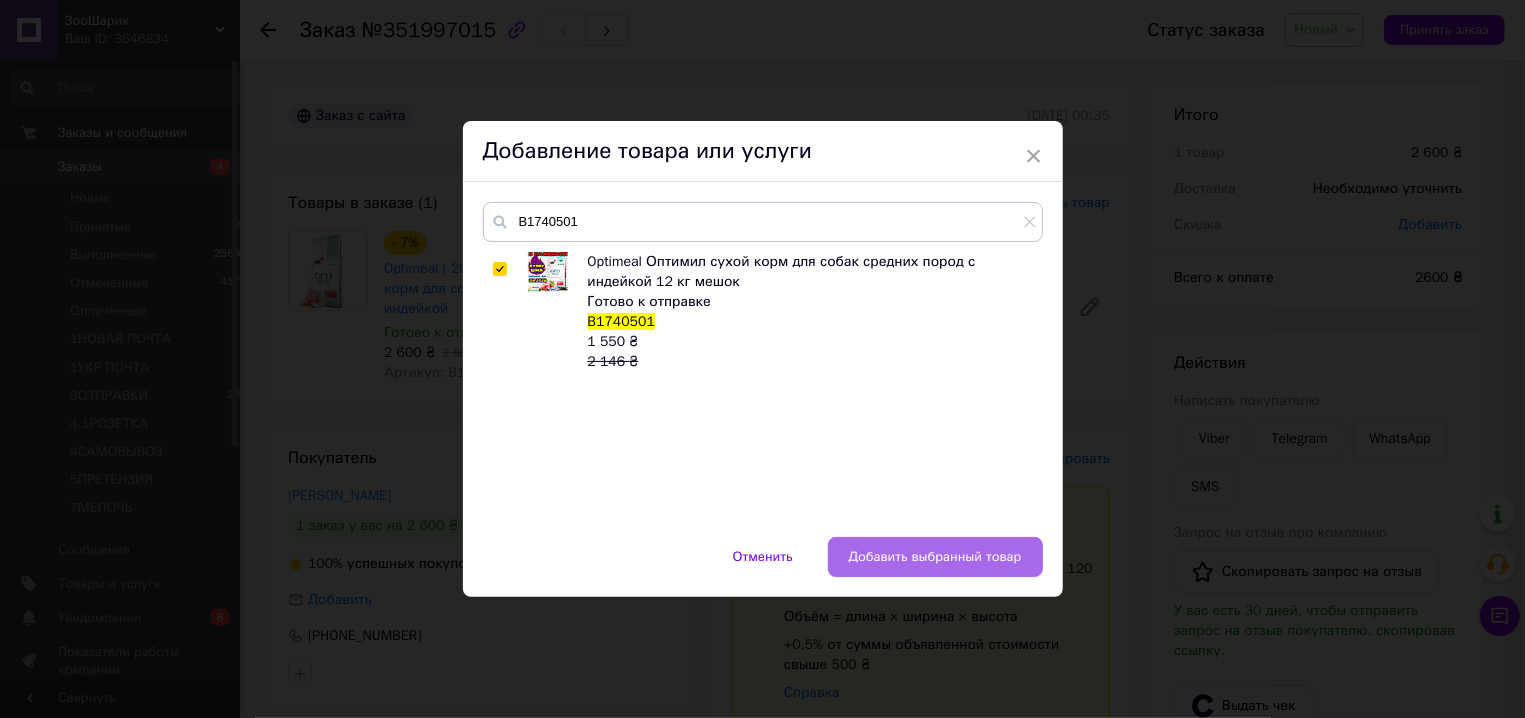 click on "Добавить выбранный товар" at bounding box center [935, 557] 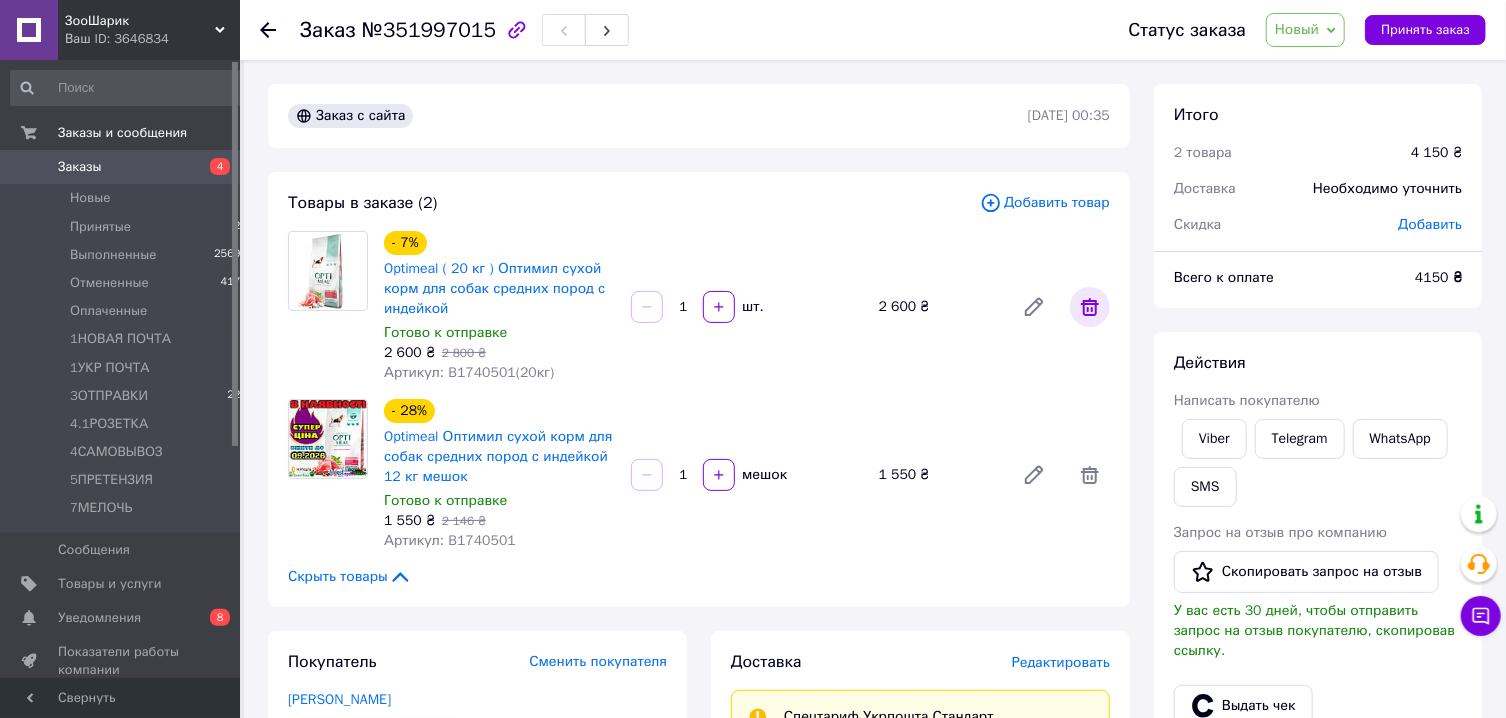 click 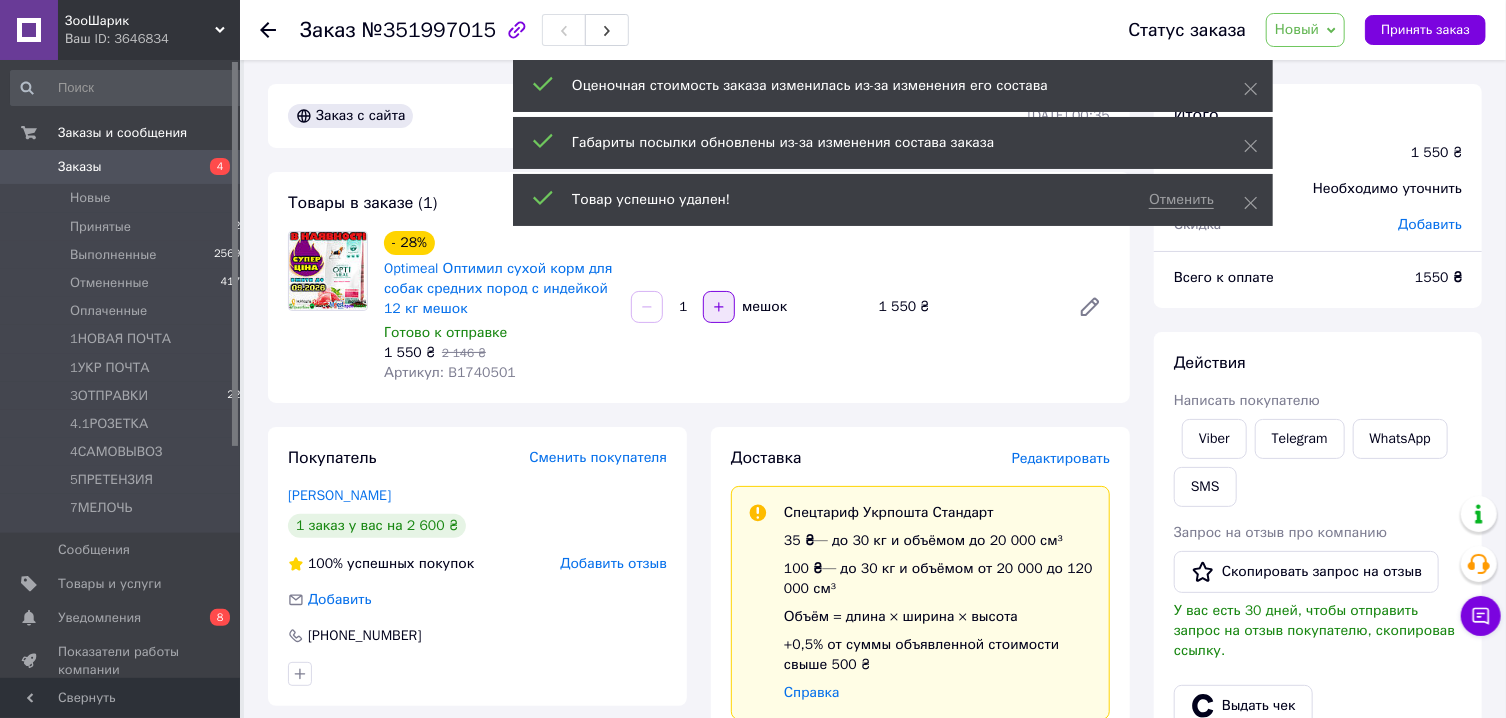 click 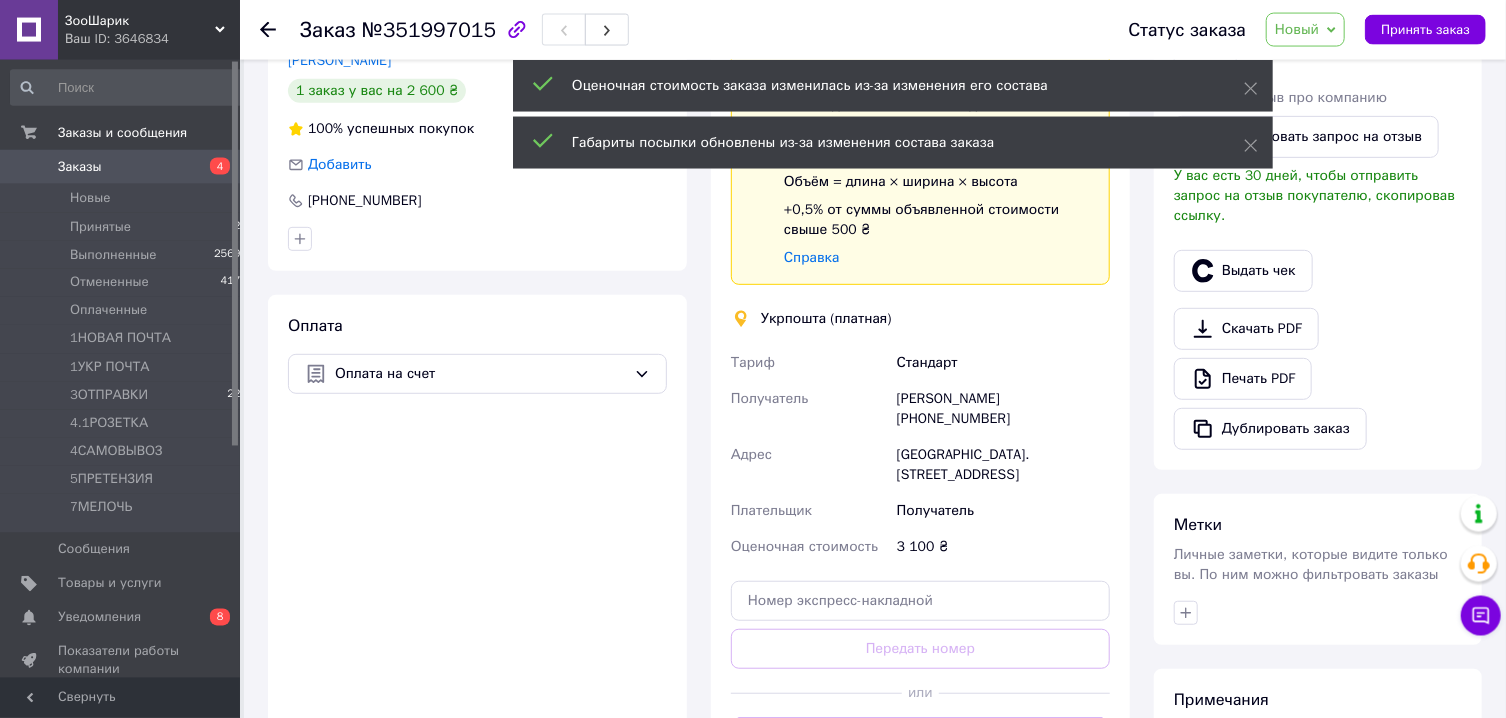 scroll, scrollTop: 827, scrollLeft: 0, axis: vertical 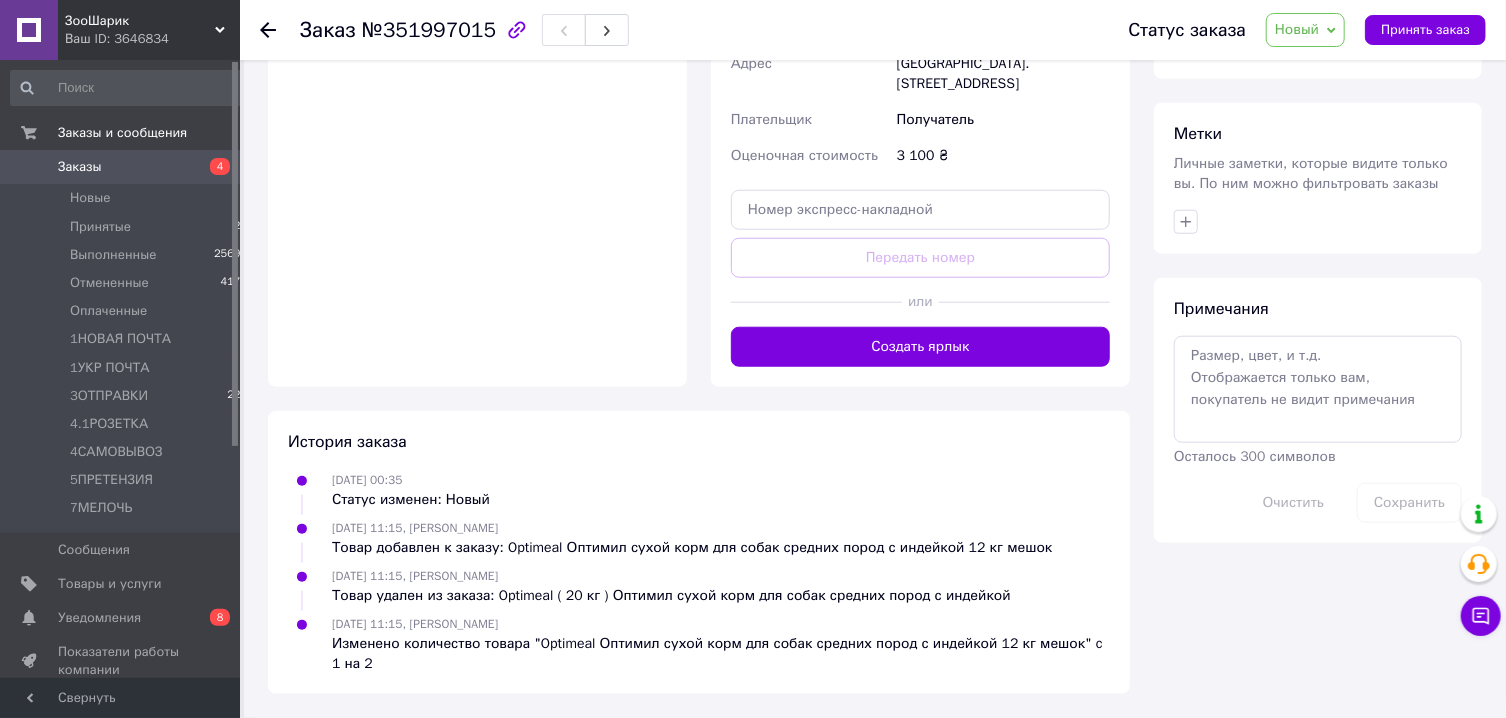 click on "Новый" at bounding box center [1305, 30] 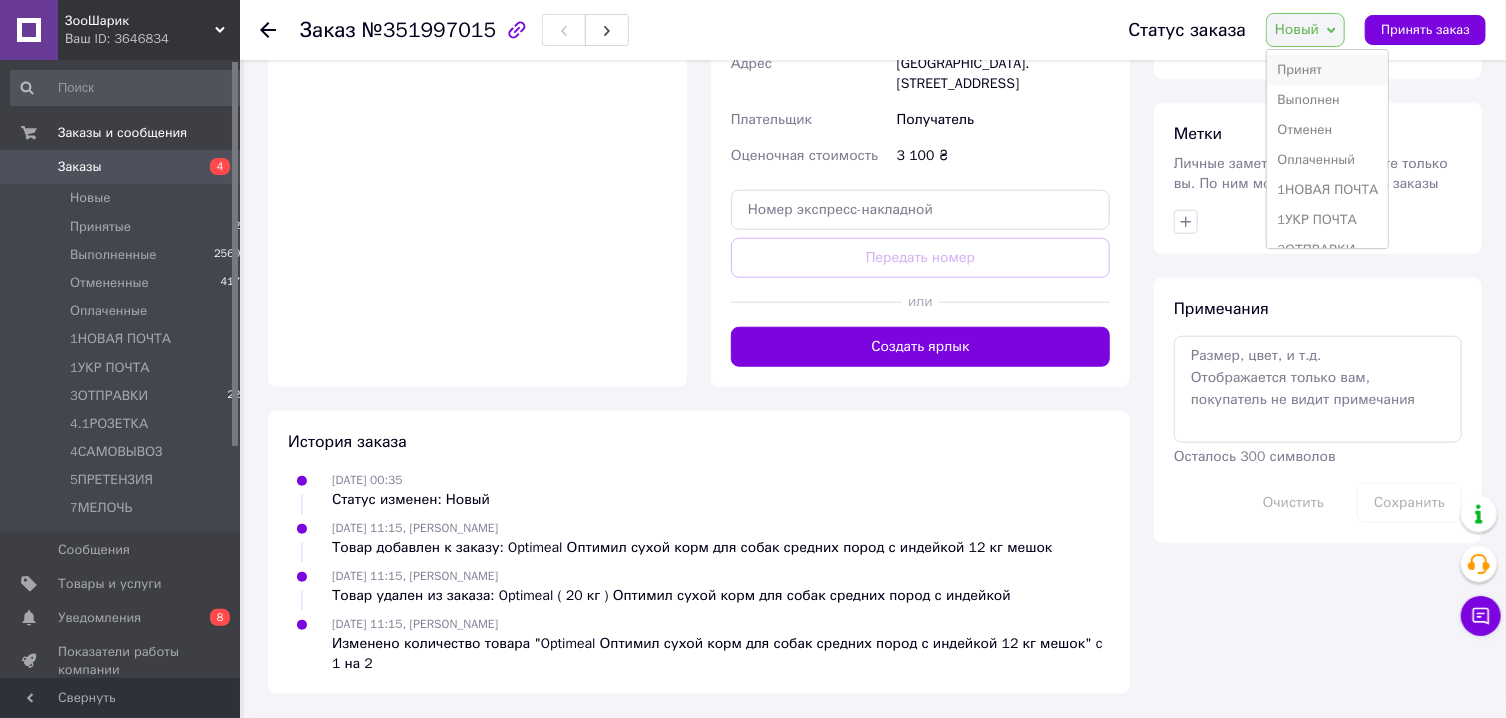click on "Принят" at bounding box center (1327, 70) 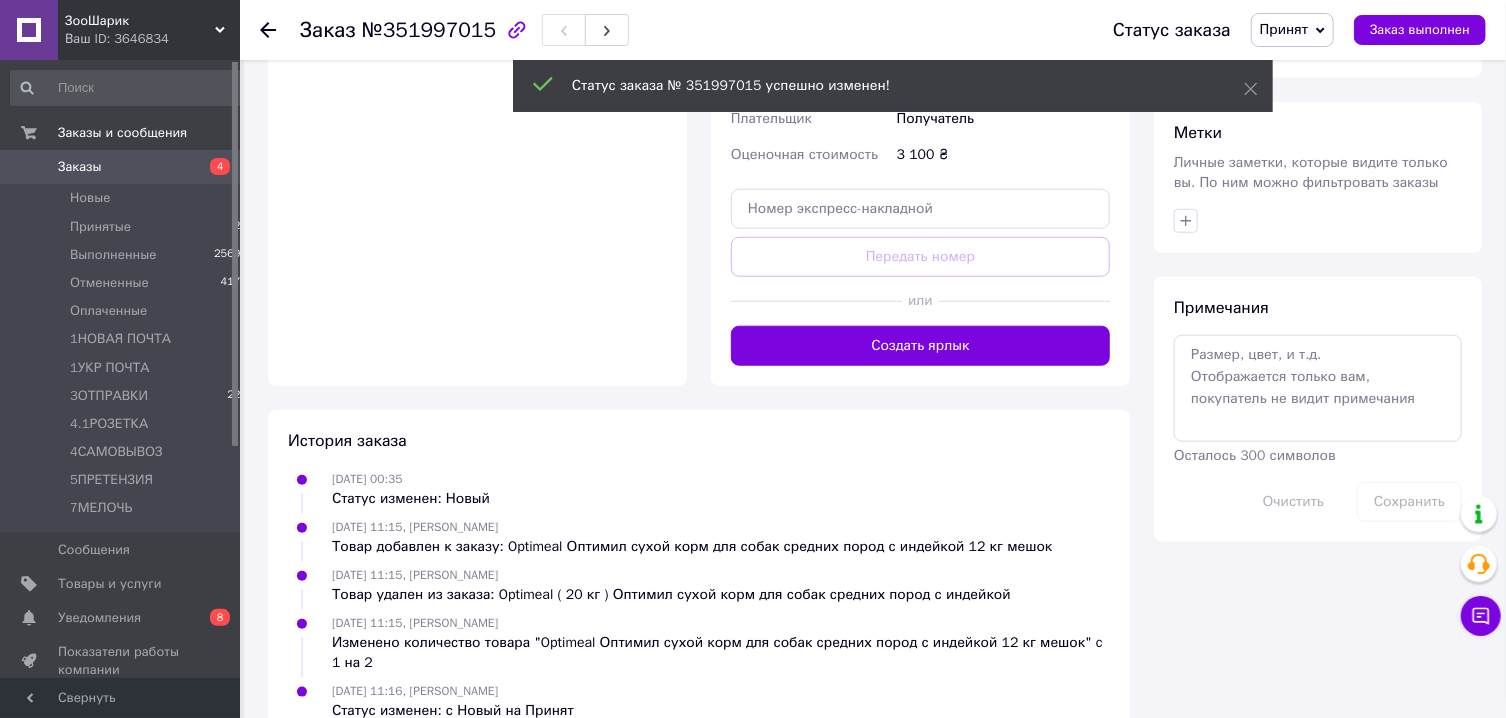click on "Заказы 4" at bounding box center (129, 167) 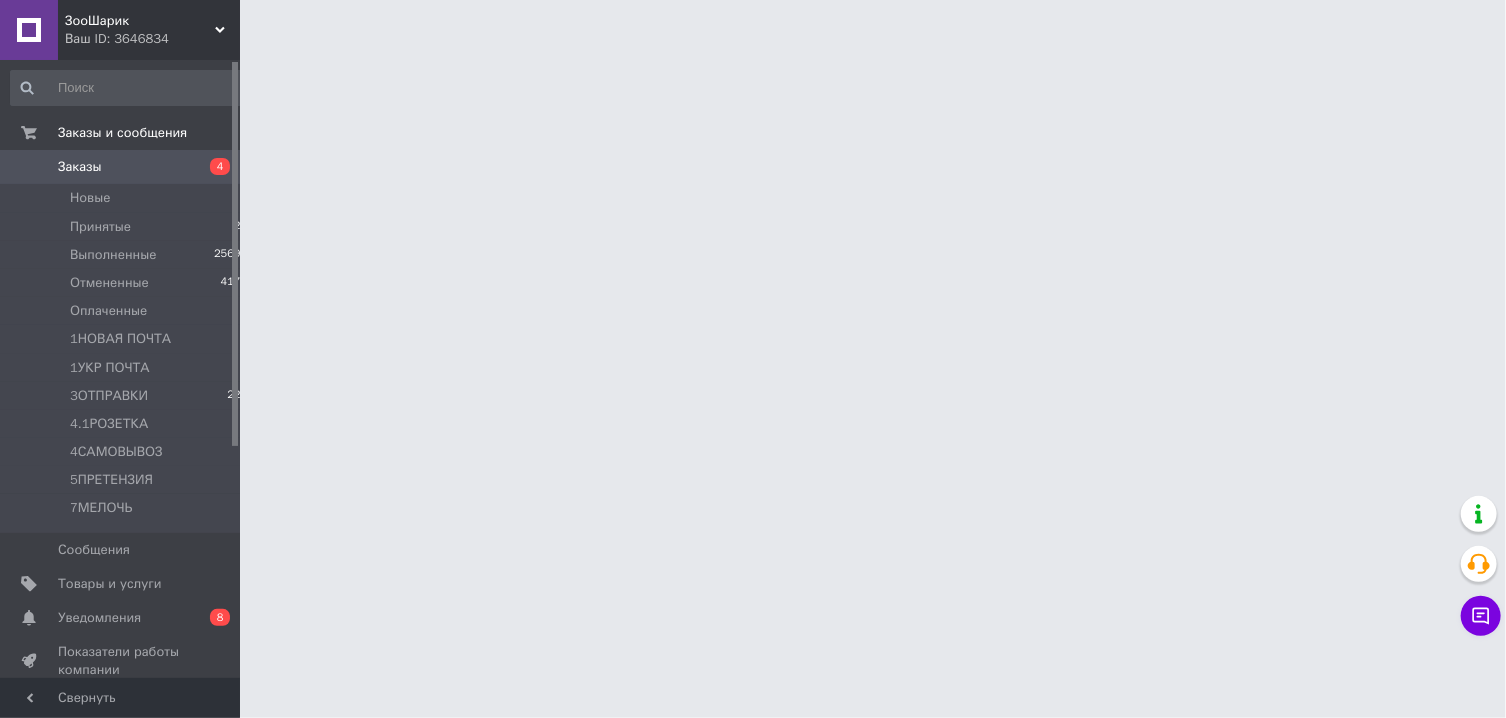 scroll, scrollTop: 0, scrollLeft: 0, axis: both 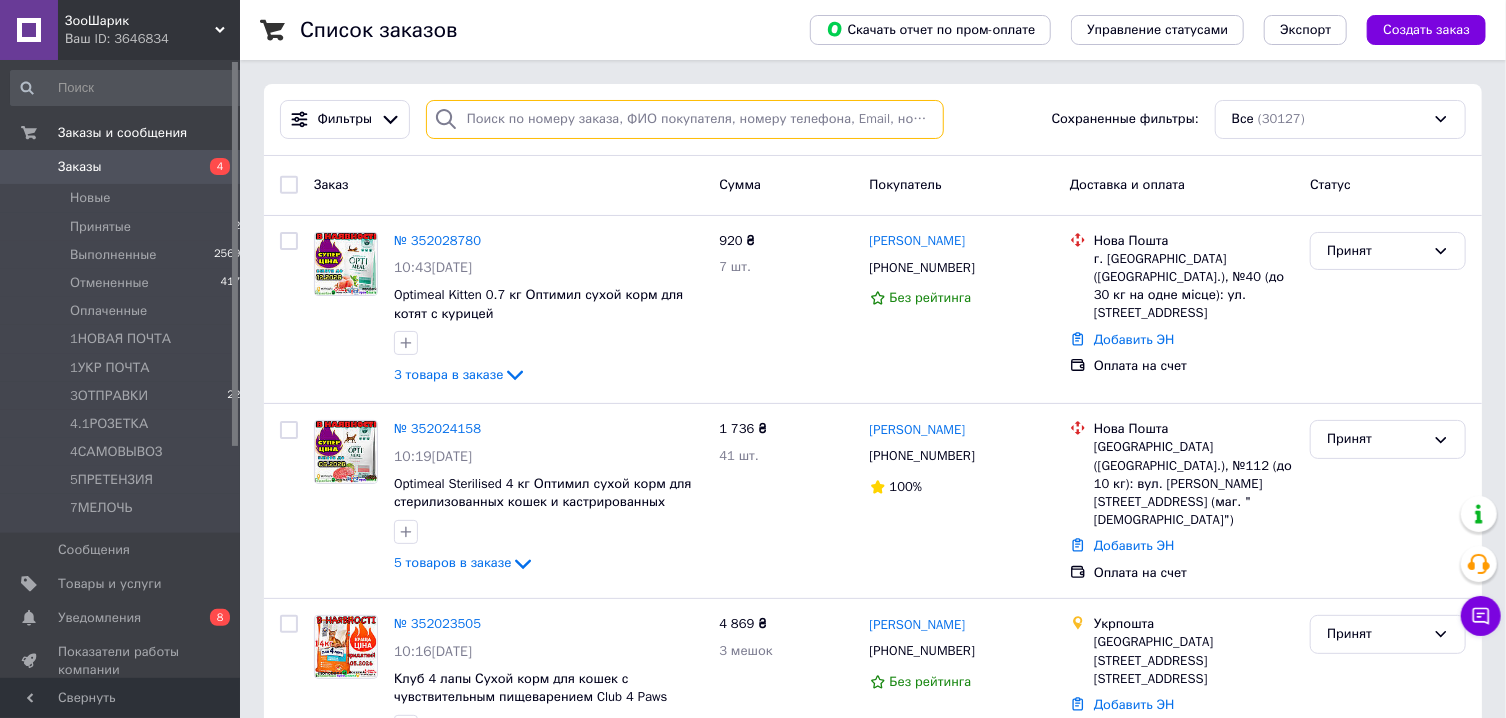 click at bounding box center [685, 119] 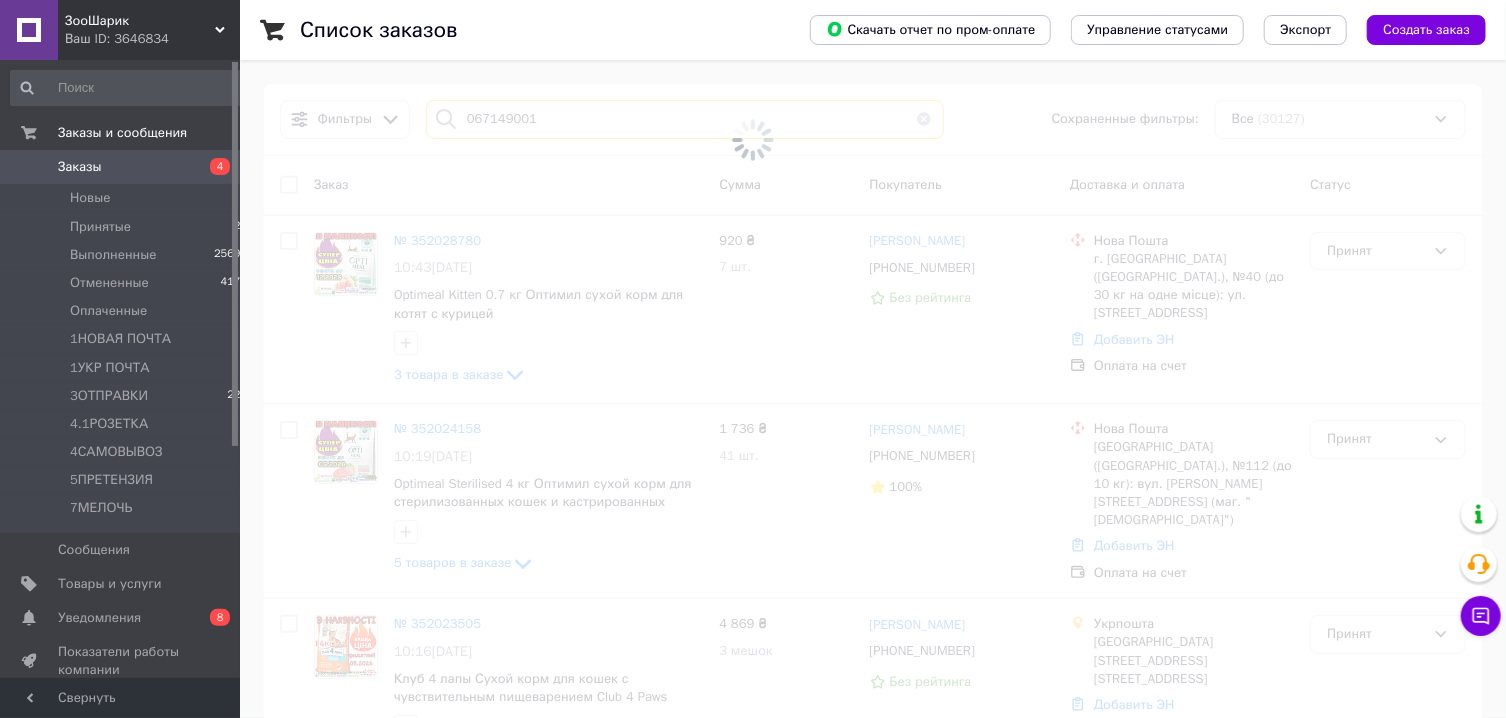 type on "0671490011" 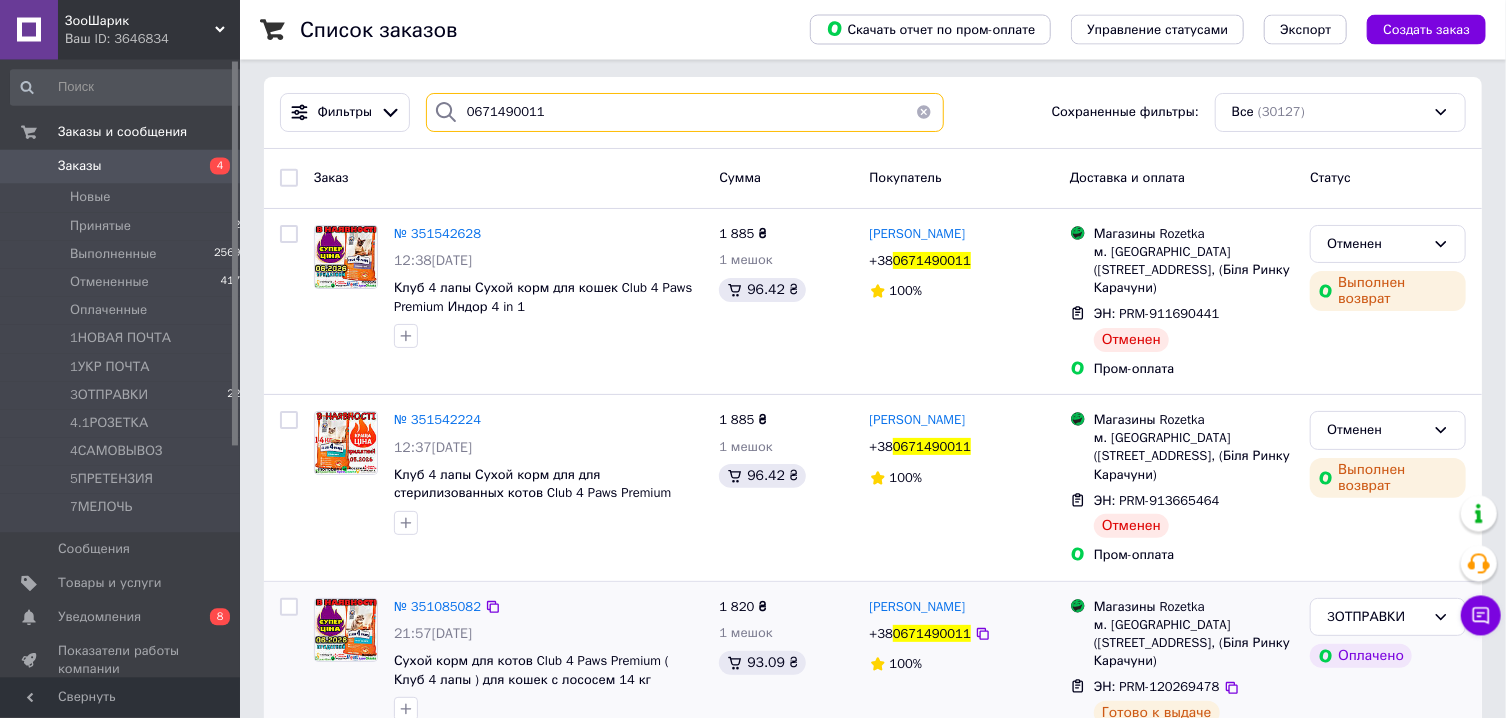 scroll, scrollTop: 0, scrollLeft: 0, axis: both 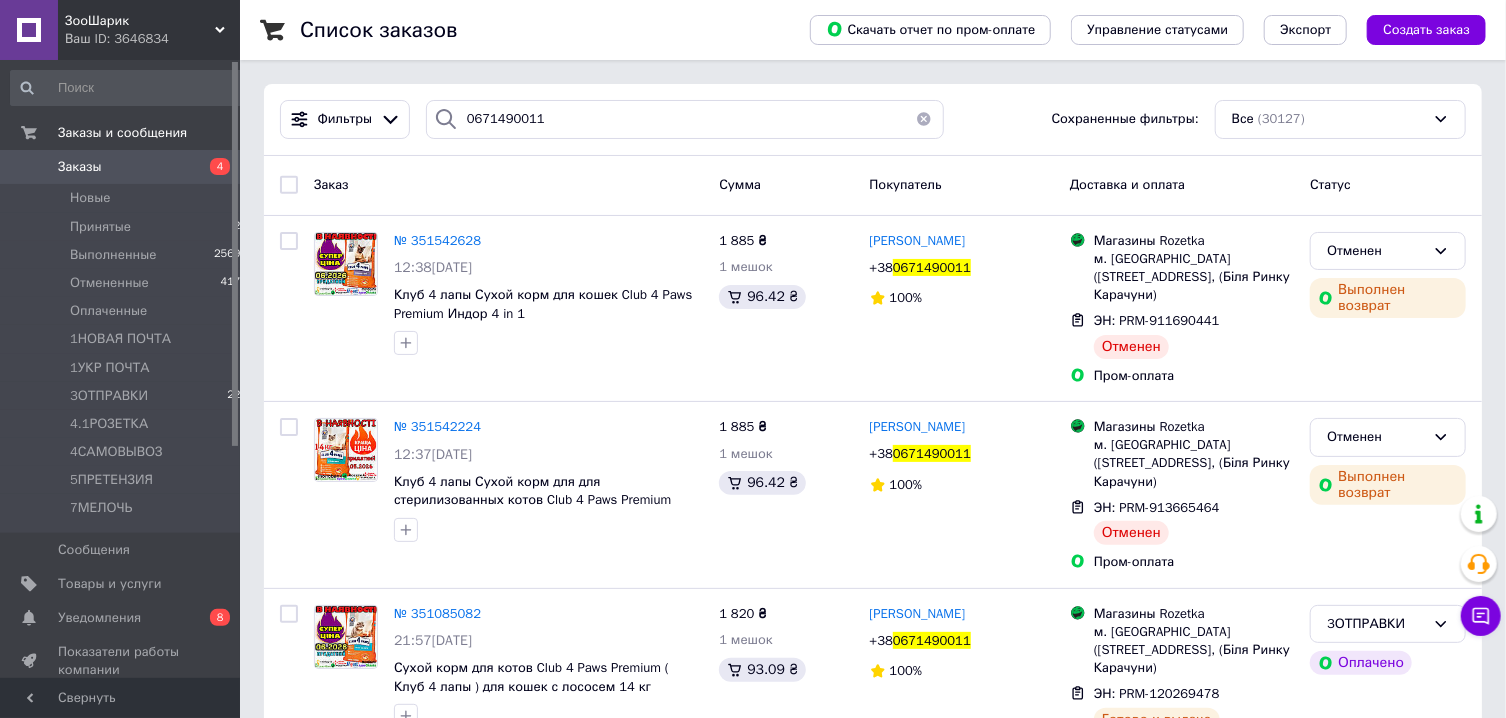 click on "Заказы 4" at bounding box center (129, 167) 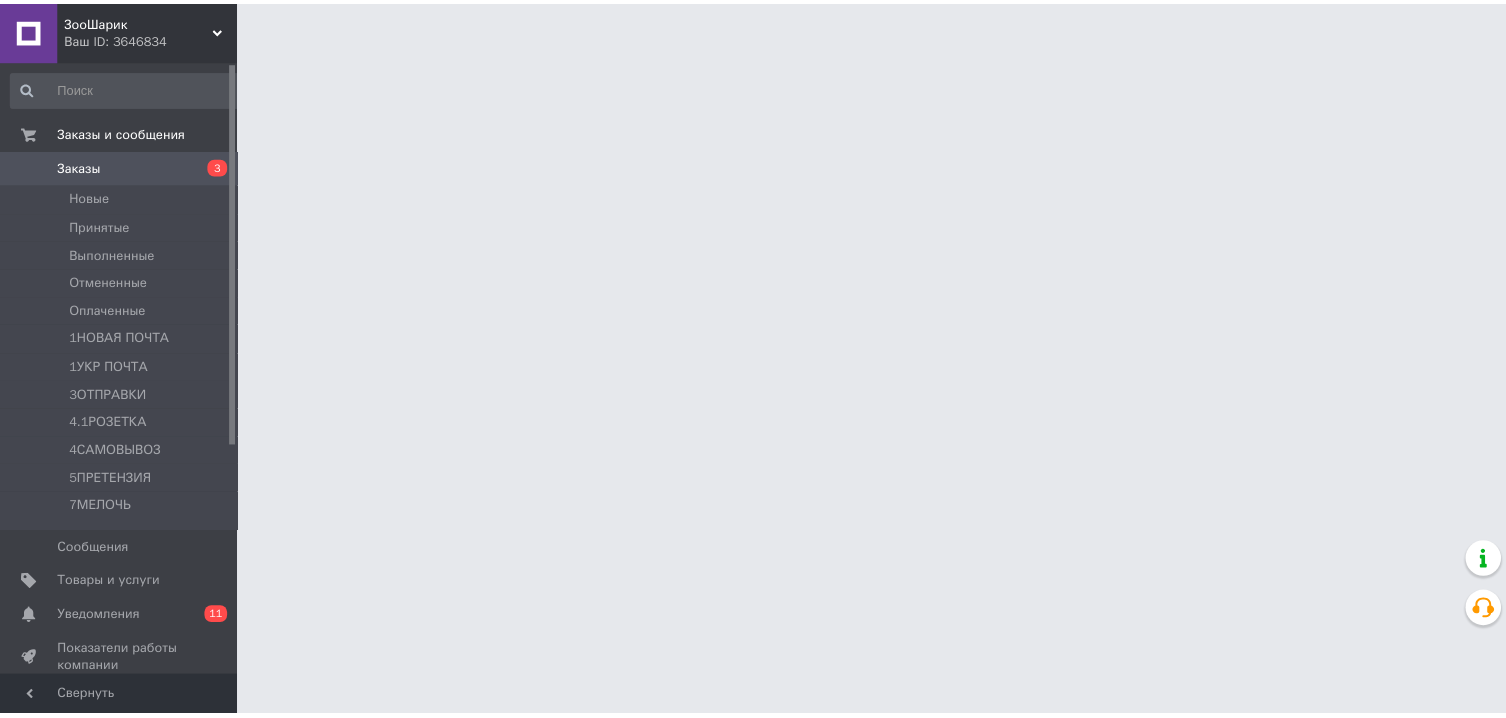 scroll, scrollTop: 0, scrollLeft: 0, axis: both 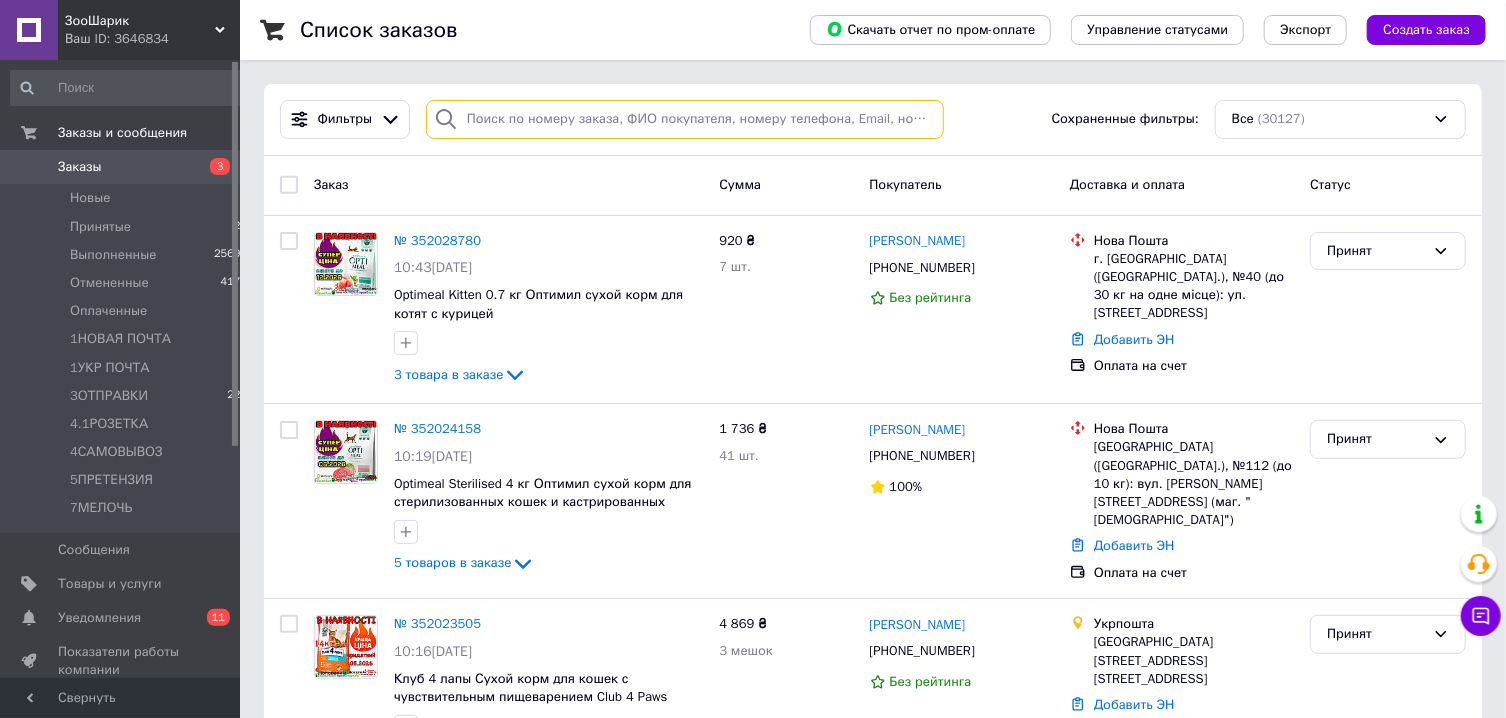 click at bounding box center (685, 119) 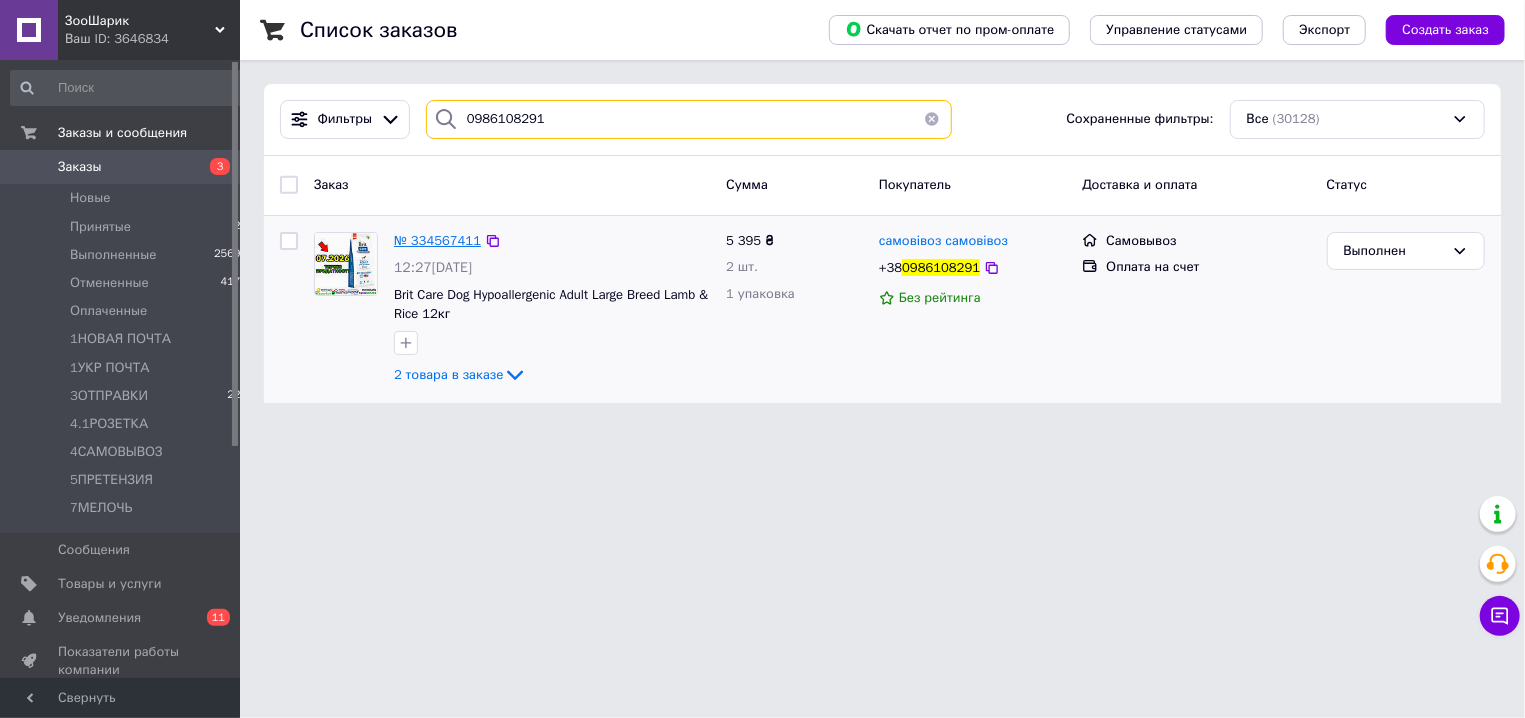 type on "0986108291" 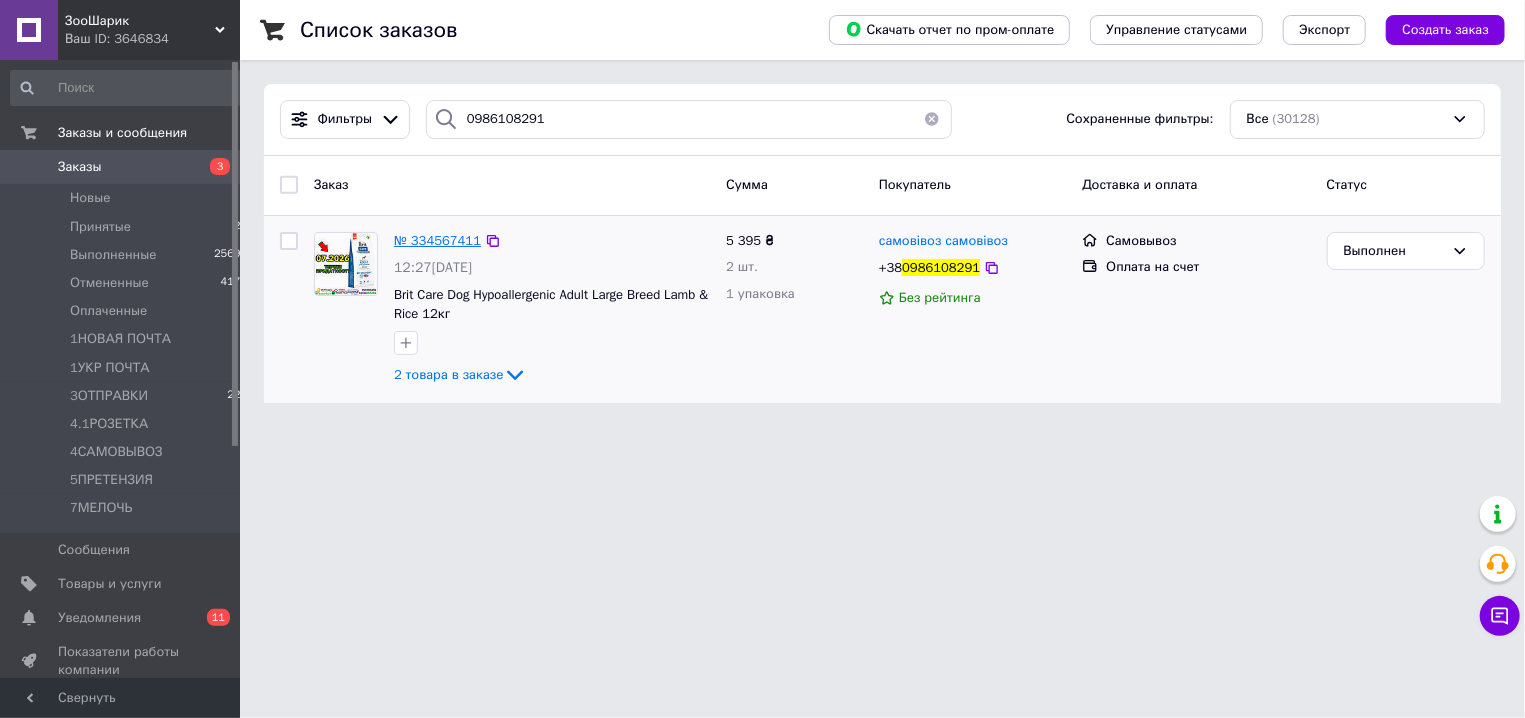 click on "№ 334567411" at bounding box center (437, 240) 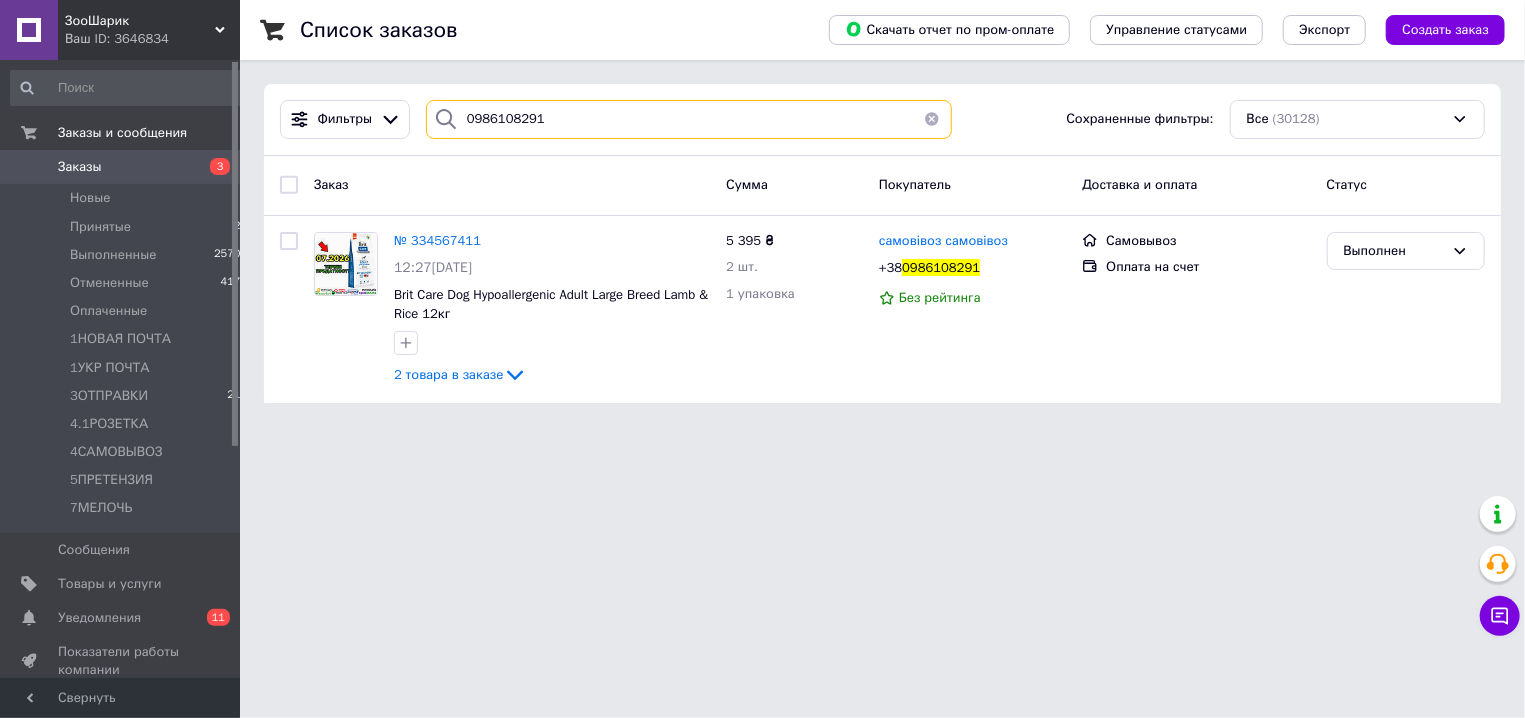 click on "0986108291" at bounding box center [689, 119] 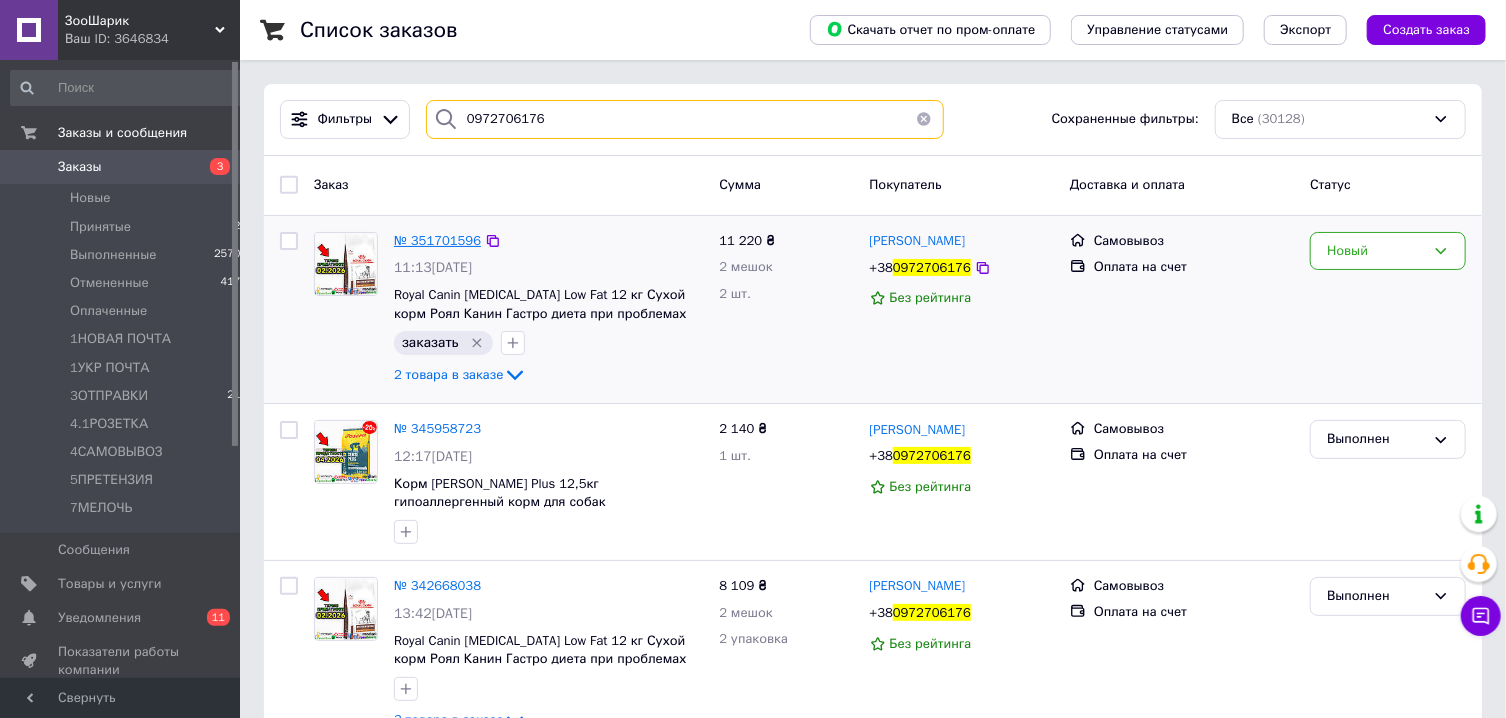 type on "0972706176" 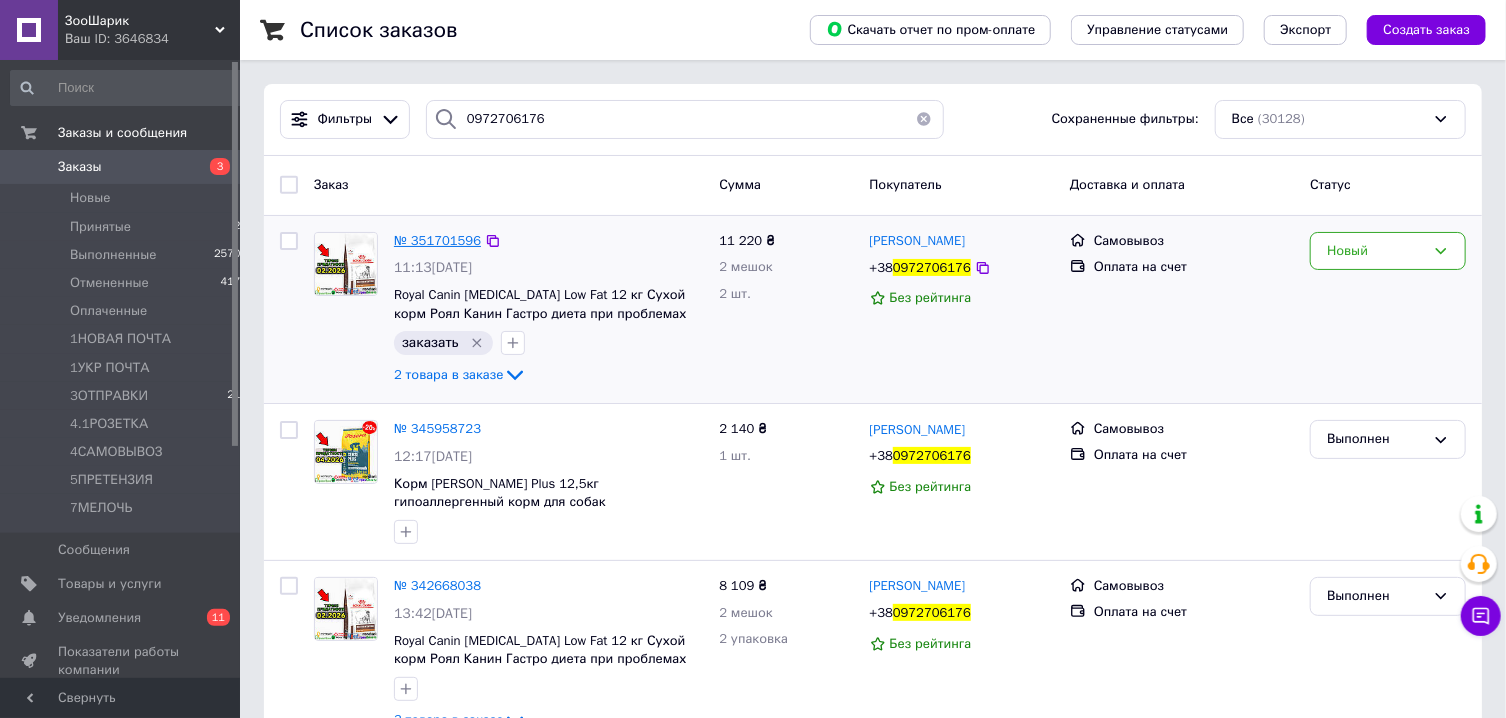 click on "№ 351701596" at bounding box center (437, 240) 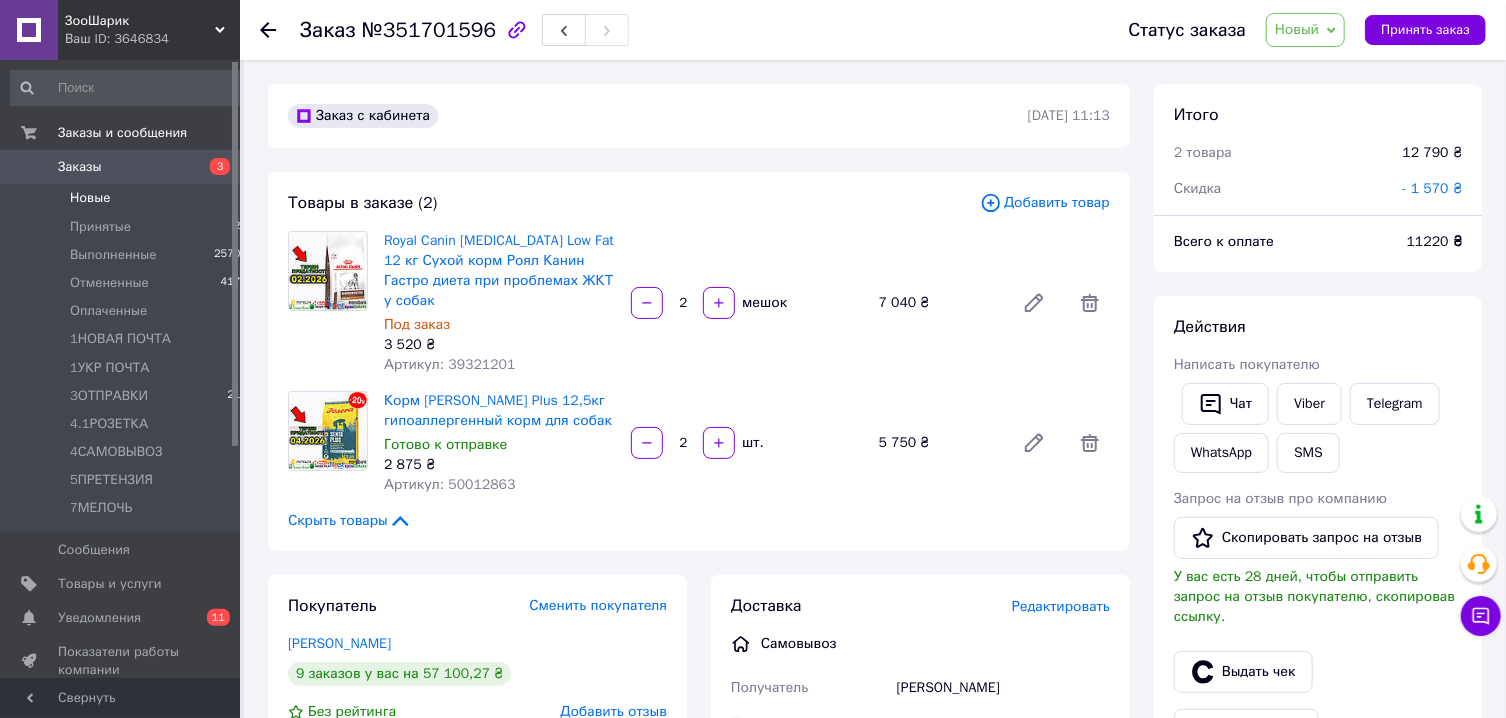 click on "Новые 4" at bounding box center [129, 198] 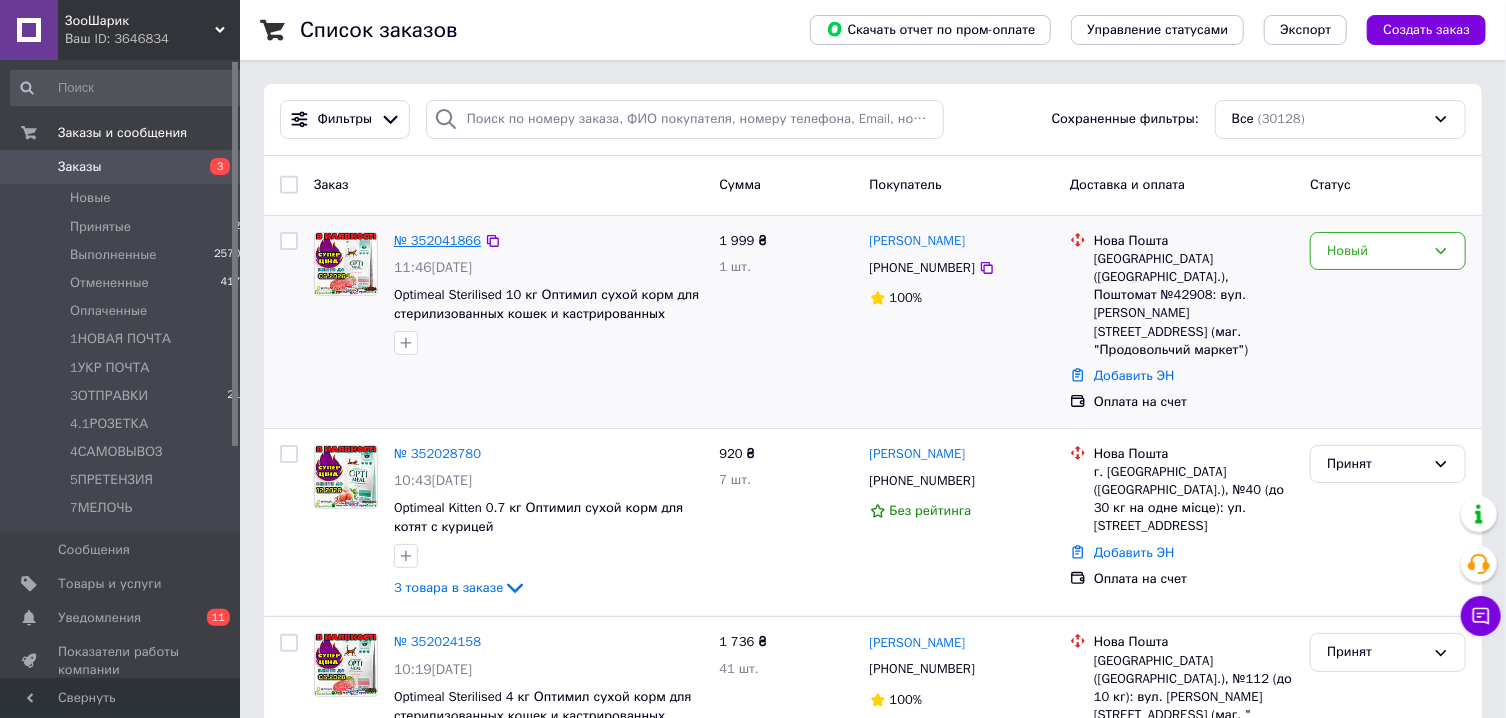 click on "№ 352041866" at bounding box center [437, 240] 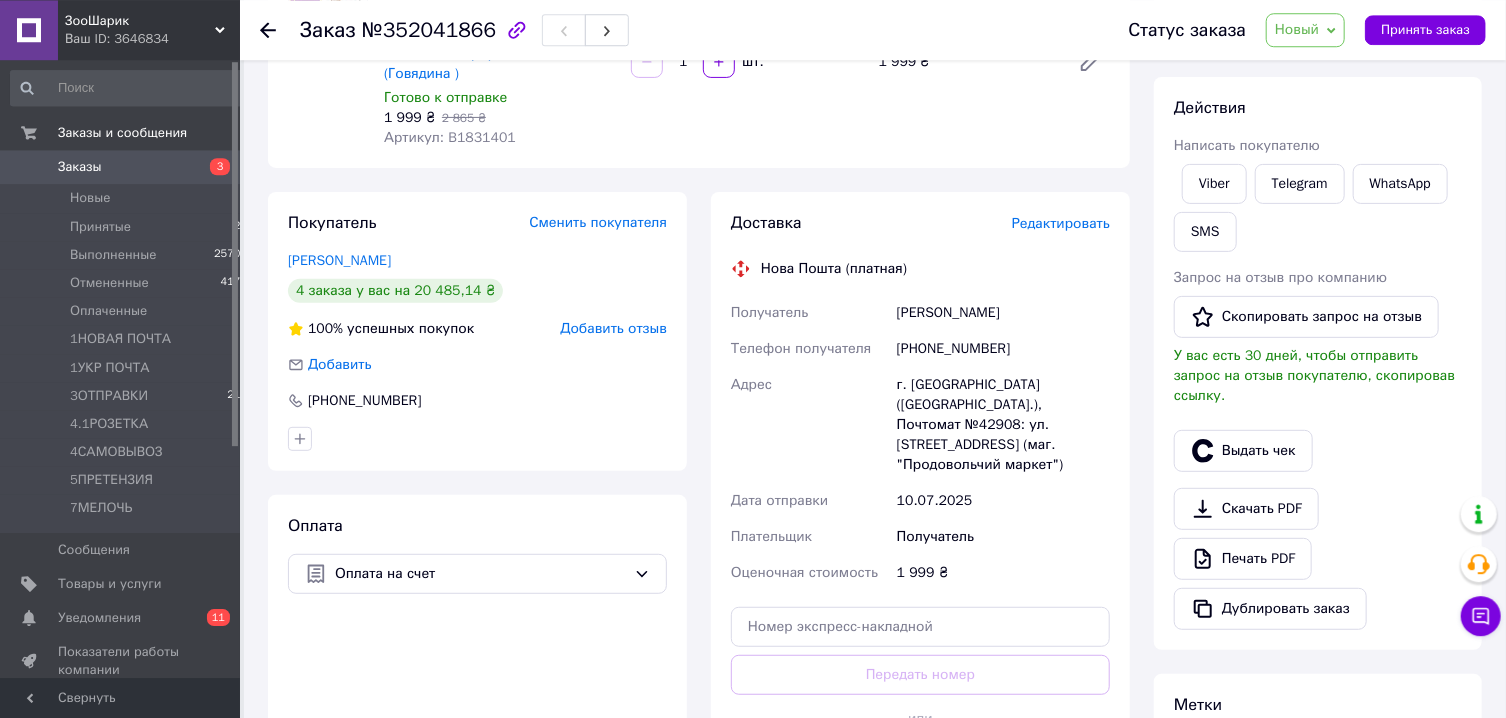 scroll, scrollTop: 231, scrollLeft: 0, axis: vertical 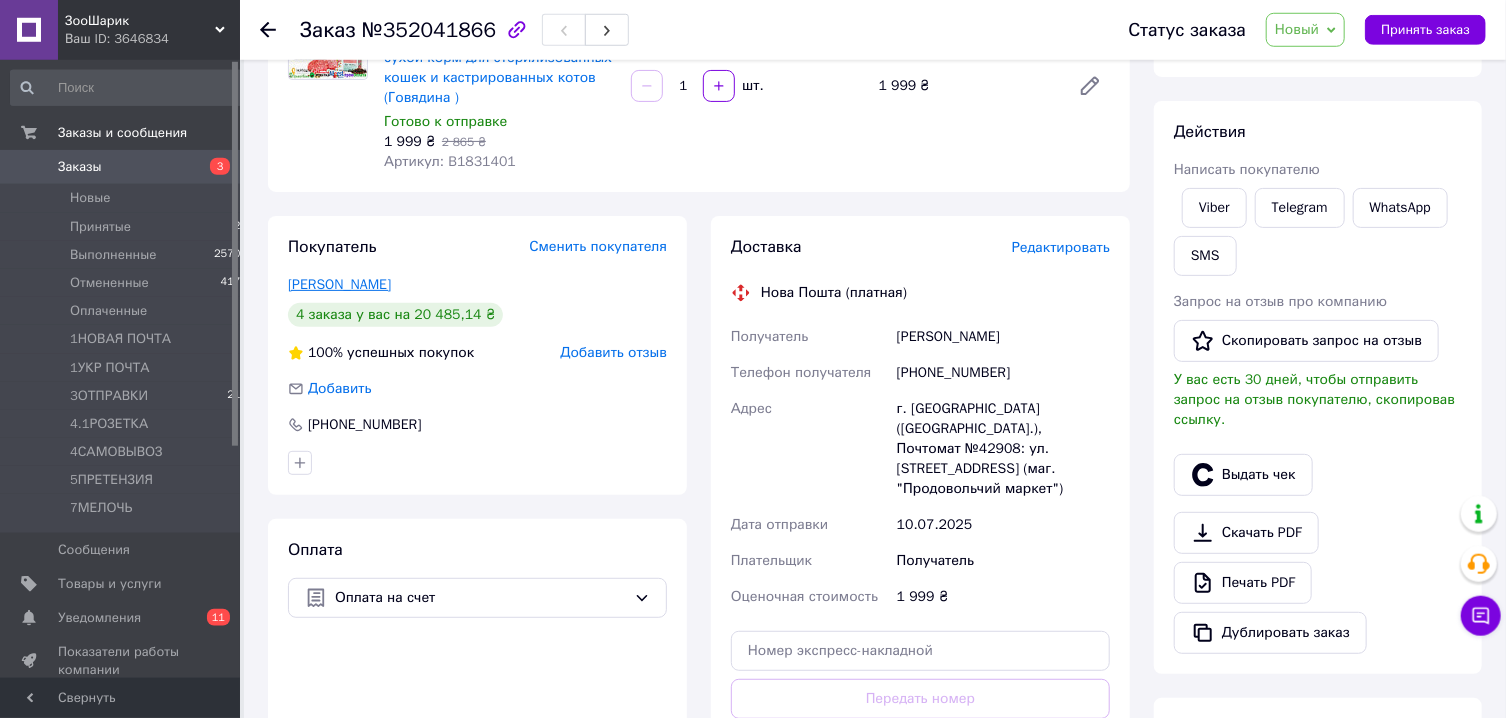 click on "Мельник Олена" at bounding box center [339, 284] 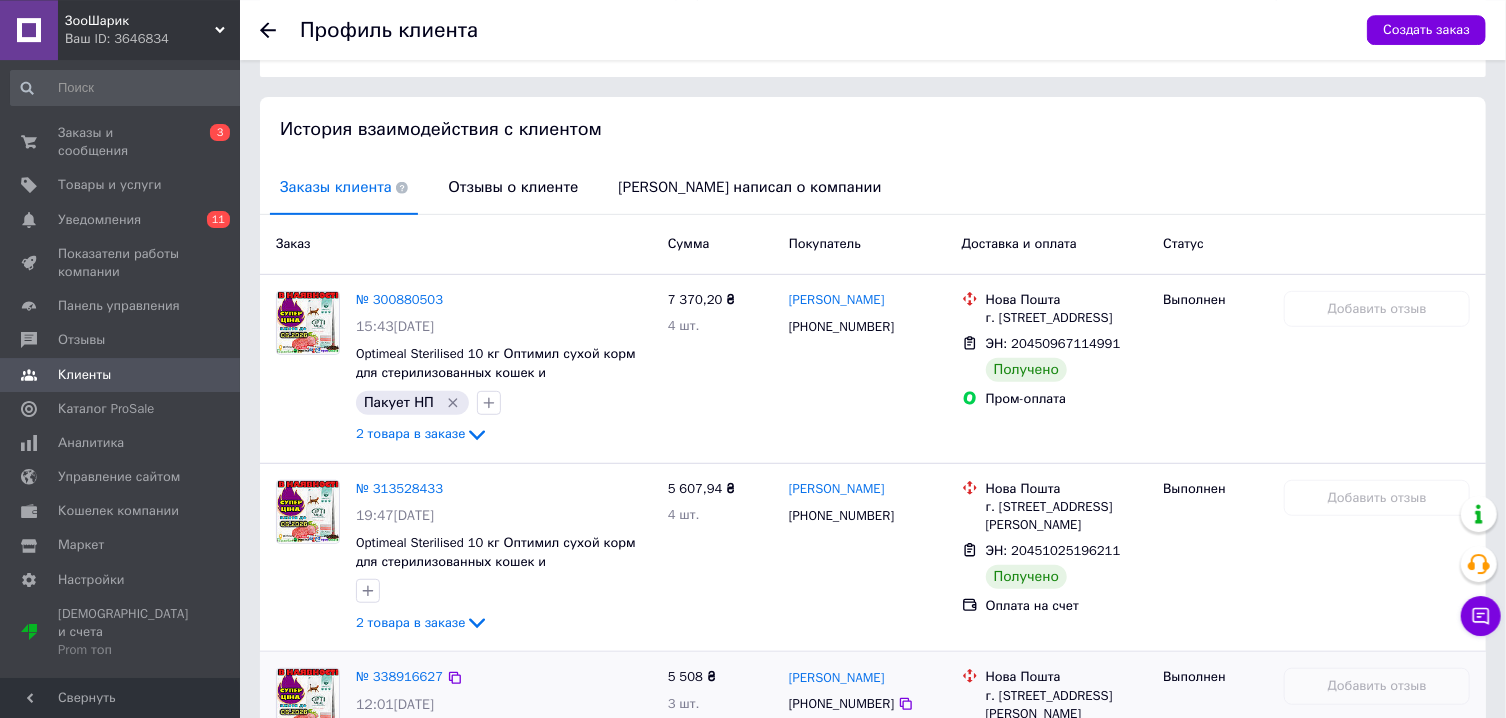 scroll, scrollTop: 375, scrollLeft: 0, axis: vertical 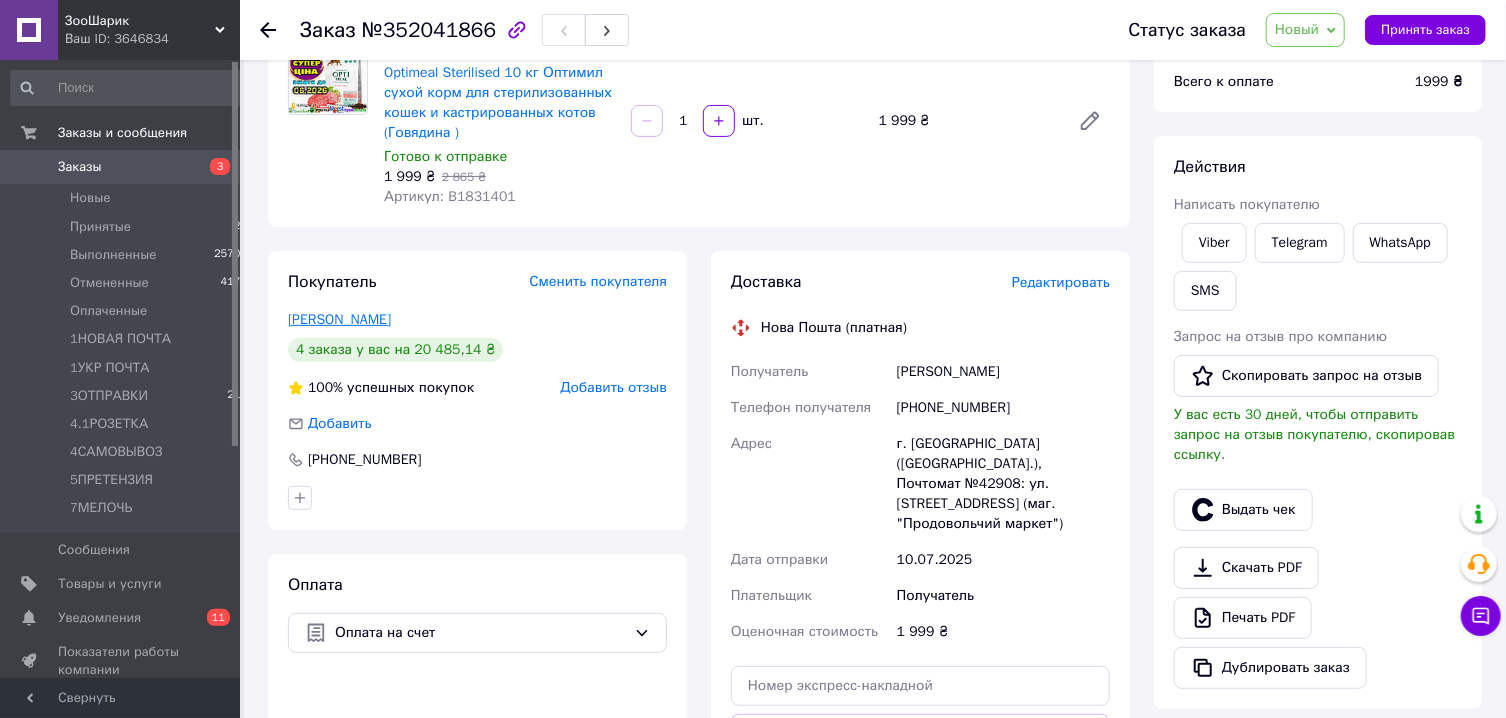 click on "Мельник Олена" at bounding box center (339, 319) 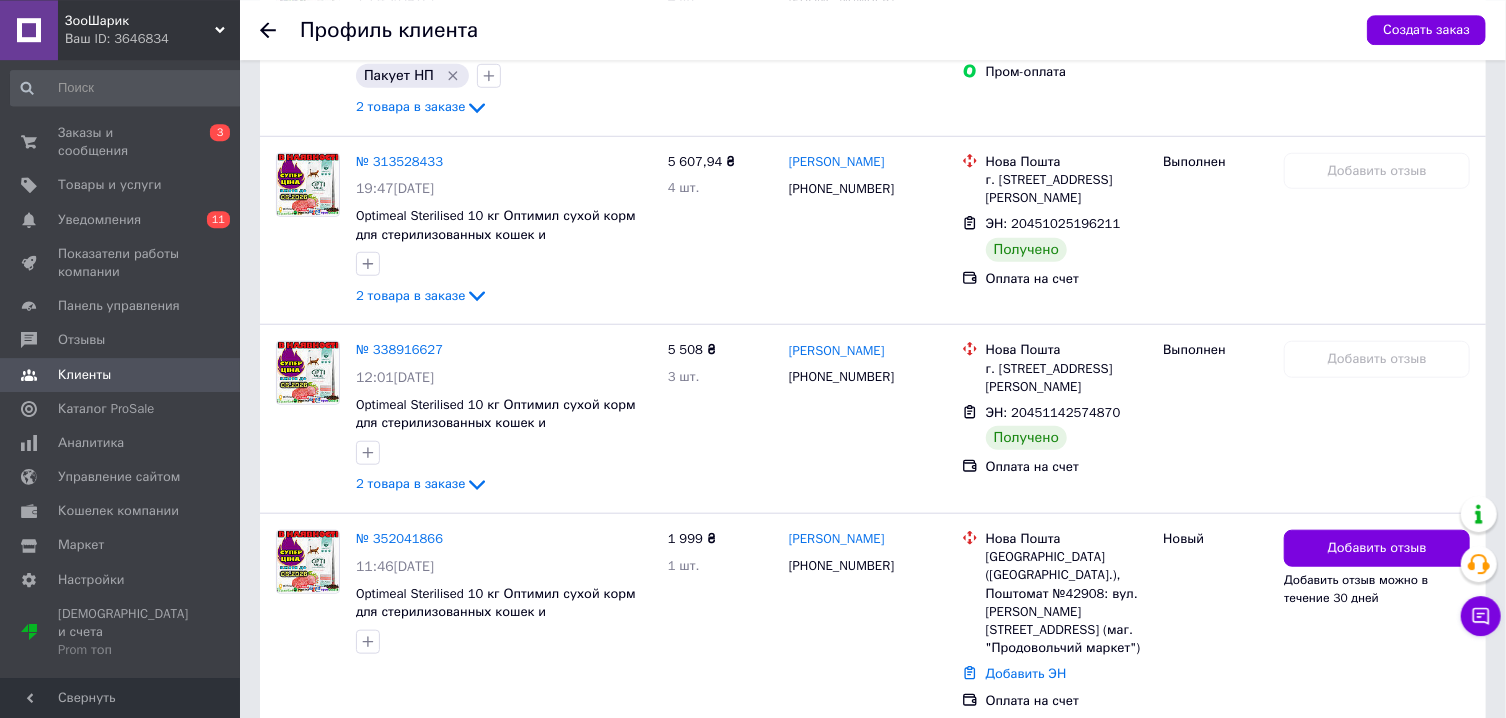 scroll, scrollTop: 744, scrollLeft: 0, axis: vertical 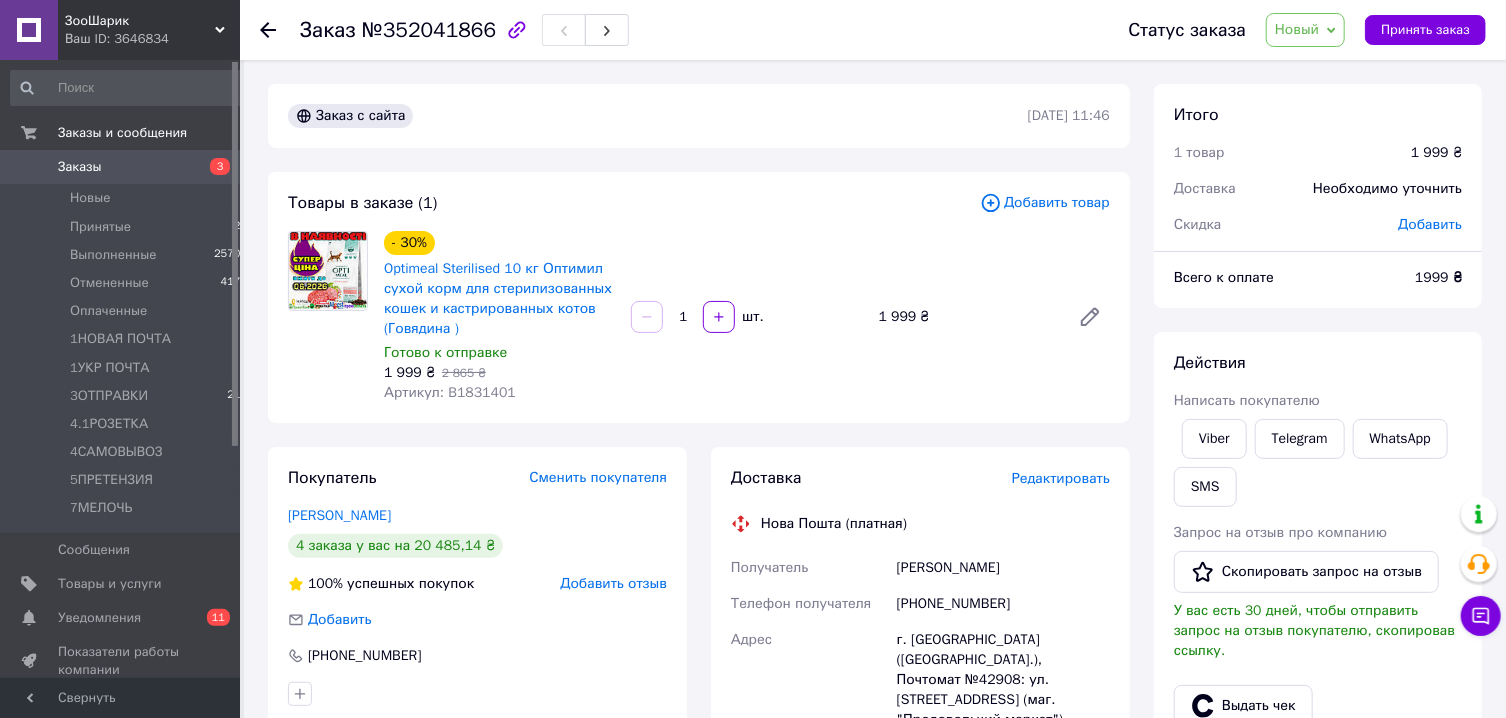 click on "Новый" at bounding box center [1305, 30] 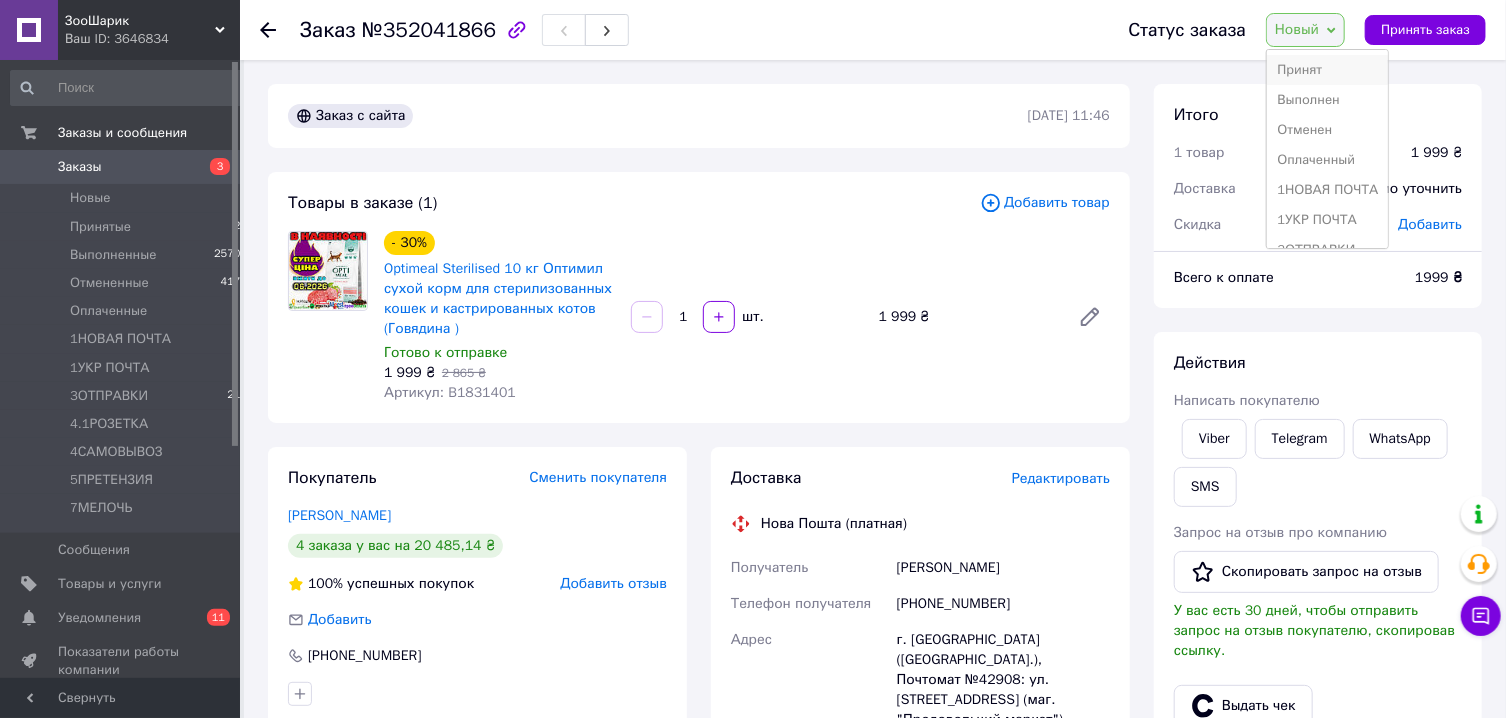 click on "Принят" at bounding box center [1327, 70] 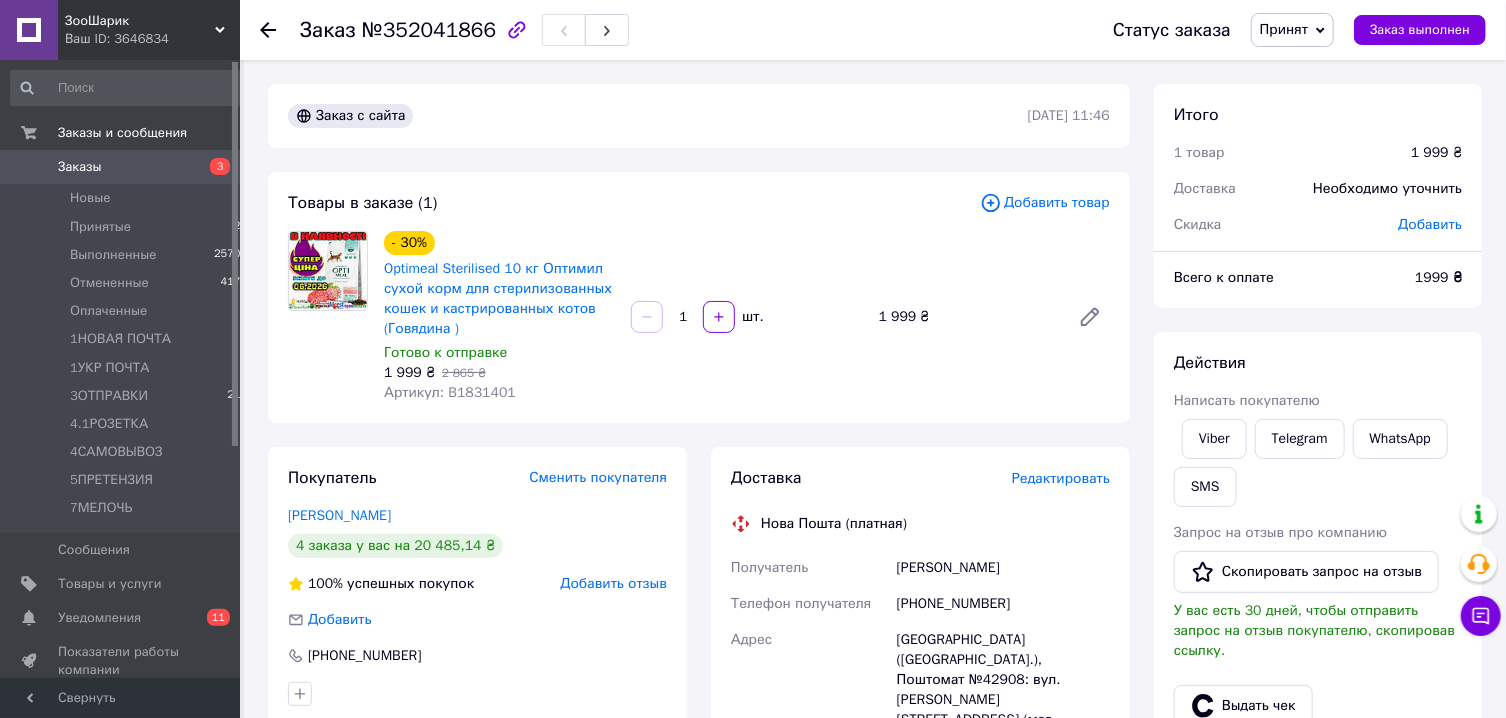 click on "Заказы" at bounding box center [121, 167] 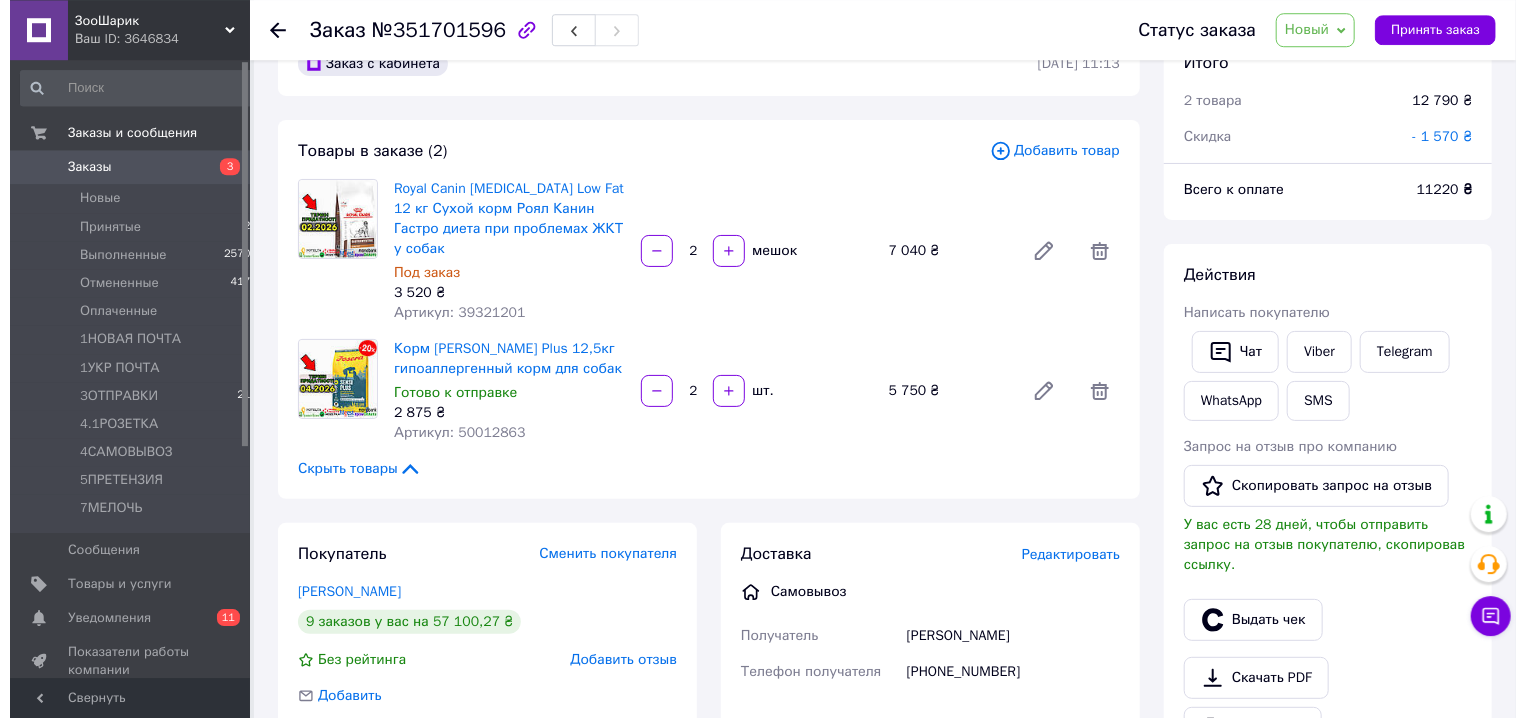 scroll, scrollTop: 0, scrollLeft: 0, axis: both 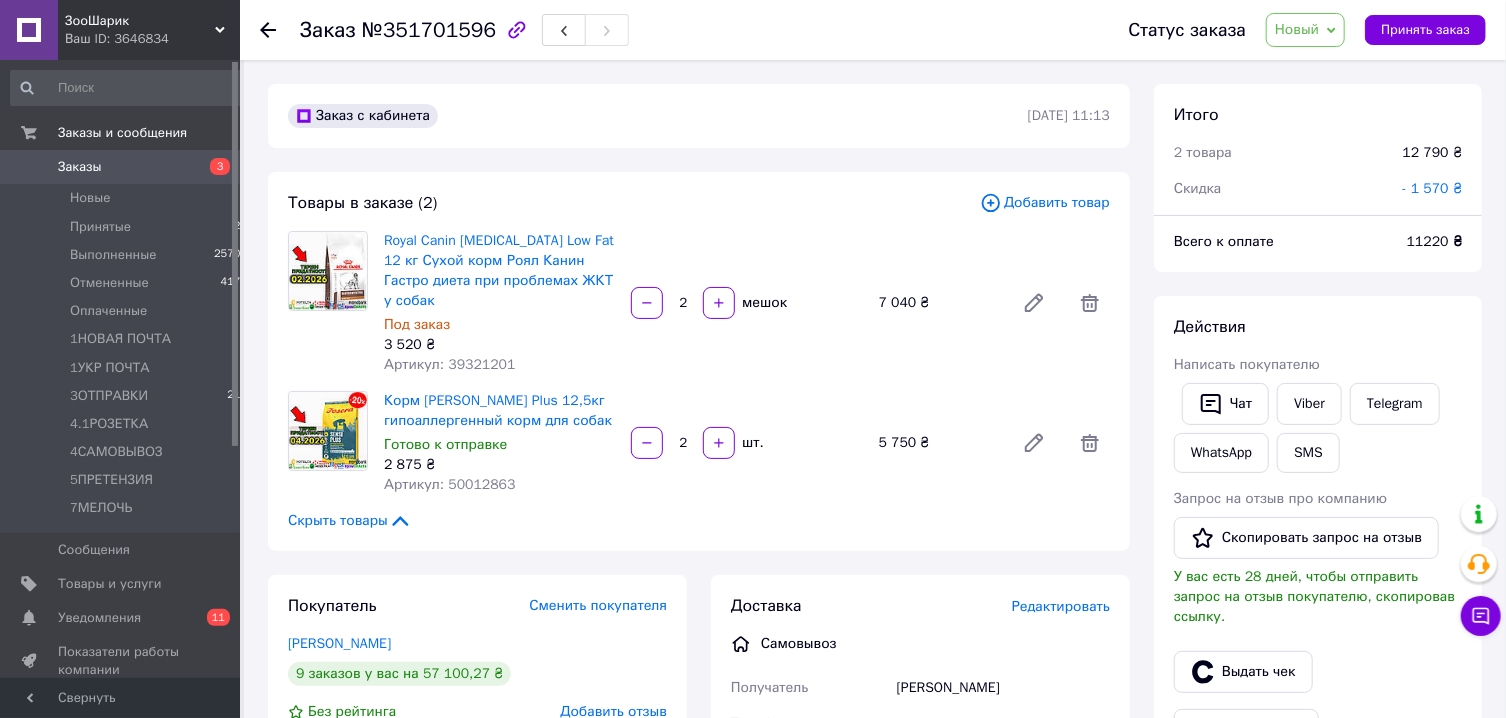 click on "Добавить товар" at bounding box center (1045, 203) 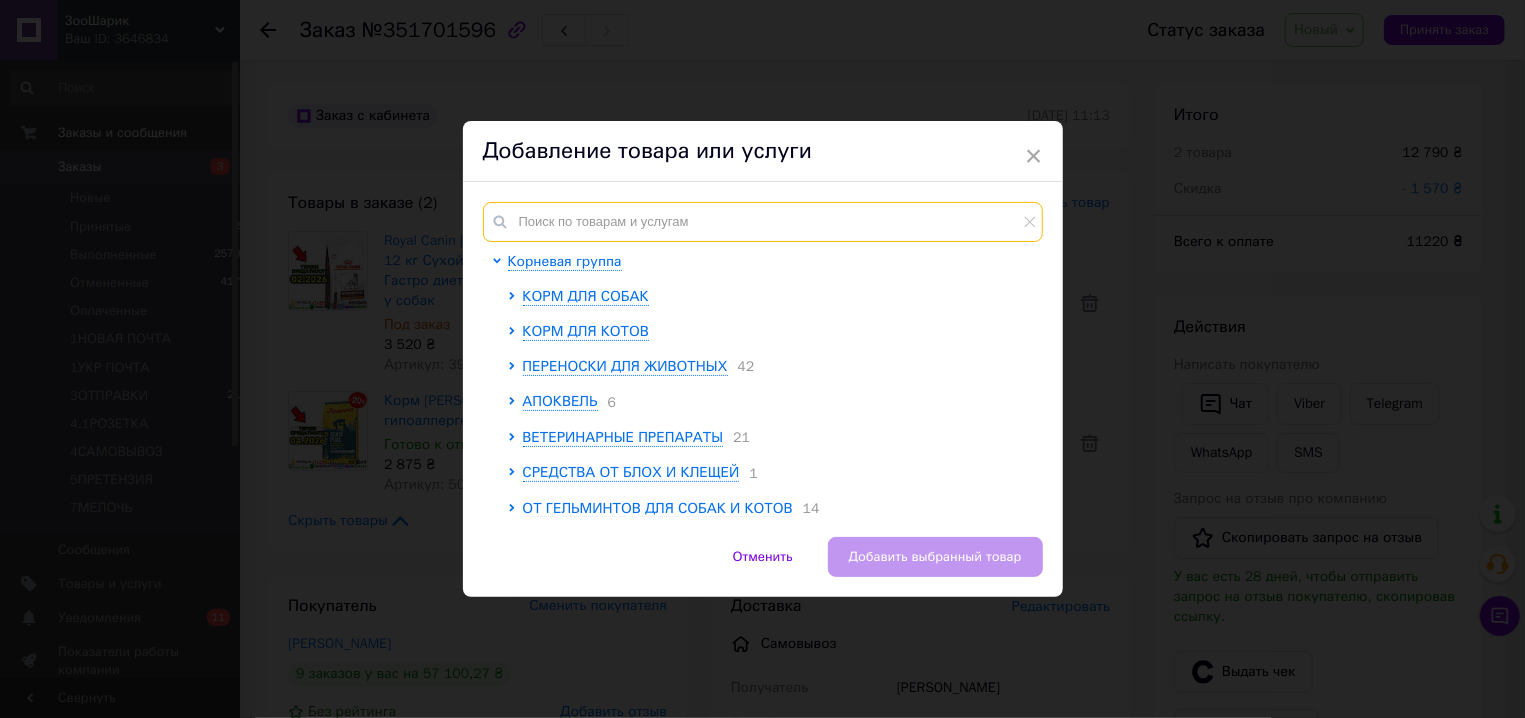 click at bounding box center [763, 222] 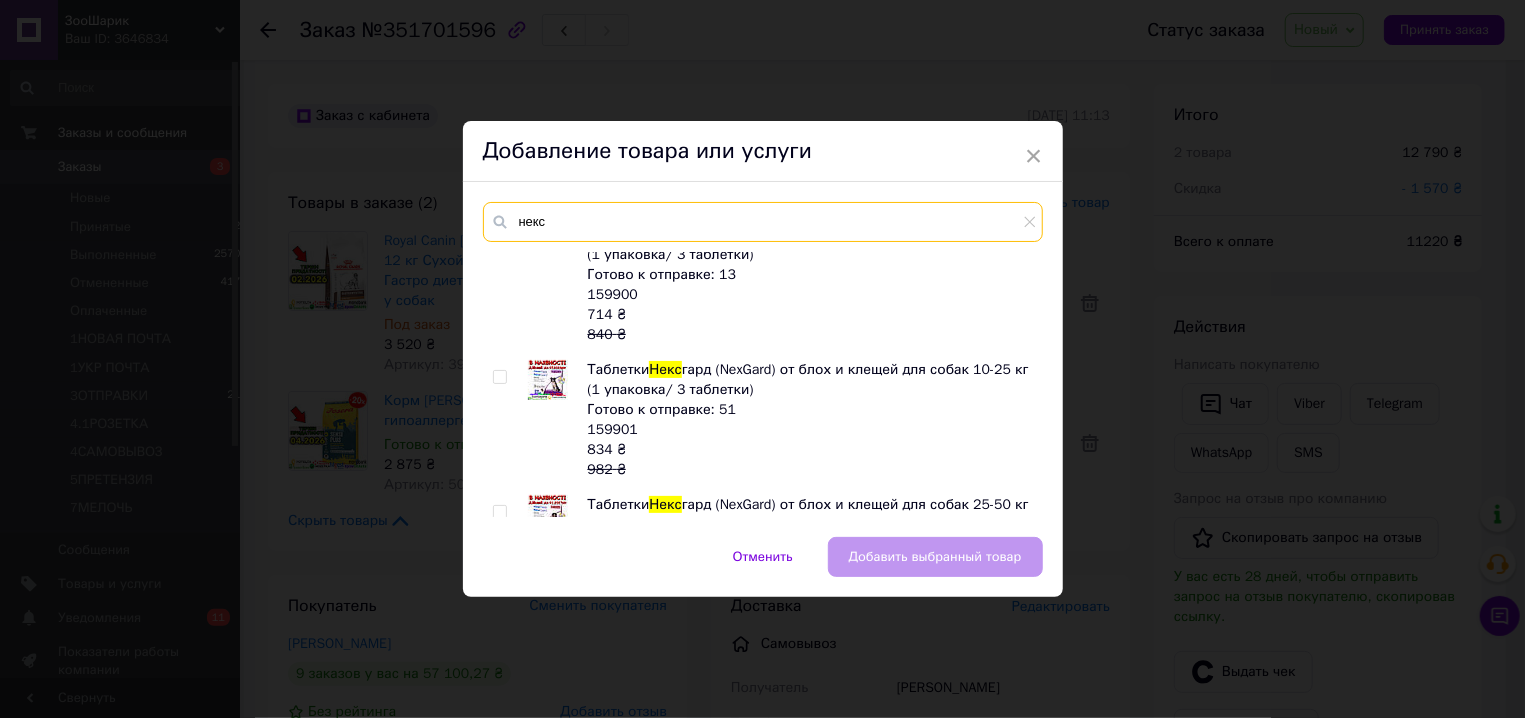 scroll, scrollTop: 1104, scrollLeft: 0, axis: vertical 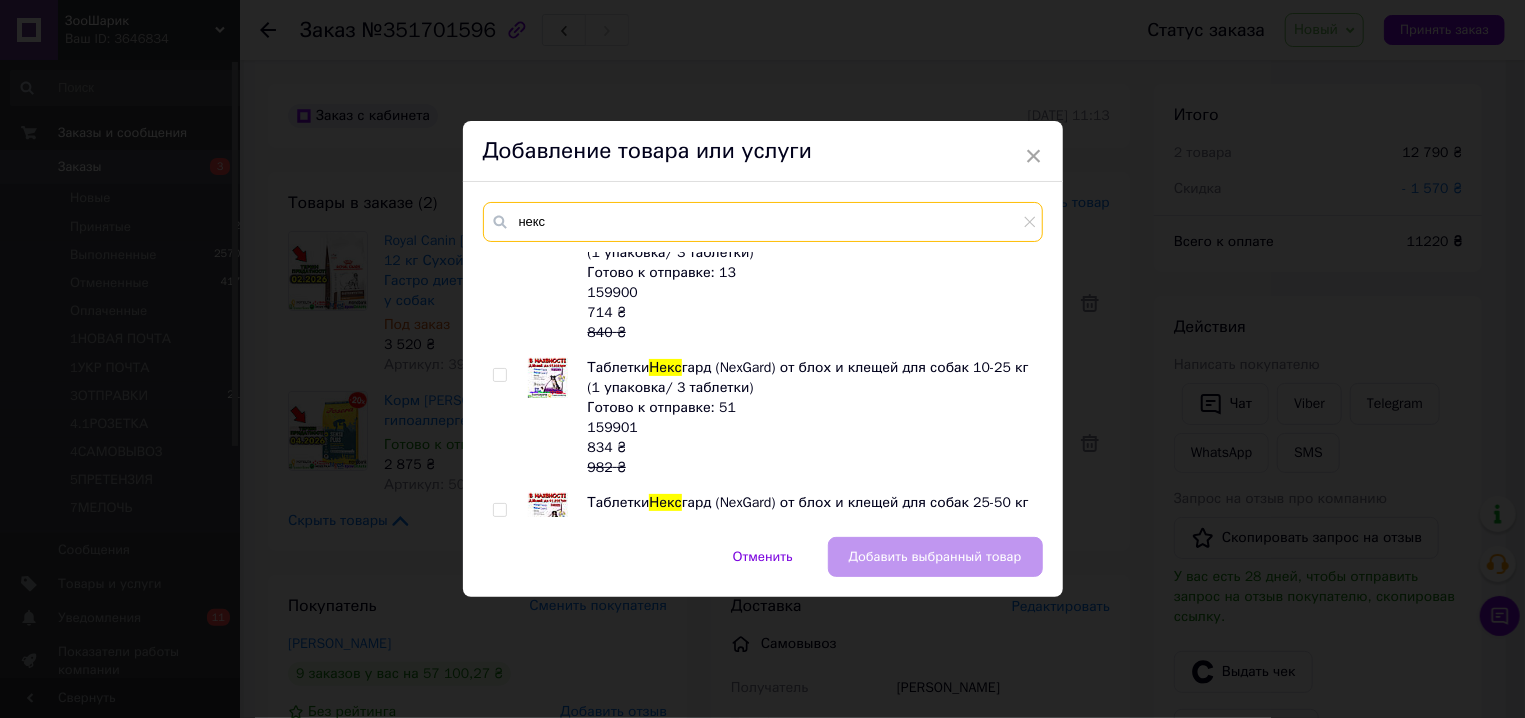 type on "некс" 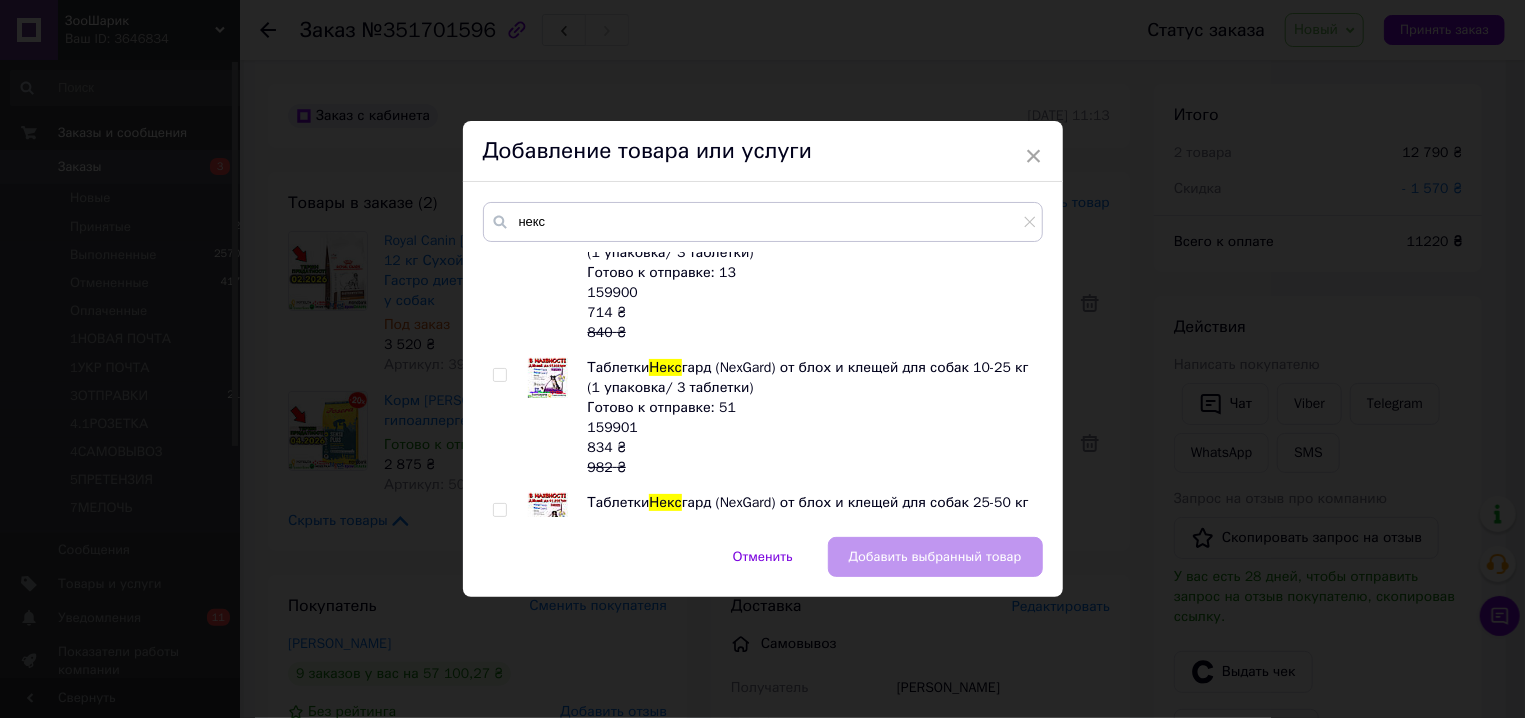 click at bounding box center [499, 375] 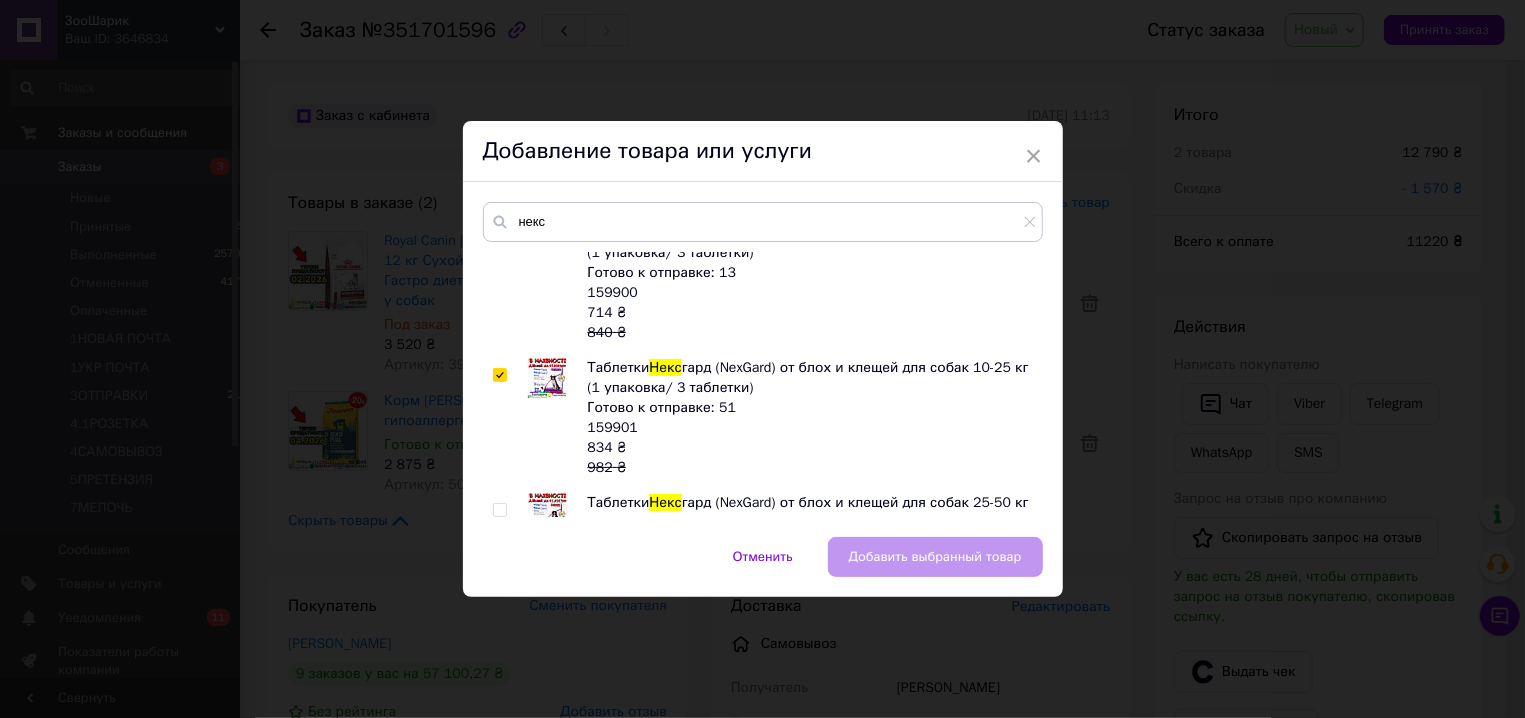 checkbox on "true" 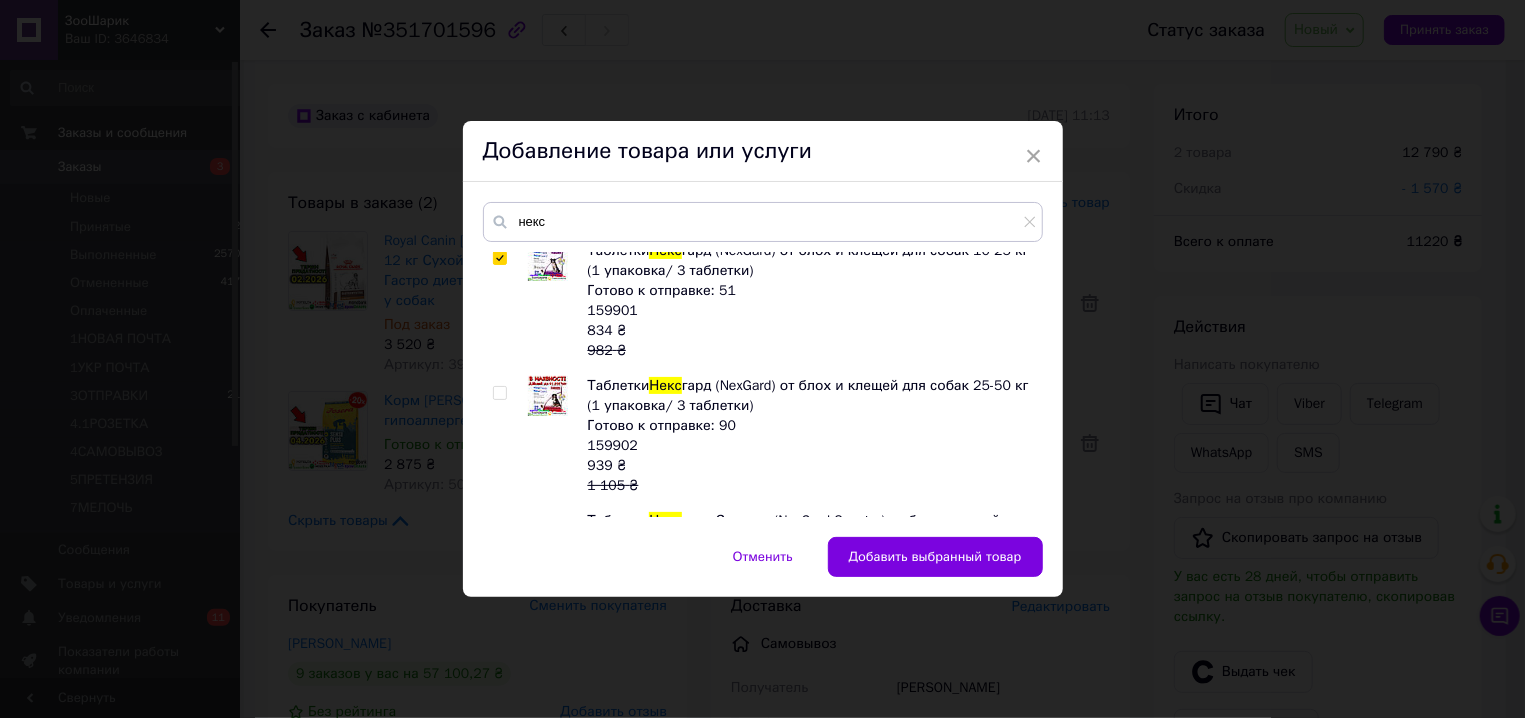 scroll, scrollTop: 1219, scrollLeft: 0, axis: vertical 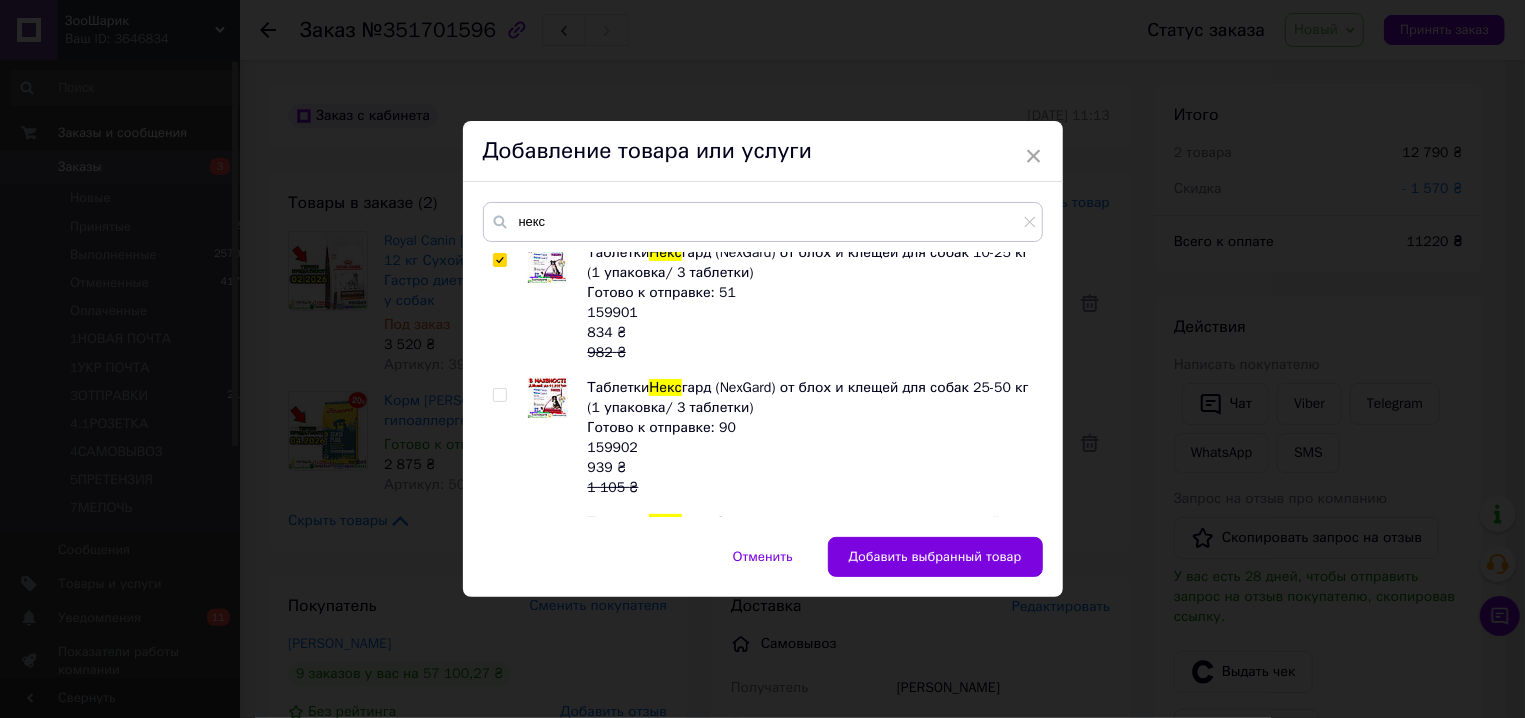 click at bounding box center [499, 395] 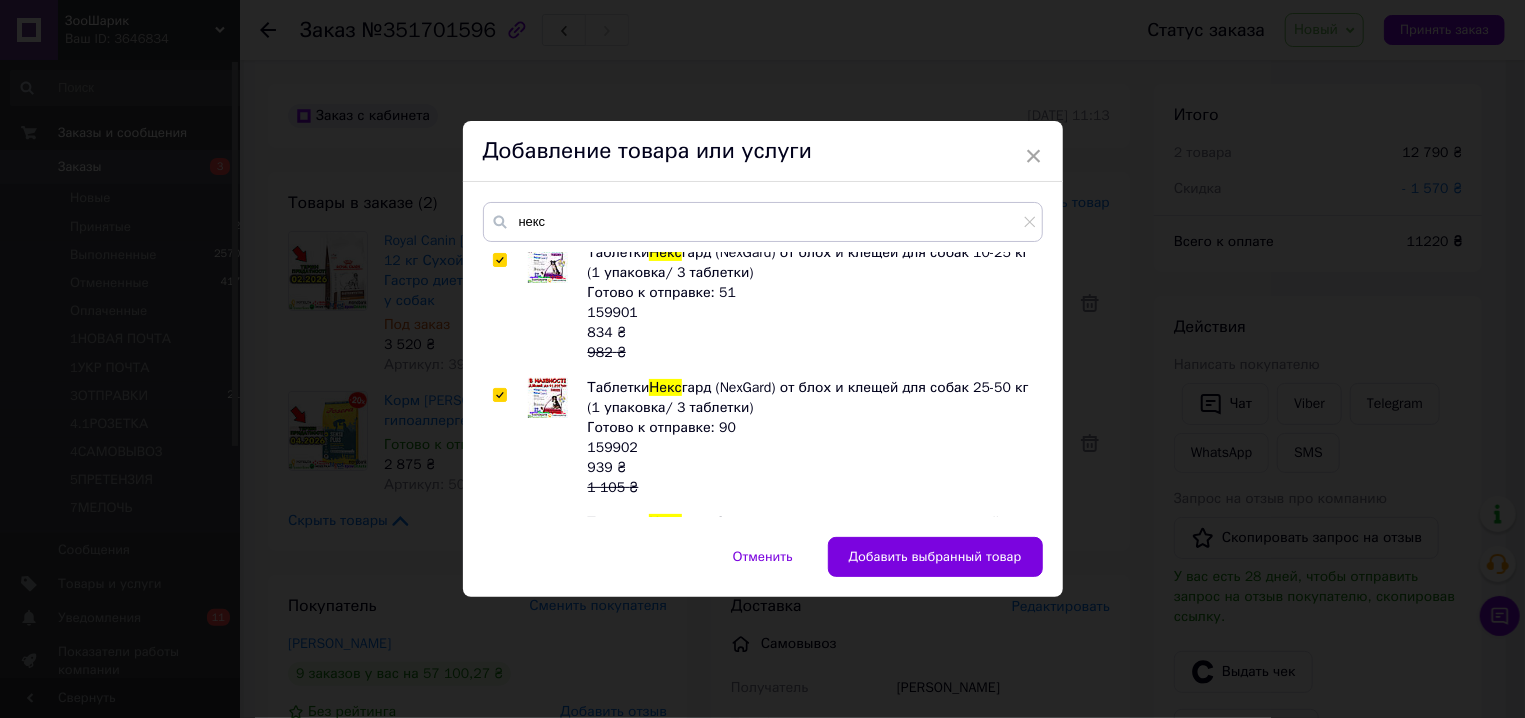 checkbox on "true" 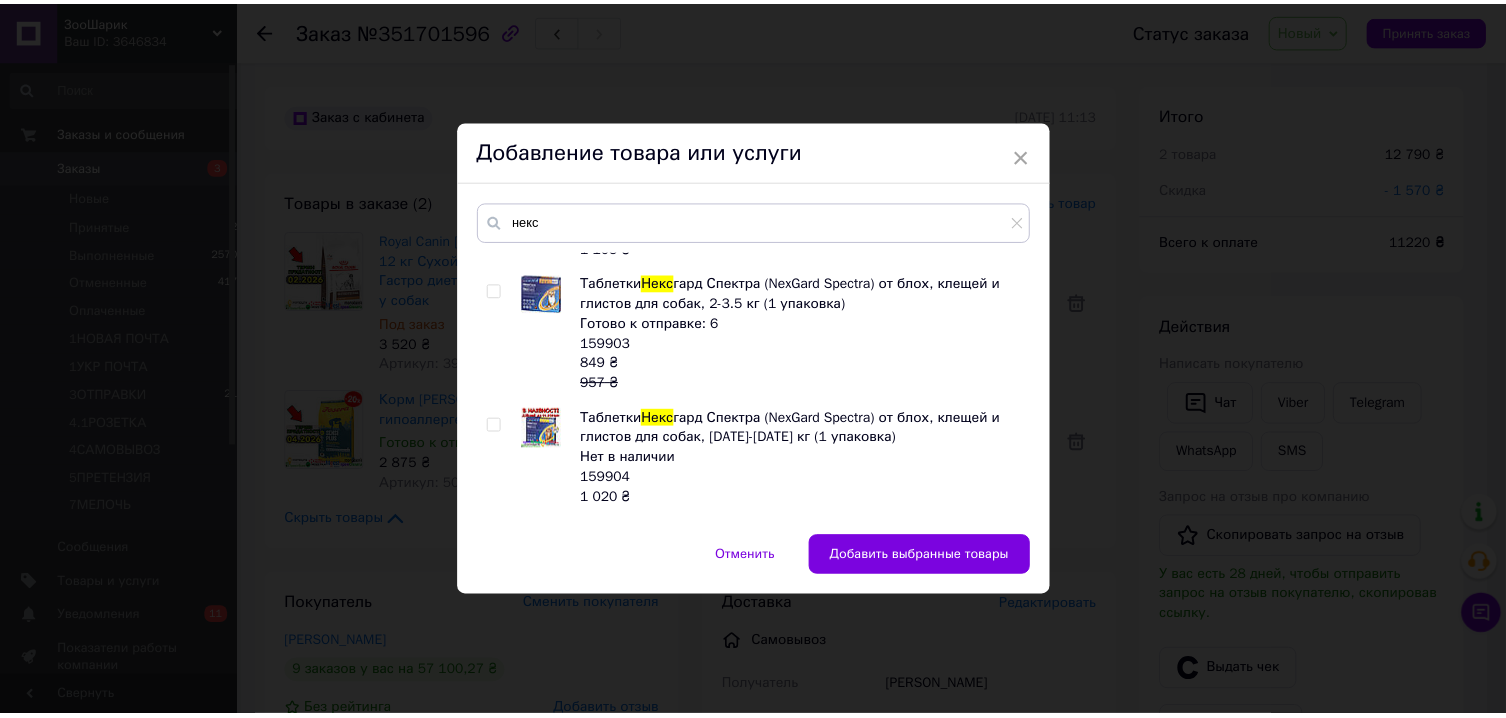 scroll, scrollTop: 1461, scrollLeft: 0, axis: vertical 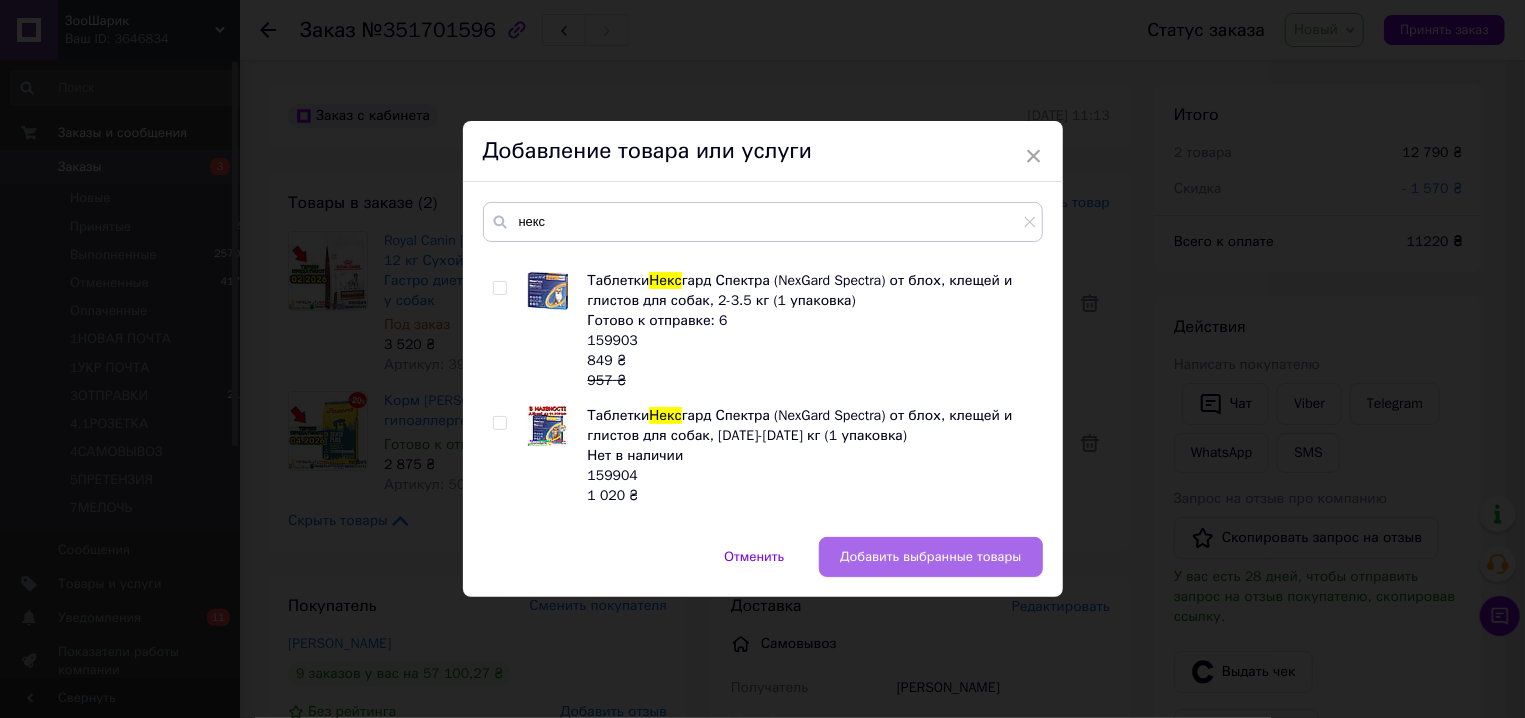 click on "Добавить выбранные товары" at bounding box center [930, 557] 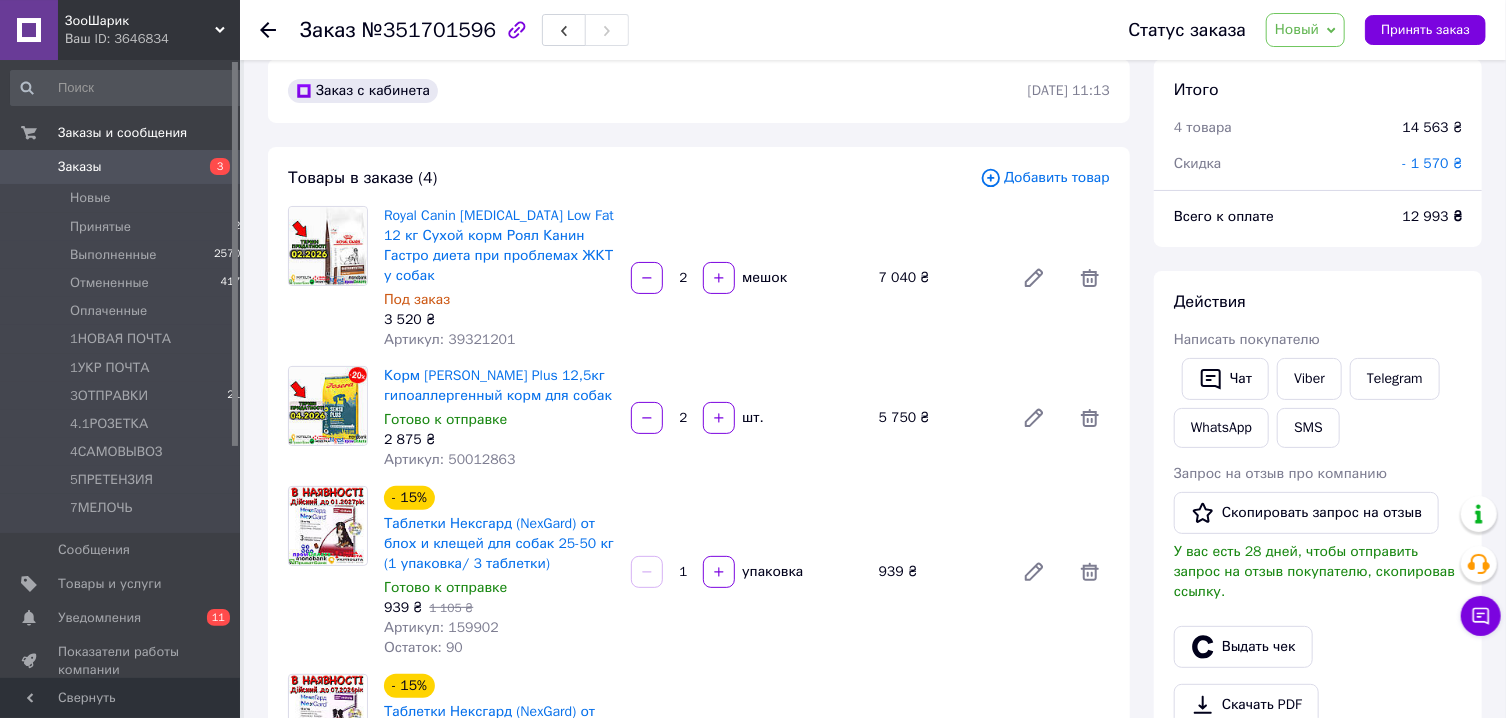 scroll, scrollTop: 0, scrollLeft: 0, axis: both 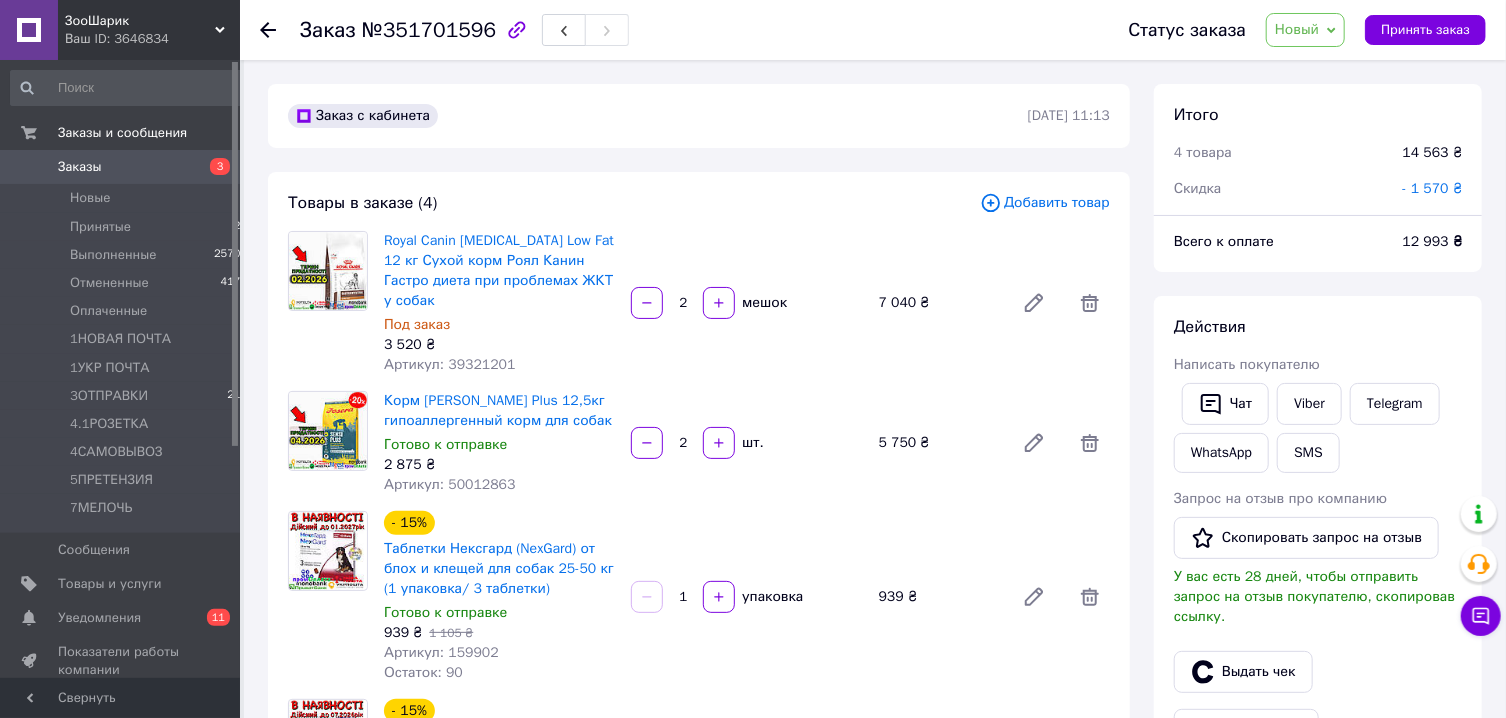 click on "Заказы" at bounding box center [121, 167] 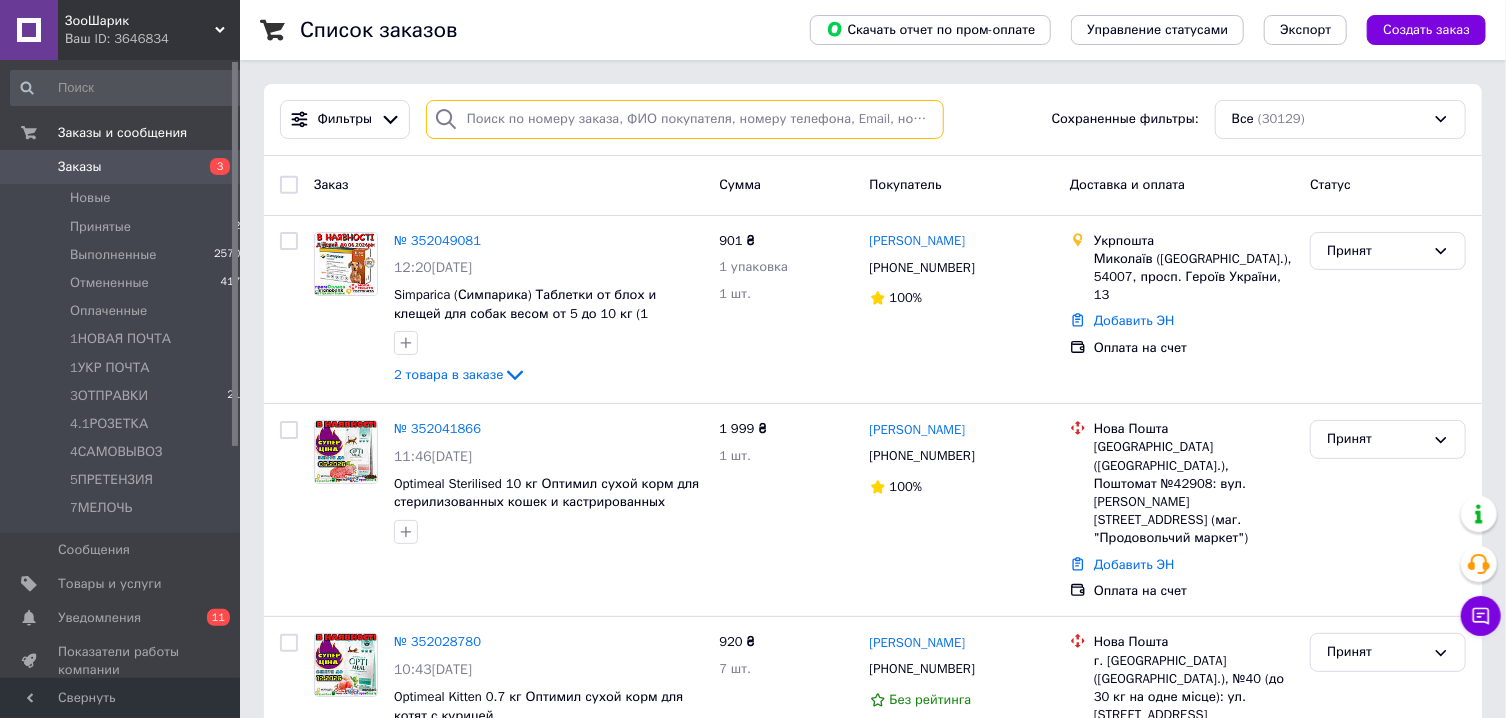 click at bounding box center (685, 119) 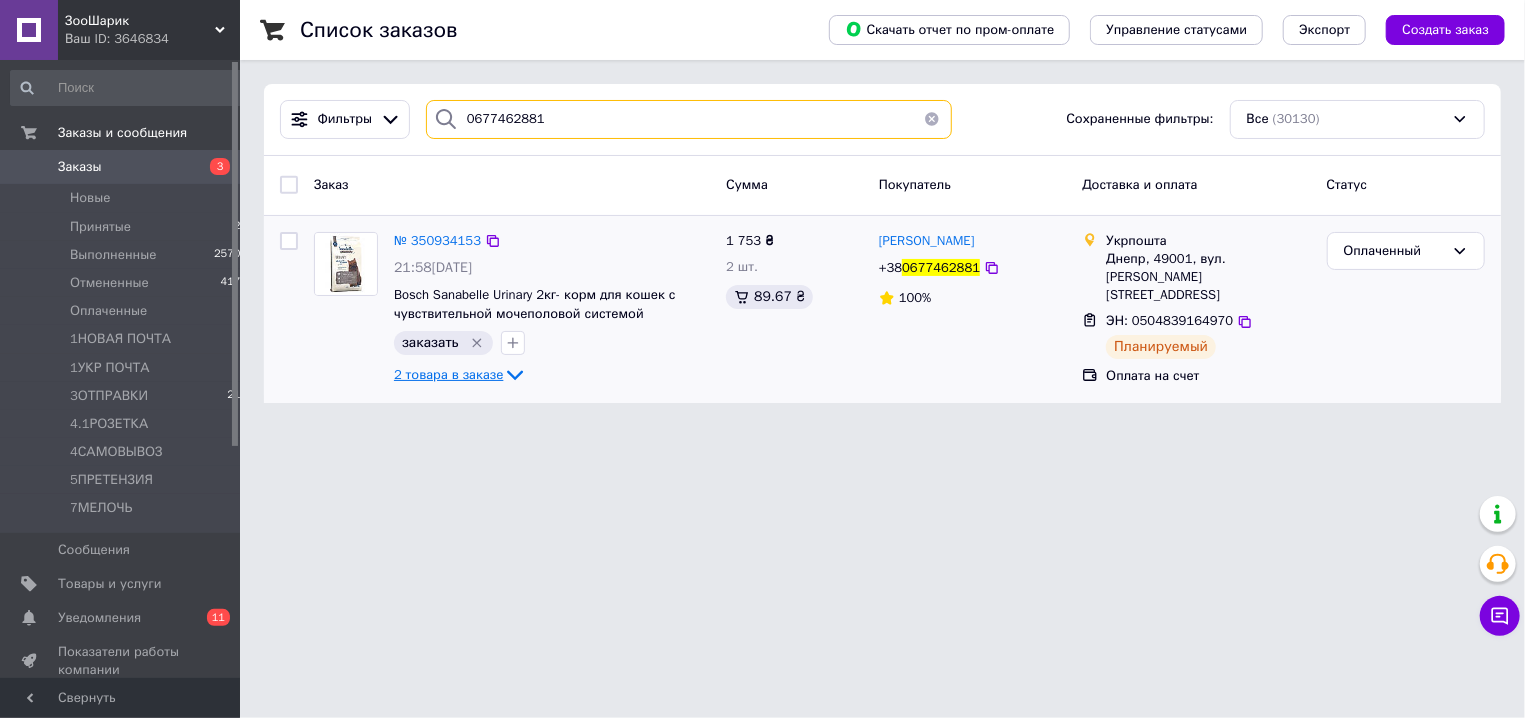 type on "0677462881" 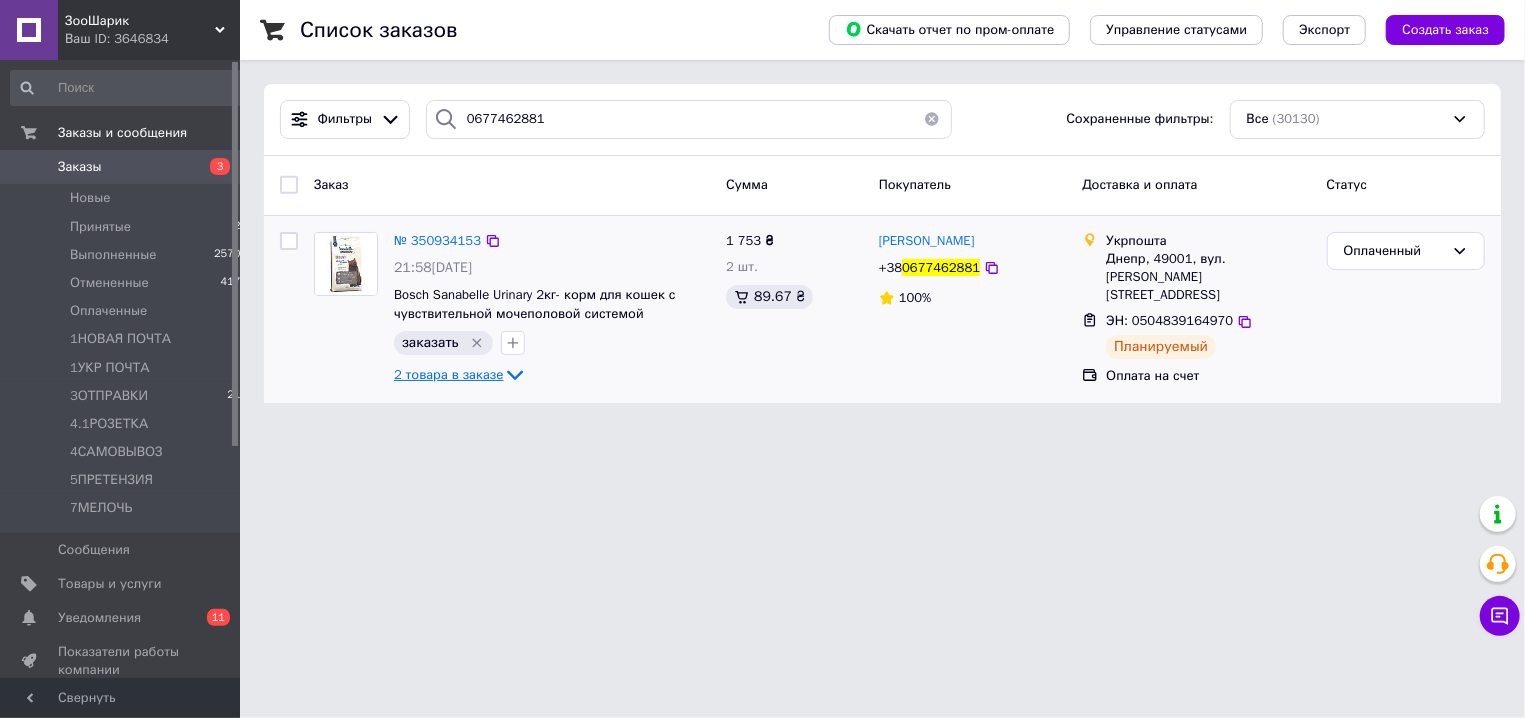click on "2 товара в заказе" at bounding box center [448, 374] 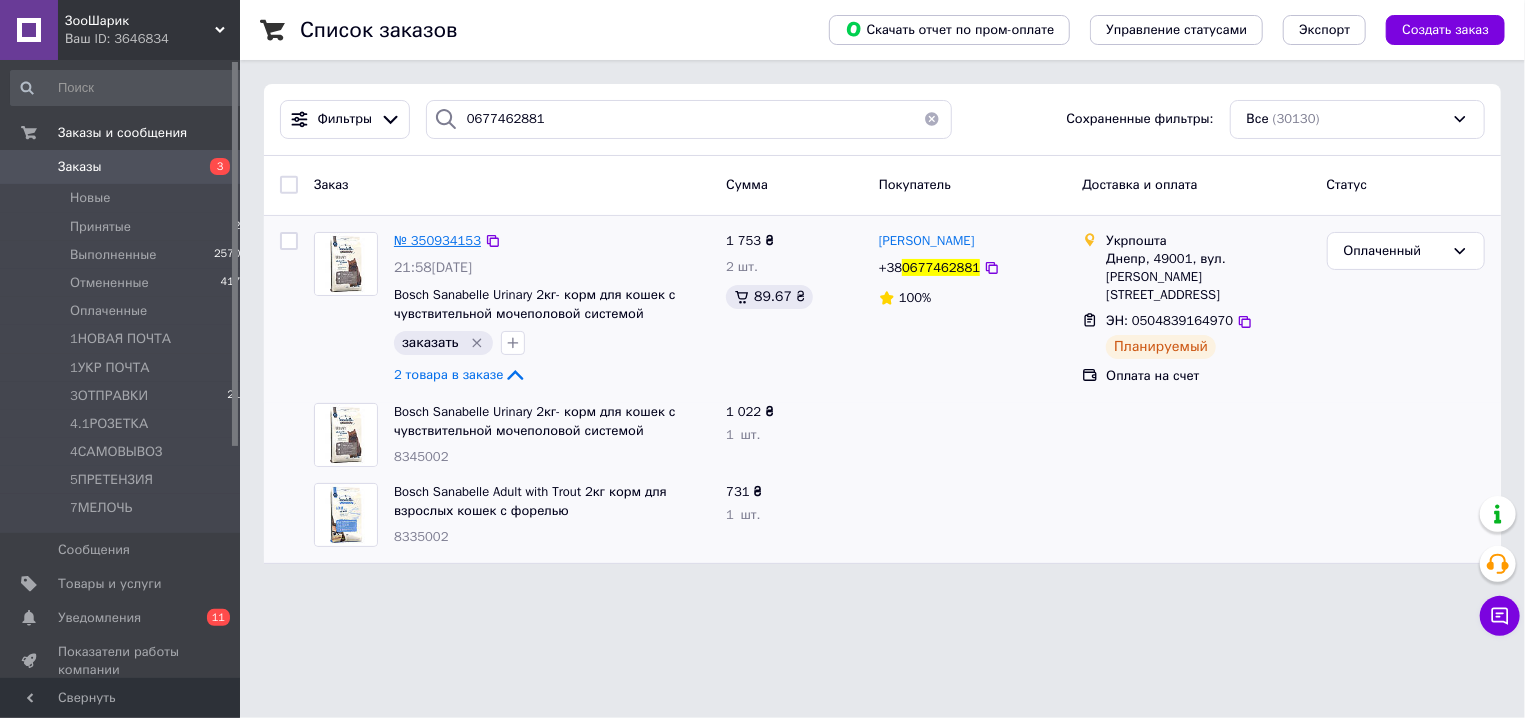 click on "№ 350934153" at bounding box center (437, 240) 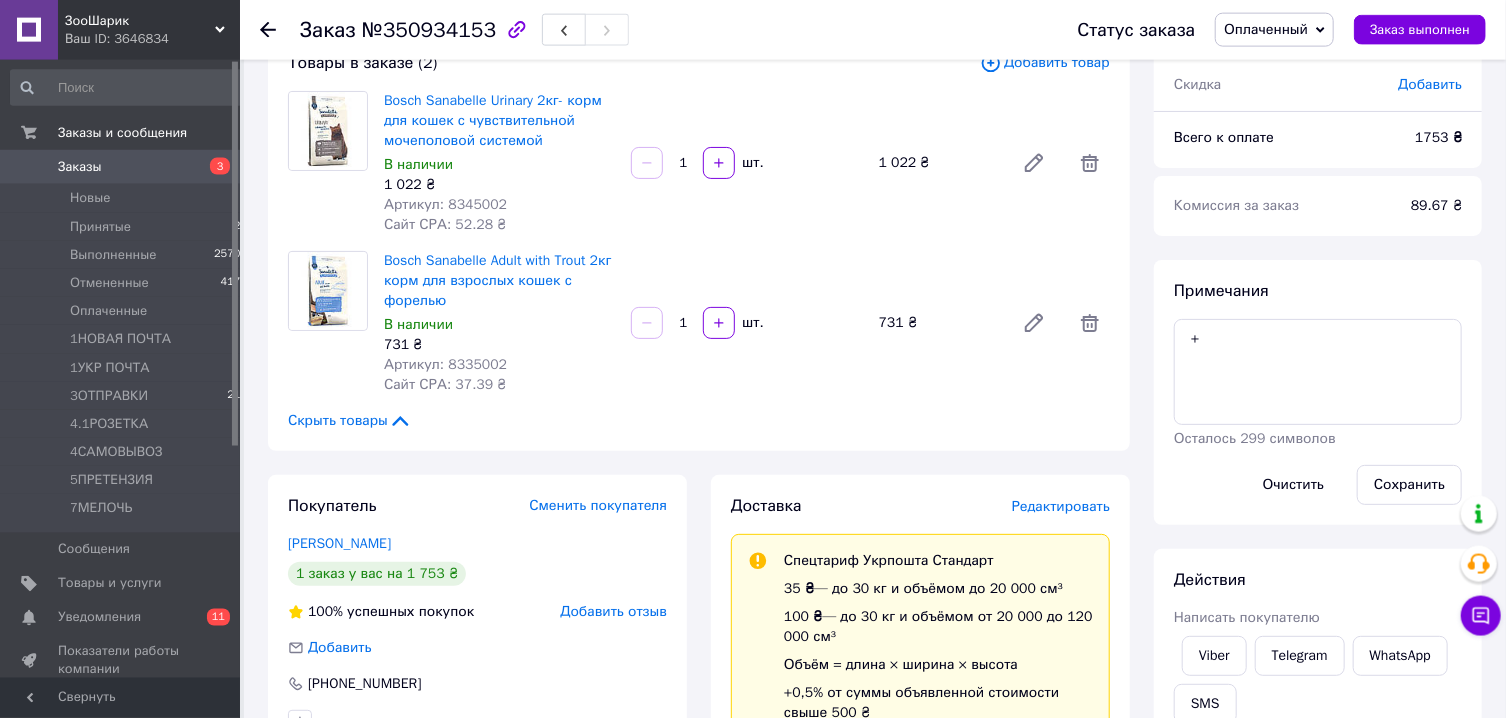 scroll, scrollTop: 122, scrollLeft: 0, axis: vertical 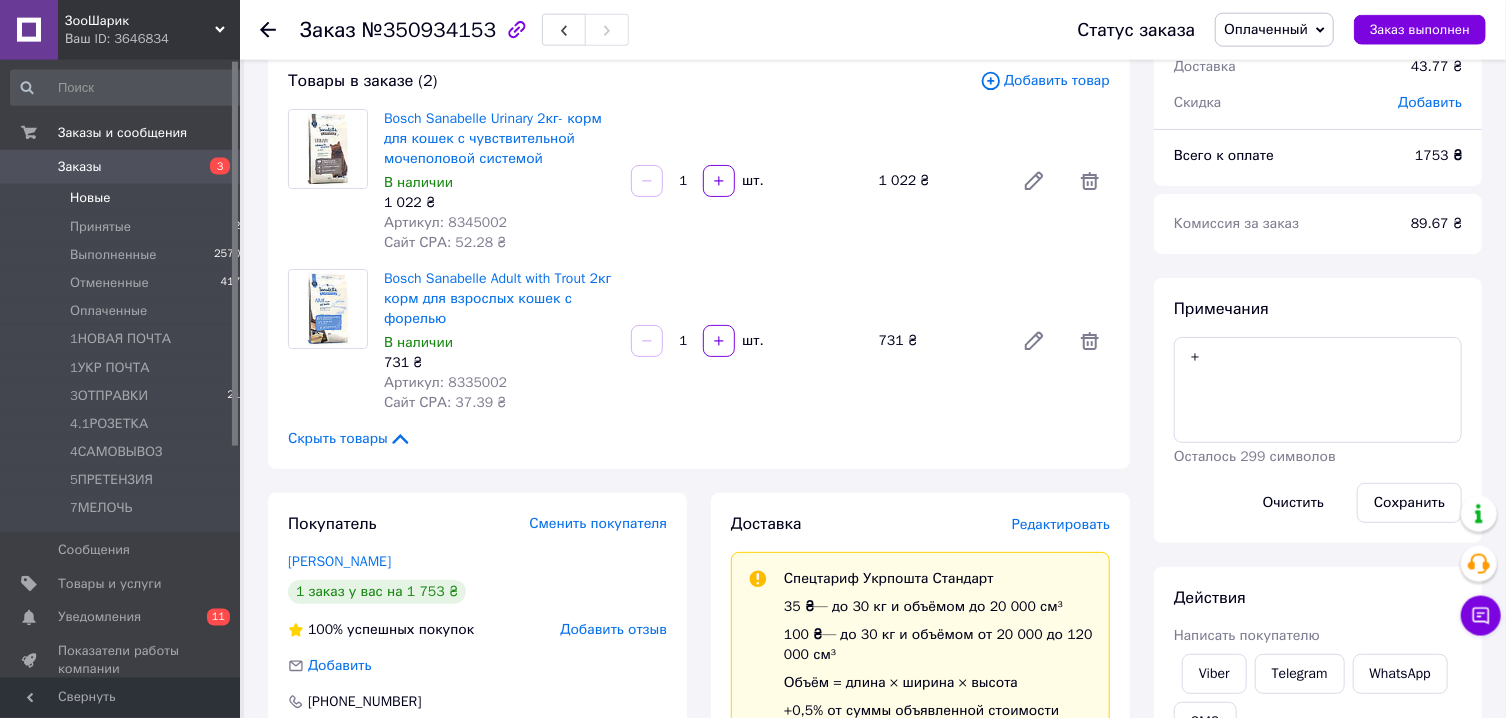 click on "Новые 4" at bounding box center (129, 198) 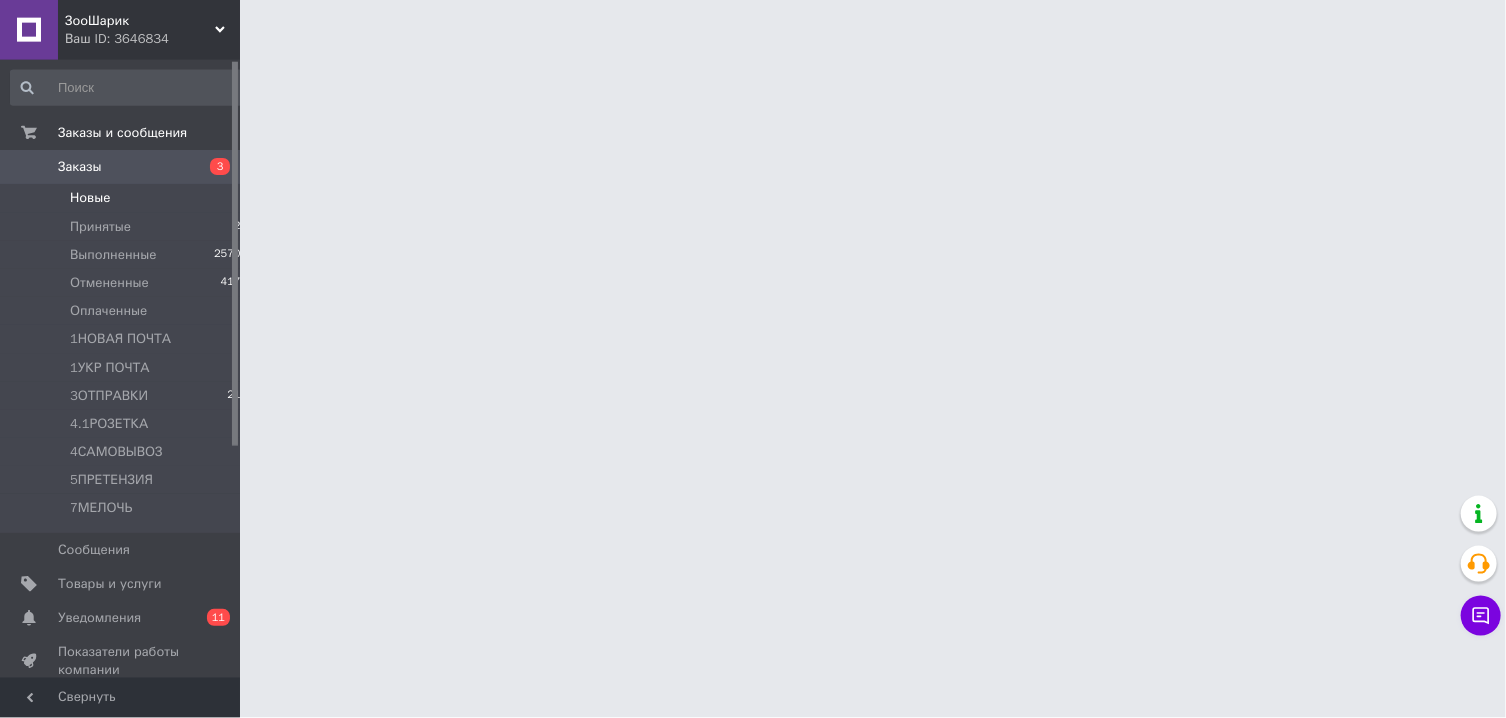 scroll, scrollTop: 0, scrollLeft: 0, axis: both 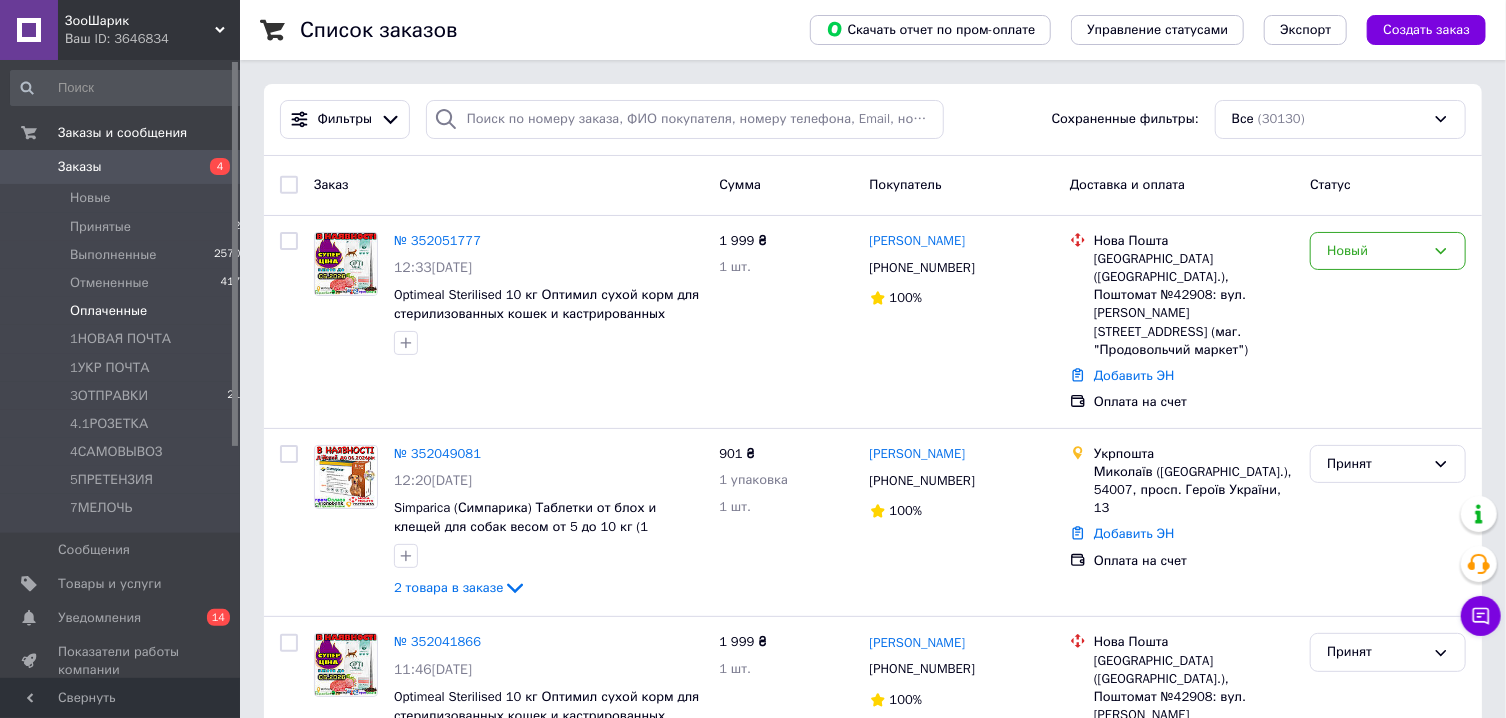 click on "Оплаченные" at bounding box center (108, 311) 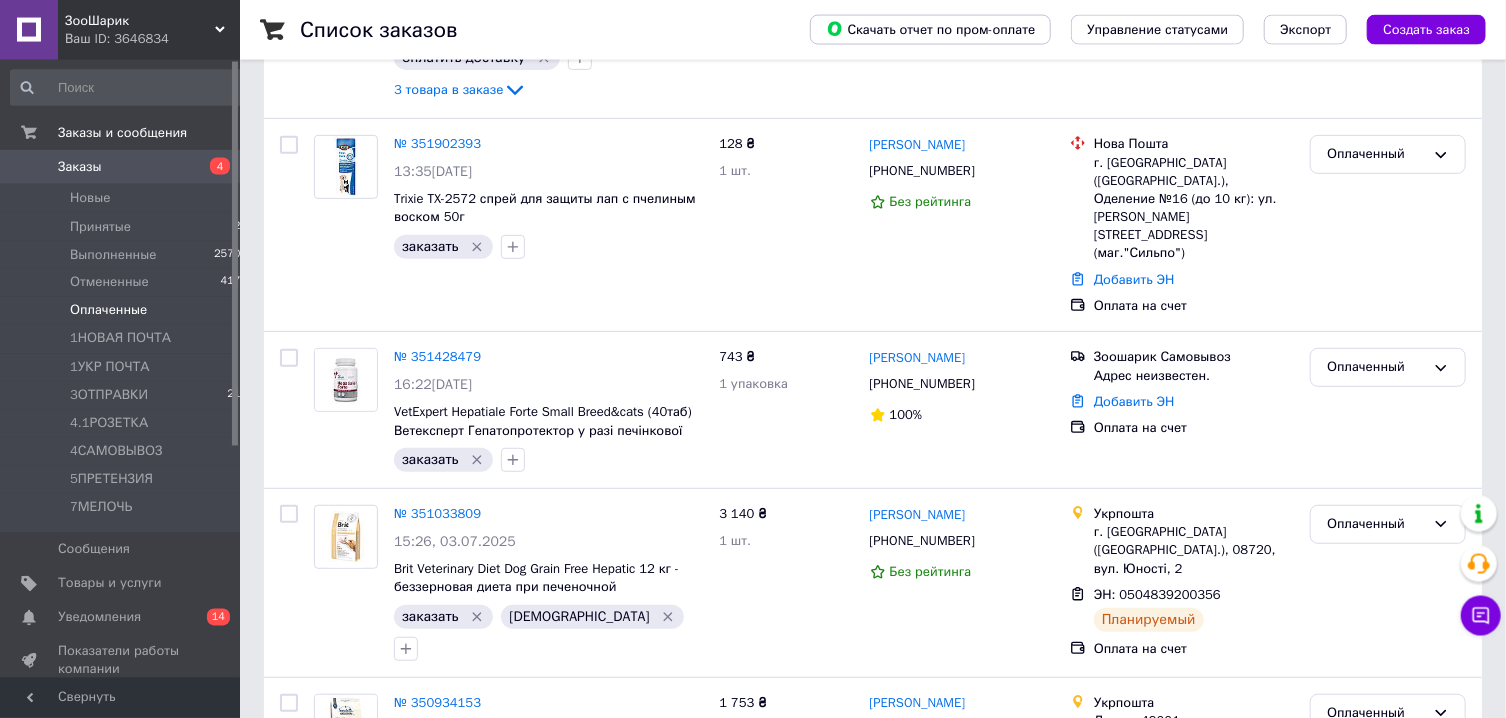 scroll, scrollTop: 454, scrollLeft: 0, axis: vertical 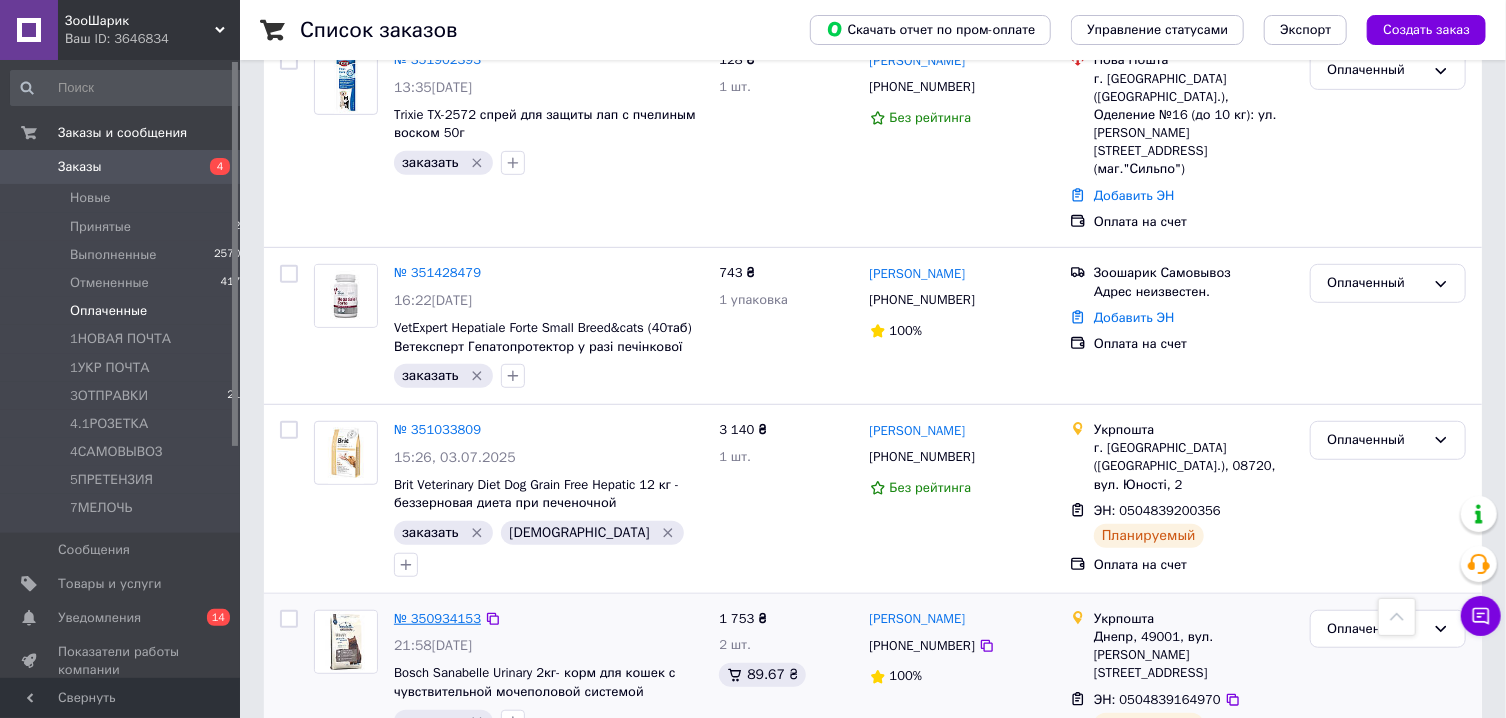 click on "№ 350934153" at bounding box center (437, 618) 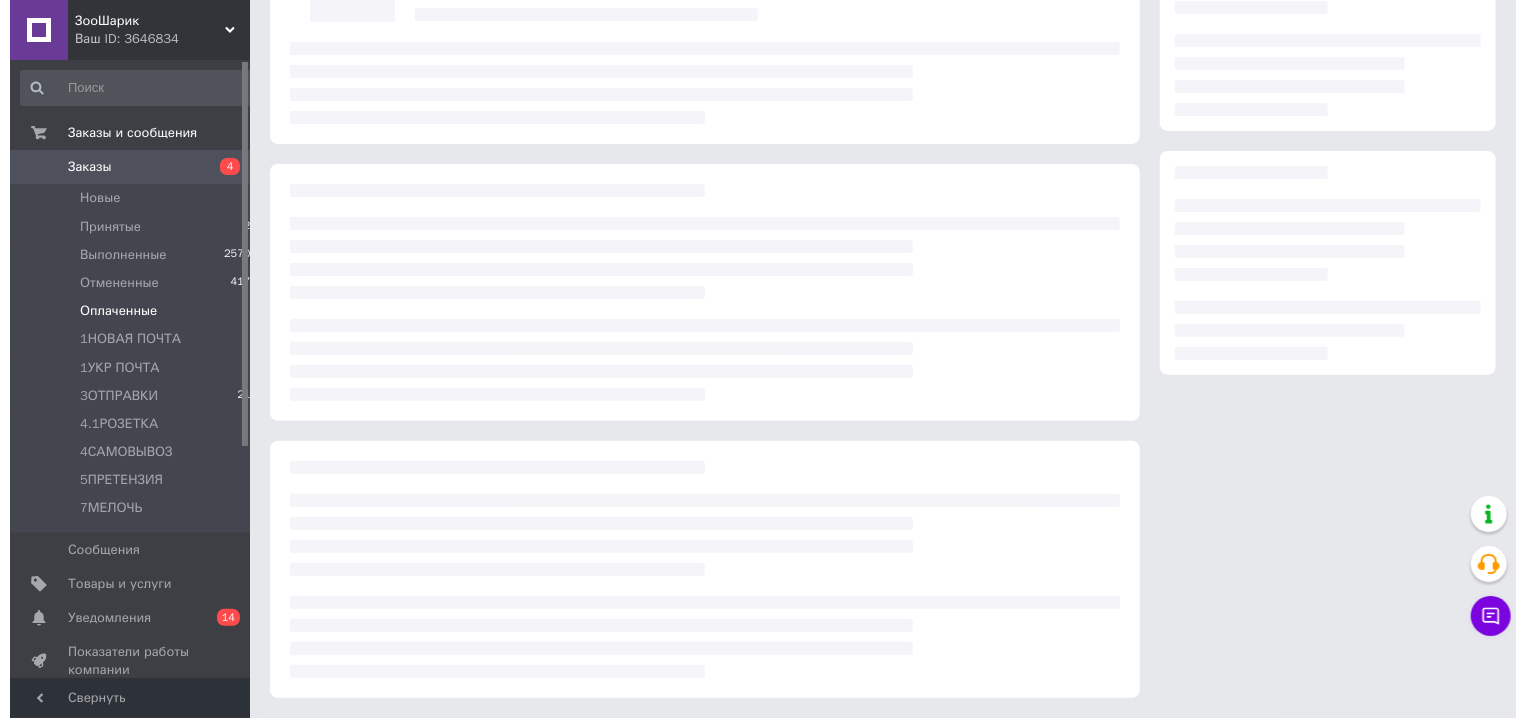 scroll, scrollTop: 0, scrollLeft: 0, axis: both 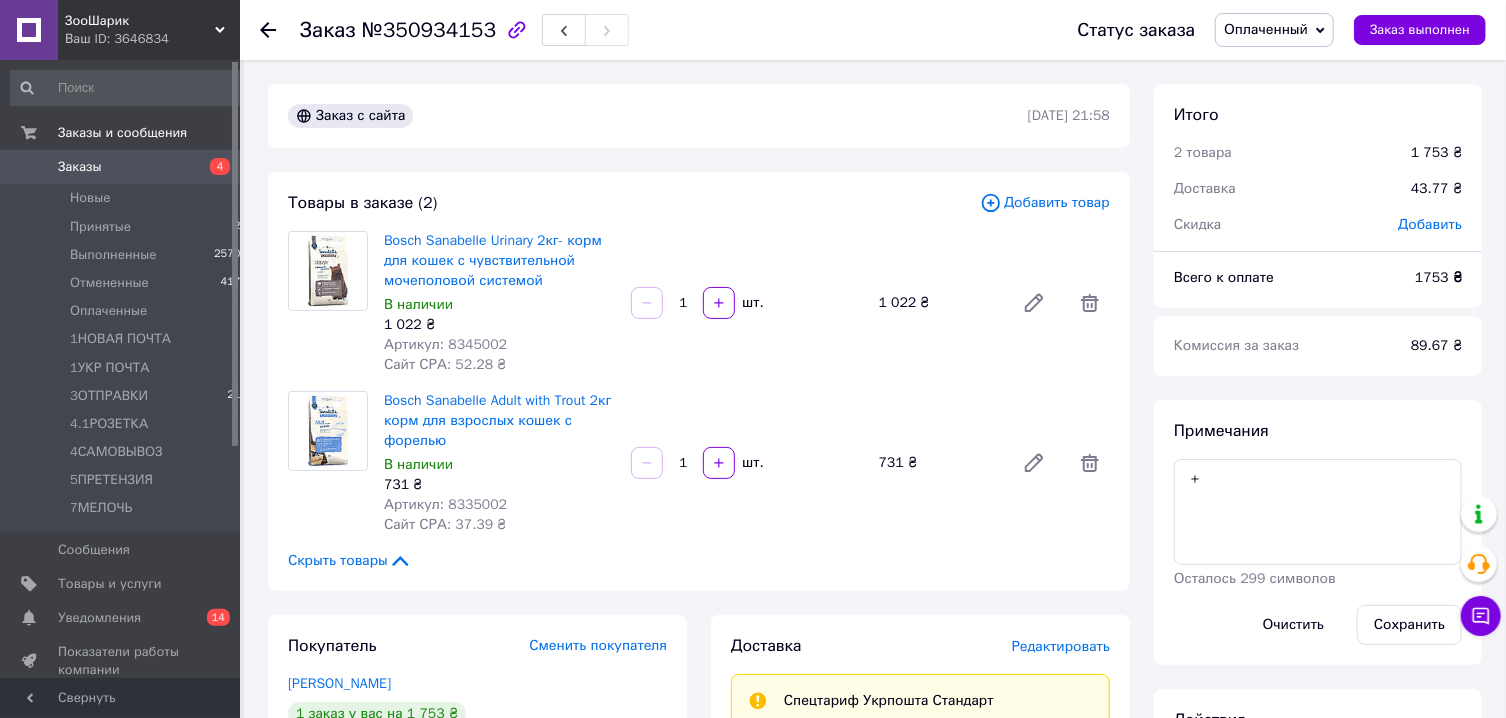 click on "Оплаченный" at bounding box center [1274, 30] 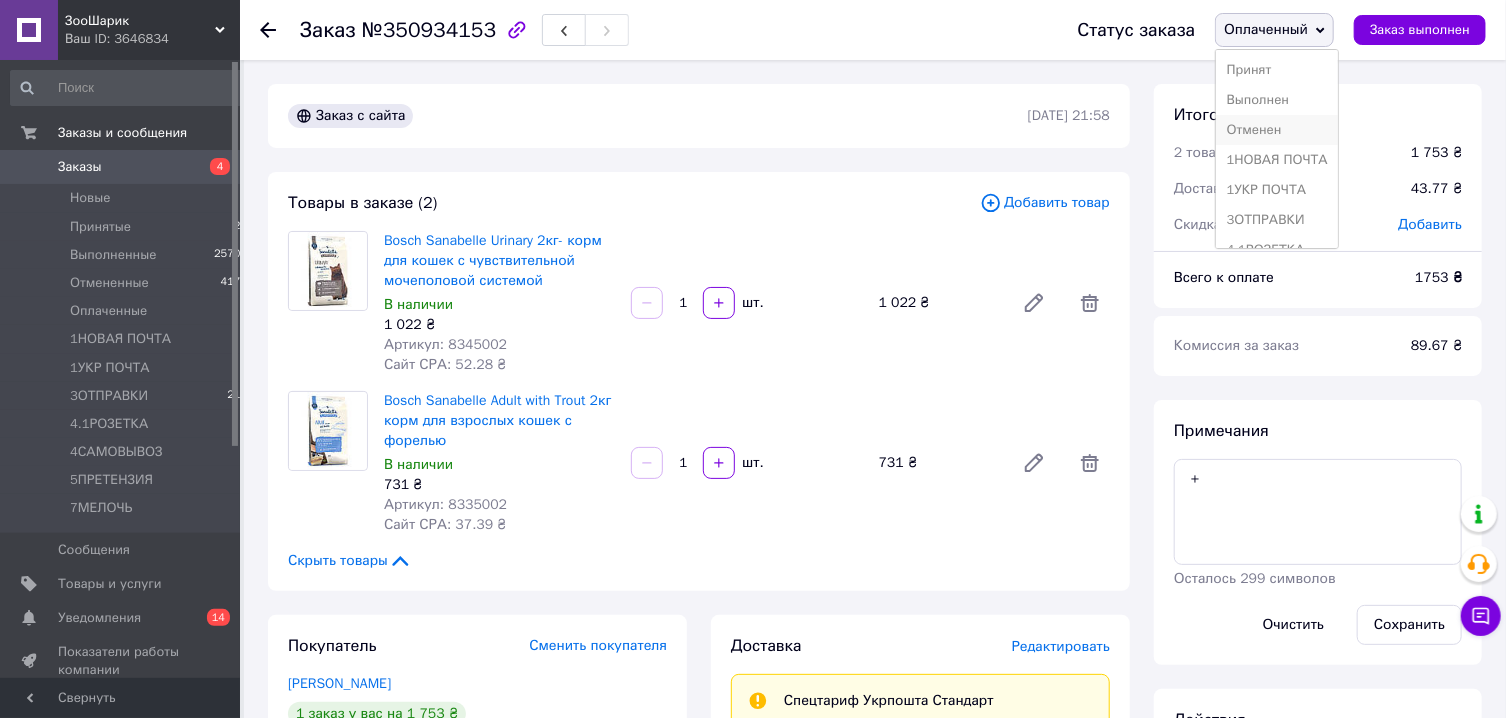 click on "Отменен" at bounding box center [1276, 130] 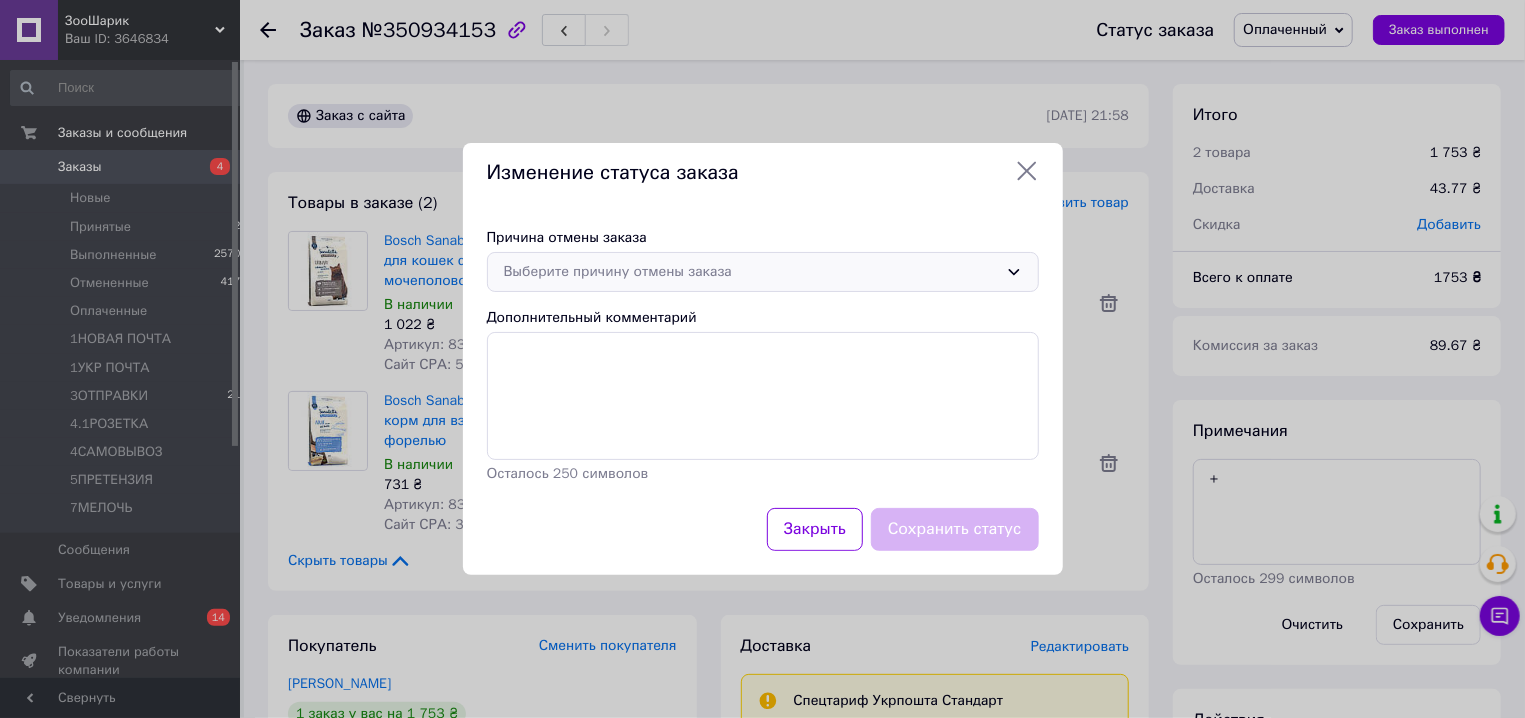 click on "Выберите причину отмены заказа" at bounding box center [751, 272] 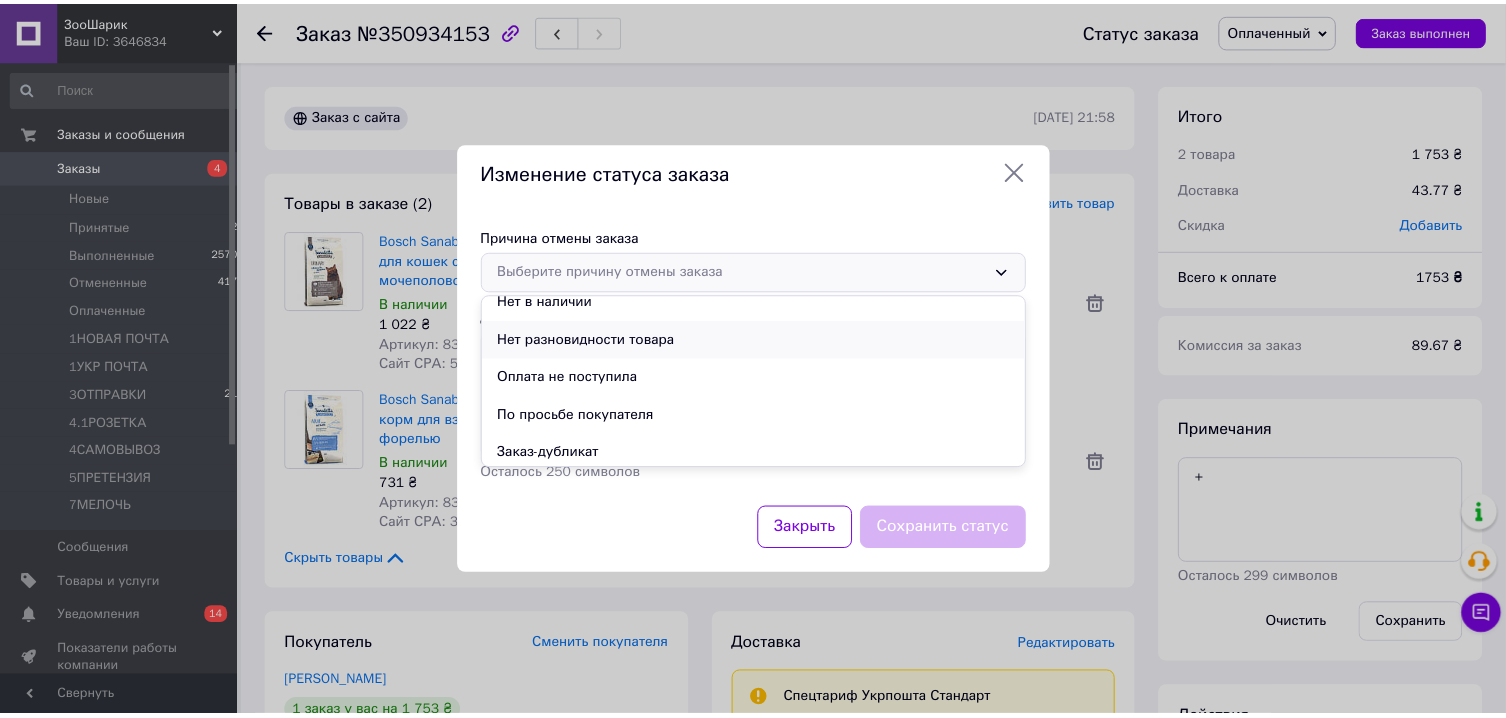 scroll, scrollTop: 94, scrollLeft: 0, axis: vertical 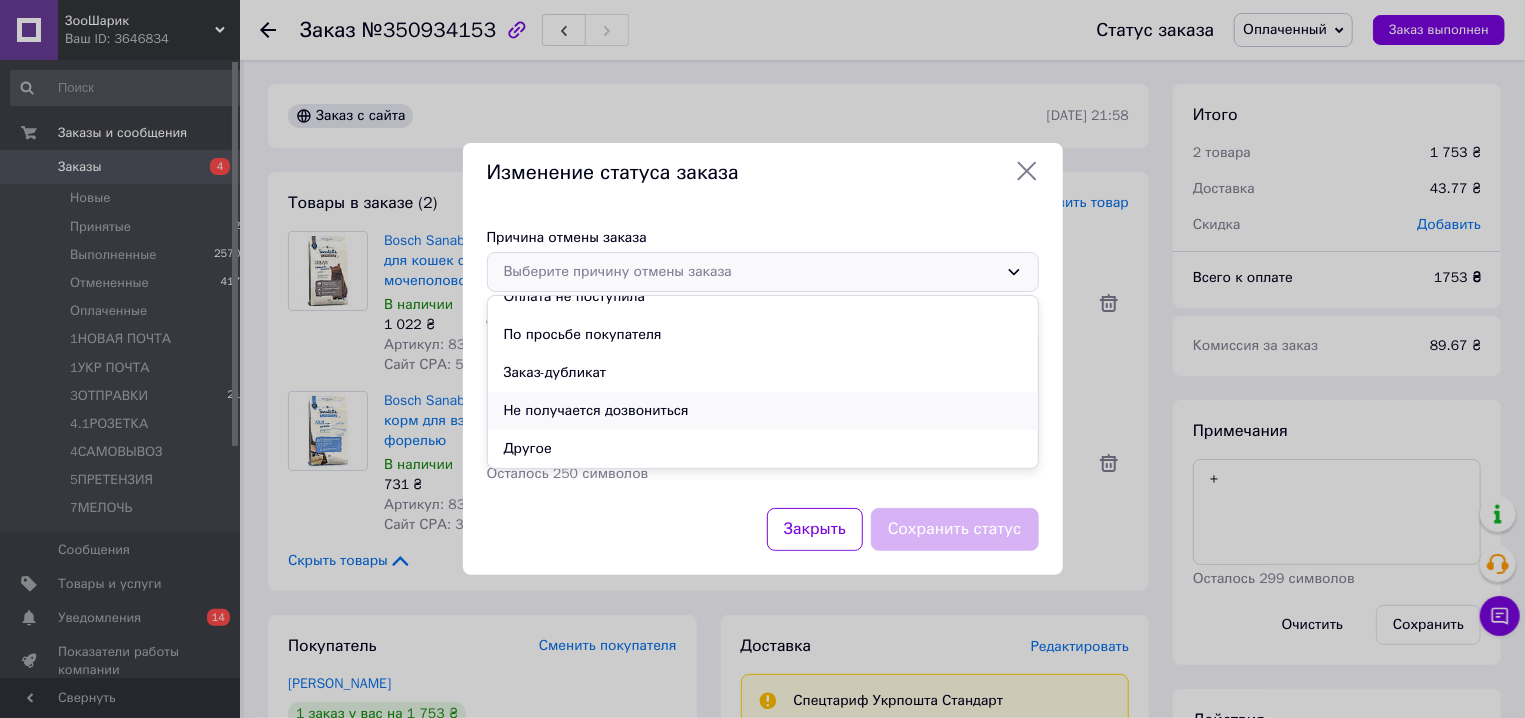 click on "Не получается дозвониться" at bounding box center (763, 411) 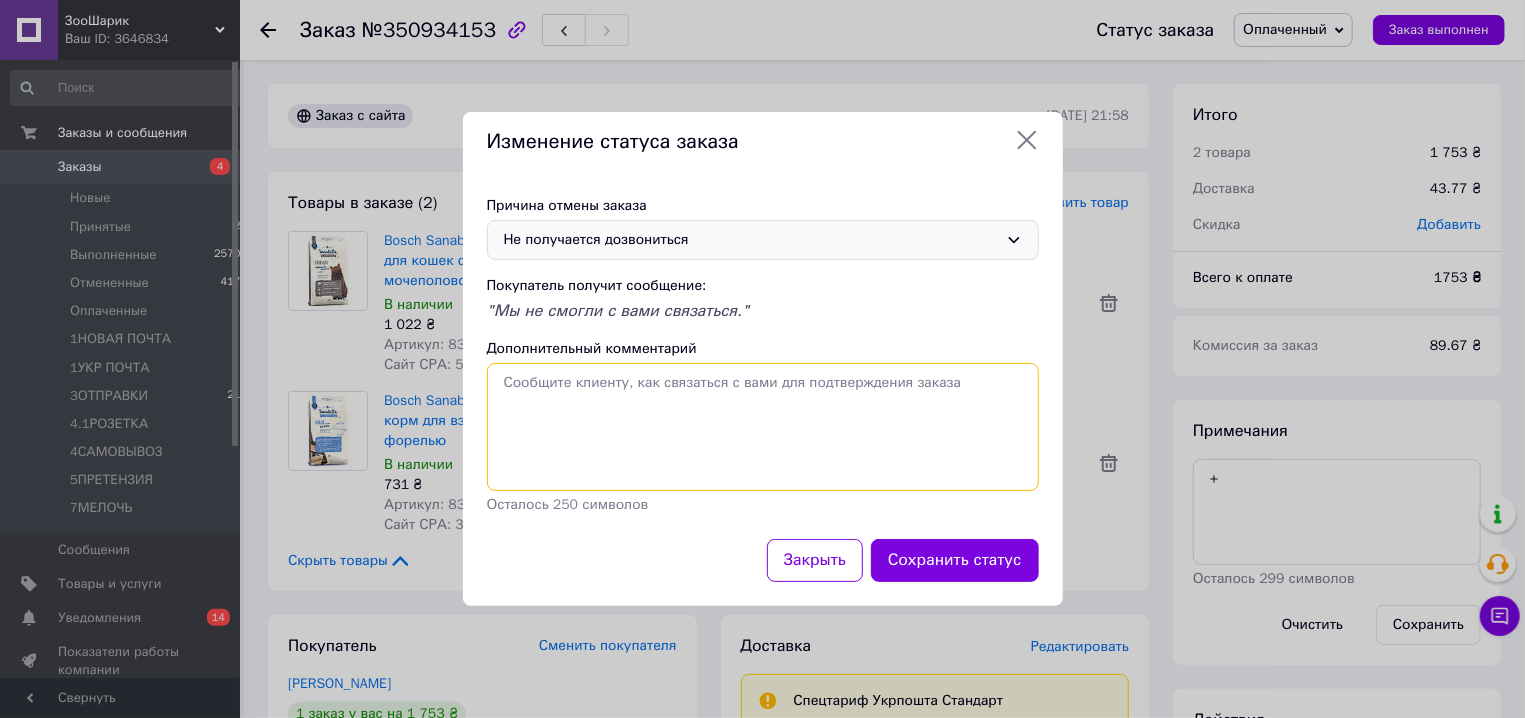 click on "Дополнительный комментарий" at bounding box center [763, 427] 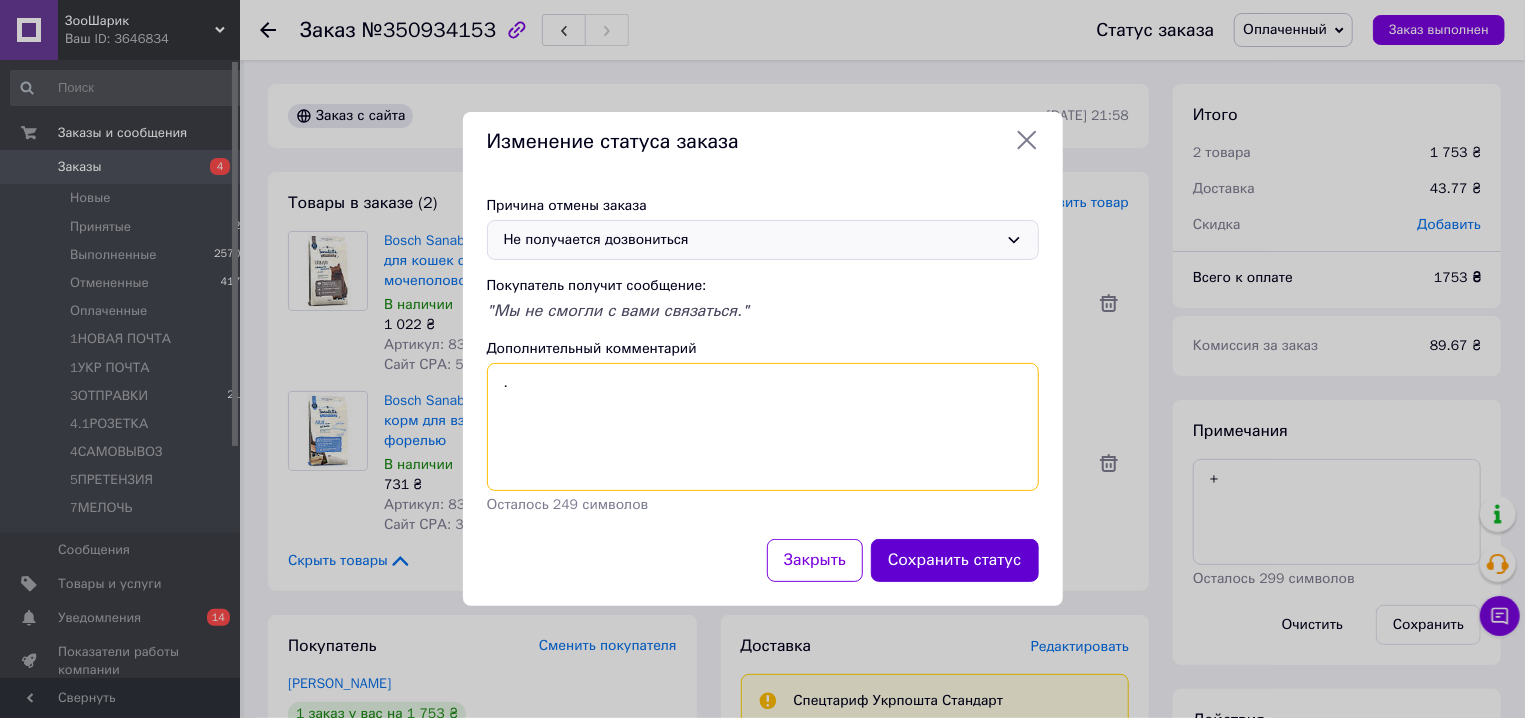 type on "." 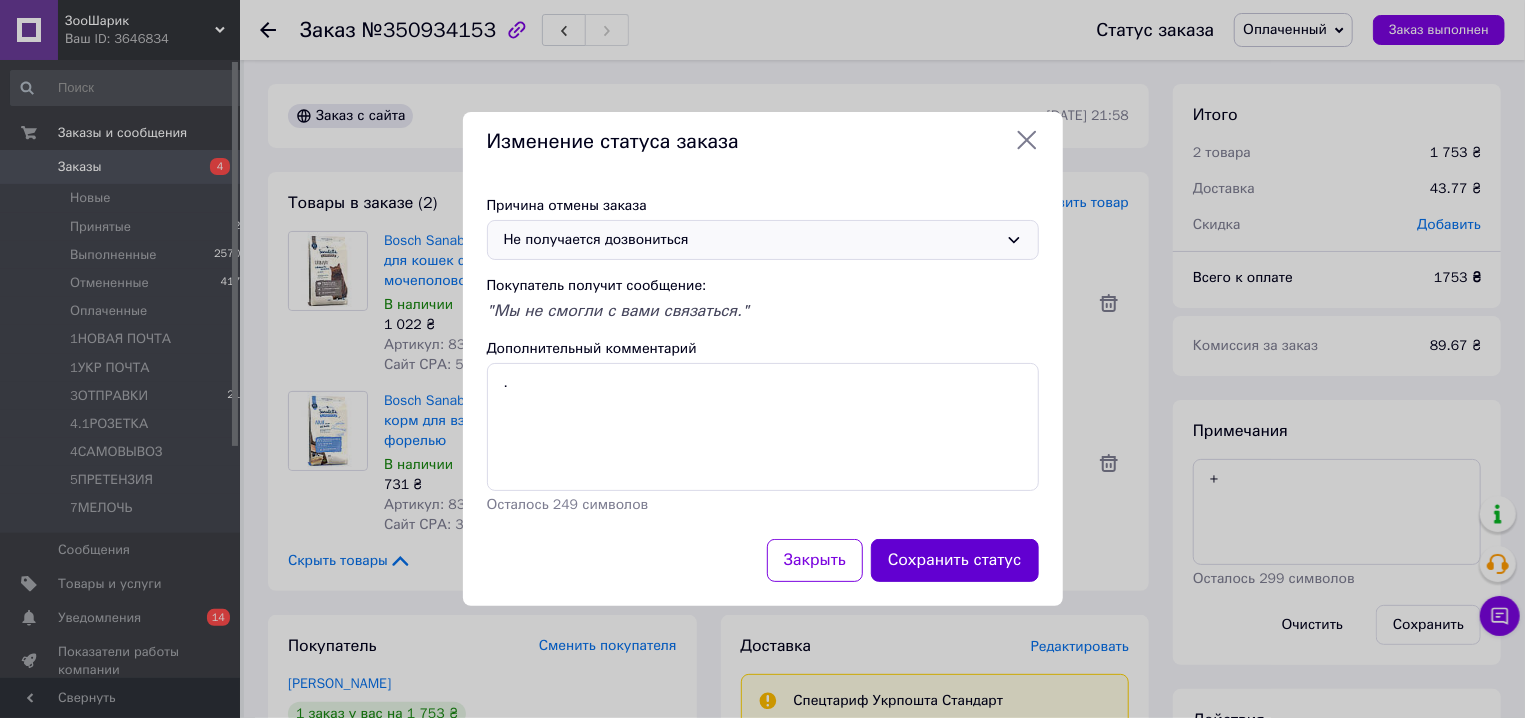 click on "Сохранить статус" at bounding box center [955, 560] 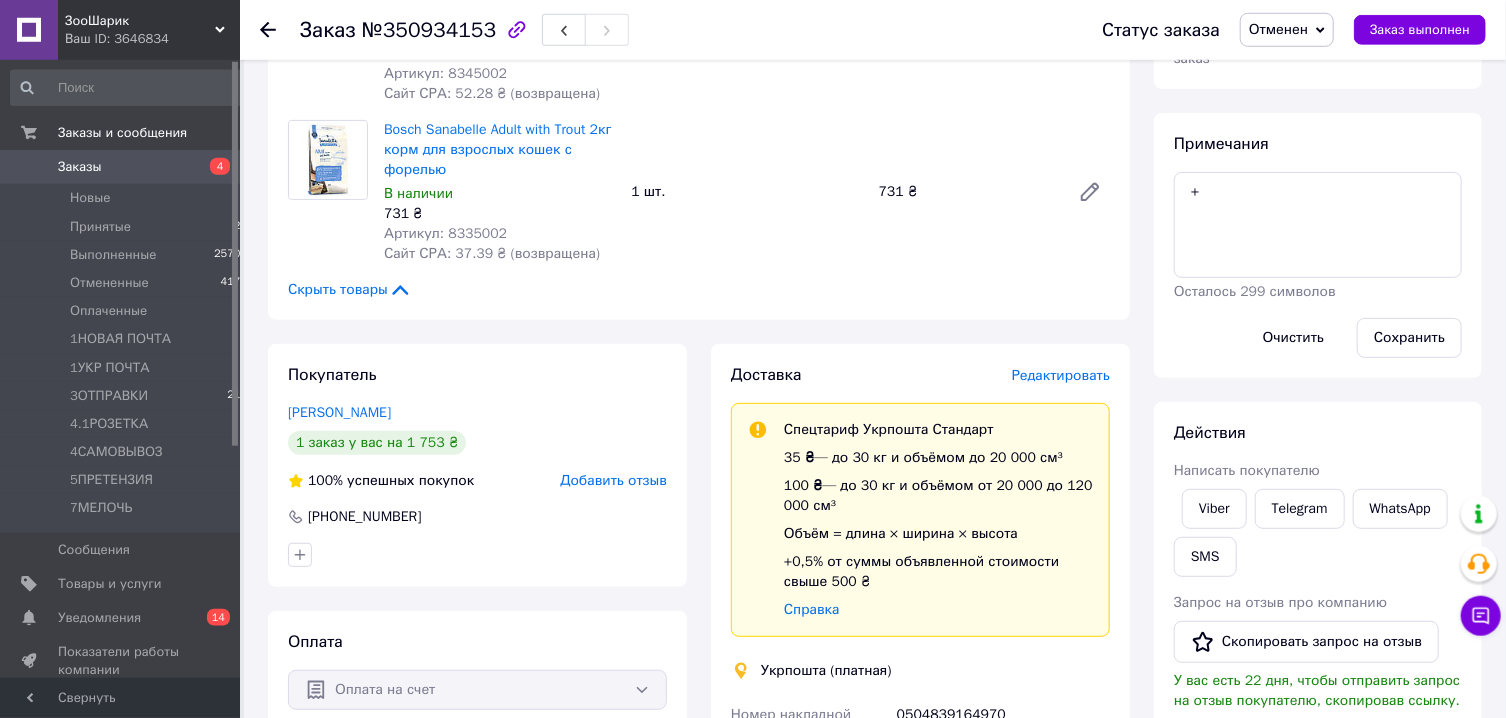 scroll, scrollTop: 0, scrollLeft: 0, axis: both 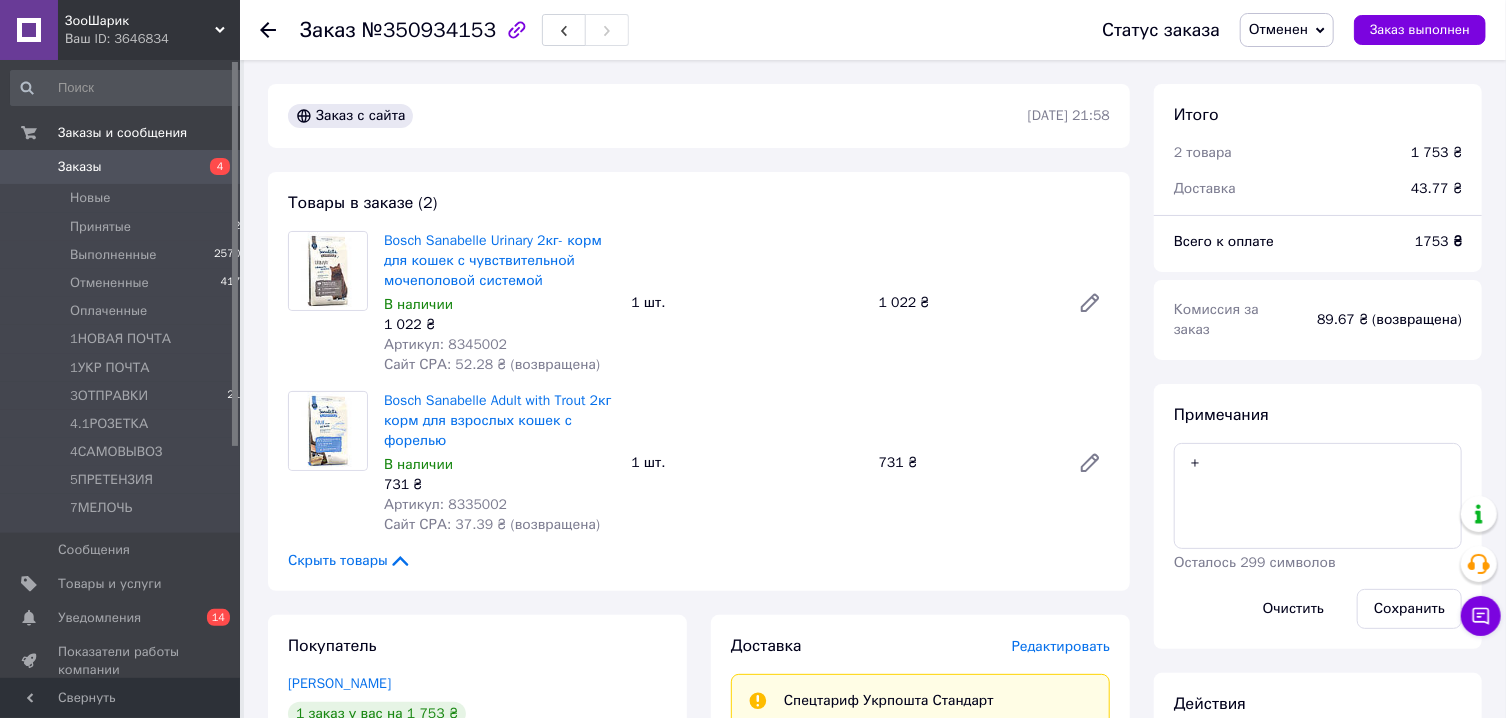 click on "Заказы" at bounding box center [121, 167] 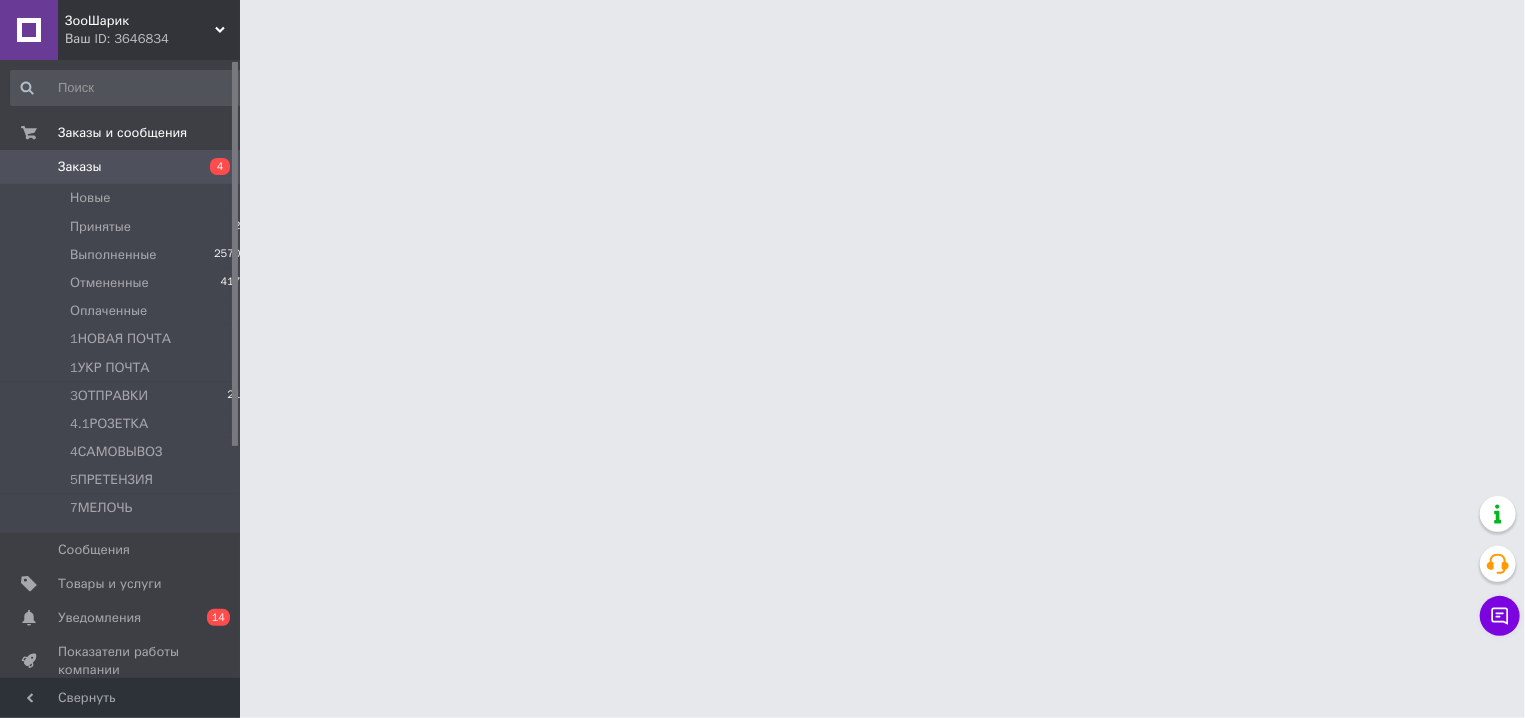 click on "Заказы" at bounding box center (80, 167) 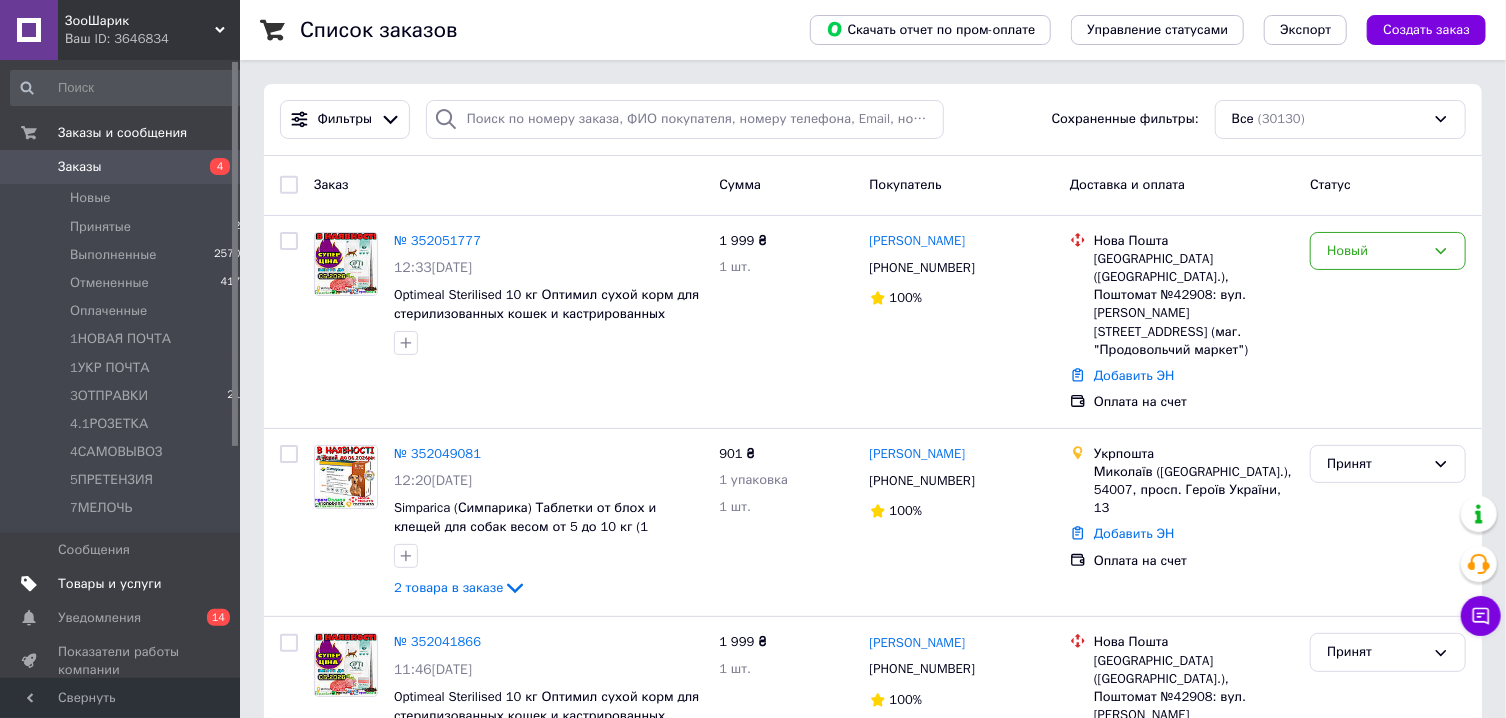 click on "Товары и услуги" at bounding box center (110, 584) 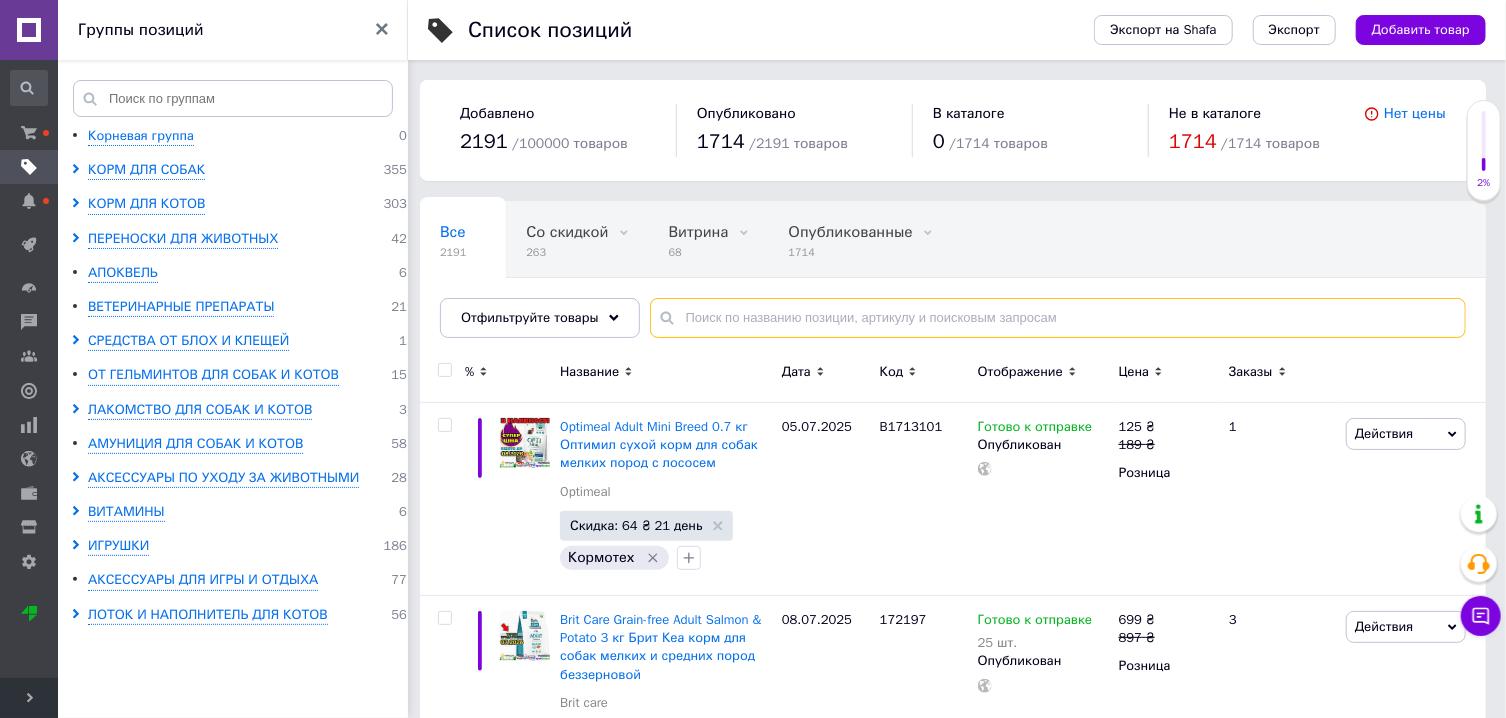 click at bounding box center (1058, 318) 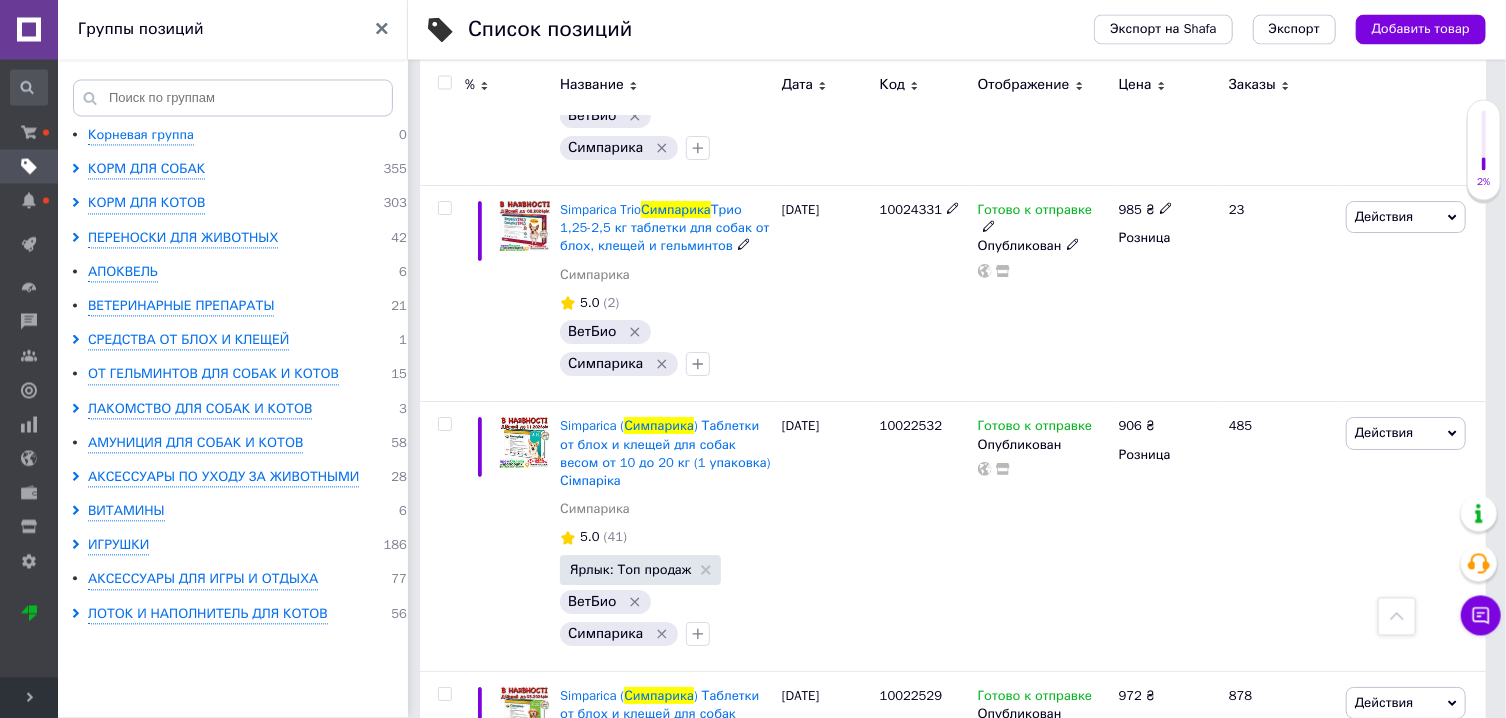 scroll, scrollTop: 3622, scrollLeft: 0, axis: vertical 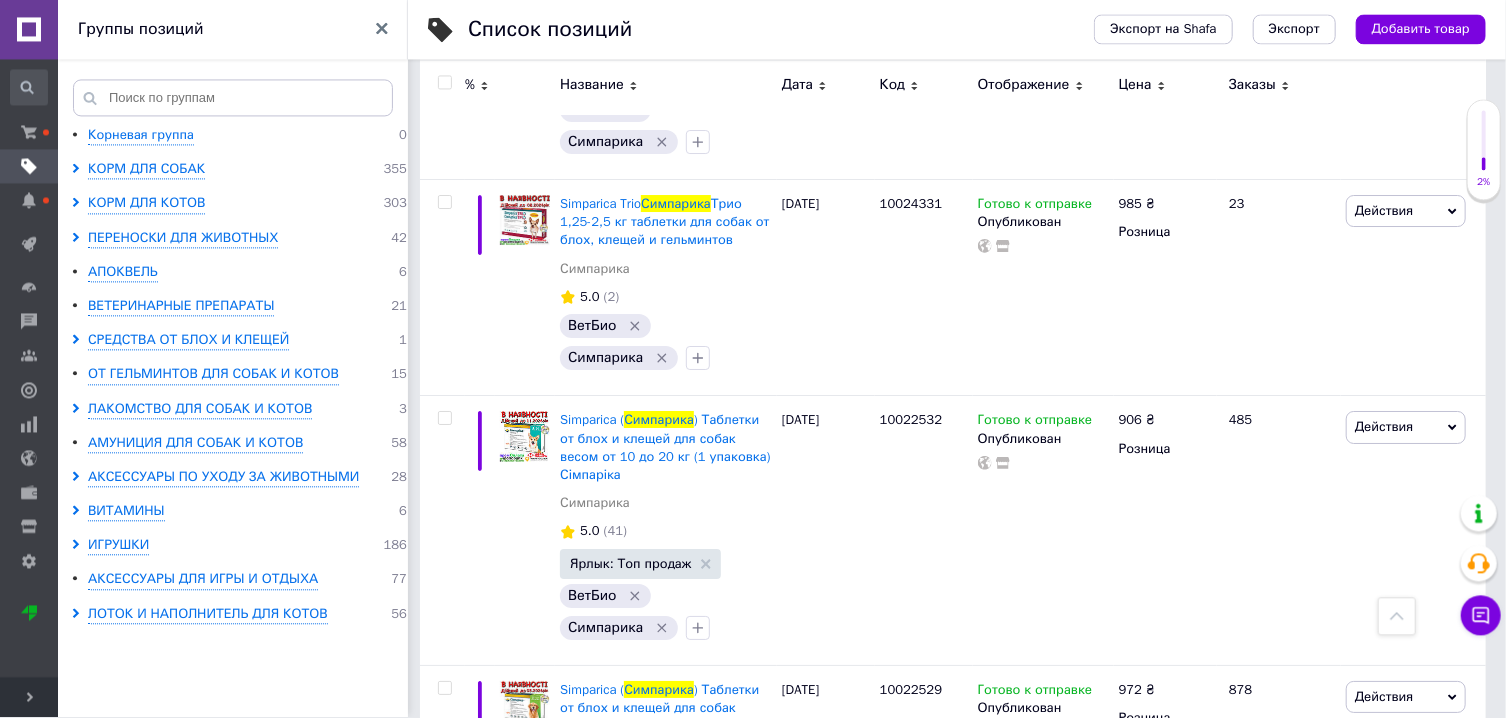 type on "симпарика 10-20" 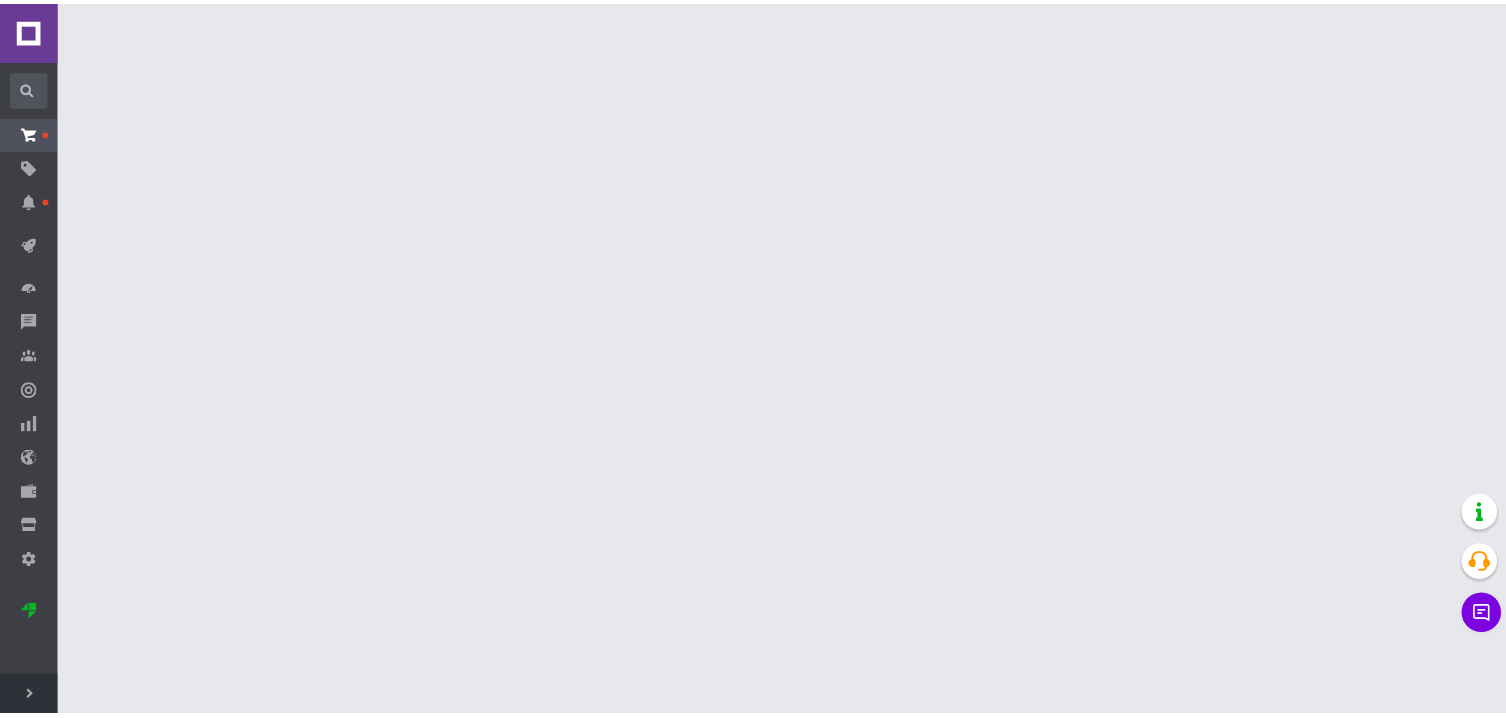 scroll, scrollTop: 0, scrollLeft: 0, axis: both 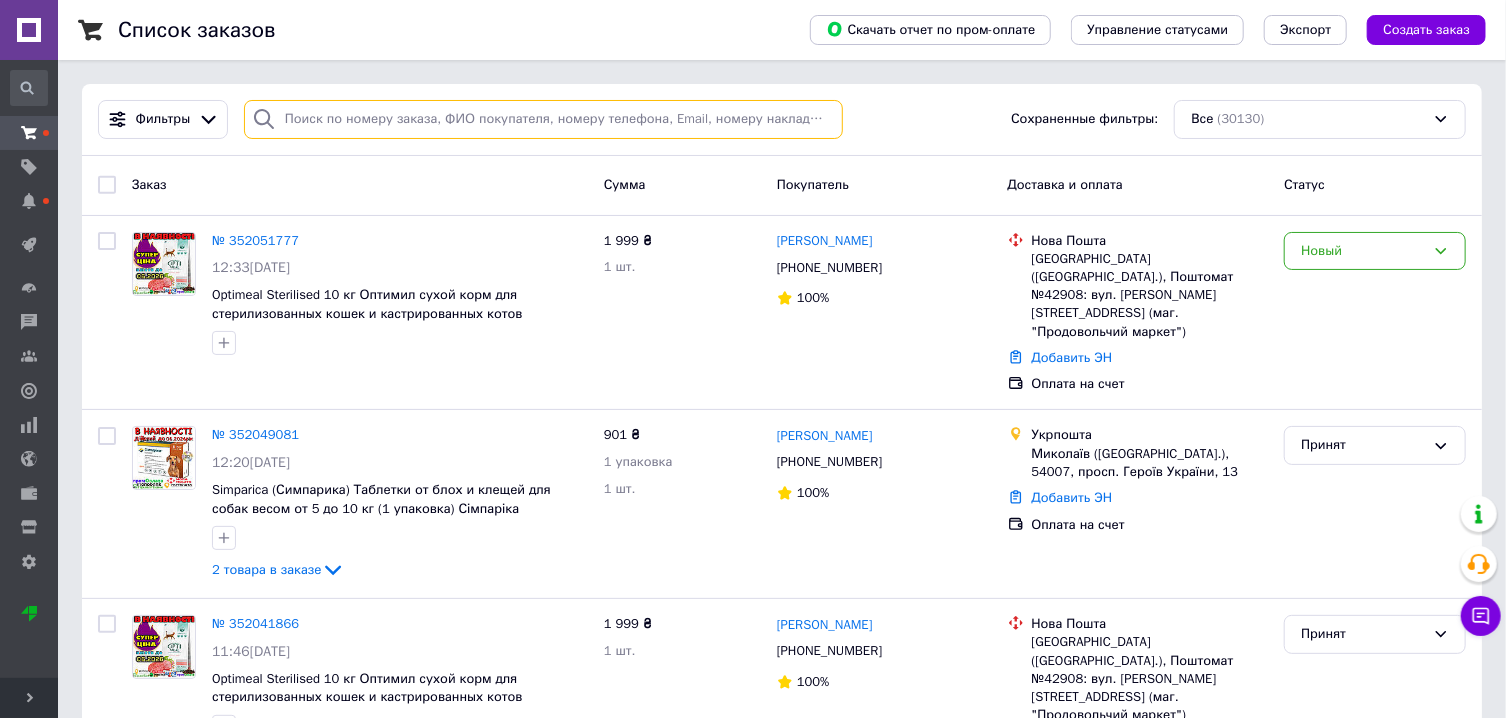 click at bounding box center [543, 119] 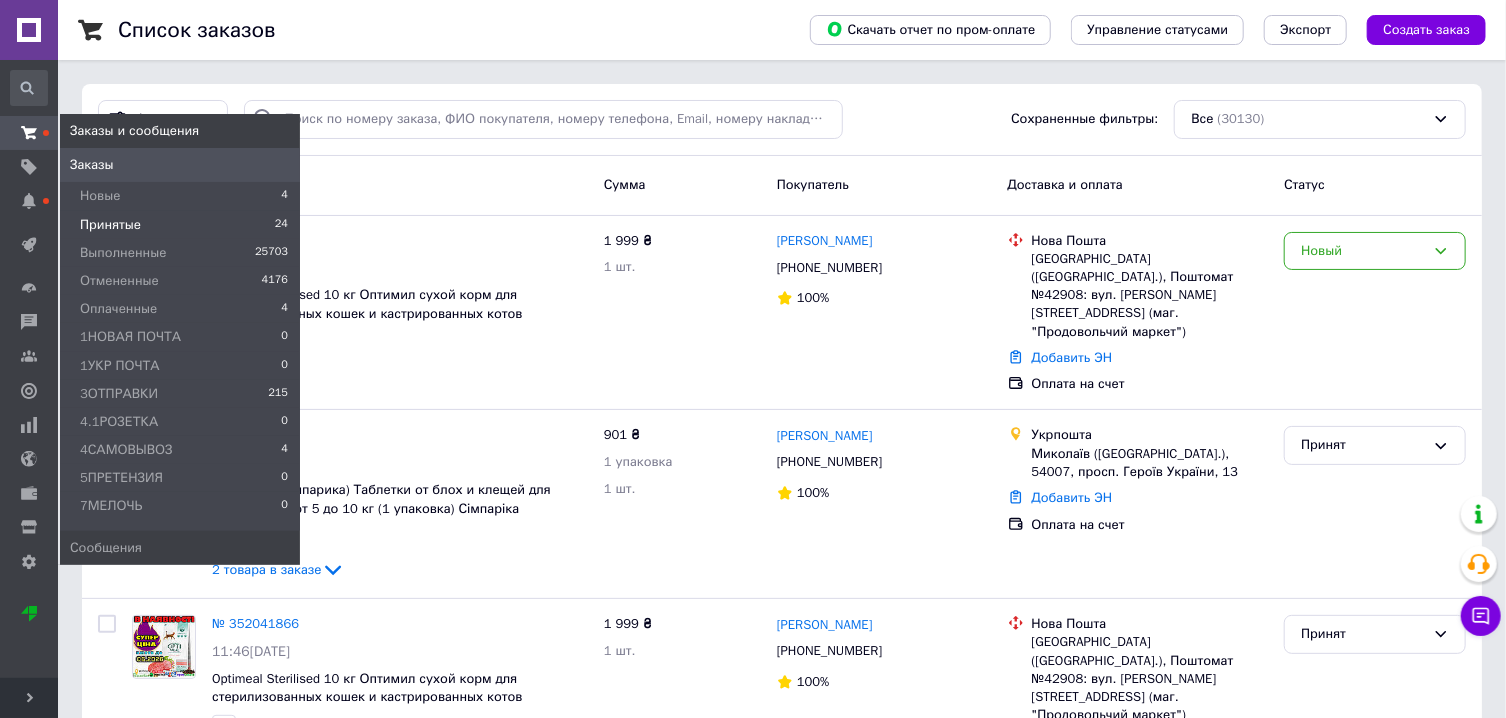 click on "Принятые" at bounding box center [110, 225] 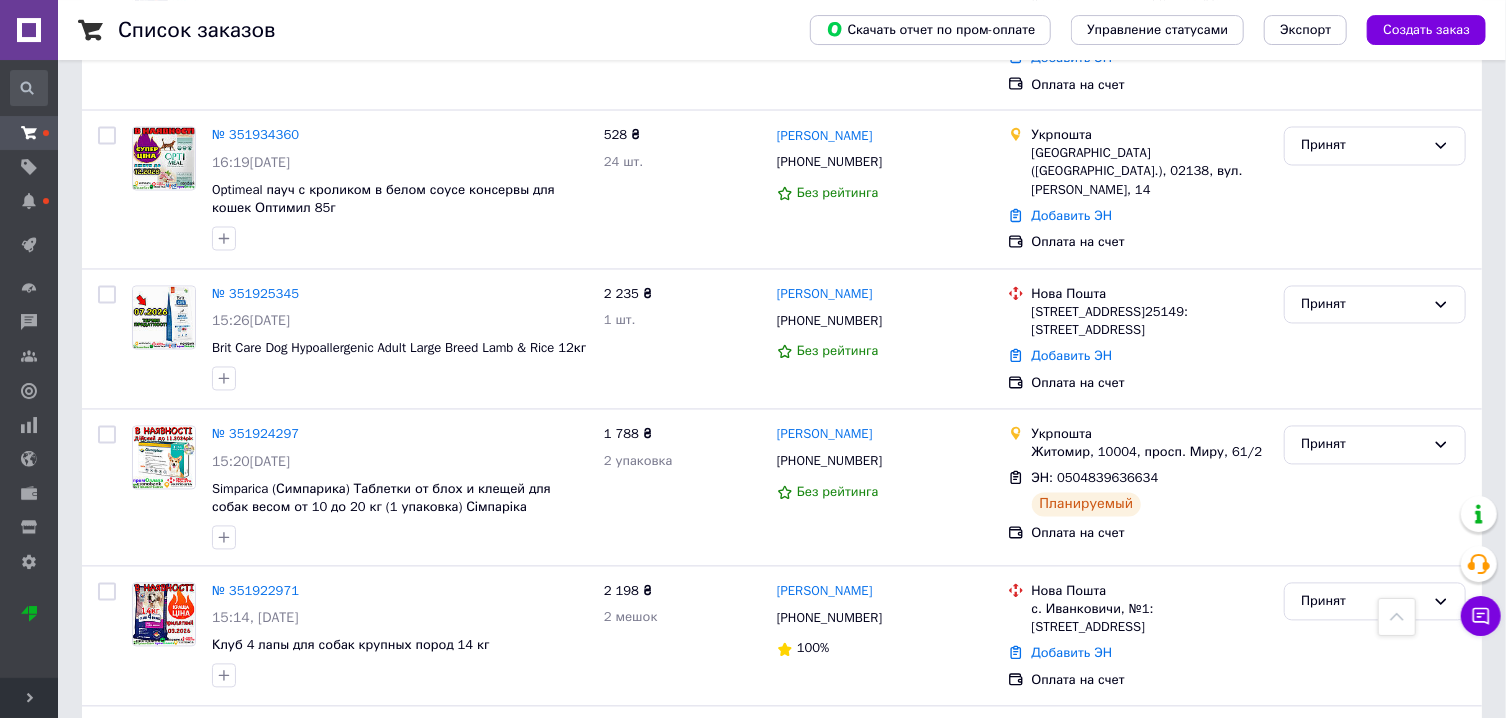 scroll, scrollTop: 1846, scrollLeft: 0, axis: vertical 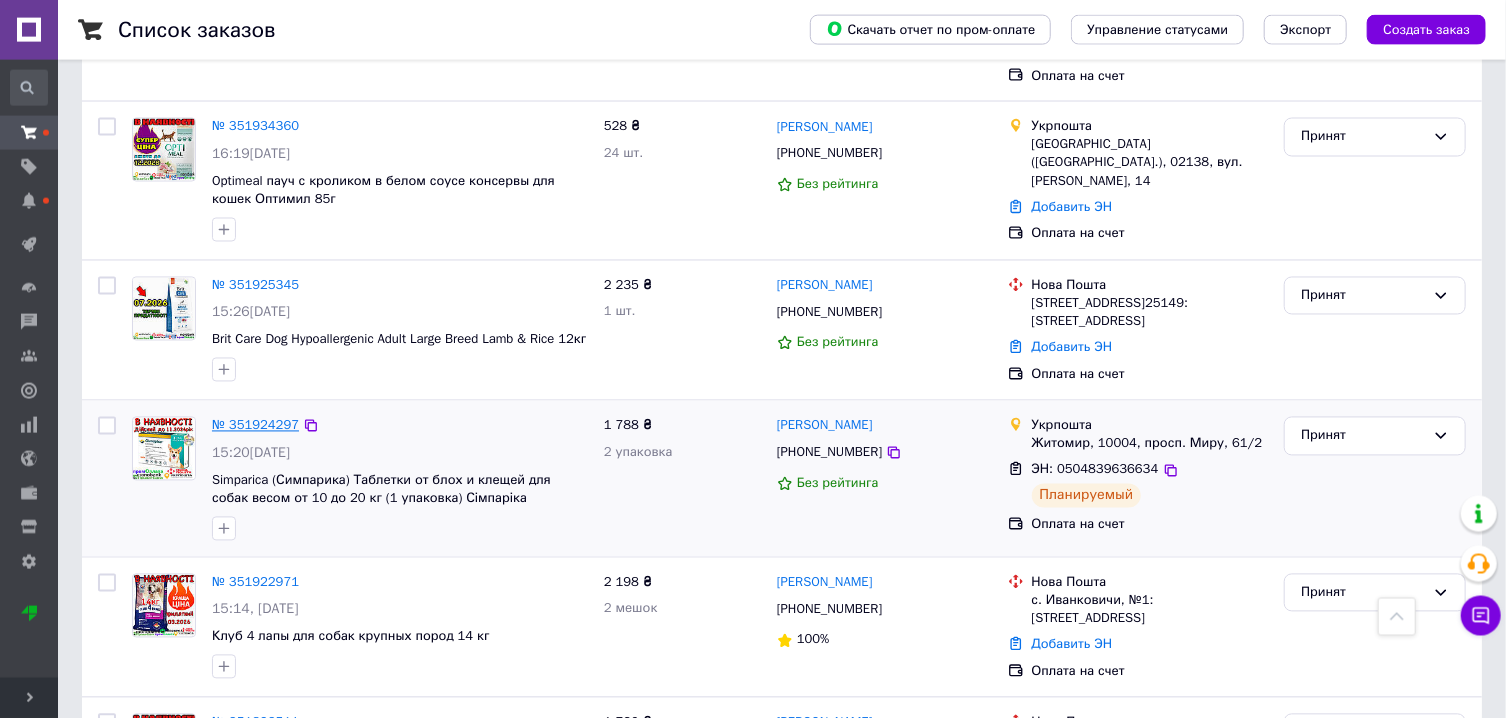click on "№ 351924297" at bounding box center (255, 425) 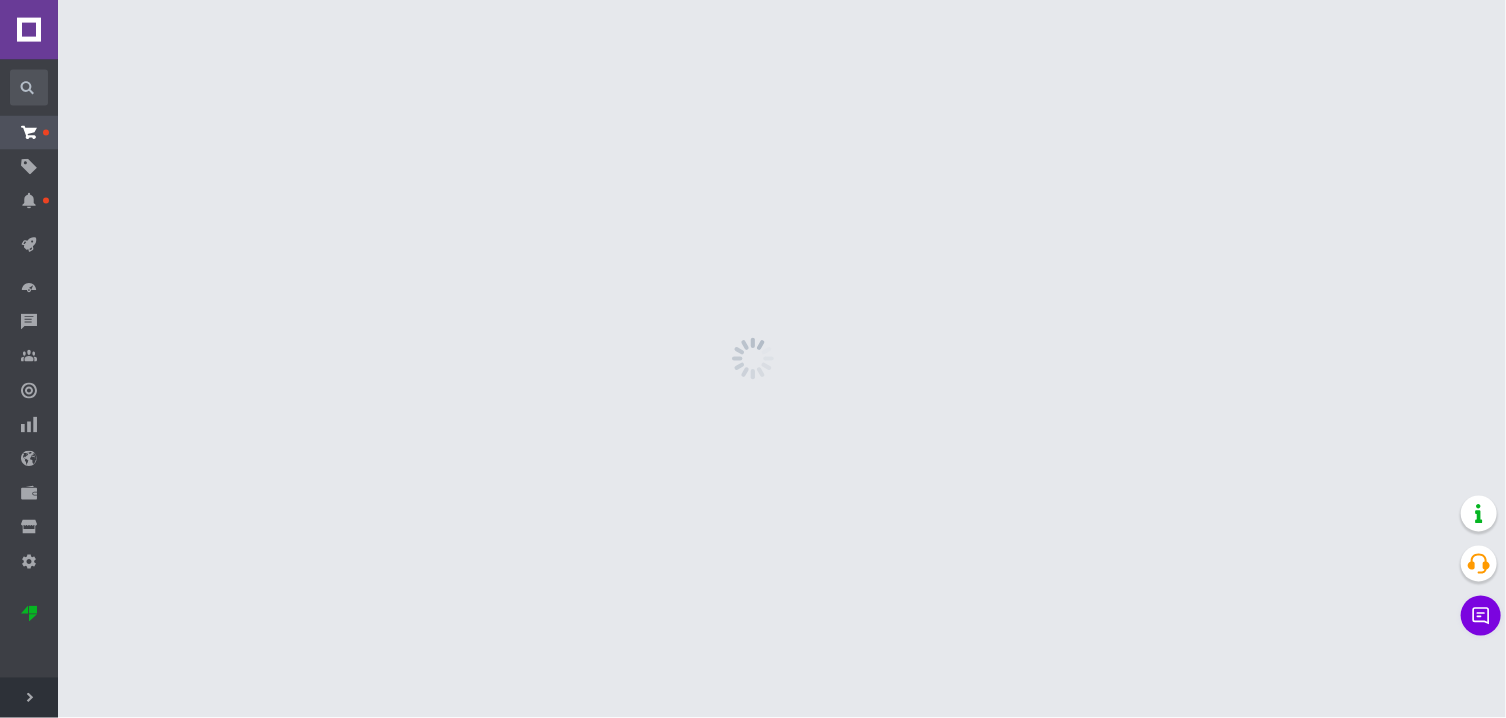 scroll, scrollTop: 0, scrollLeft: 0, axis: both 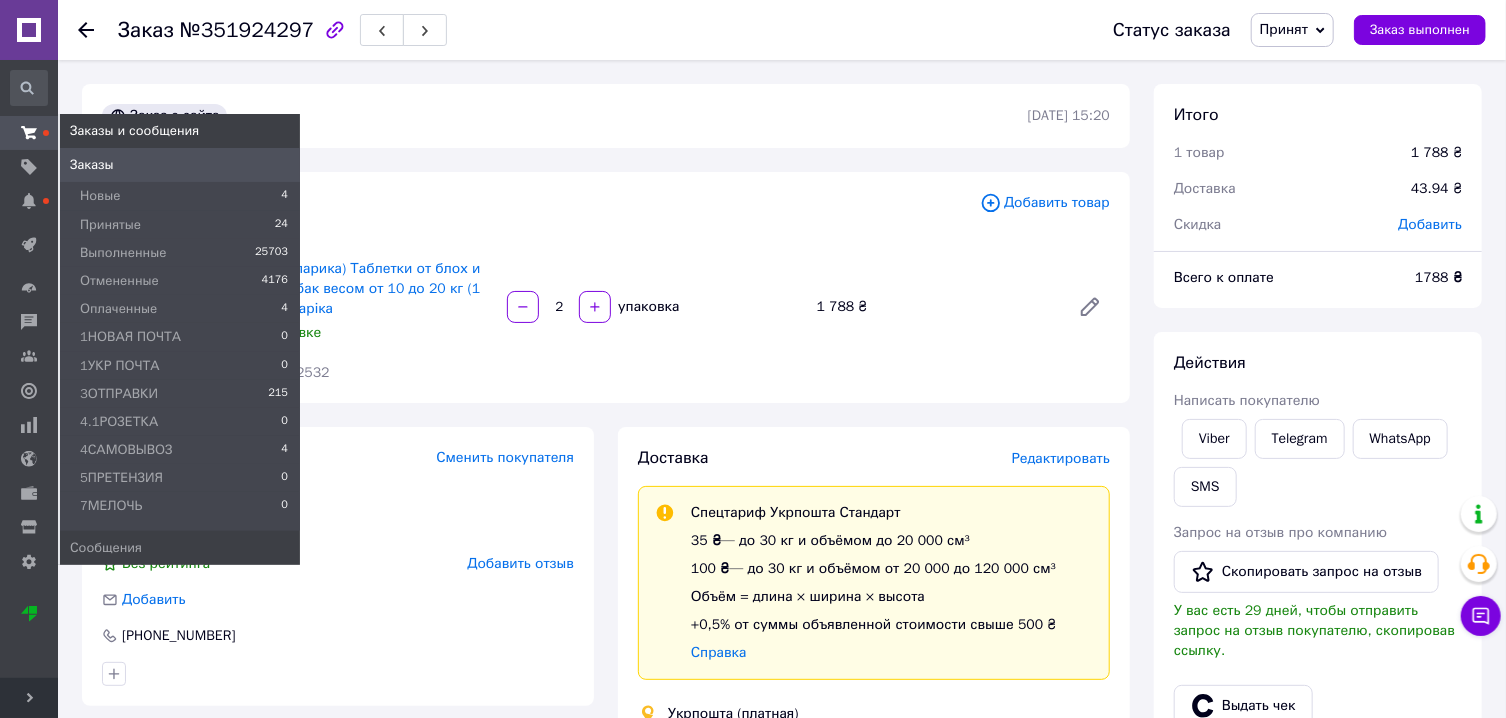 click 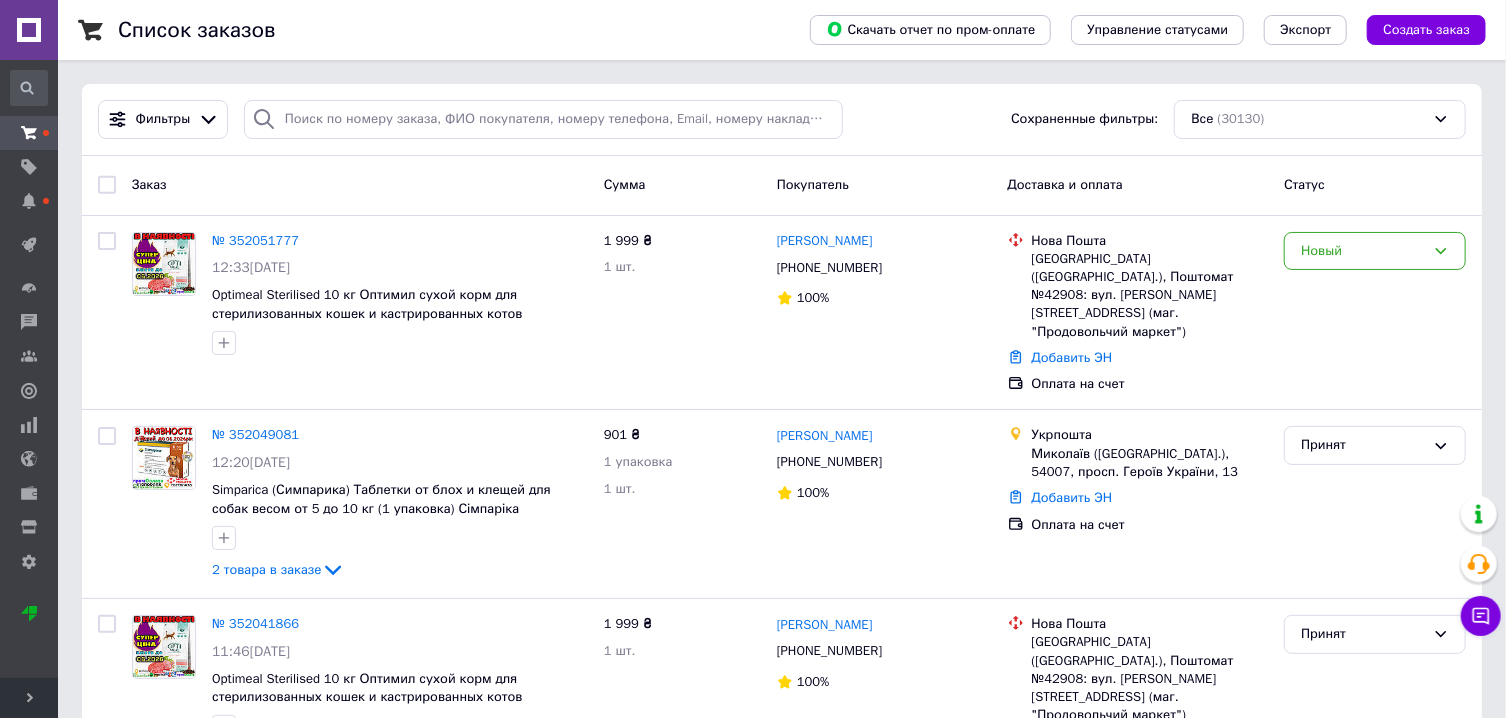 click on "Фильтры Сохраненные фильтры: Все (30130)" at bounding box center [782, 120] 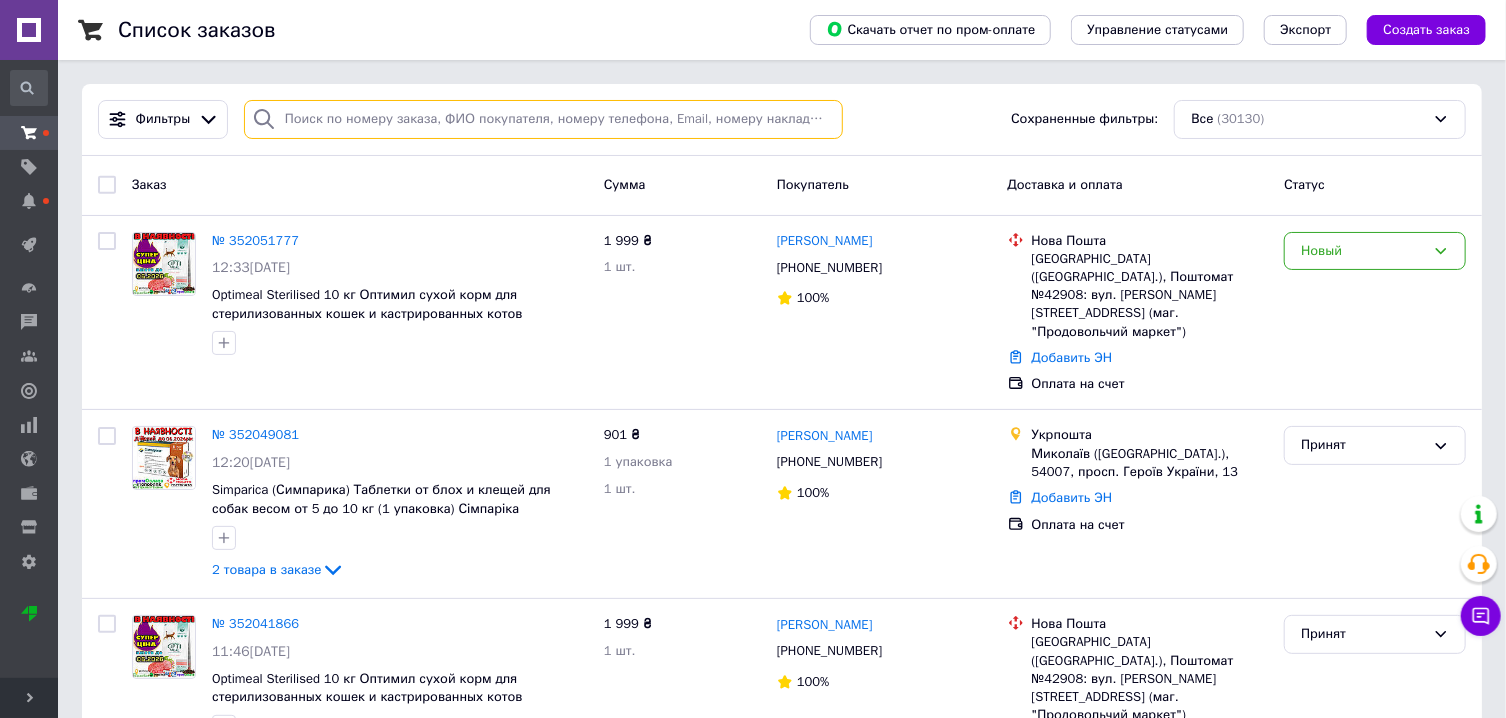 click at bounding box center (543, 119) 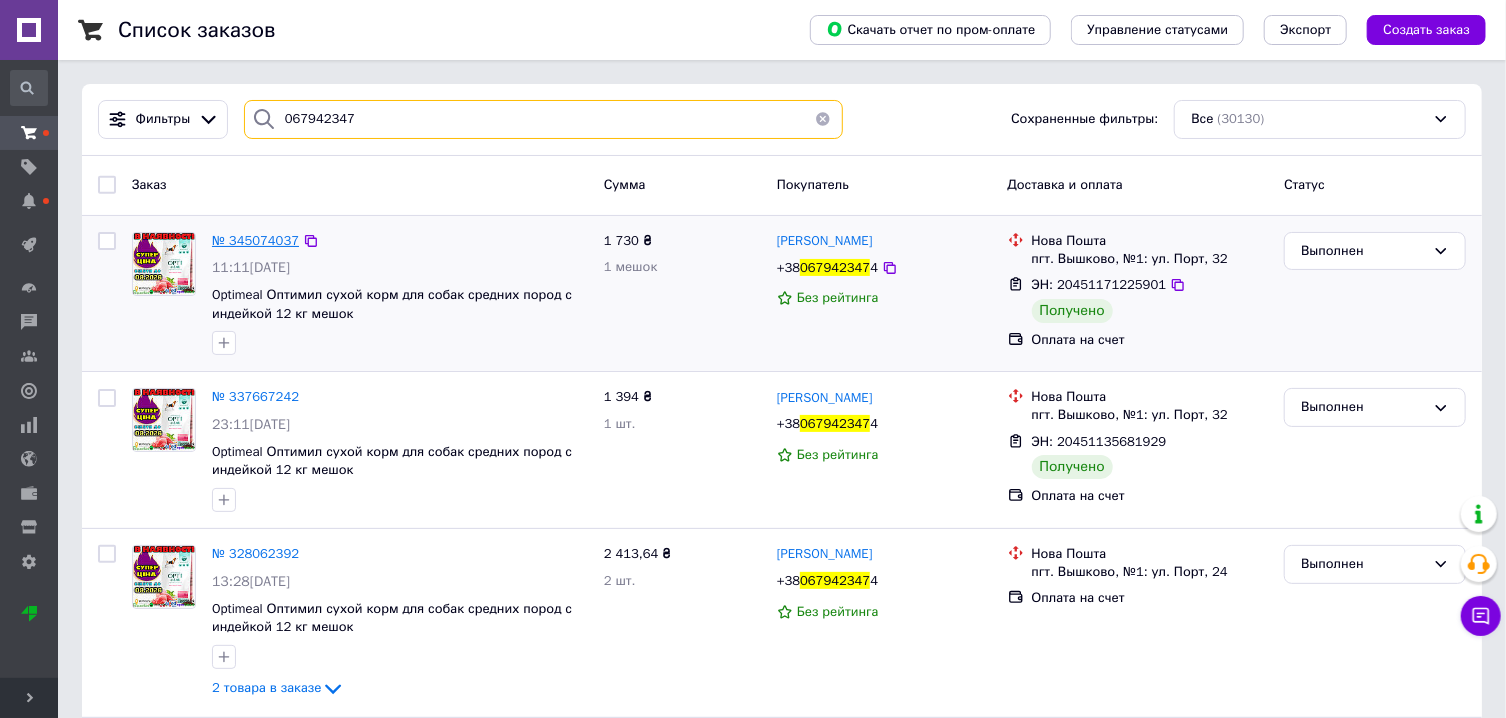 type on "067942347" 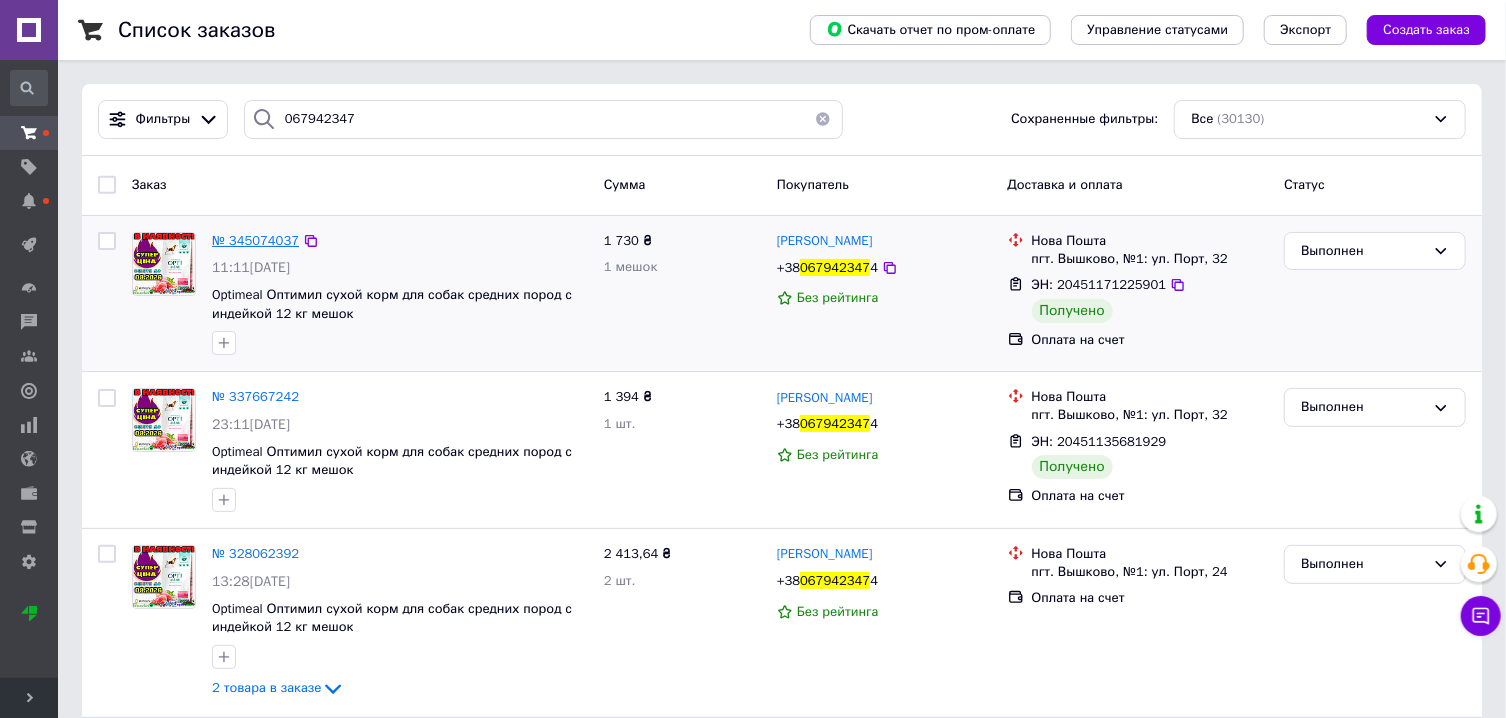 click on "№ 345074037" at bounding box center (255, 240) 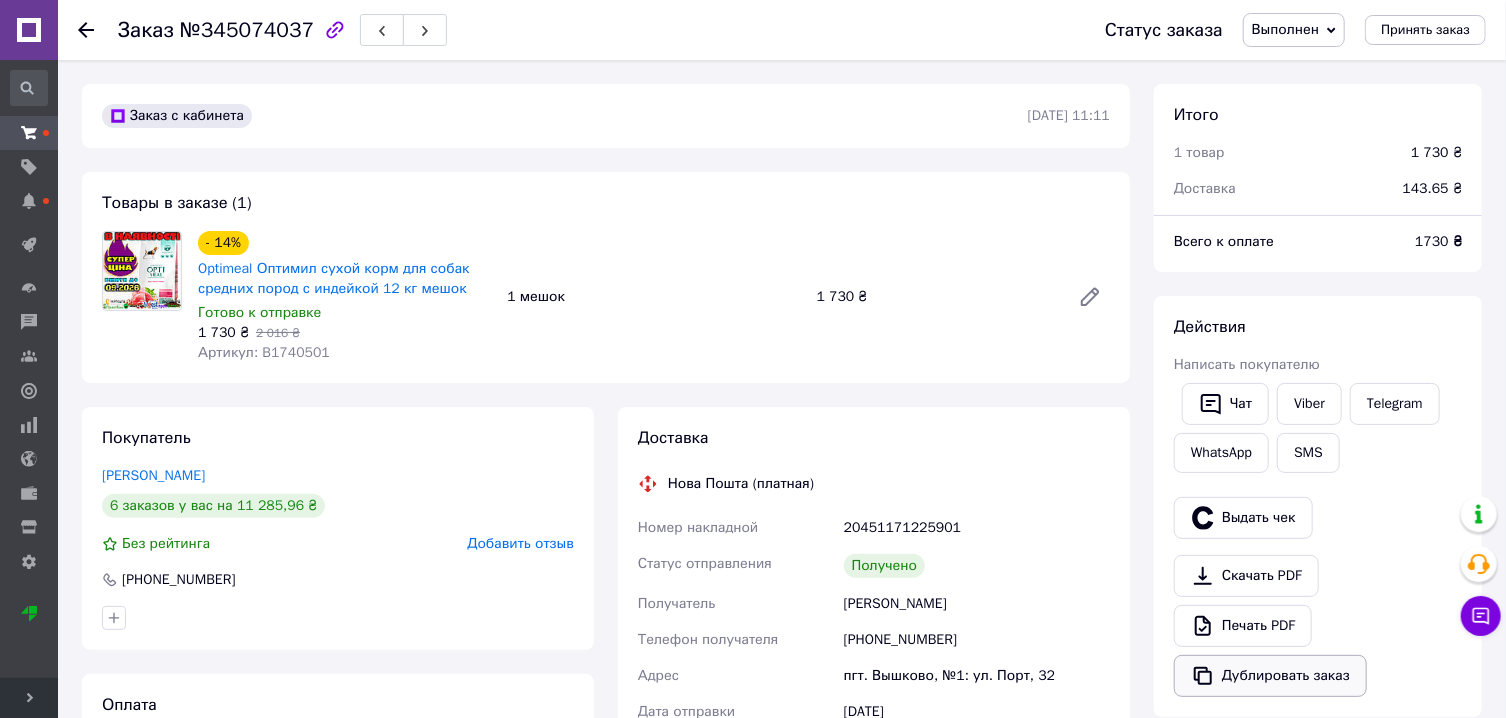 click on "Дублировать заказ" at bounding box center (1270, 676) 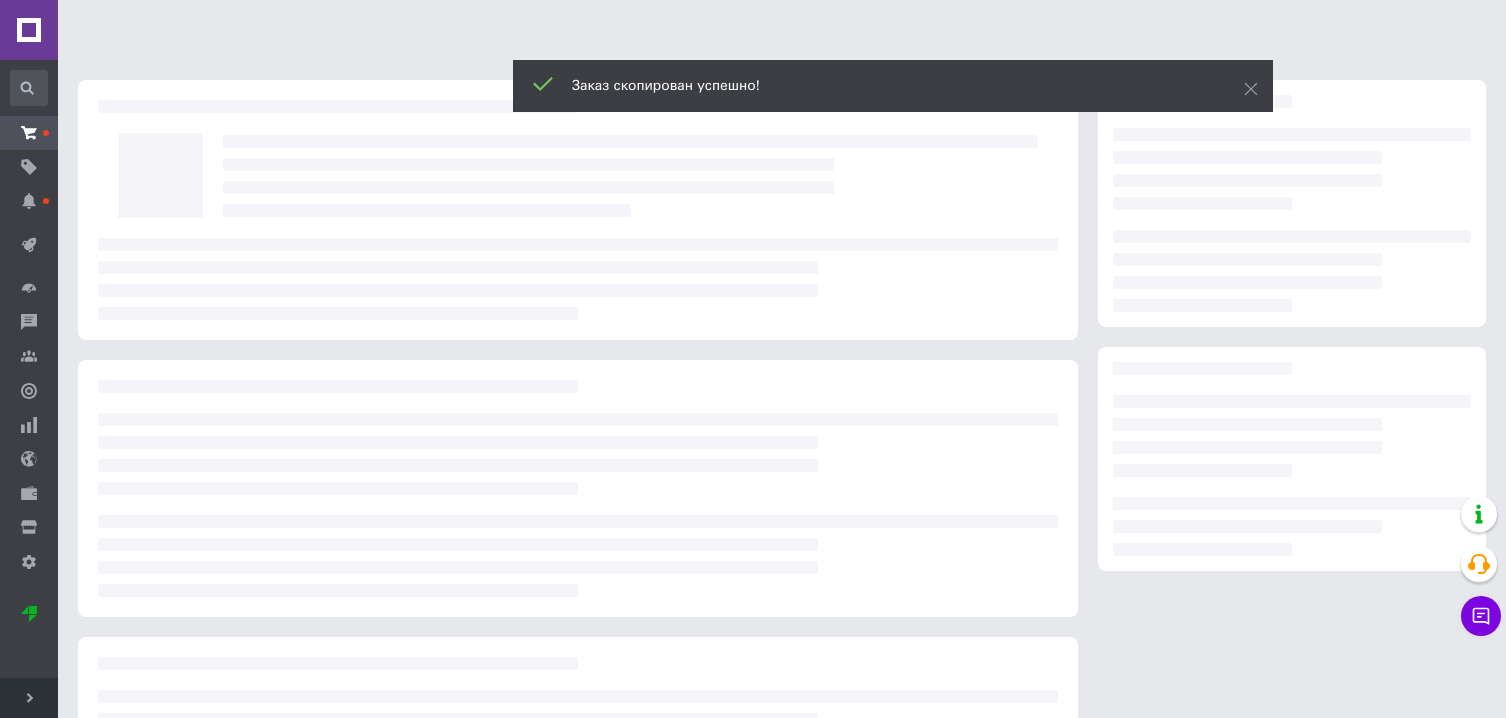 scroll, scrollTop: 0, scrollLeft: 0, axis: both 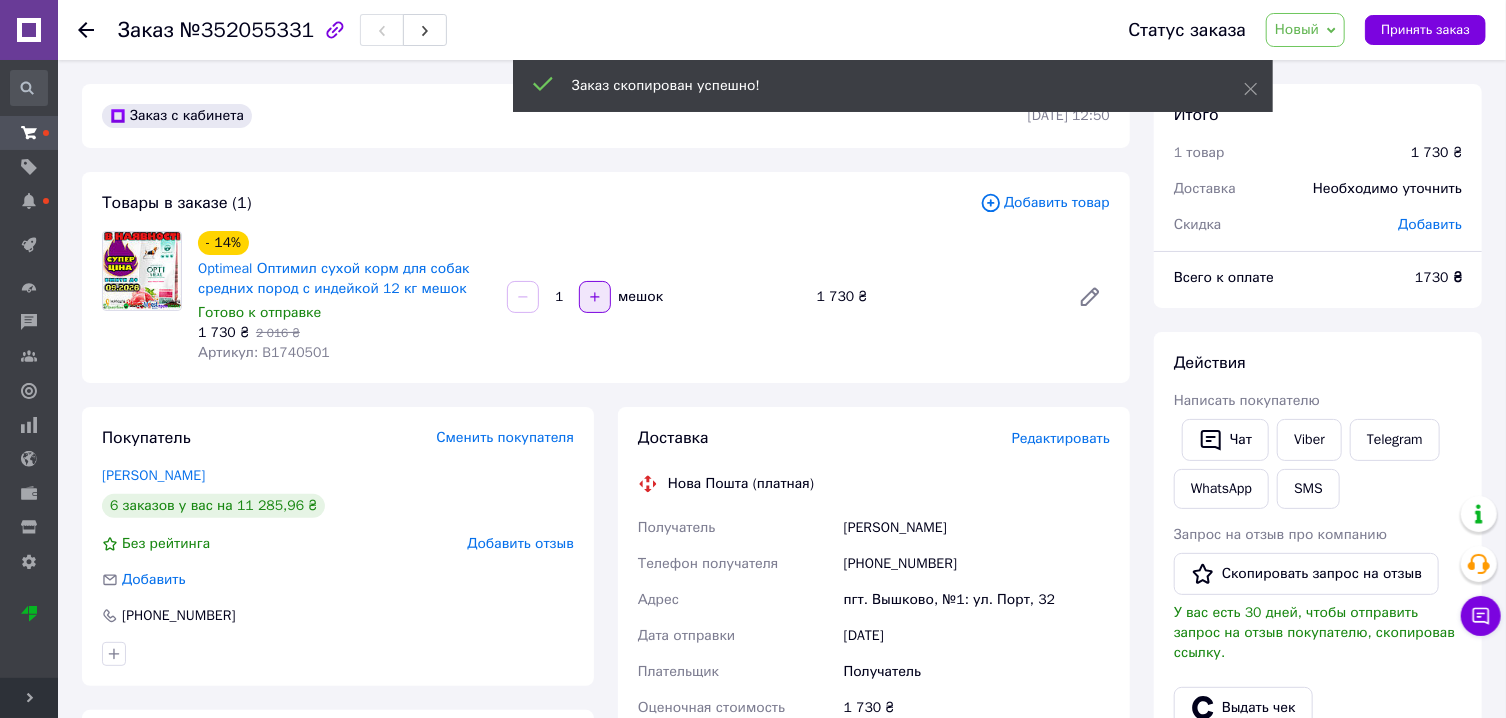 click at bounding box center (595, 297) 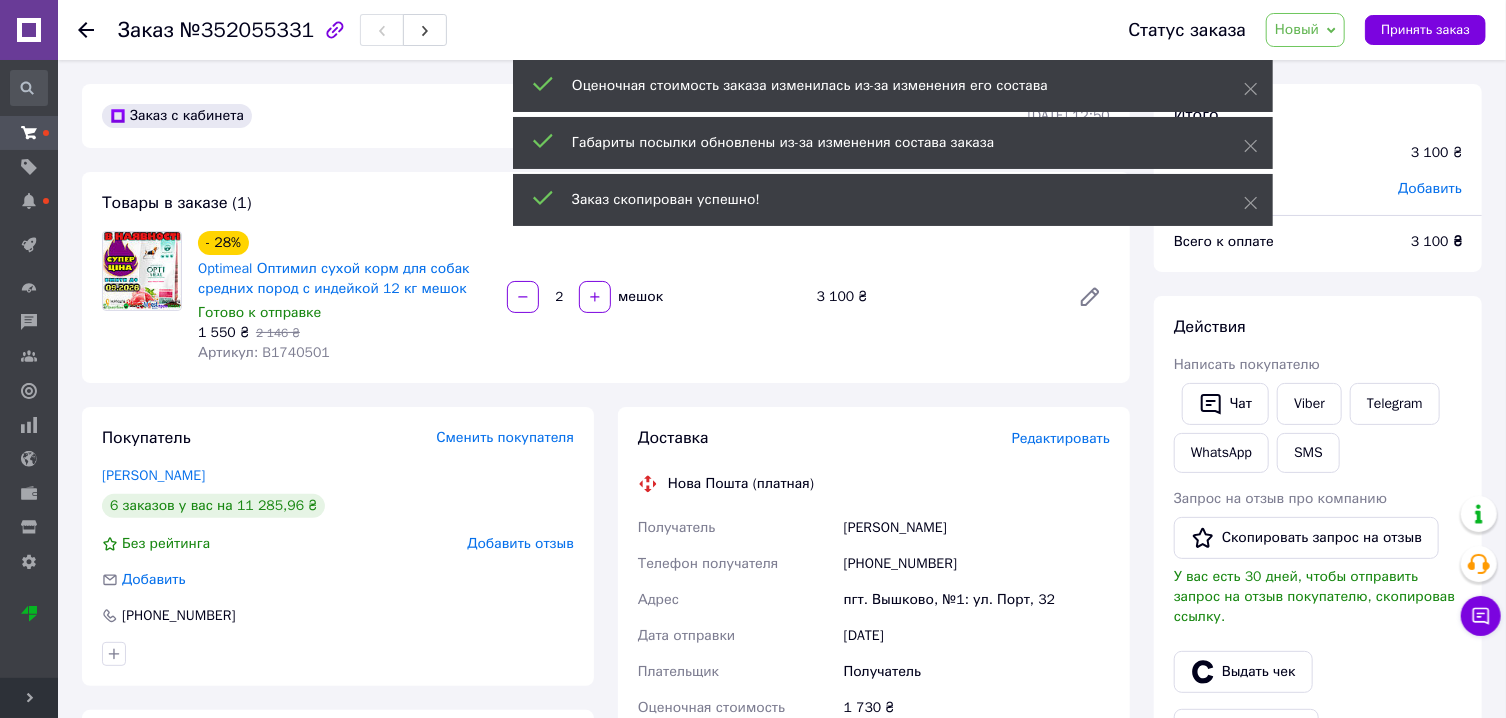 click 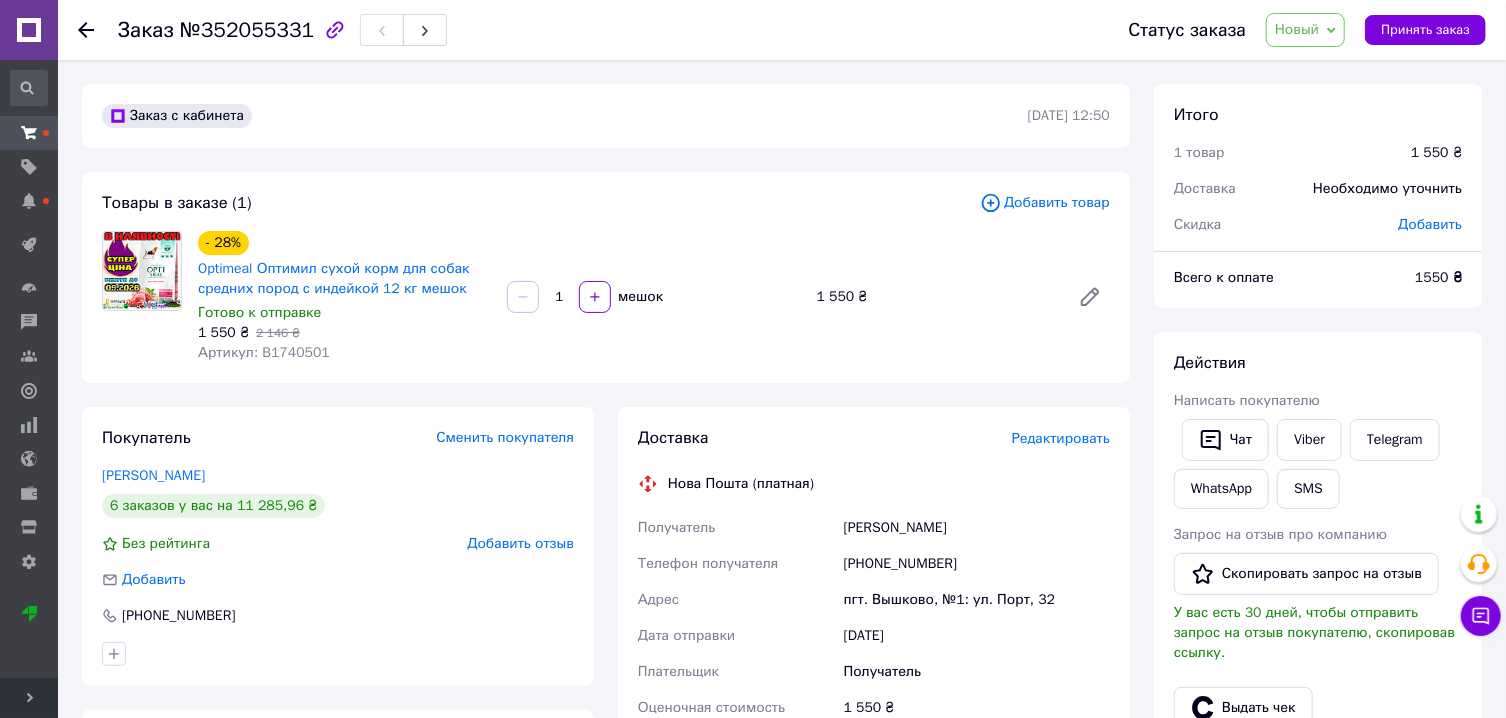 click on "Новый" at bounding box center [1297, 29] 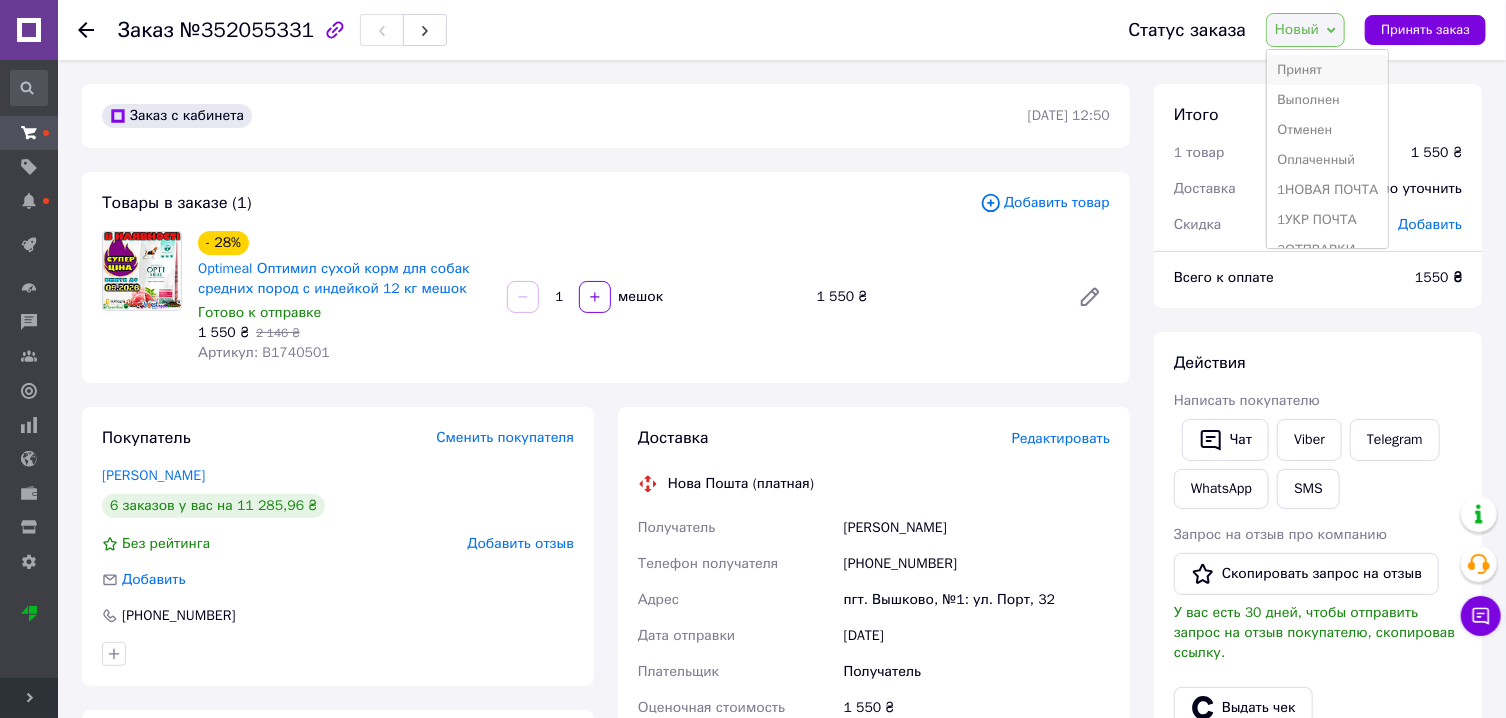 click on "Принят" at bounding box center [1327, 70] 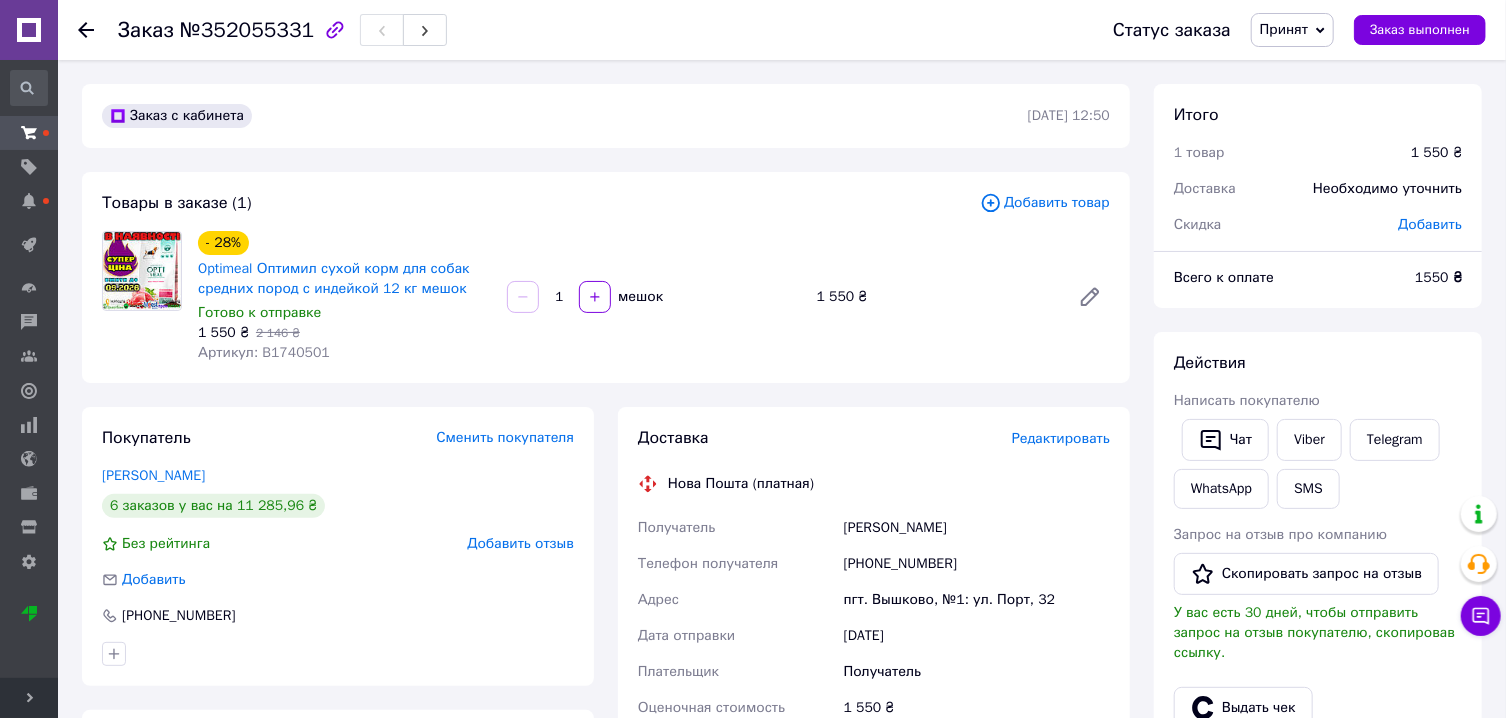 click on "Принят" at bounding box center (1284, 29) 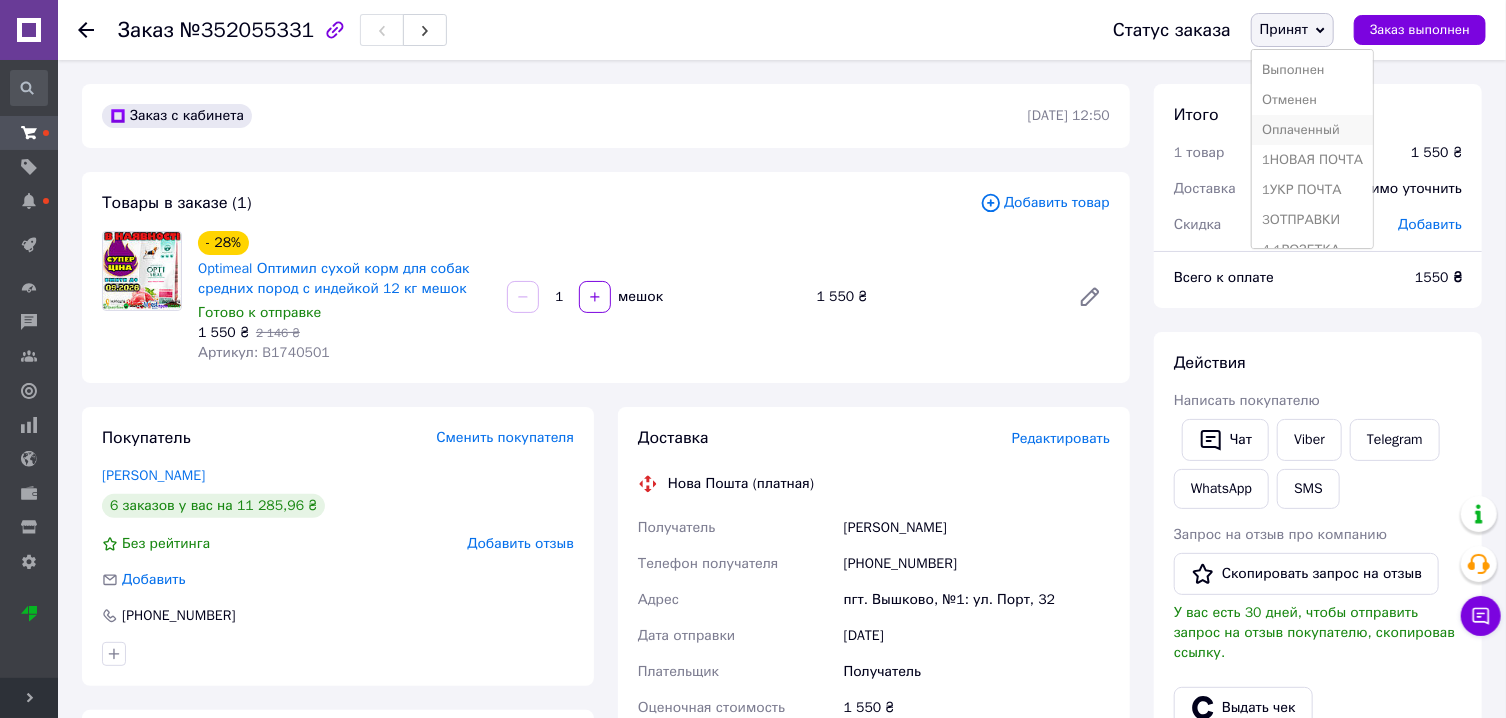 click on "Оплаченный" at bounding box center (1312, 130) 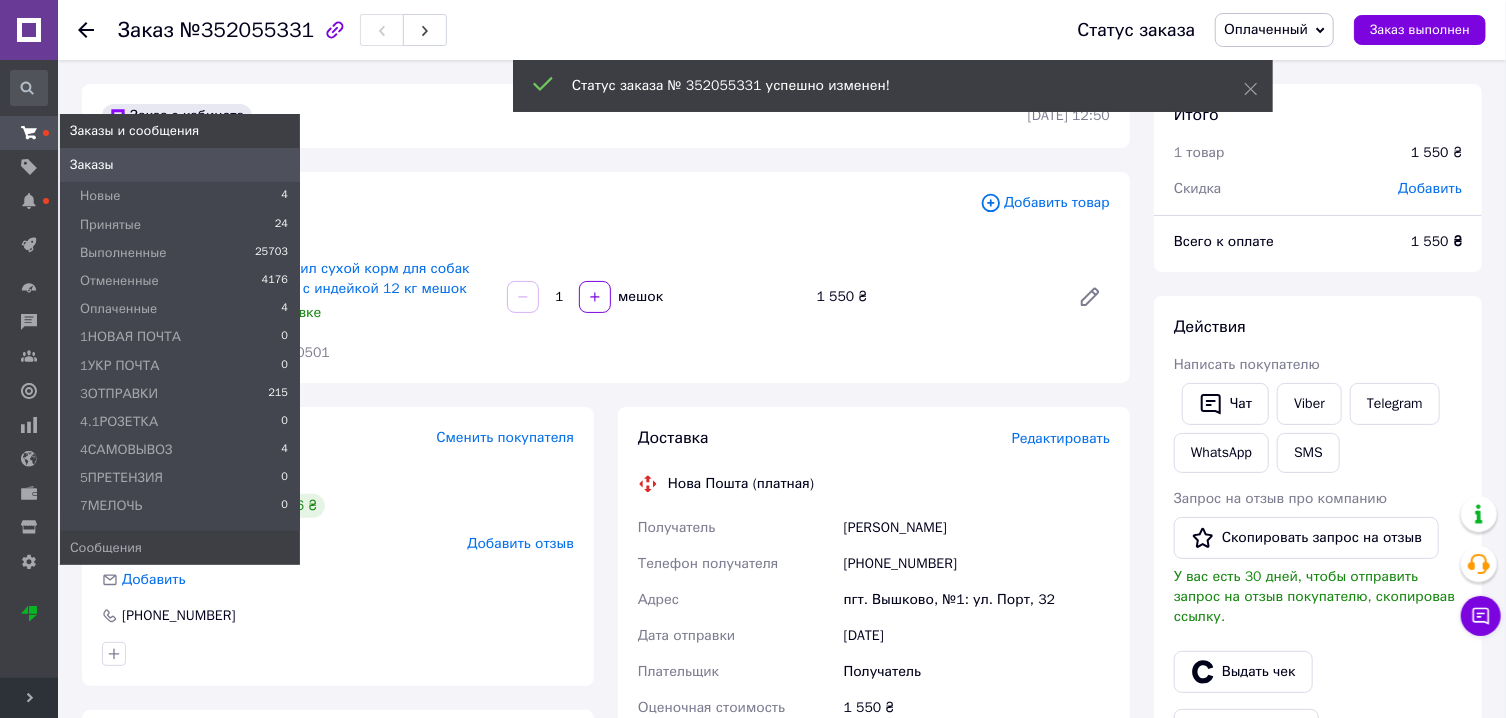 click at bounding box center [29, 133] 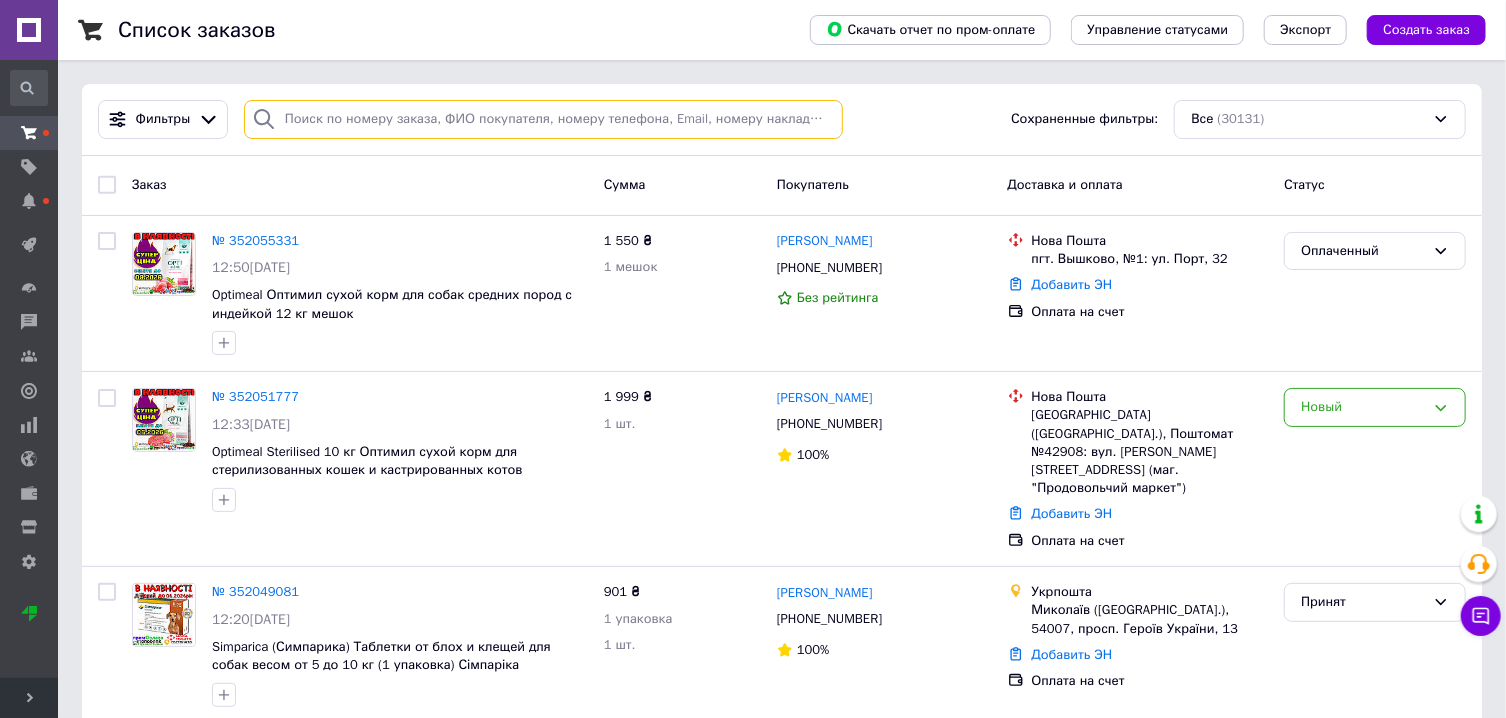 click at bounding box center (543, 119) 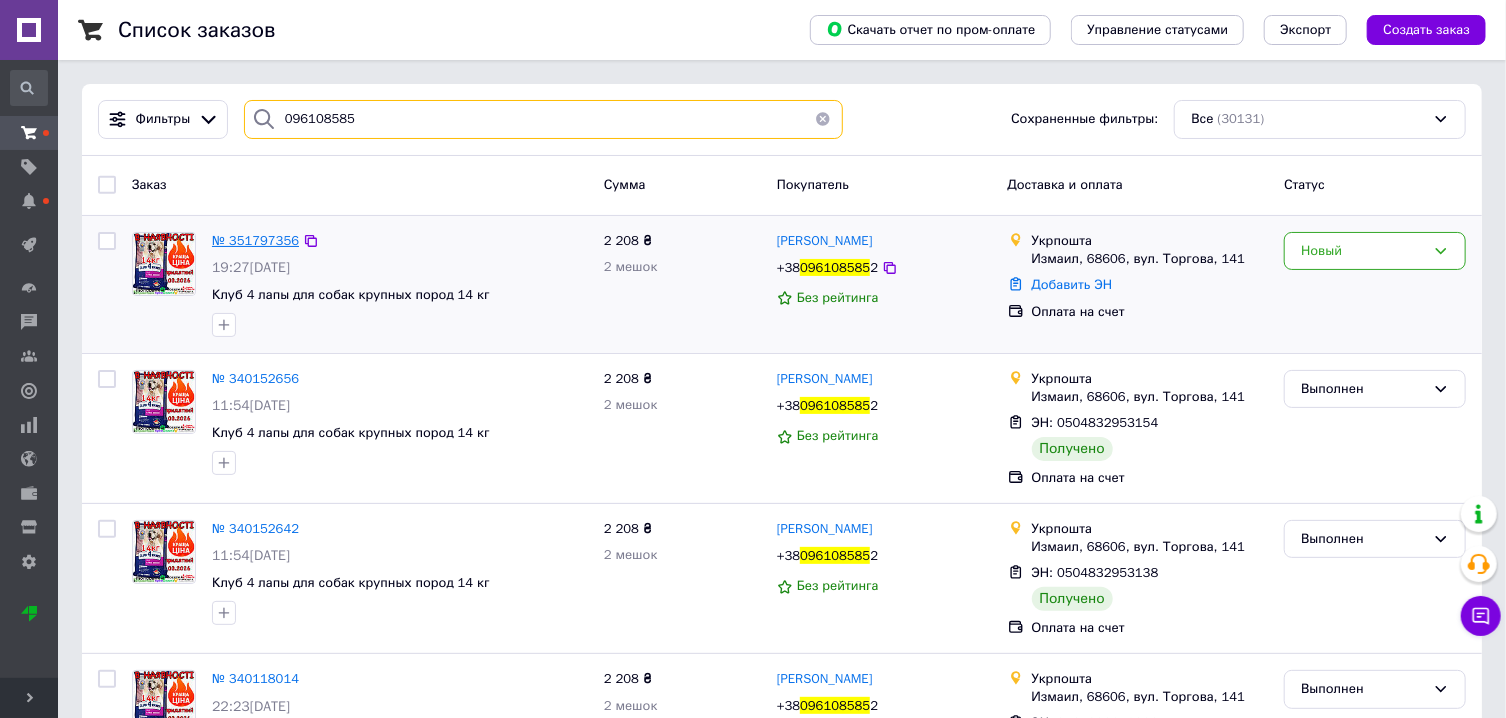 type on "096108585" 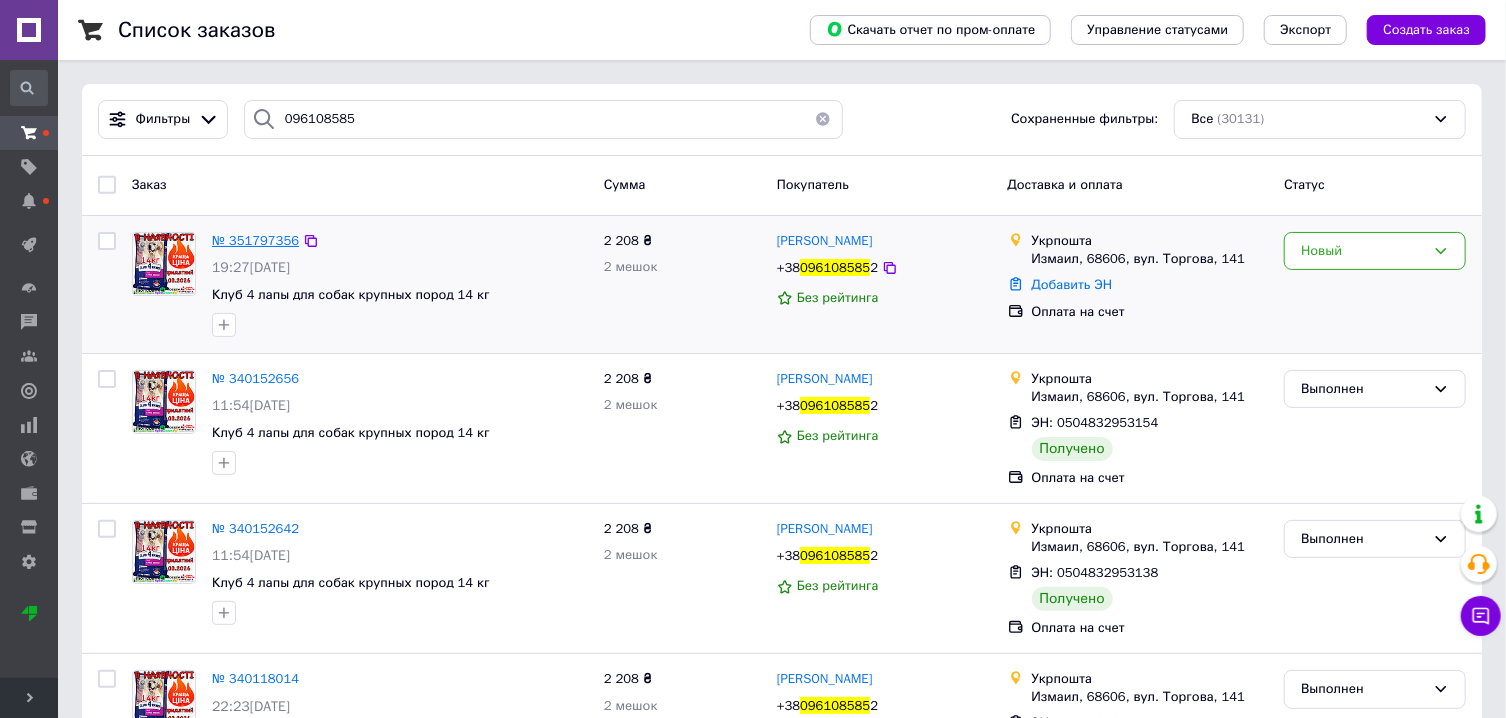 click on "№ 351797356" at bounding box center (255, 240) 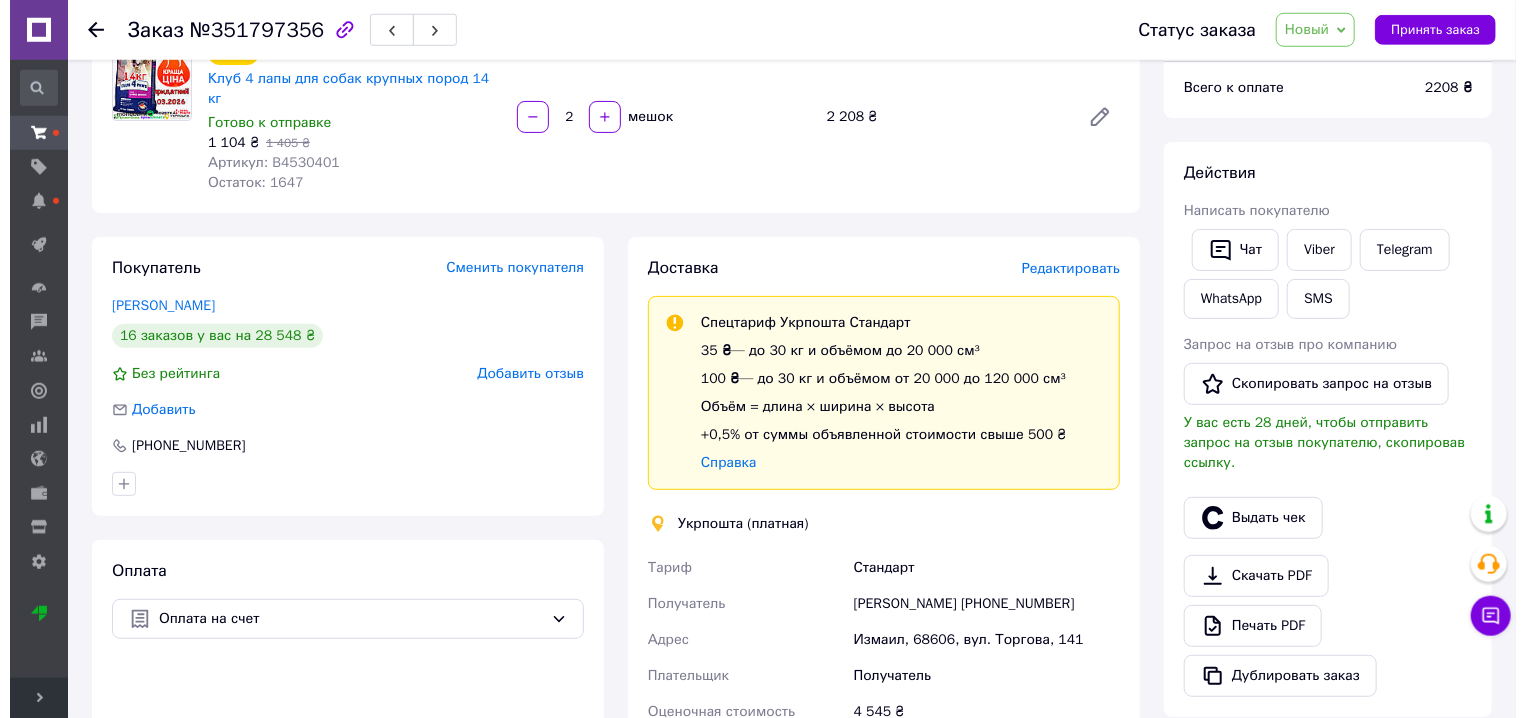 scroll, scrollTop: 171, scrollLeft: 0, axis: vertical 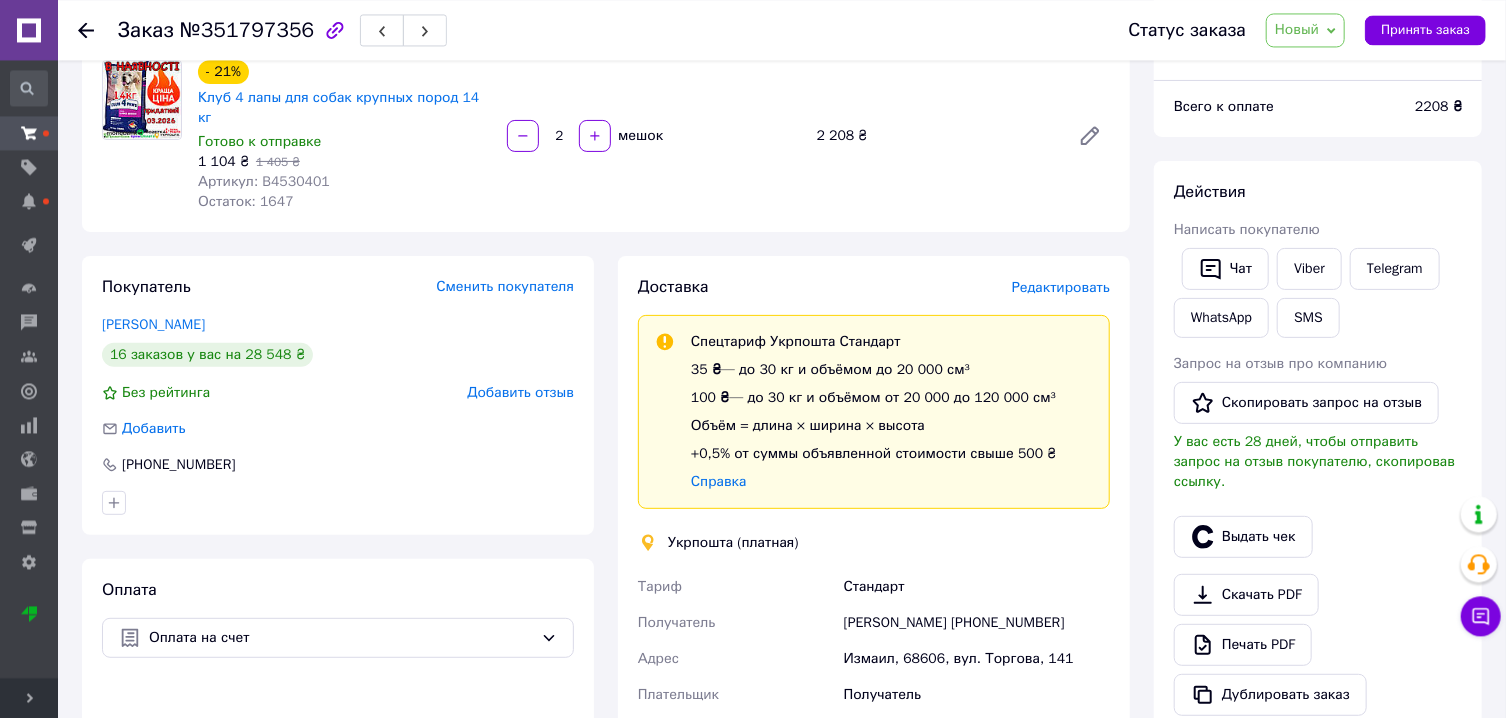 click on "Редактировать" at bounding box center (1061, 287) 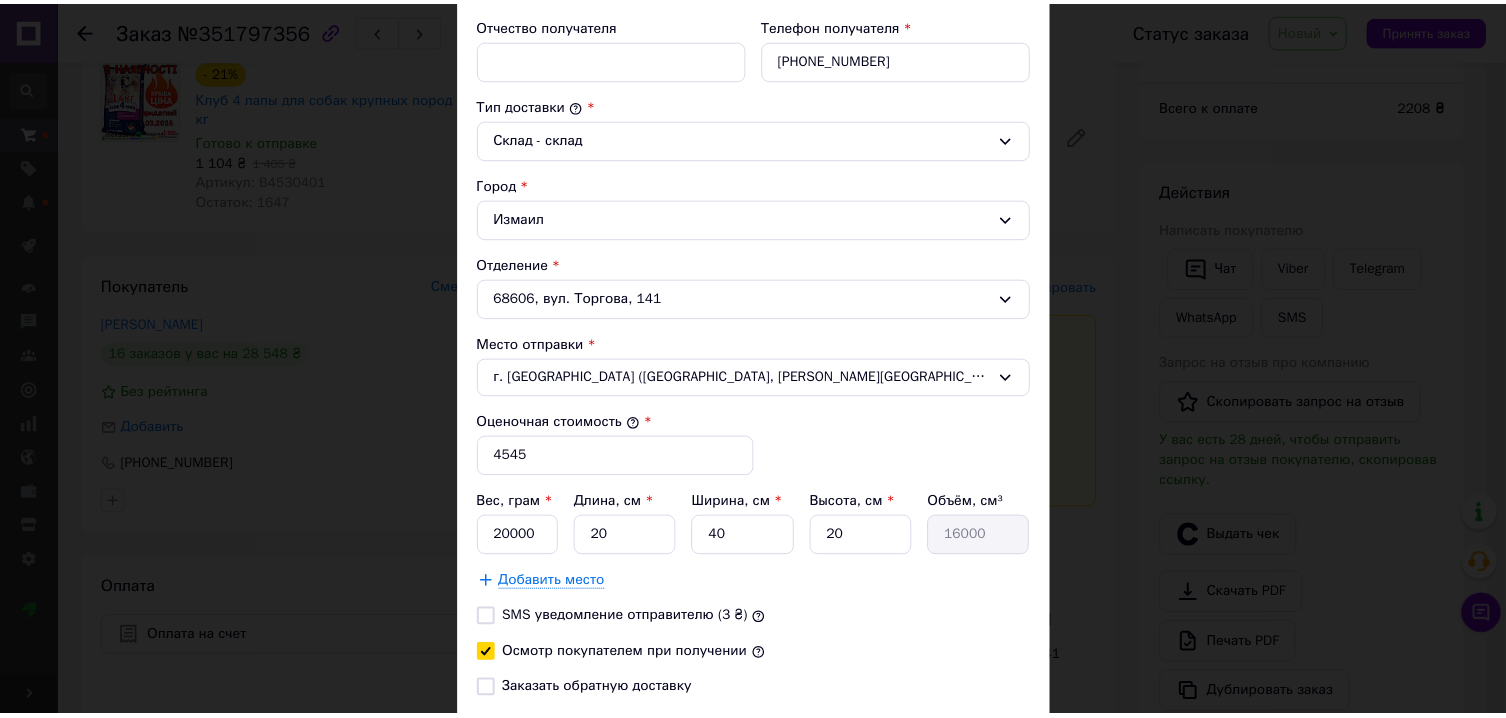 scroll, scrollTop: 607, scrollLeft: 0, axis: vertical 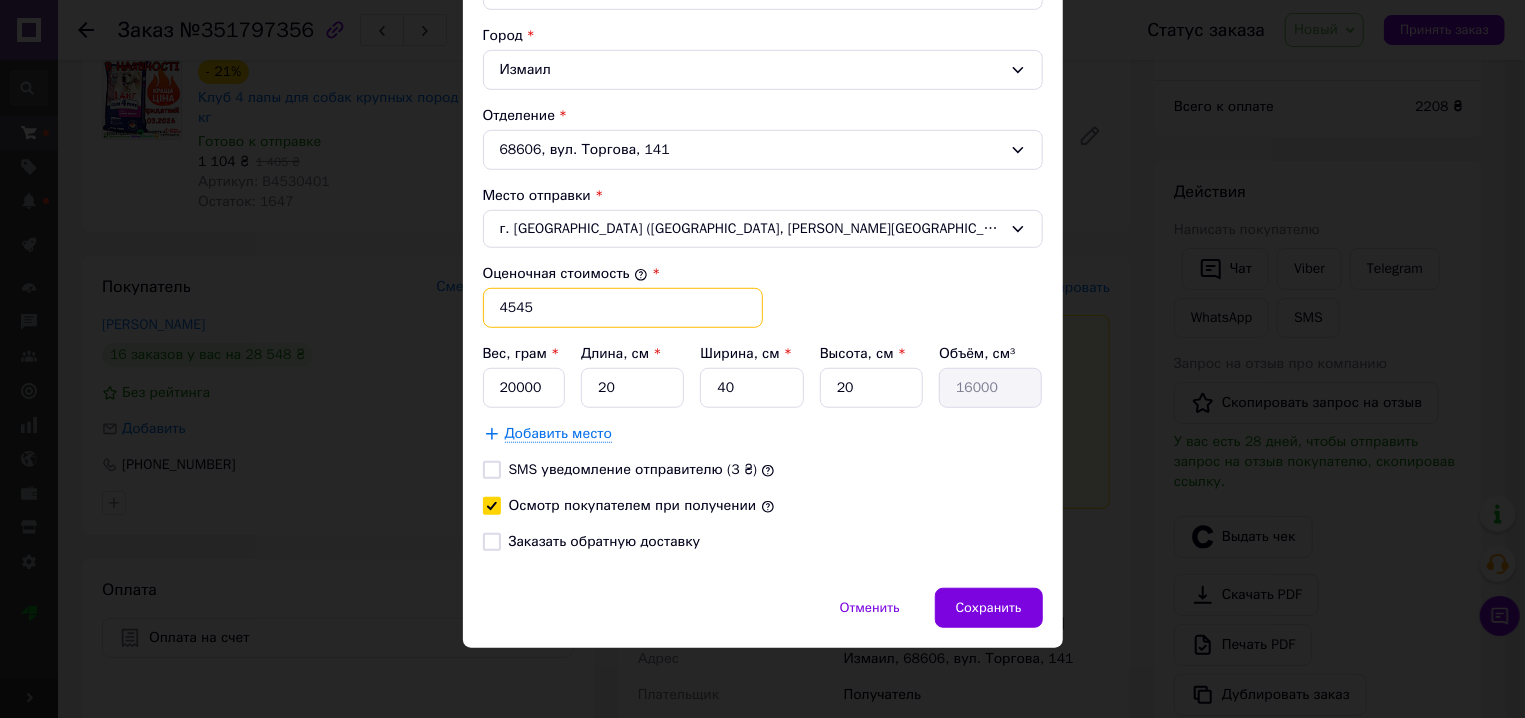 click on "4545" at bounding box center [623, 308] 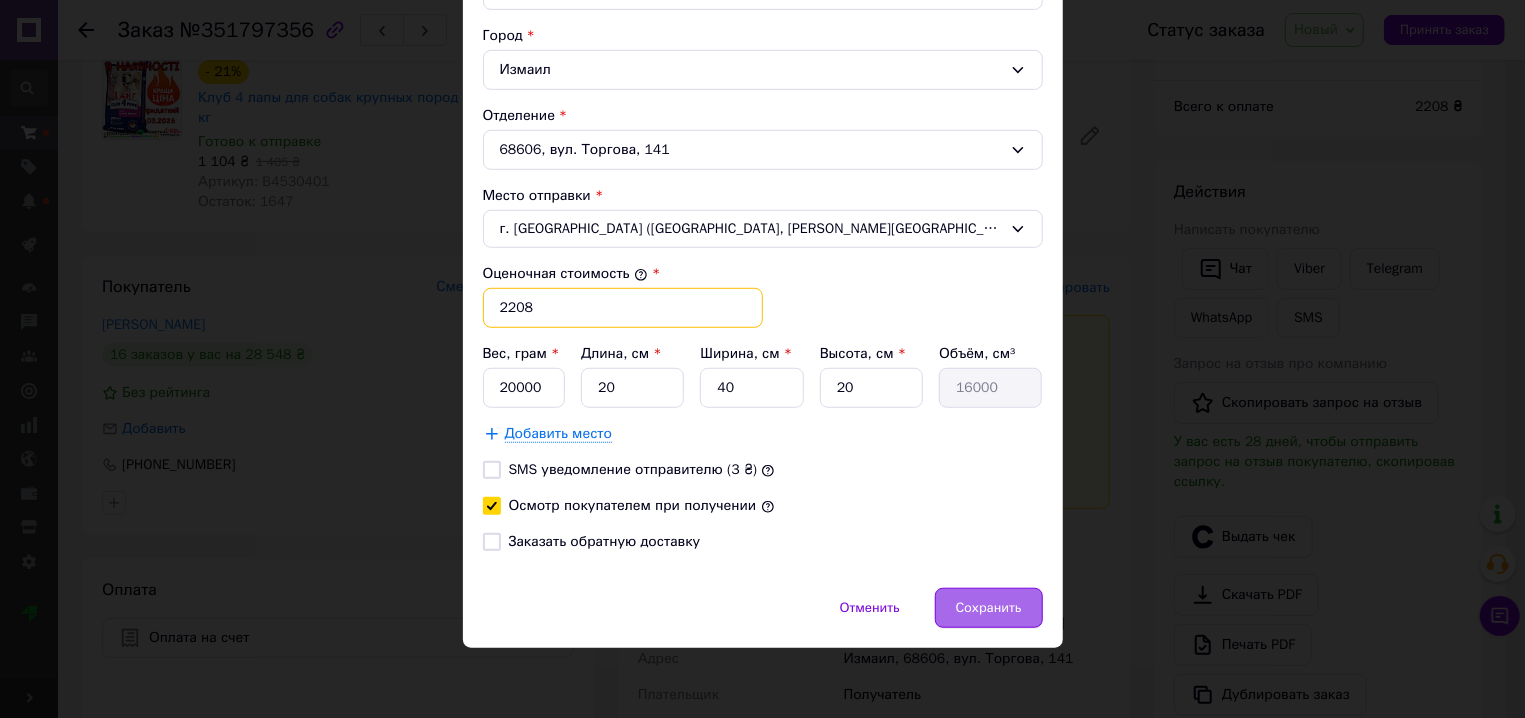 type on "2208" 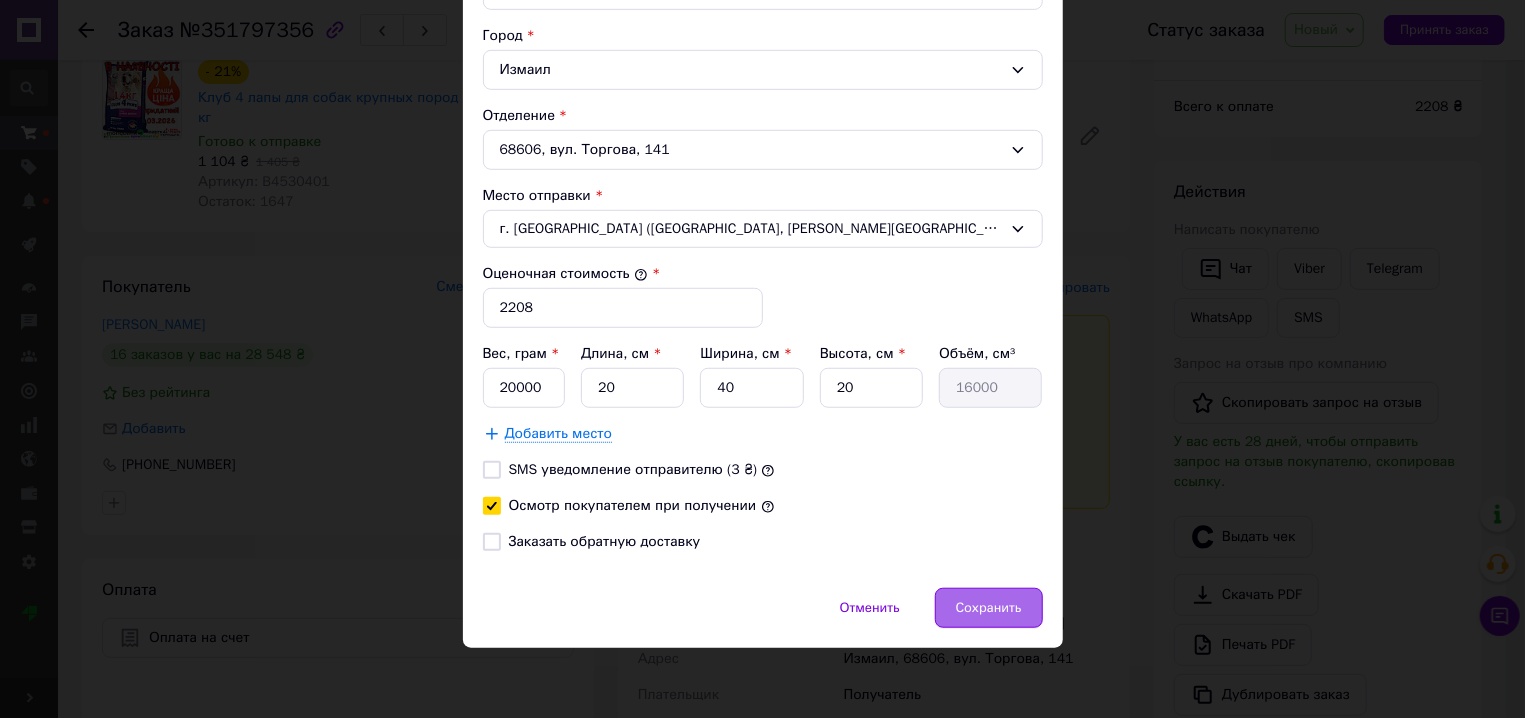 click on "Сохранить" at bounding box center (989, 608) 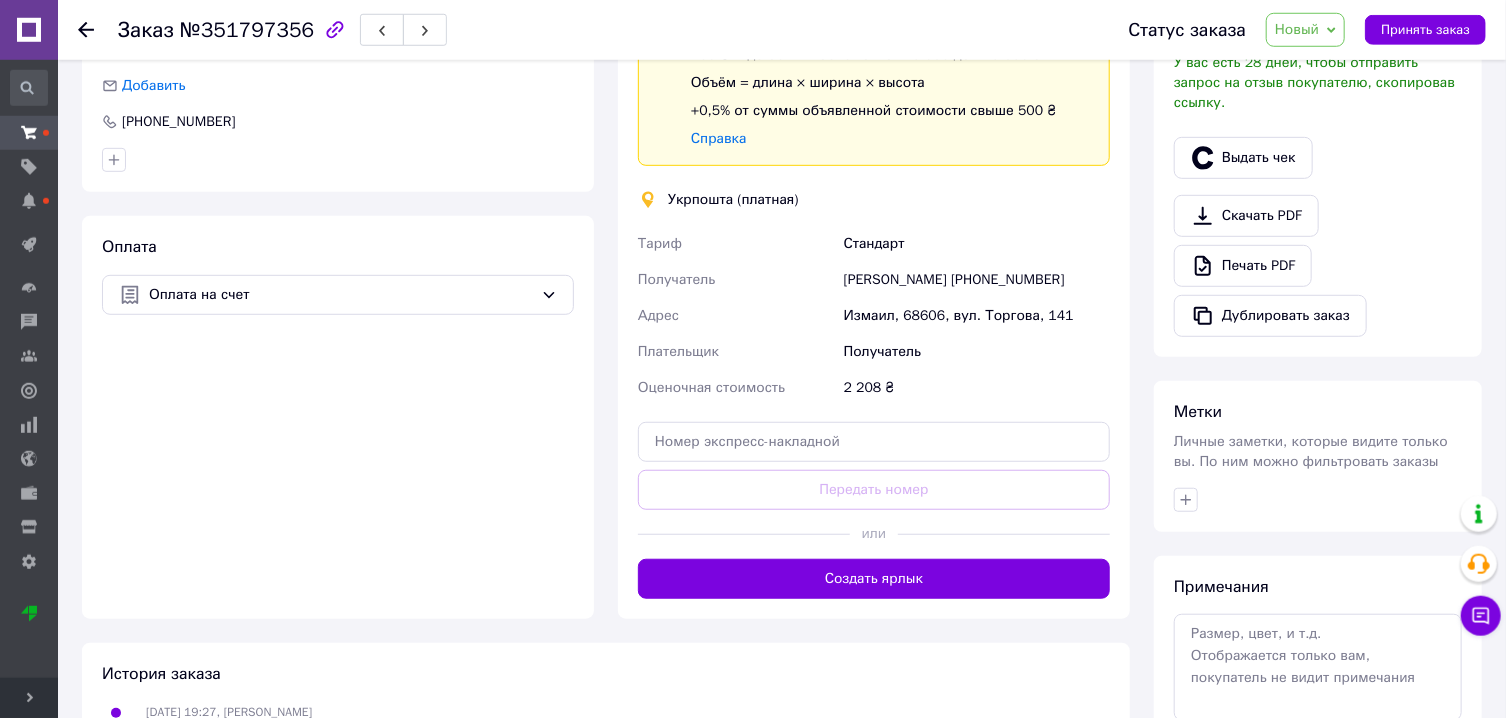 scroll, scrollTop: 513, scrollLeft: 0, axis: vertical 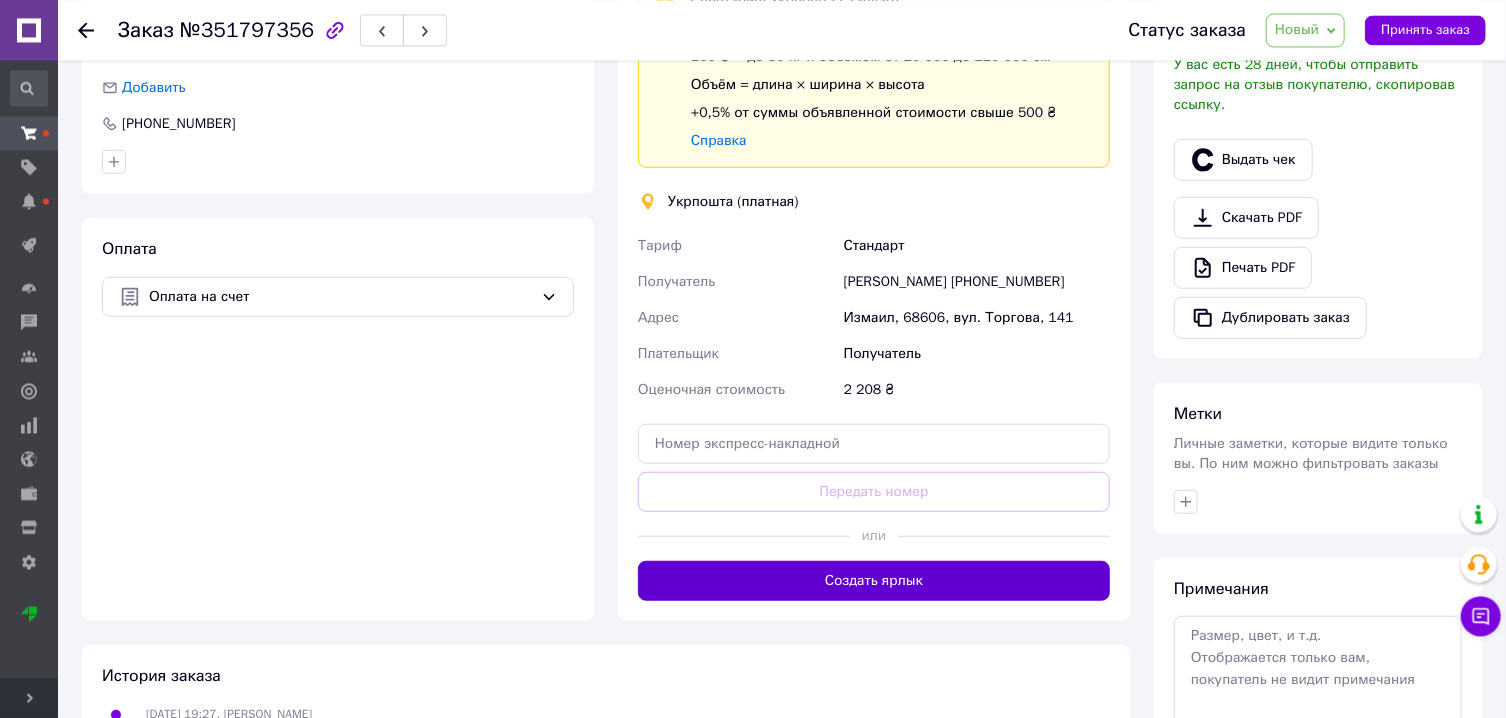 click on "Создать ярлык" at bounding box center (874, 580) 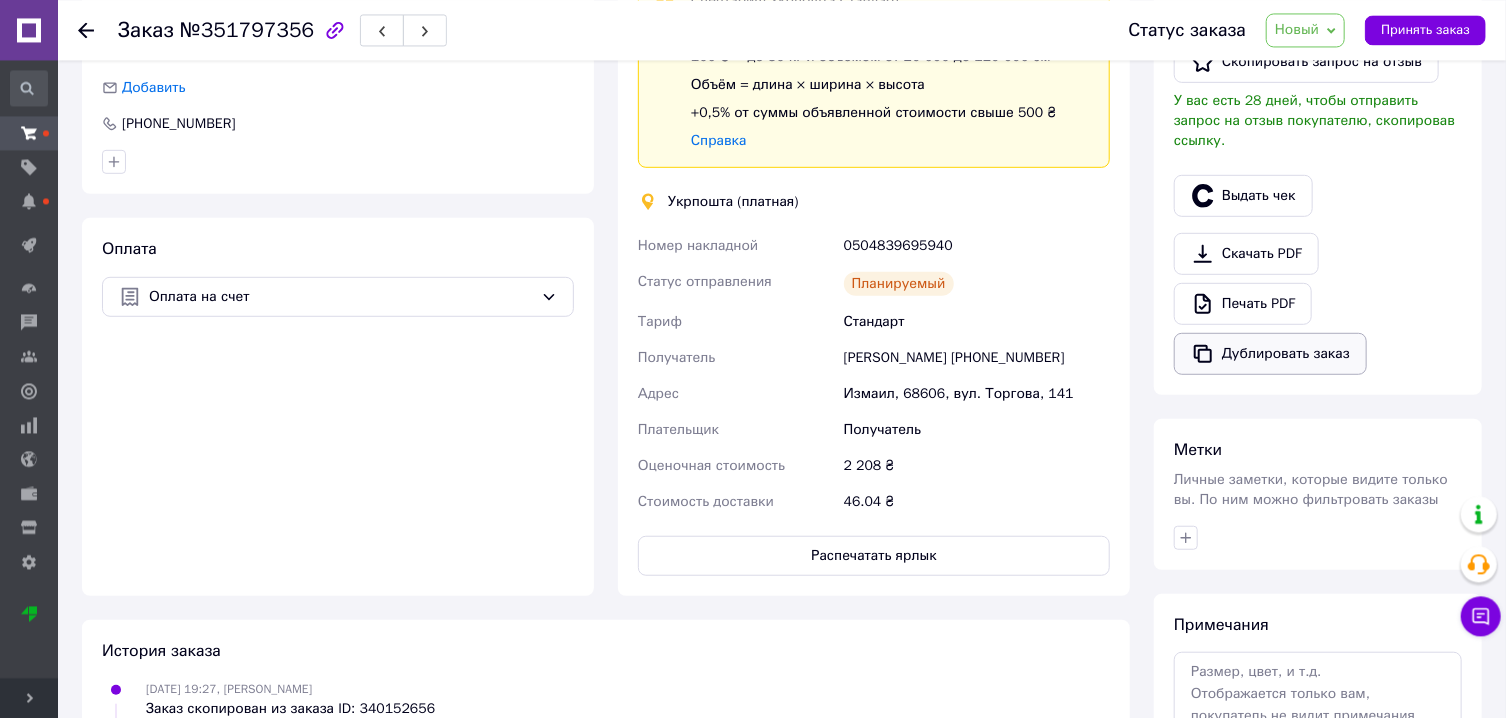 click on "Дублировать заказ" at bounding box center (1270, 353) 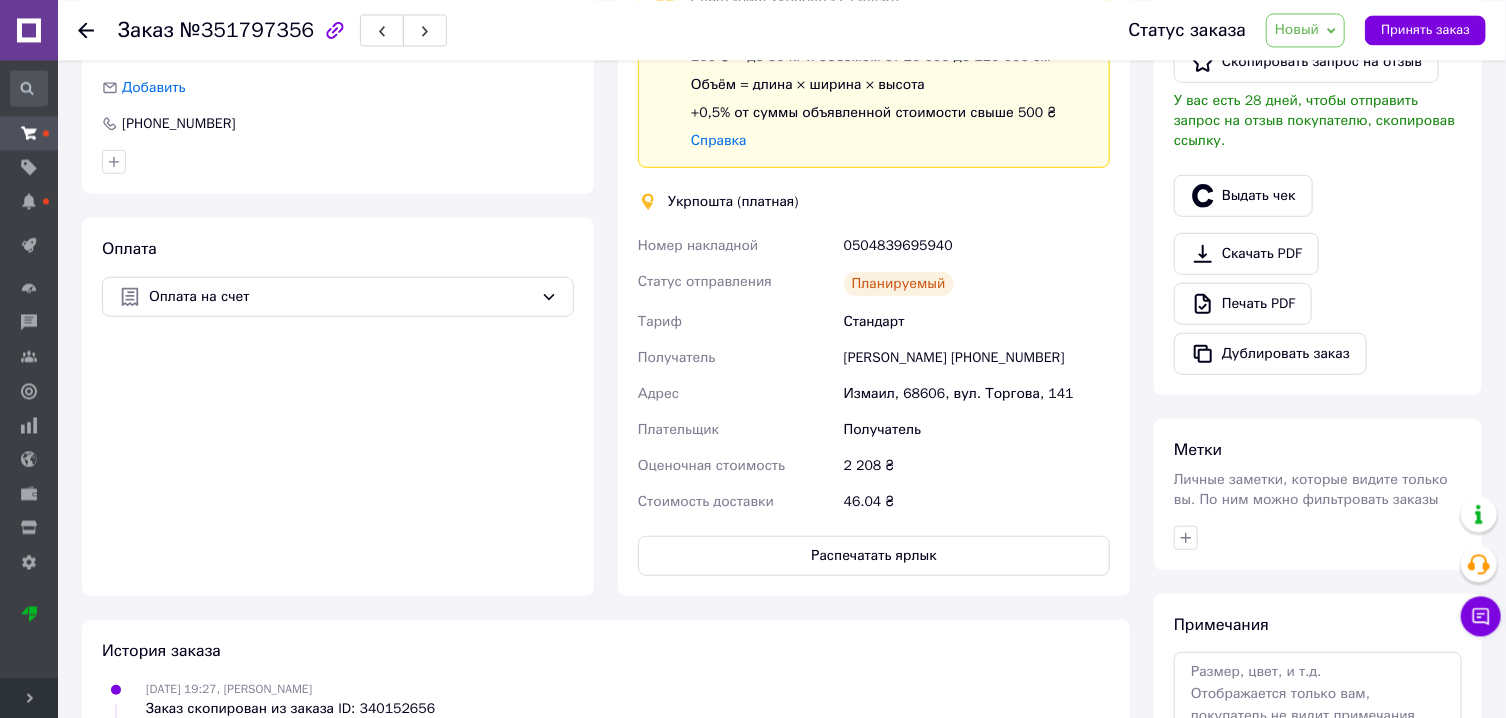 click on "Новый" at bounding box center (1297, 29) 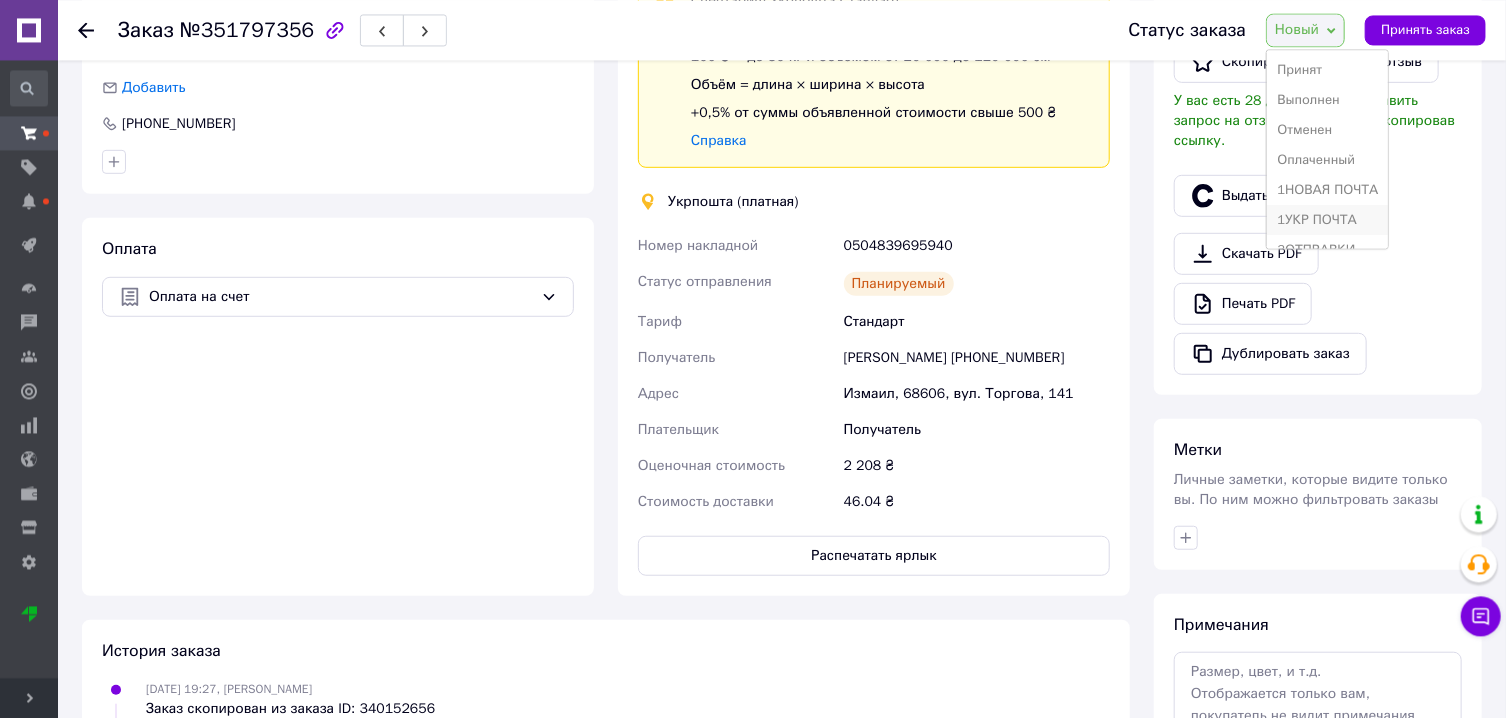 click on "1УКР ПОЧТА" at bounding box center [1327, 220] 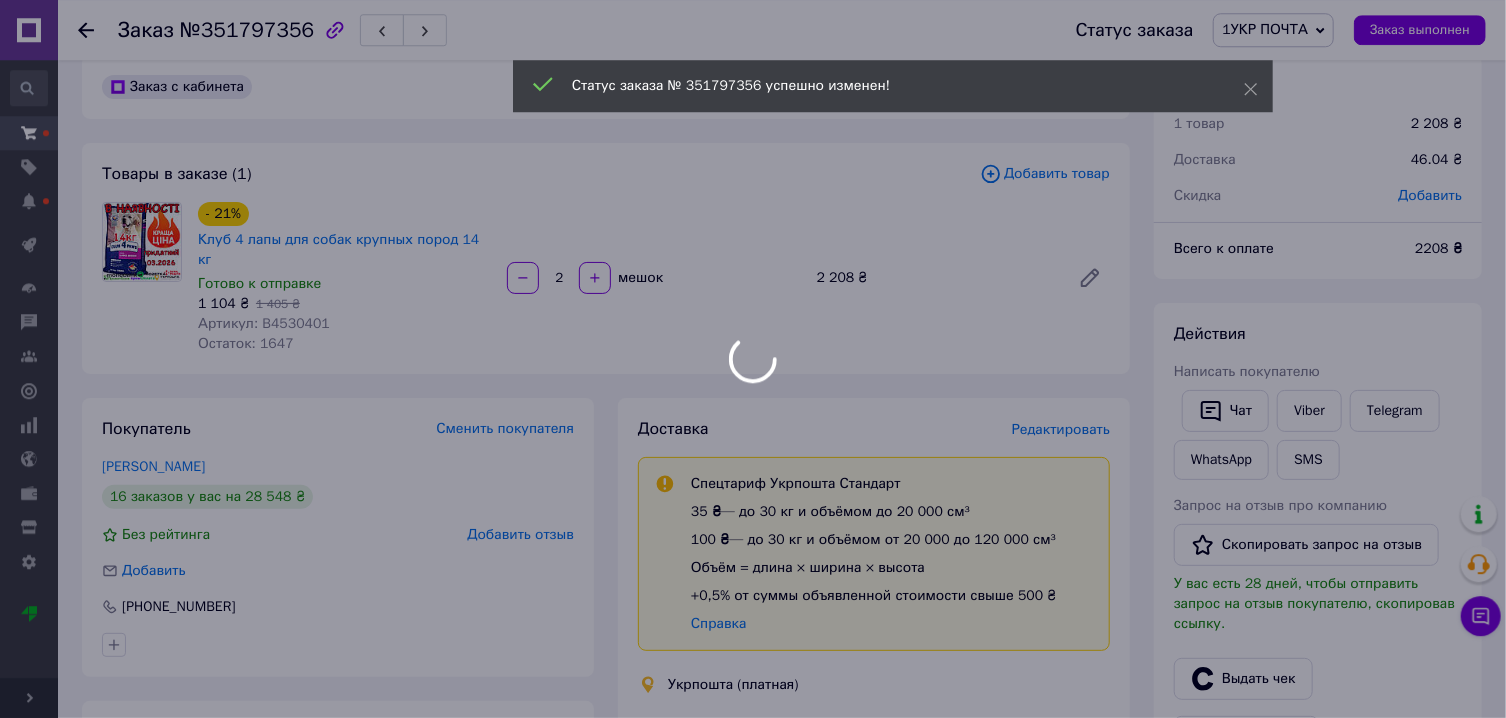 scroll, scrollTop: 0, scrollLeft: 0, axis: both 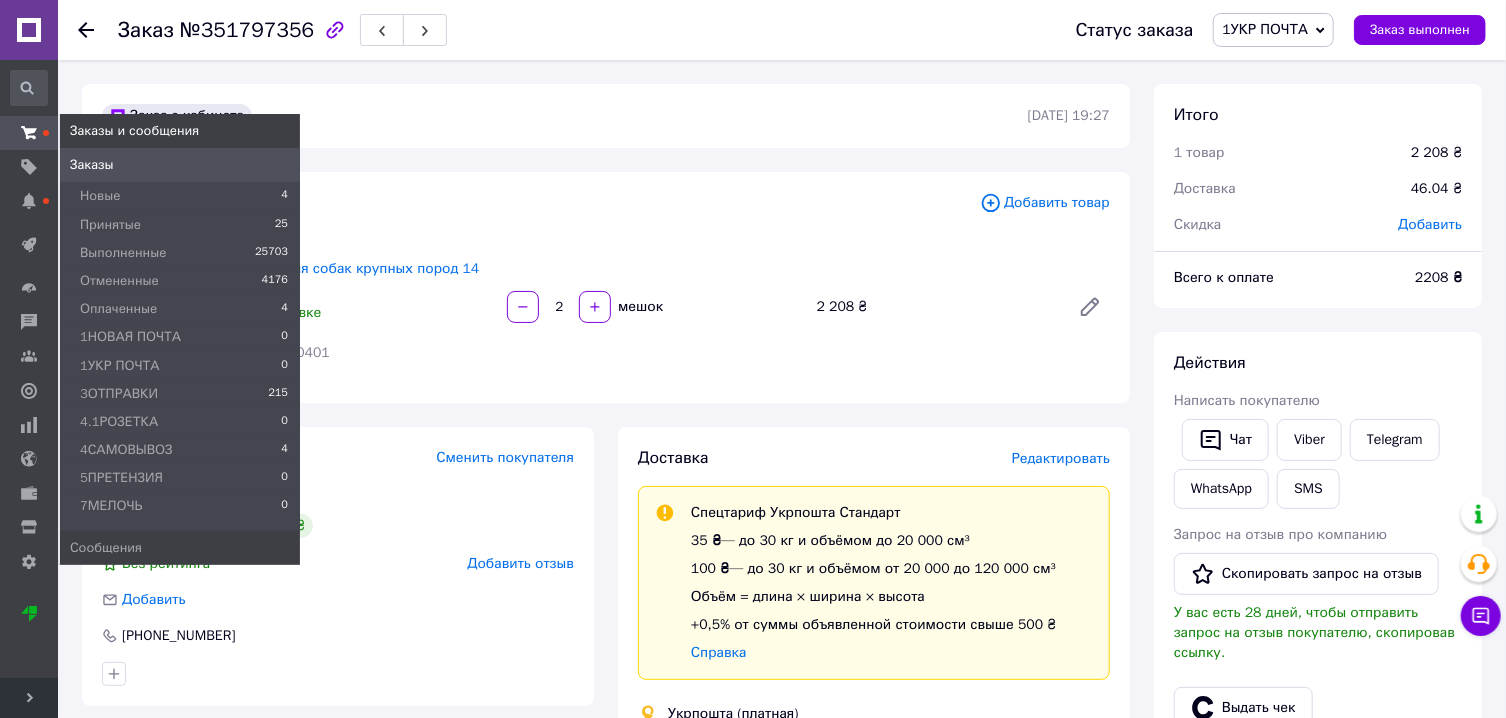 click 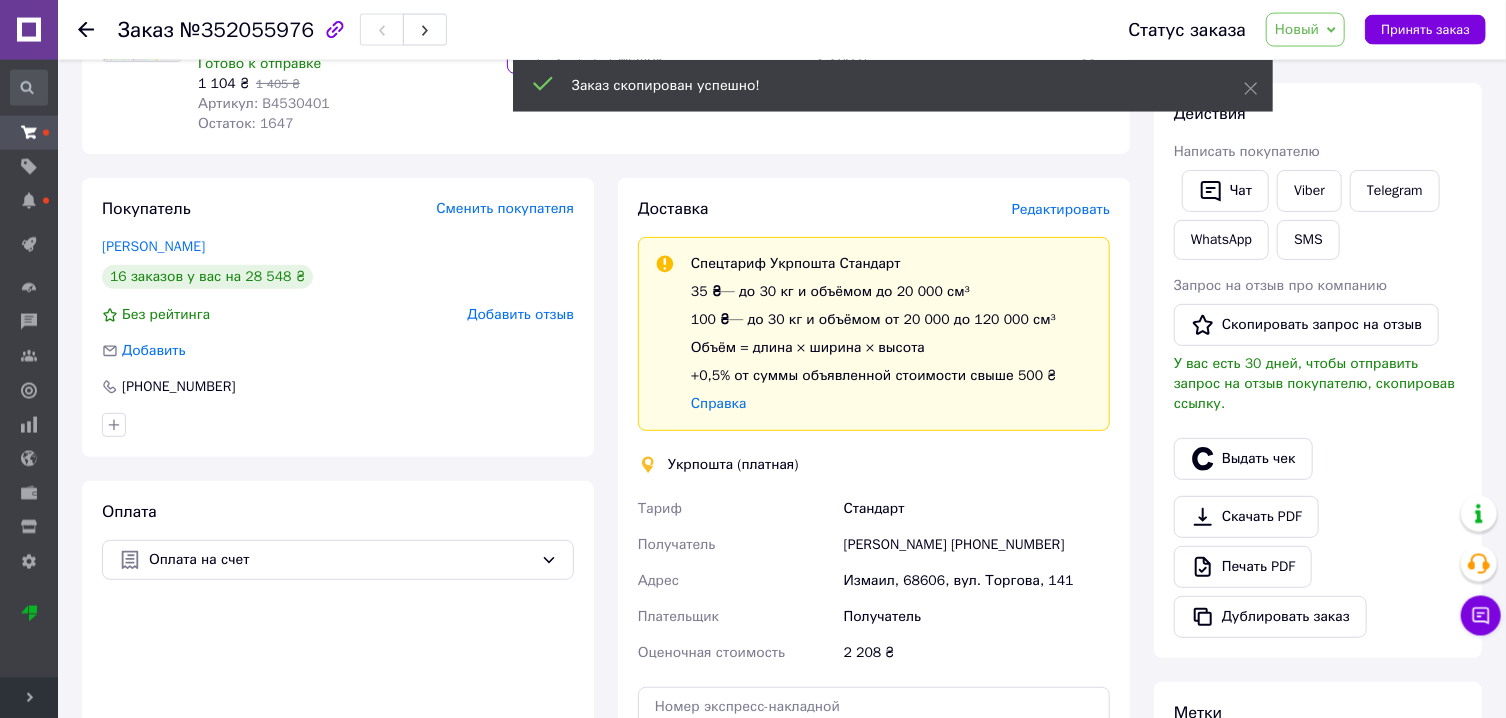 scroll, scrollTop: 332, scrollLeft: 0, axis: vertical 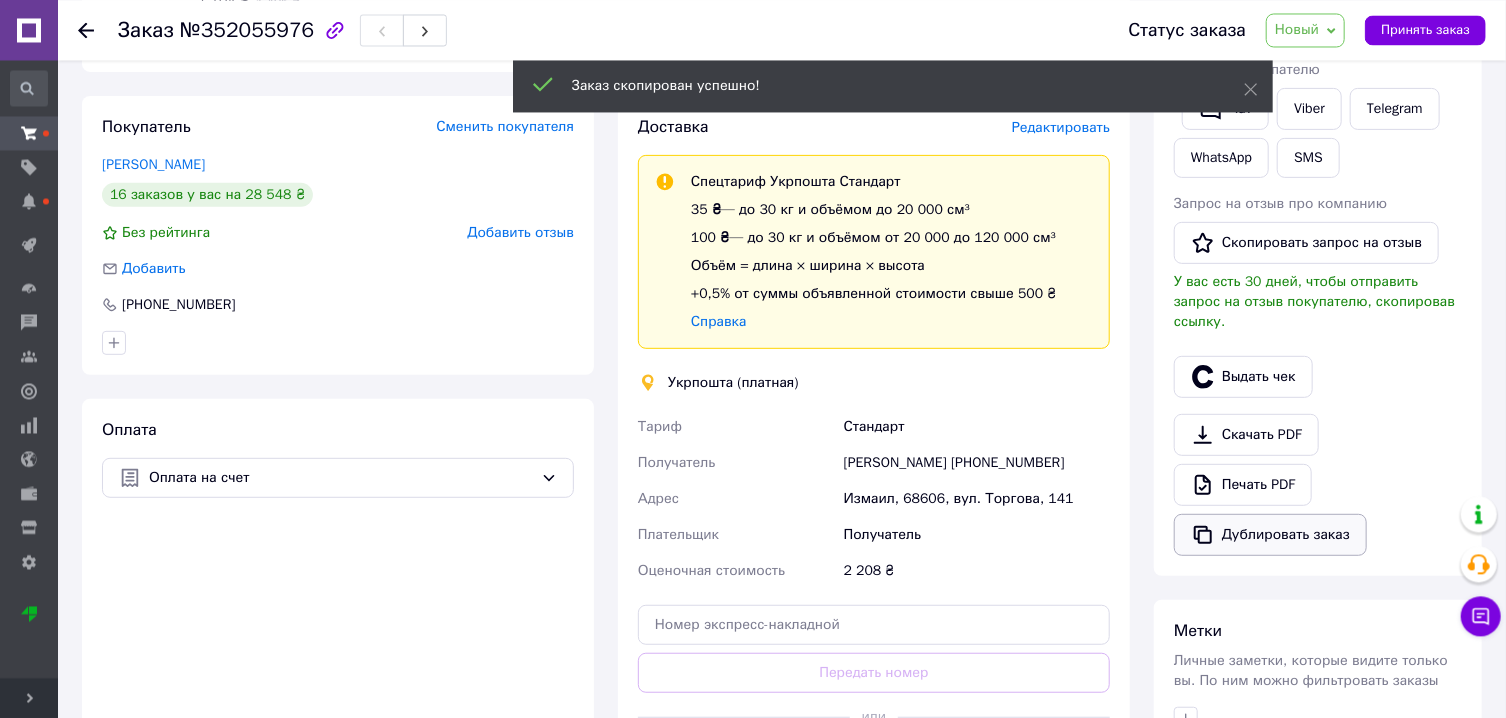 click on "Дублировать заказ" at bounding box center (1270, 534) 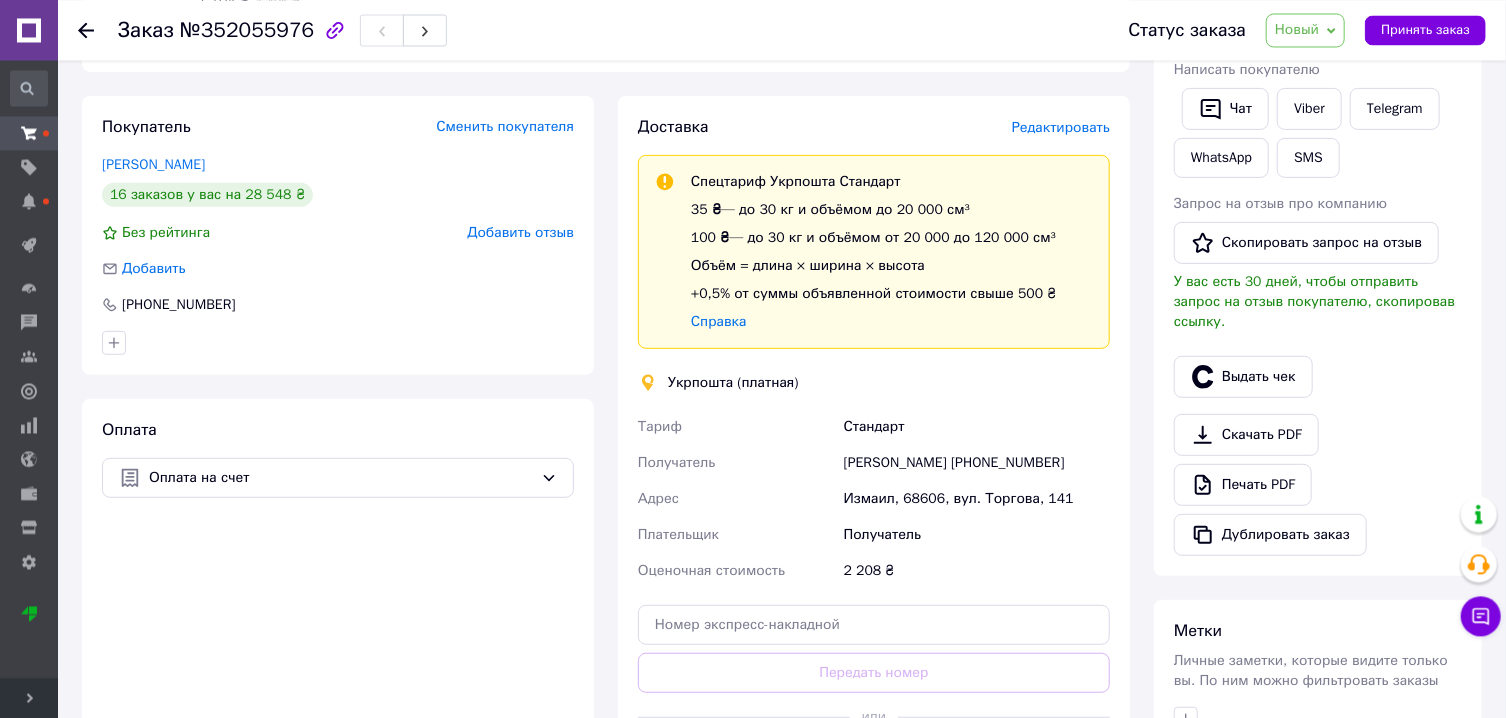 scroll, scrollTop: 658, scrollLeft: 0, axis: vertical 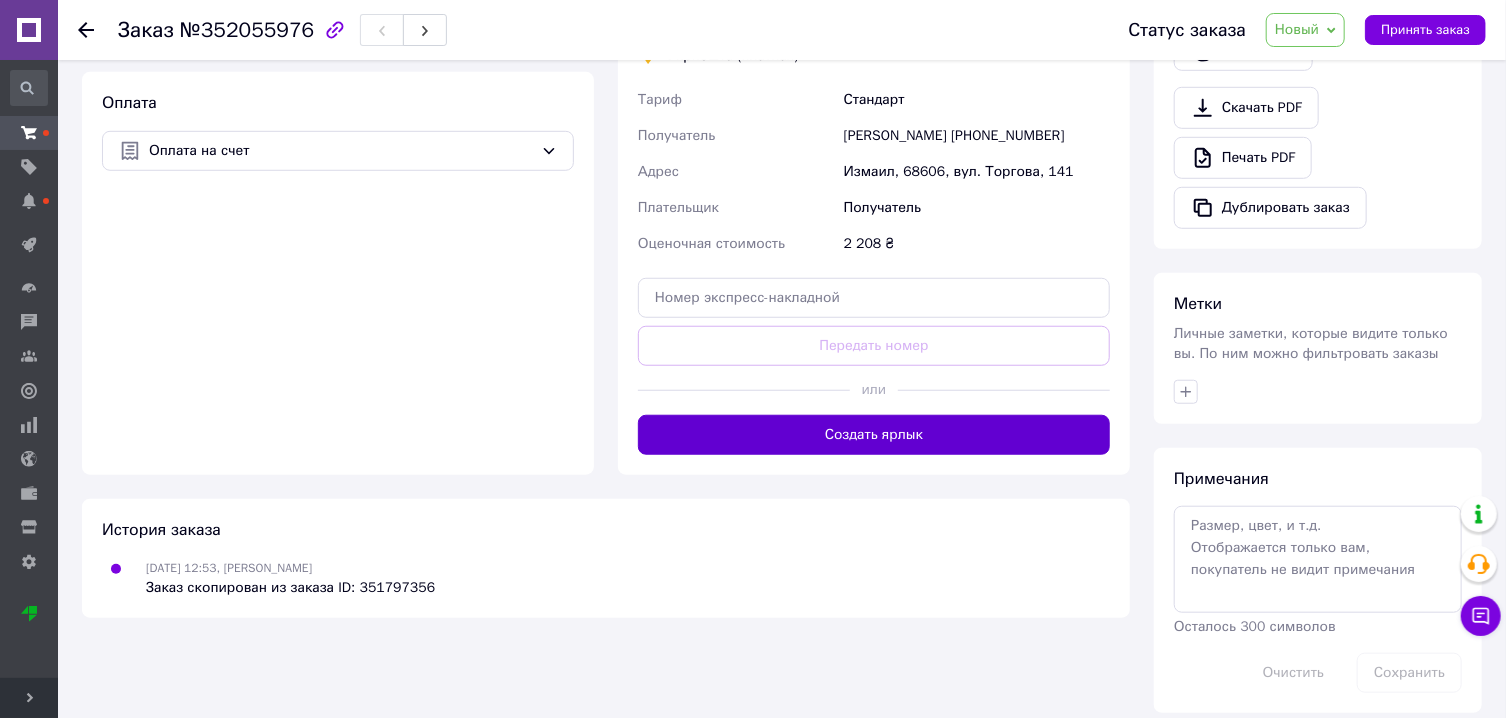 click on "Создать ярлык" at bounding box center (874, 435) 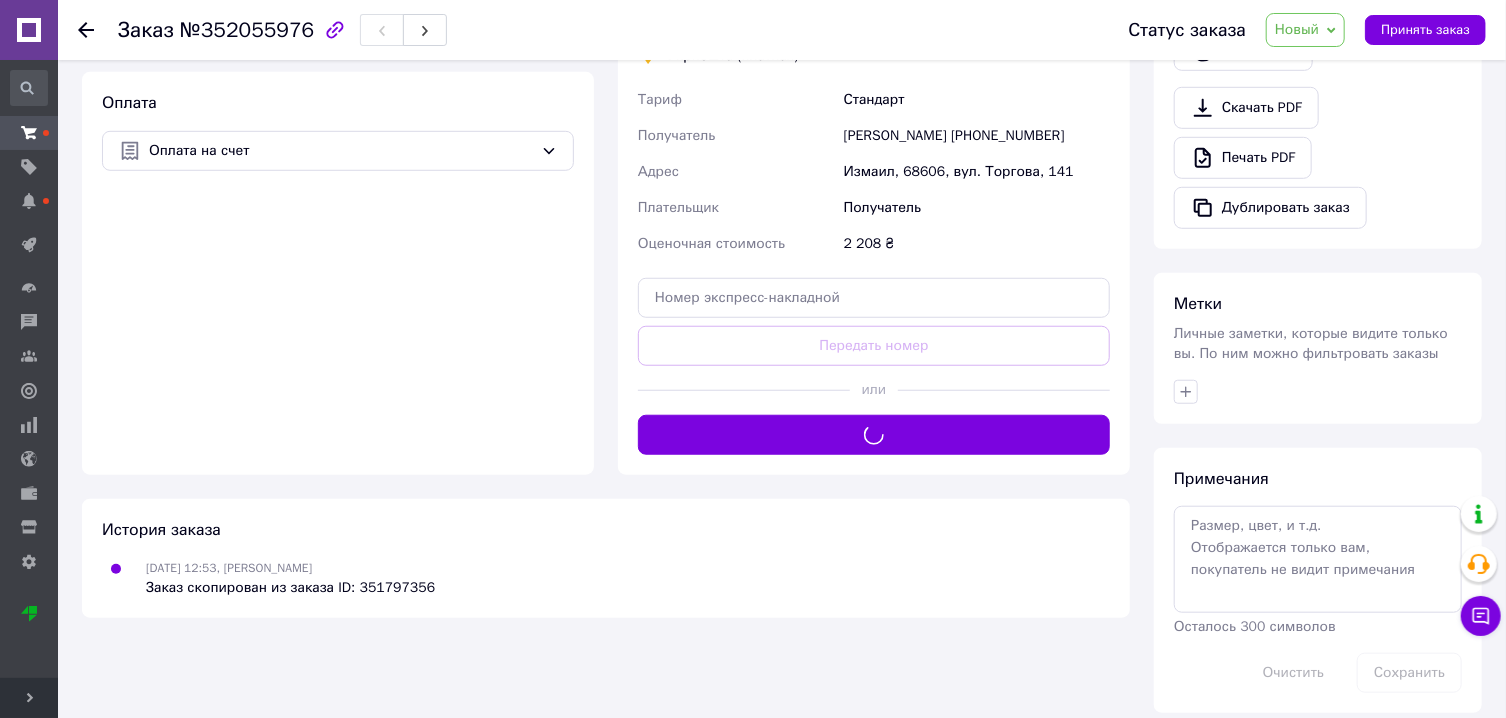 click on "Новый" at bounding box center (1297, 29) 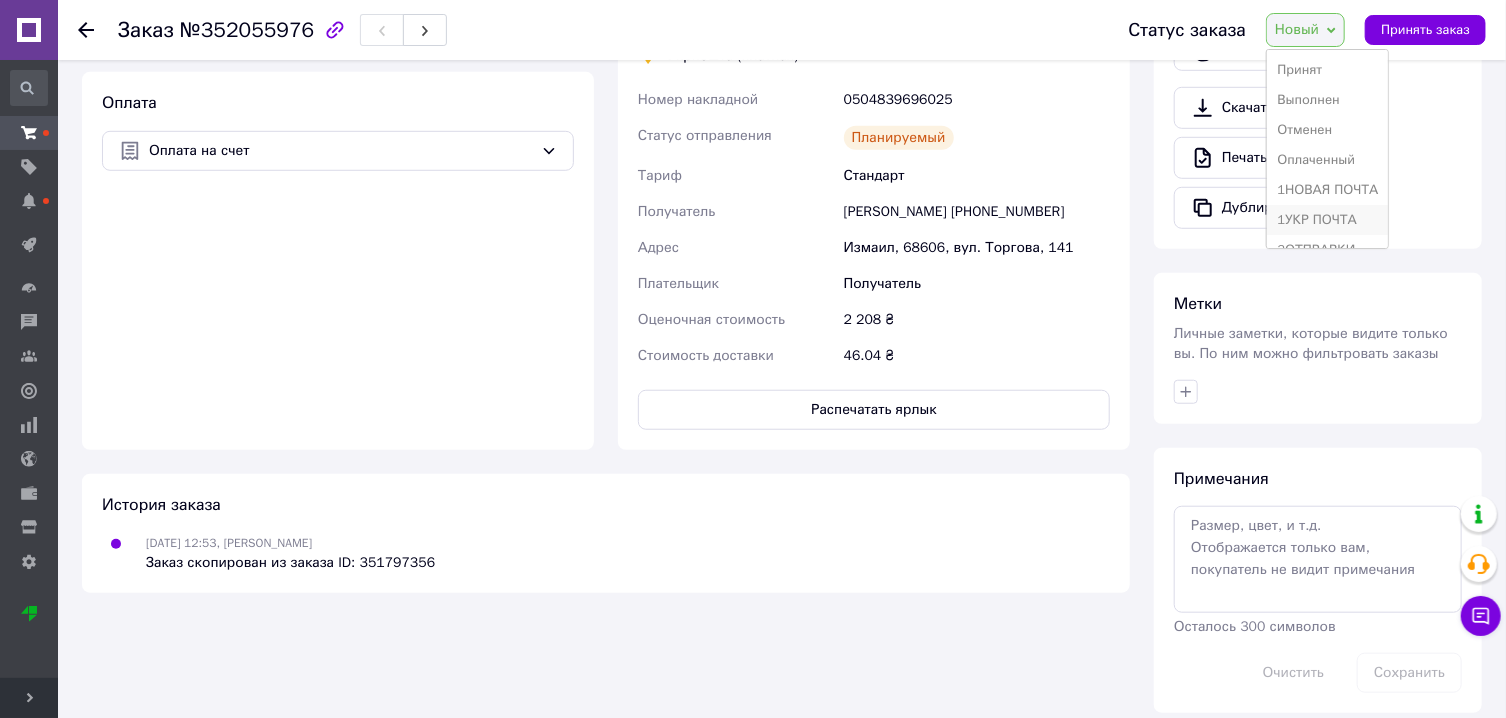 click on "1УКР ПОЧТА" at bounding box center [1327, 220] 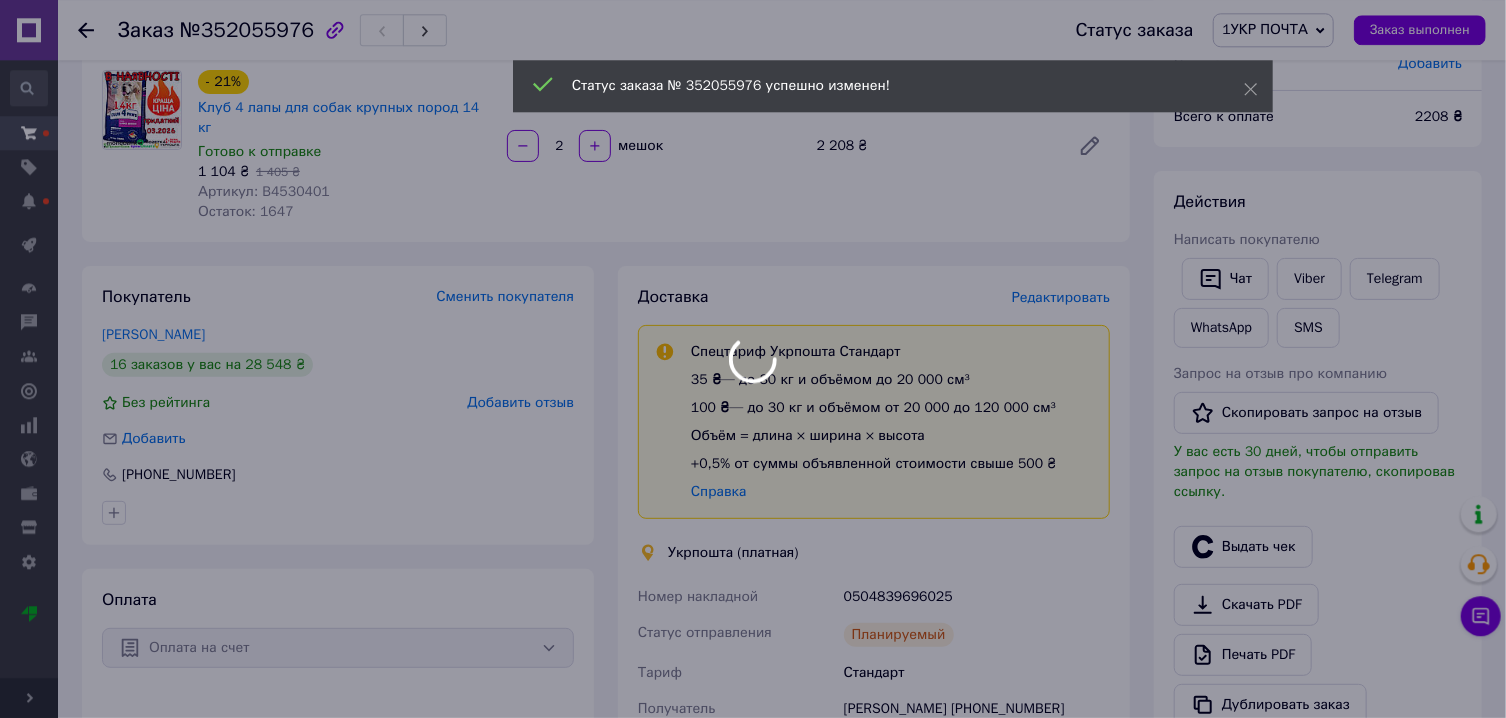 scroll, scrollTop: 4, scrollLeft: 0, axis: vertical 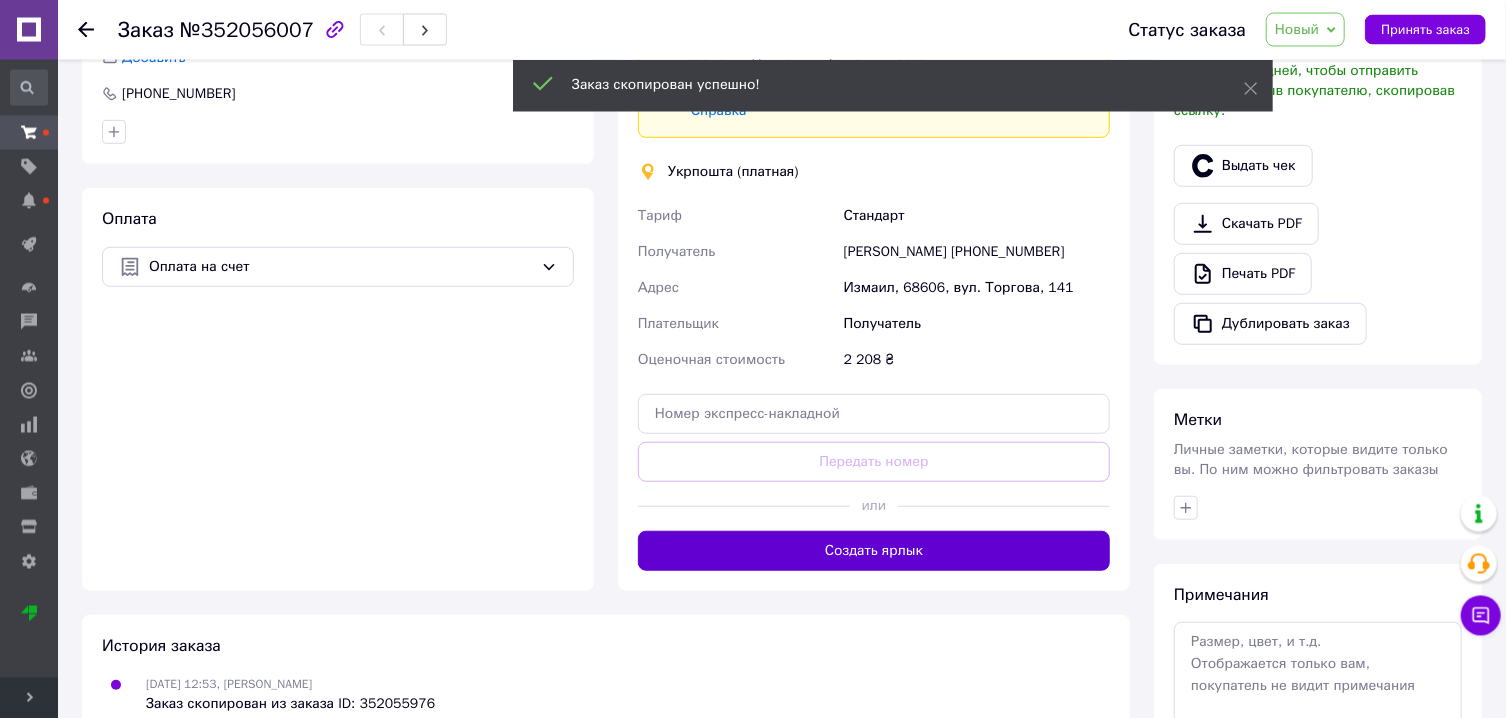 click on "Создать ярлык" at bounding box center (874, 551) 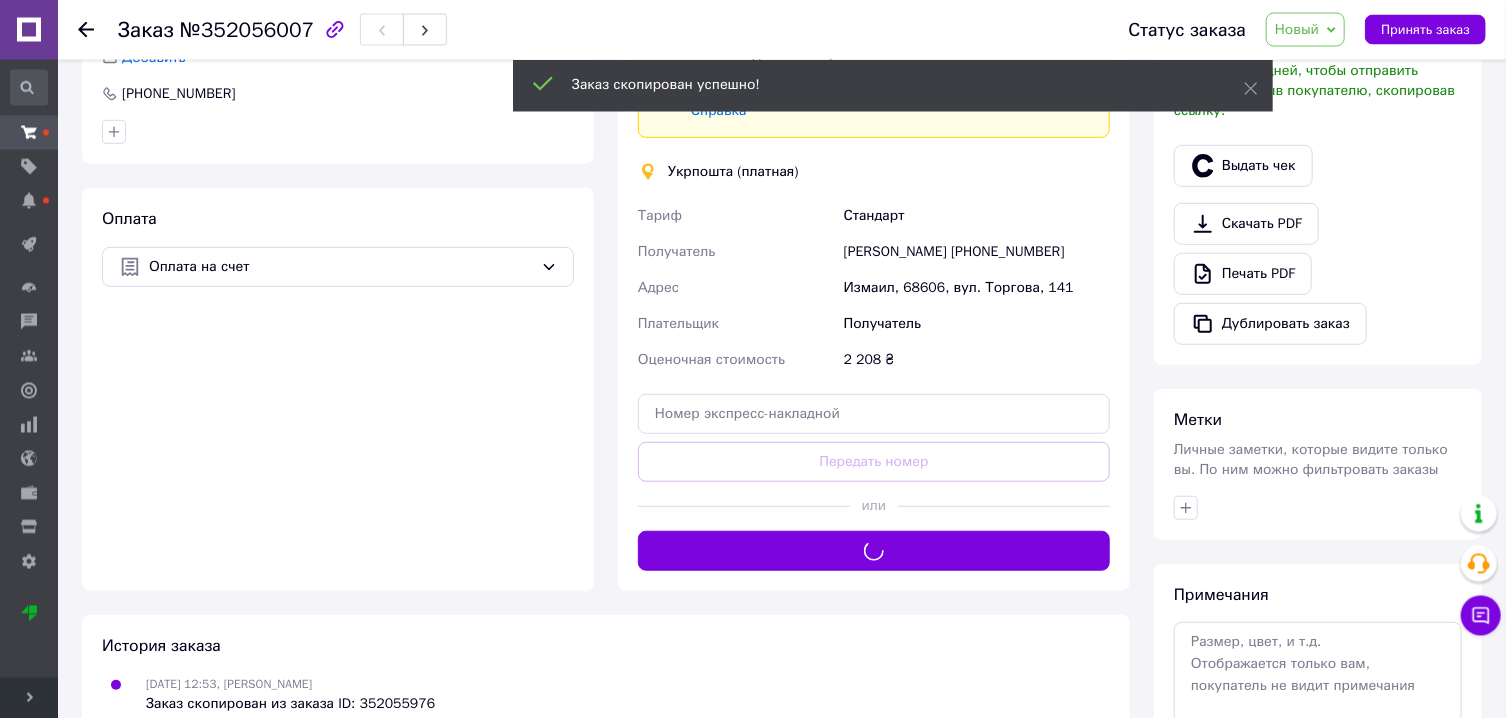 click on "Новый" at bounding box center [1297, 29] 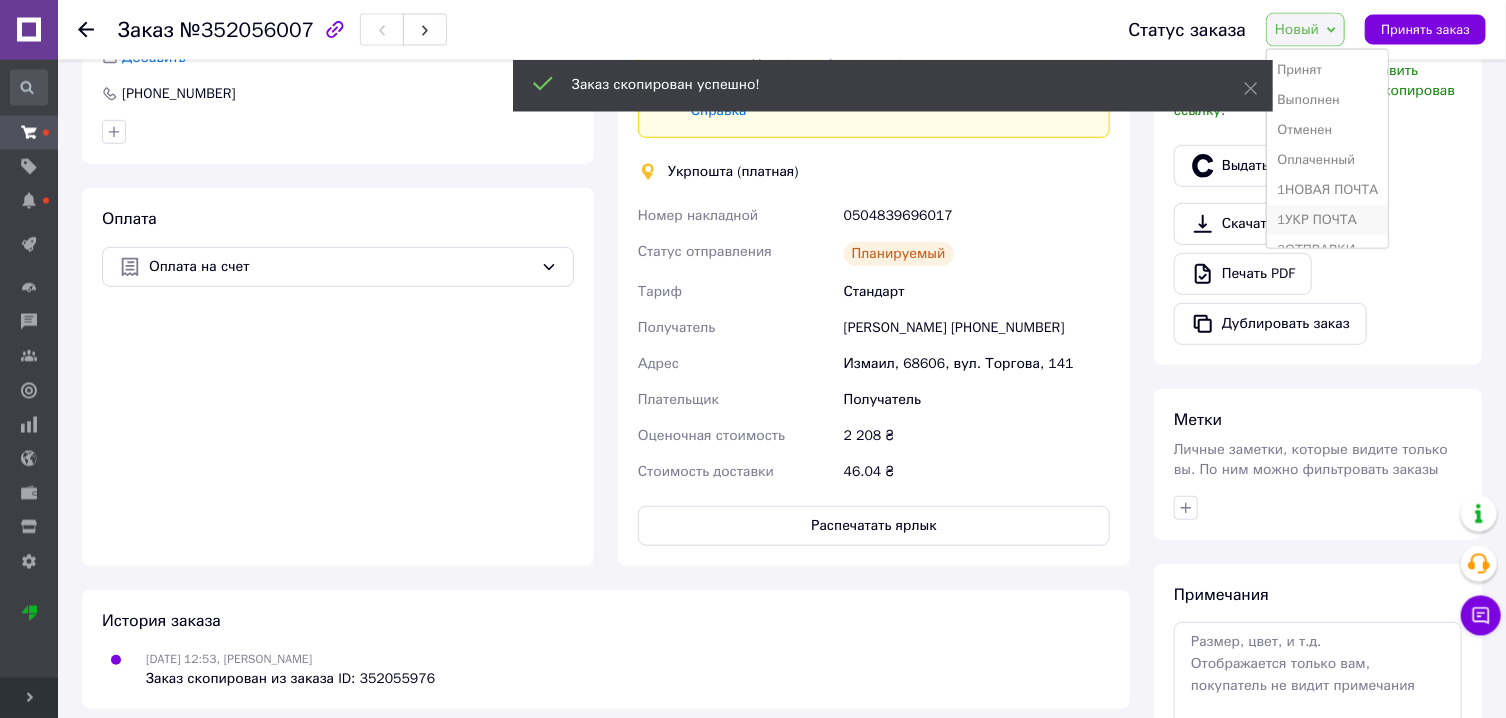 click on "1УКР ПОЧТА" at bounding box center [1327, 220] 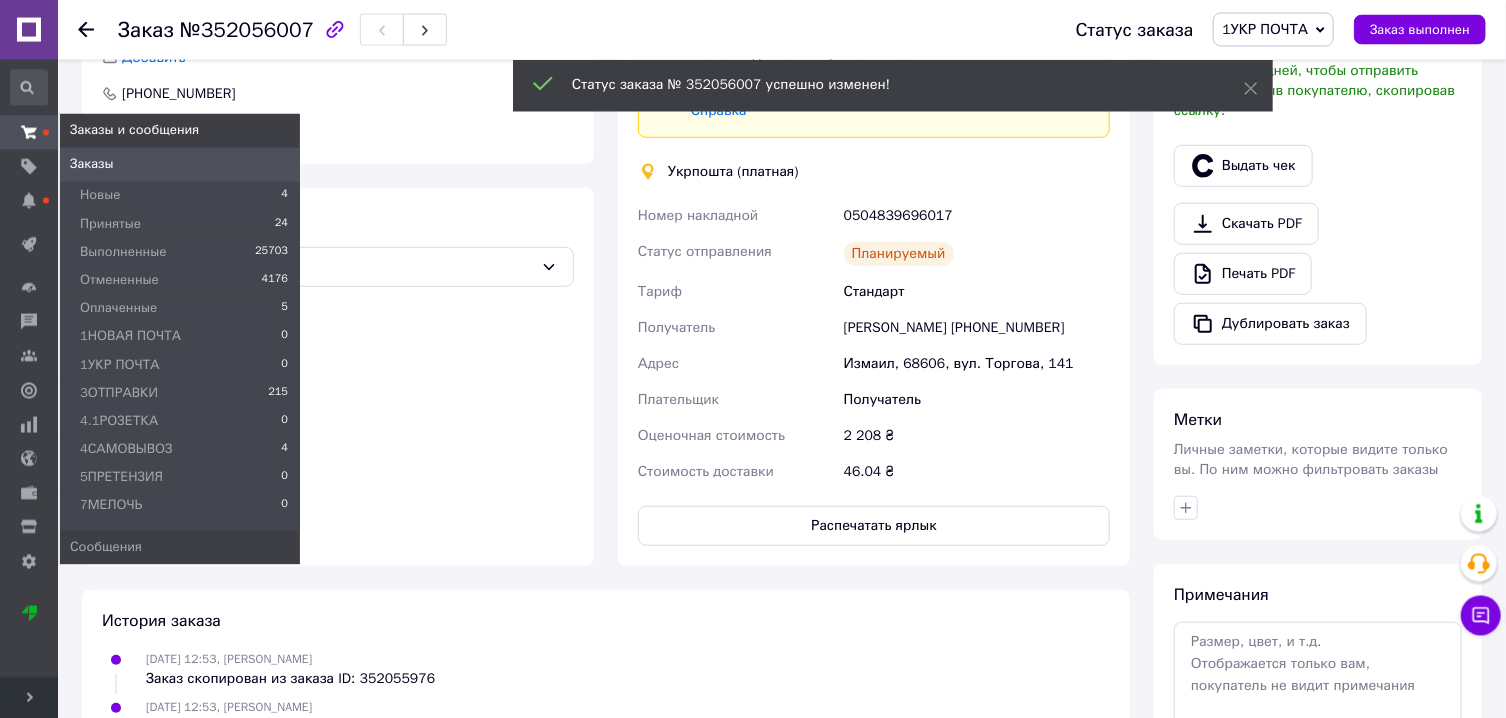 click at bounding box center (29, 133) 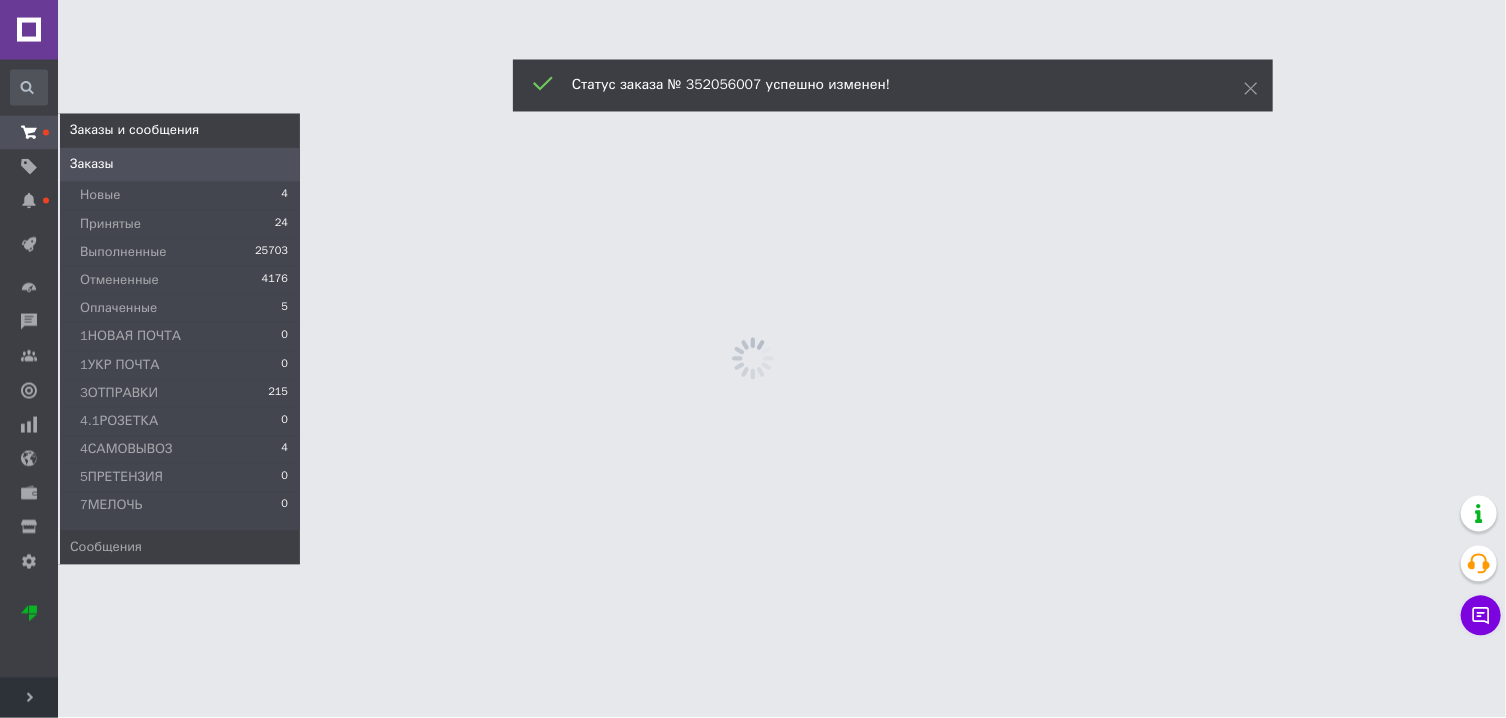 scroll, scrollTop: 0, scrollLeft: 0, axis: both 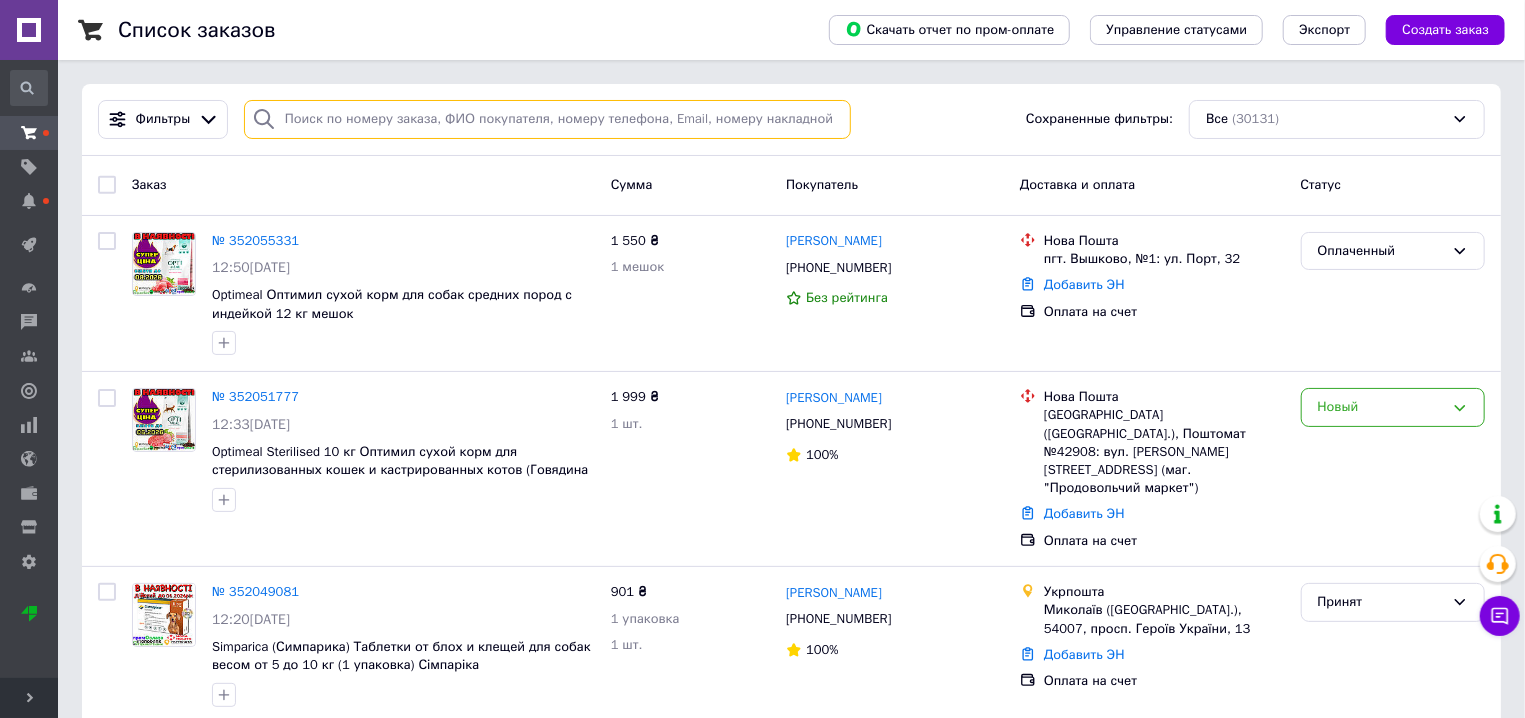 click at bounding box center [548, 119] 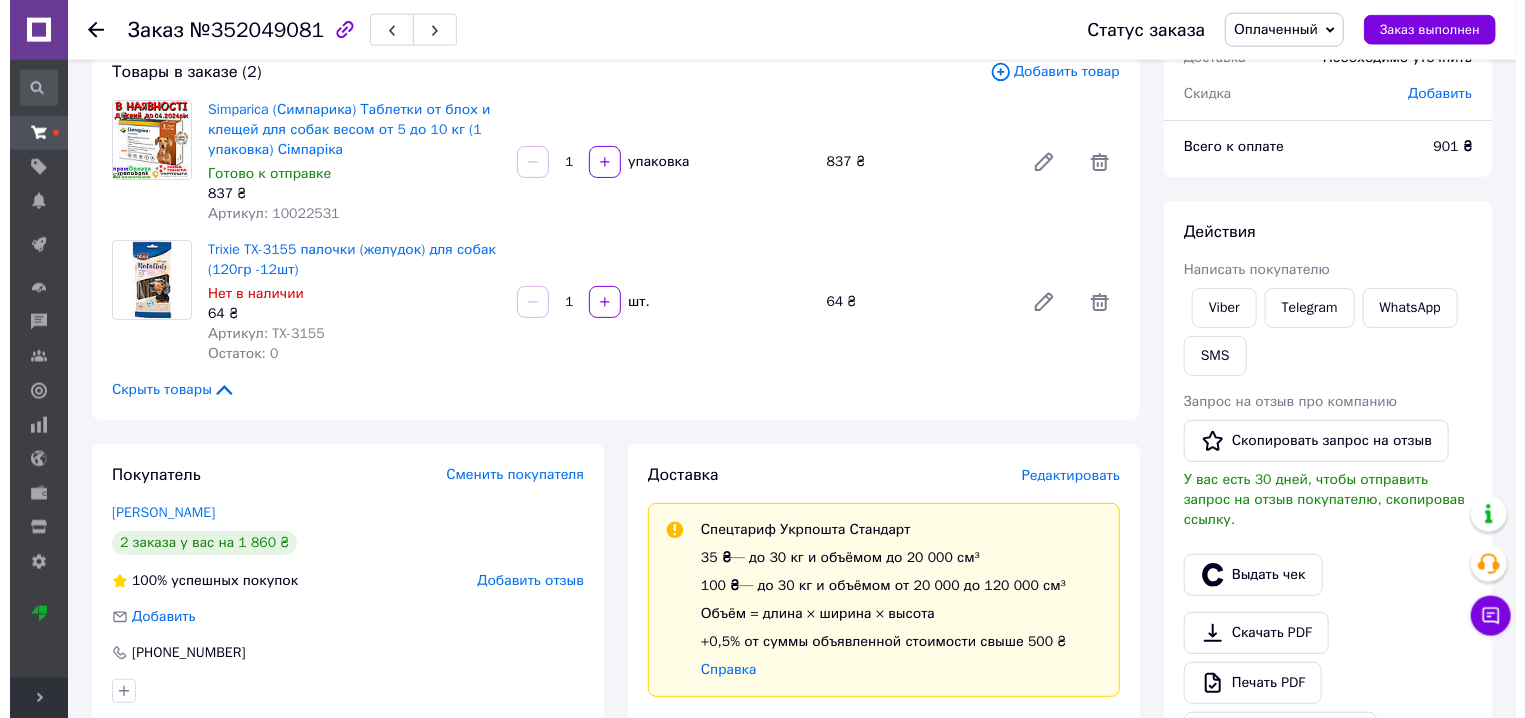 scroll, scrollTop: 211, scrollLeft: 0, axis: vertical 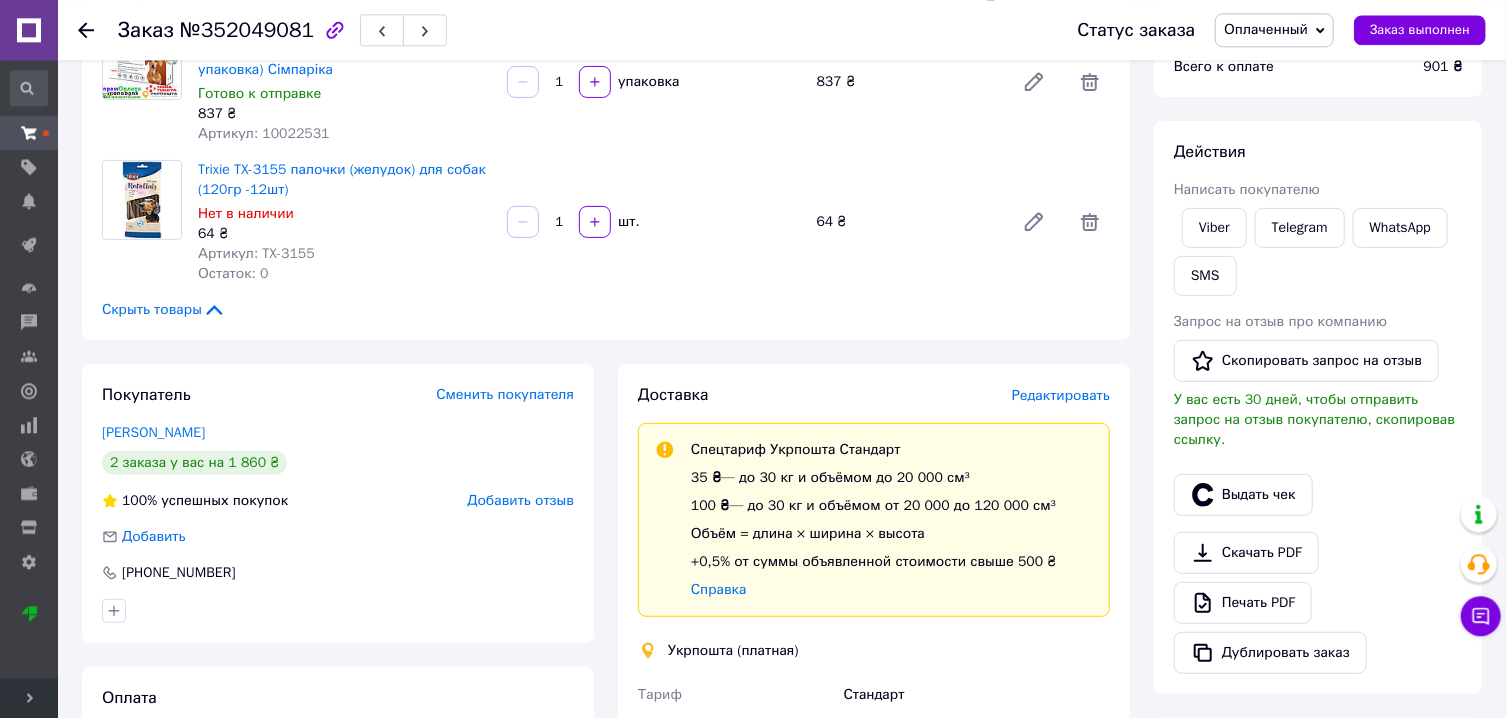 click on "Редактировать" at bounding box center [1061, 395] 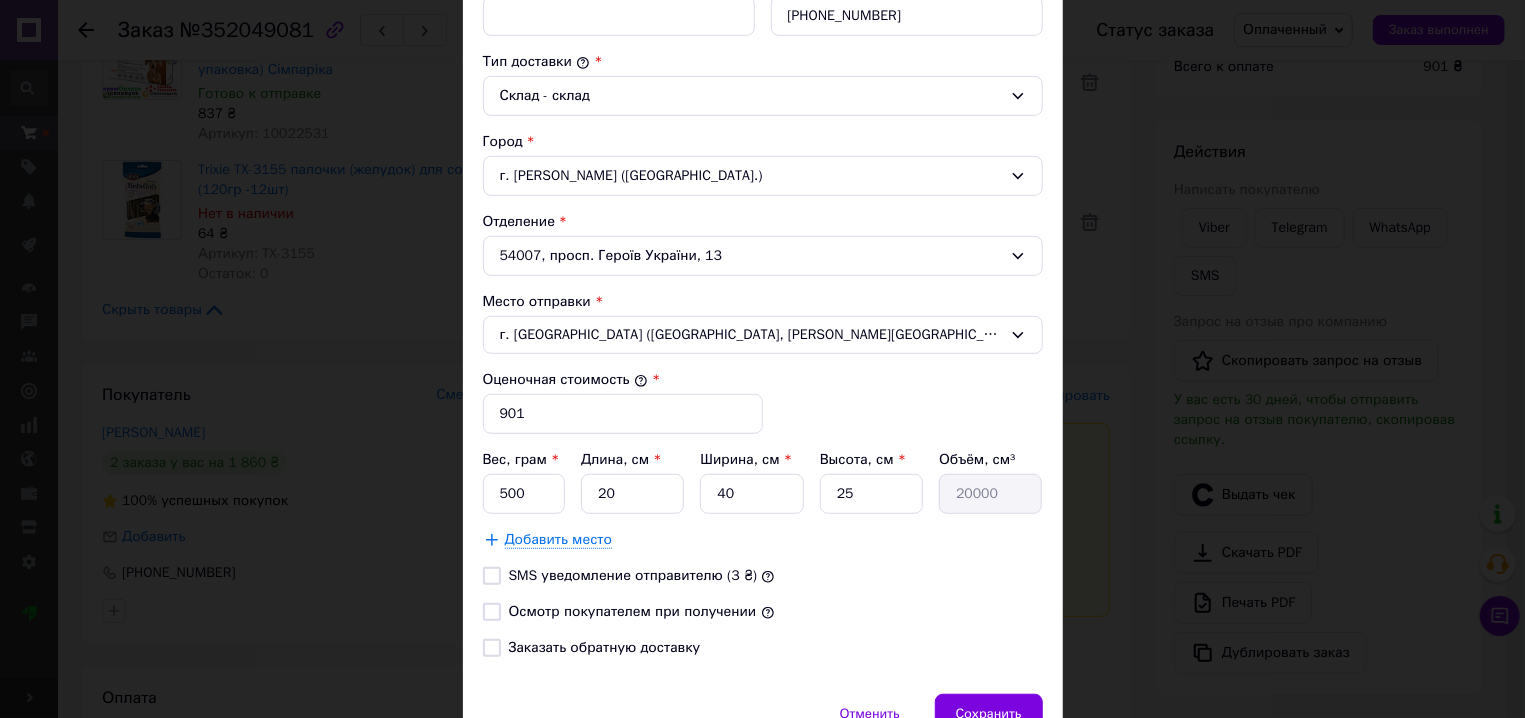 scroll, scrollTop: 513, scrollLeft: 0, axis: vertical 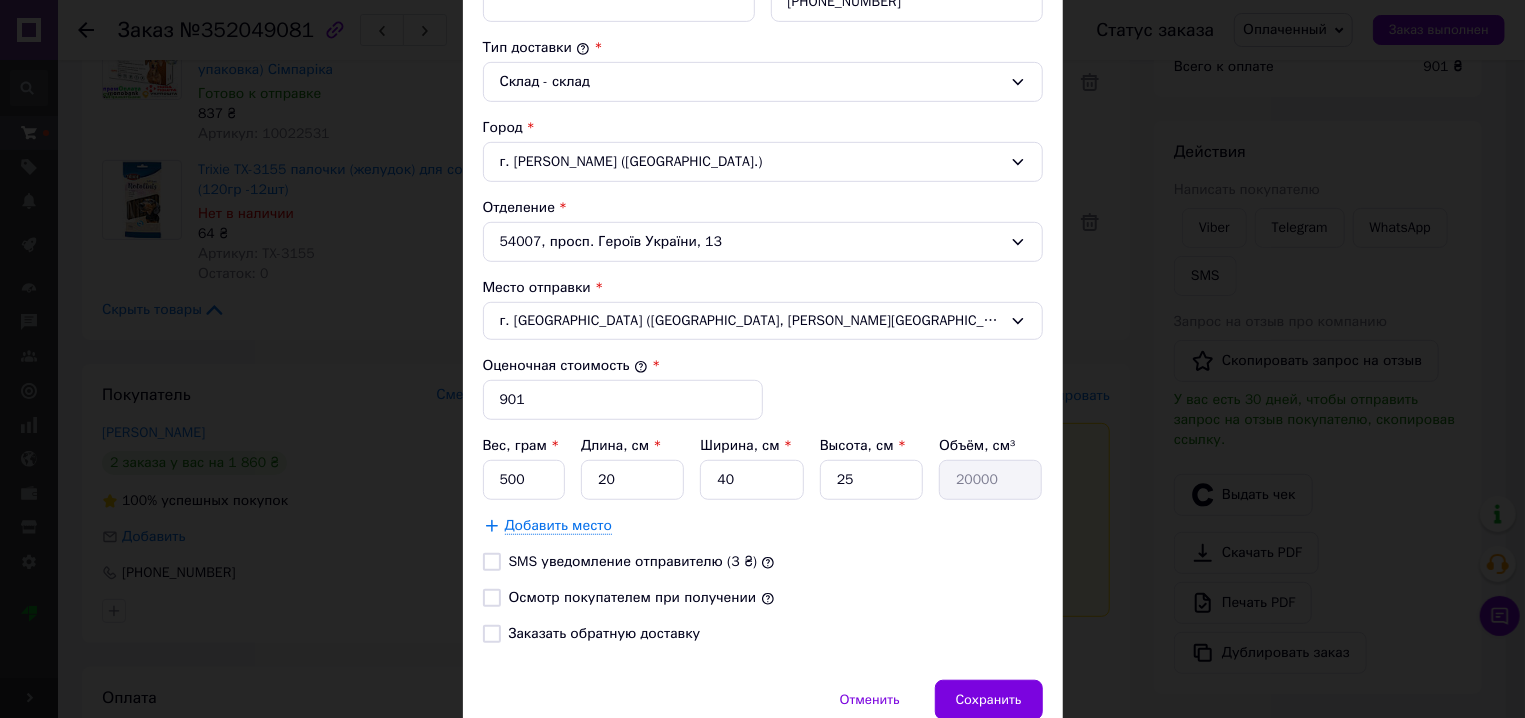 click on "Осмотр покупателем при получении" at bounding box center [492, 598] 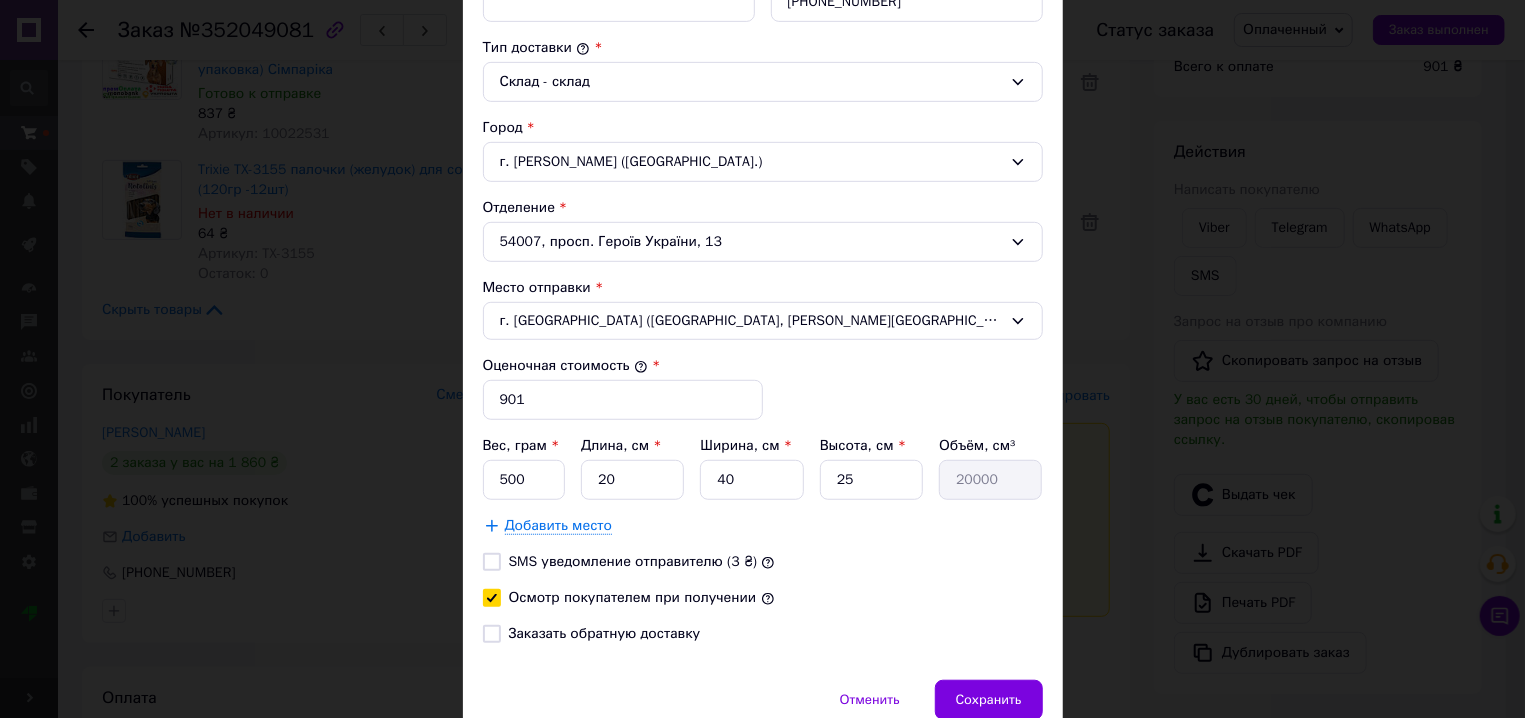checkbox on "true" 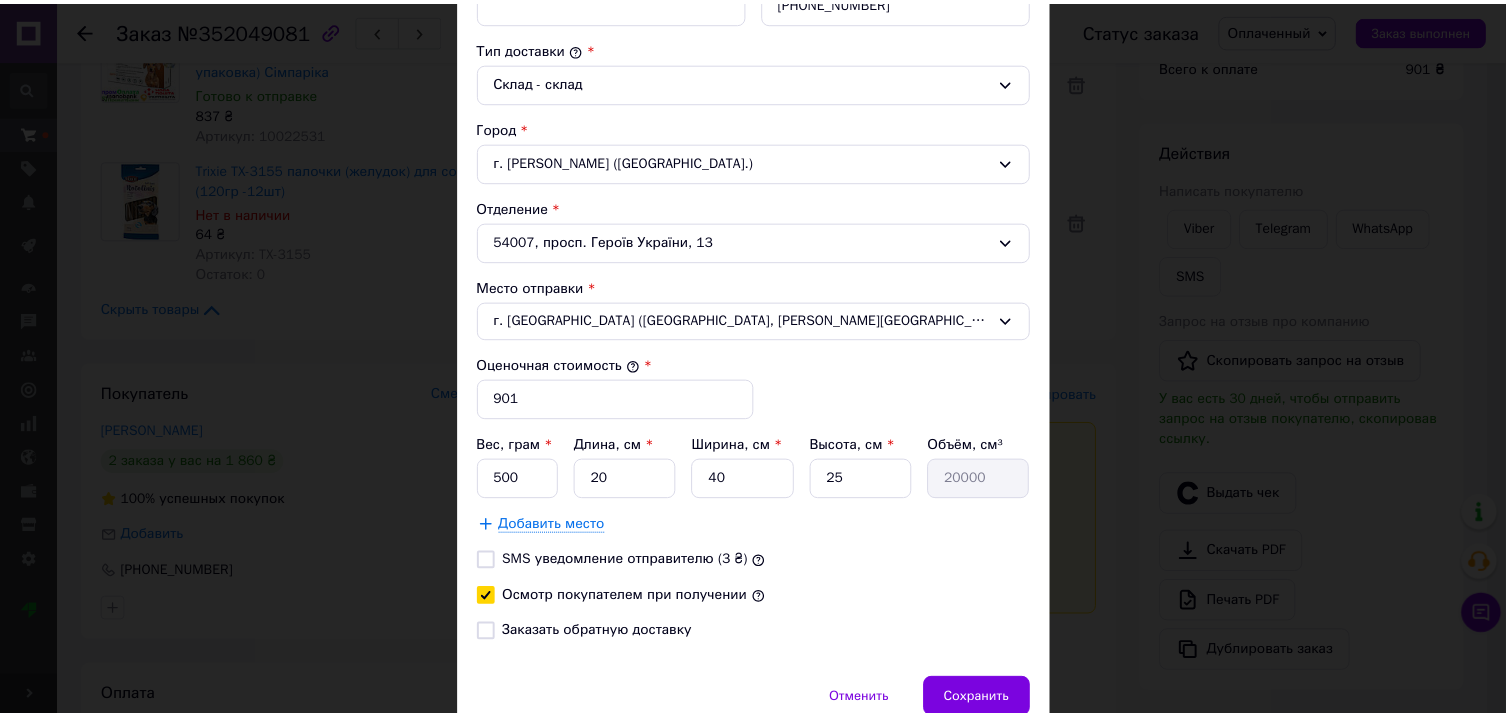 scroll, scrollTop: 607, scrollLeft: 0, axis: vertical 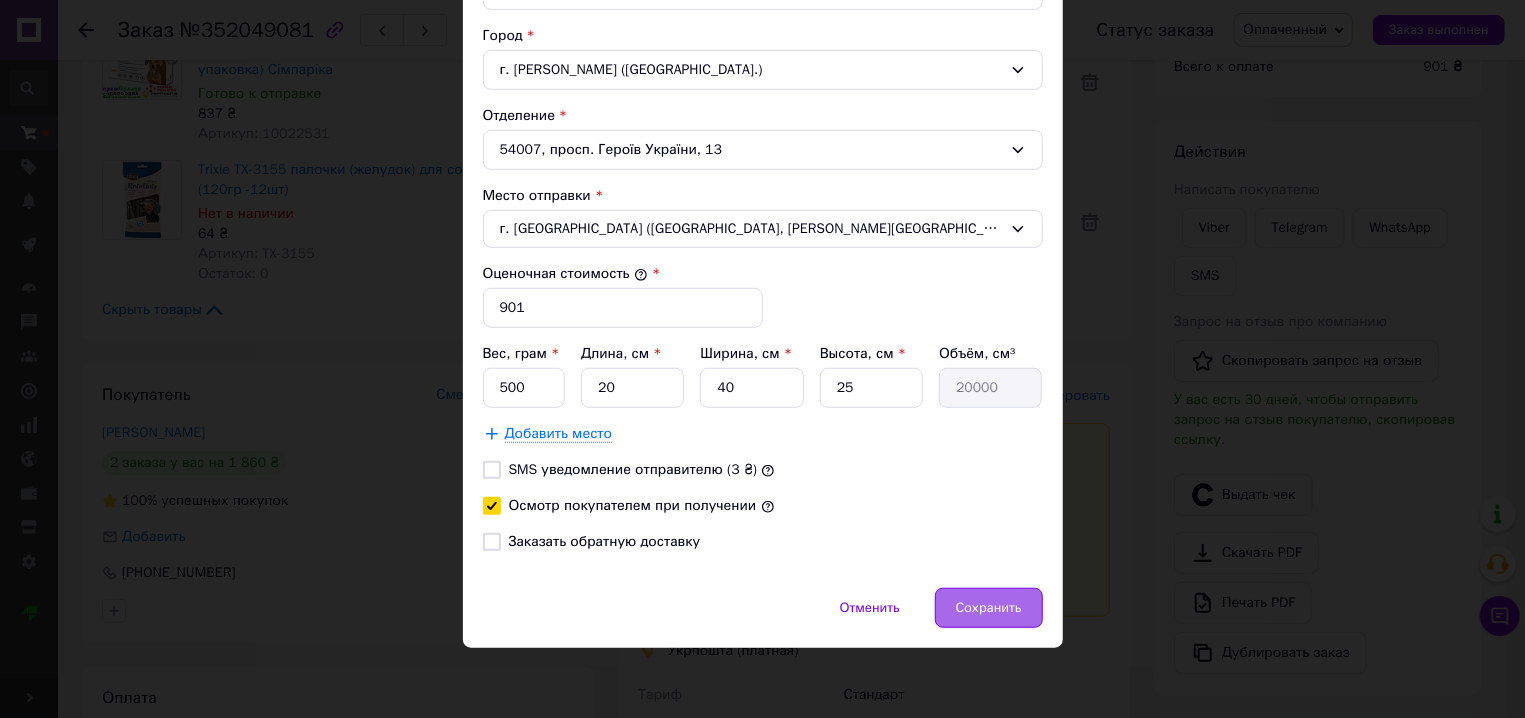 click on "Сохранить" at bounding box center (989, 608) 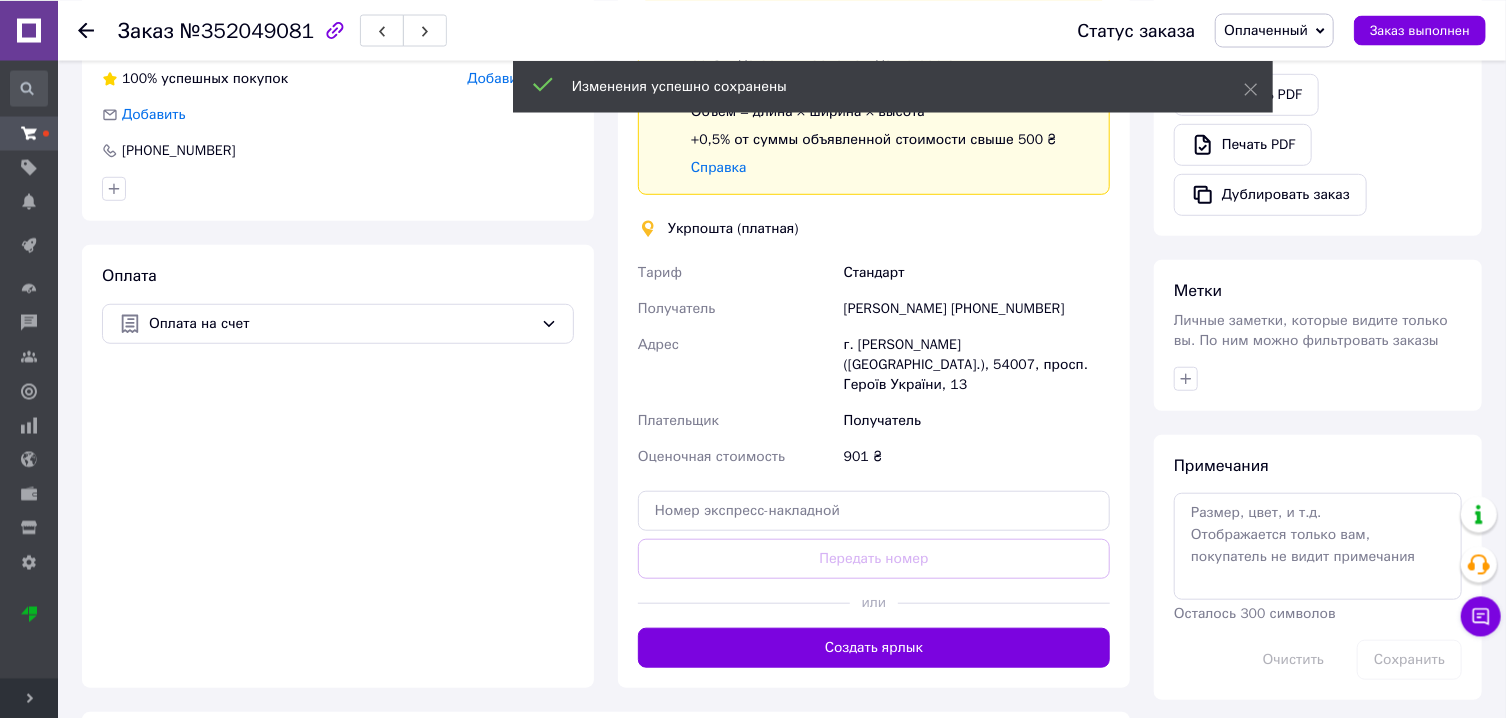 scroll, scrollTop: 668, scrollLeft: 0, axis: vertical 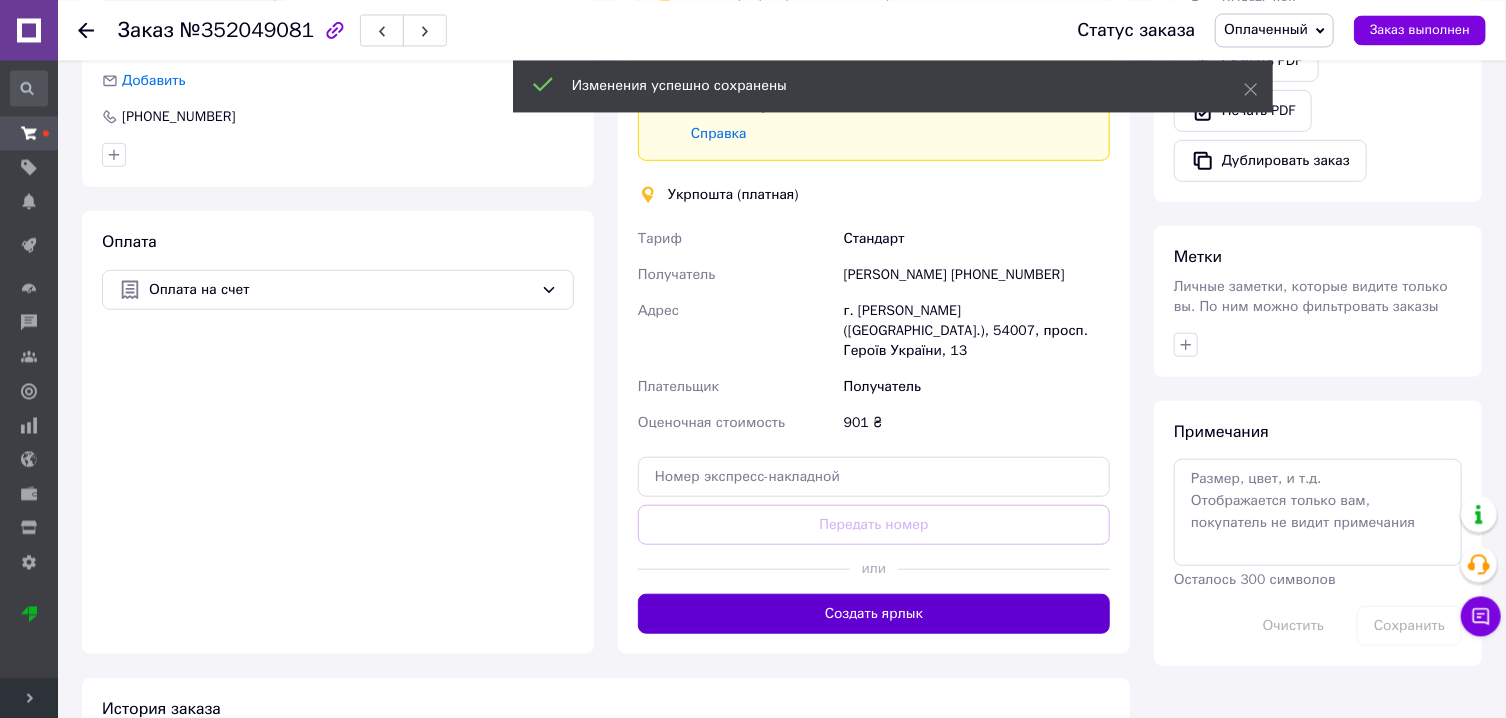 click on "Создать ярлык" at bounding box center (874, 613) 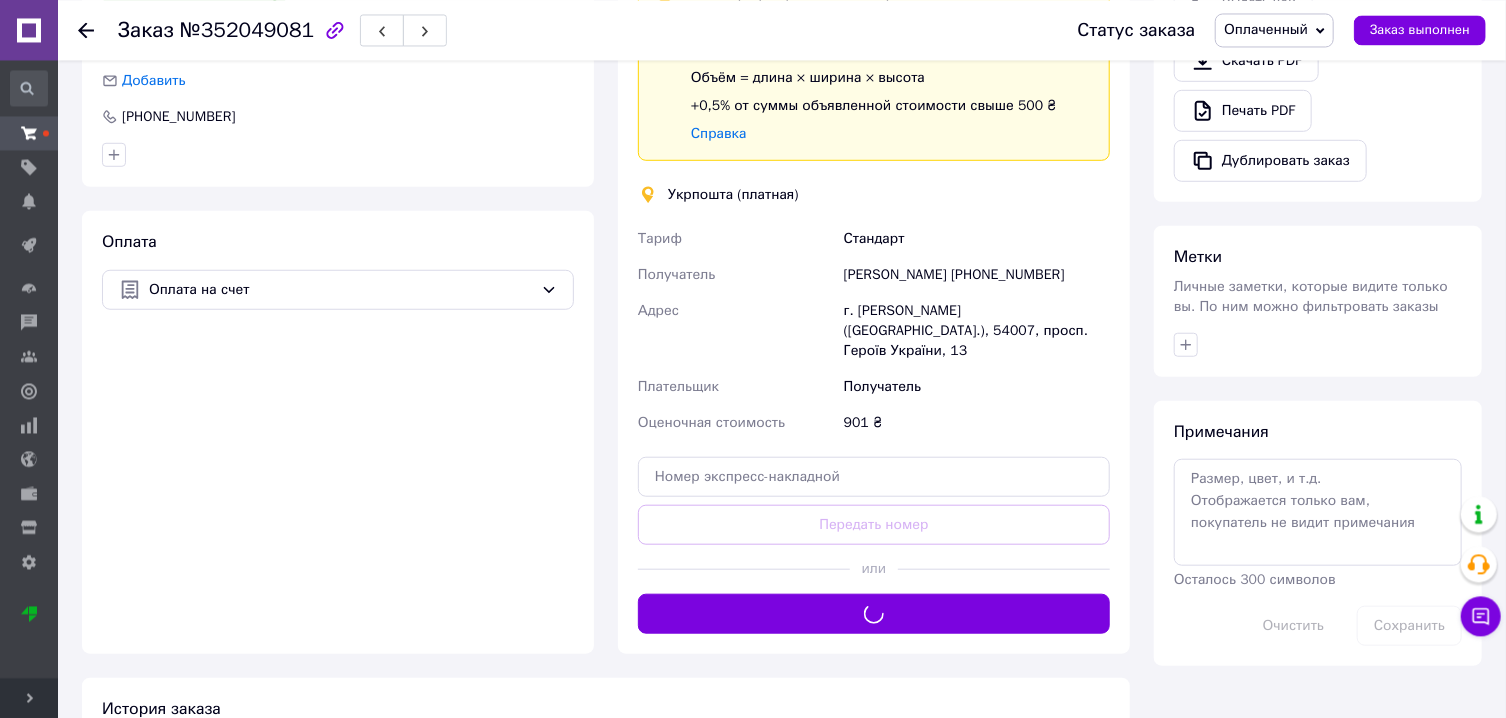 click on "Оплаченный" at bounding box center [1266, 29] 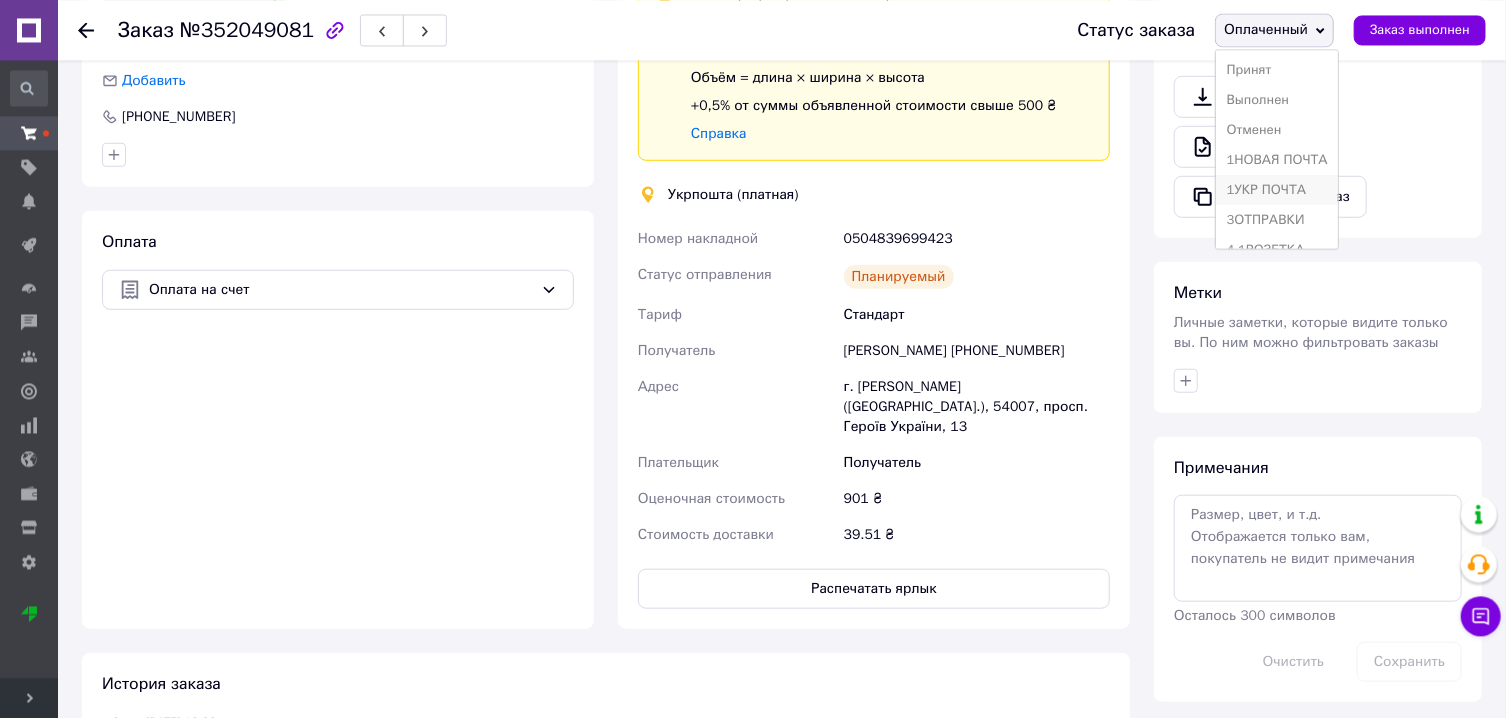 click on "1УКР ПОЧТА" at bounding box center (1276, 190) 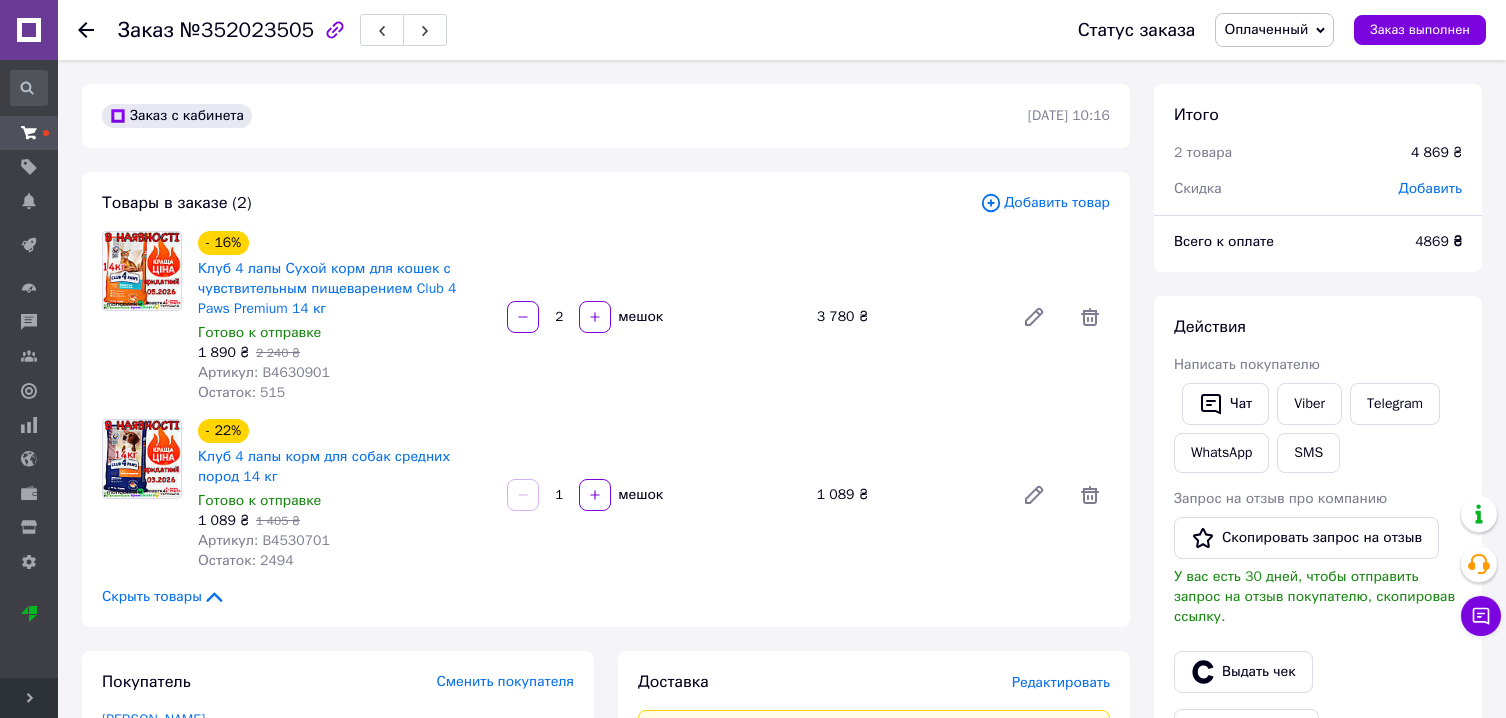 scroll, scrollTop: 0, scrollLeft: 0, axis: both 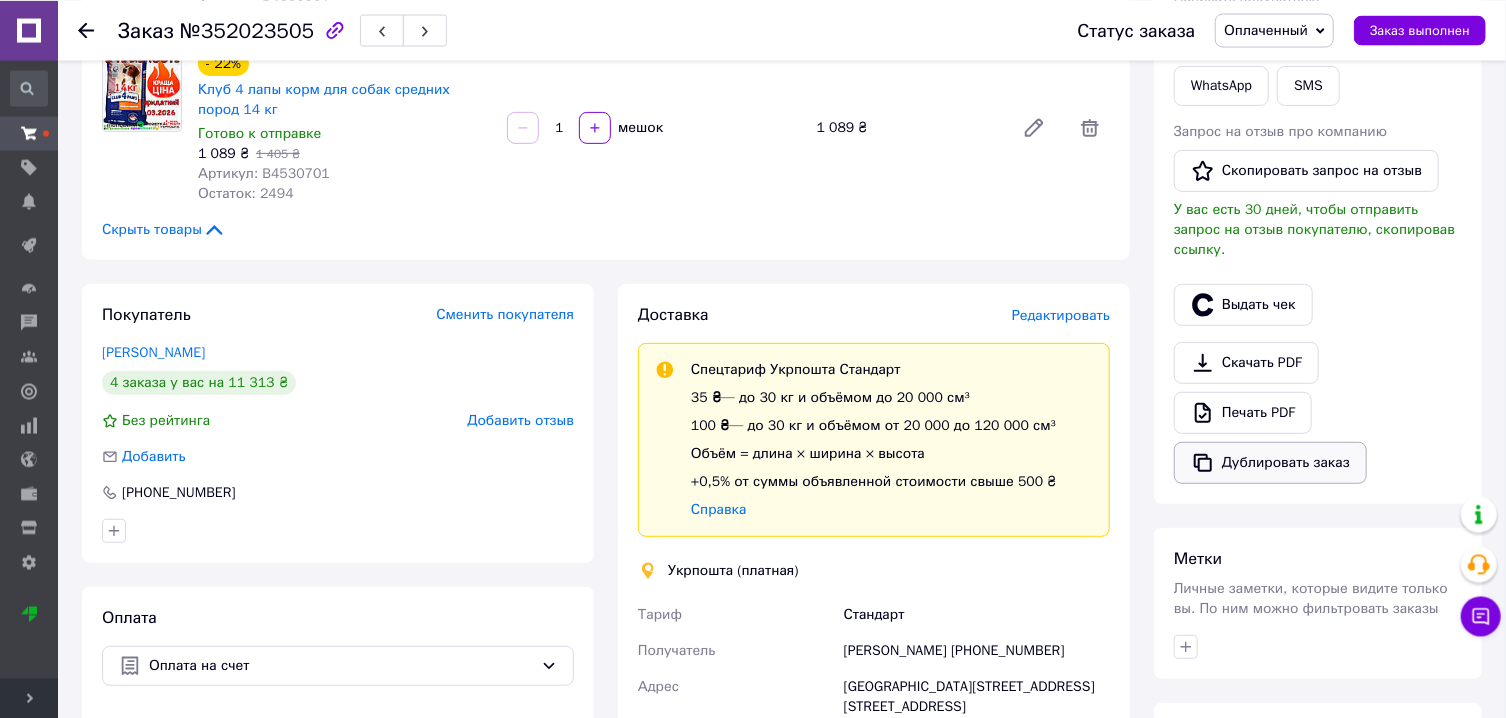 click on "Дублировать заказ" at bounding box center [1270, 462] 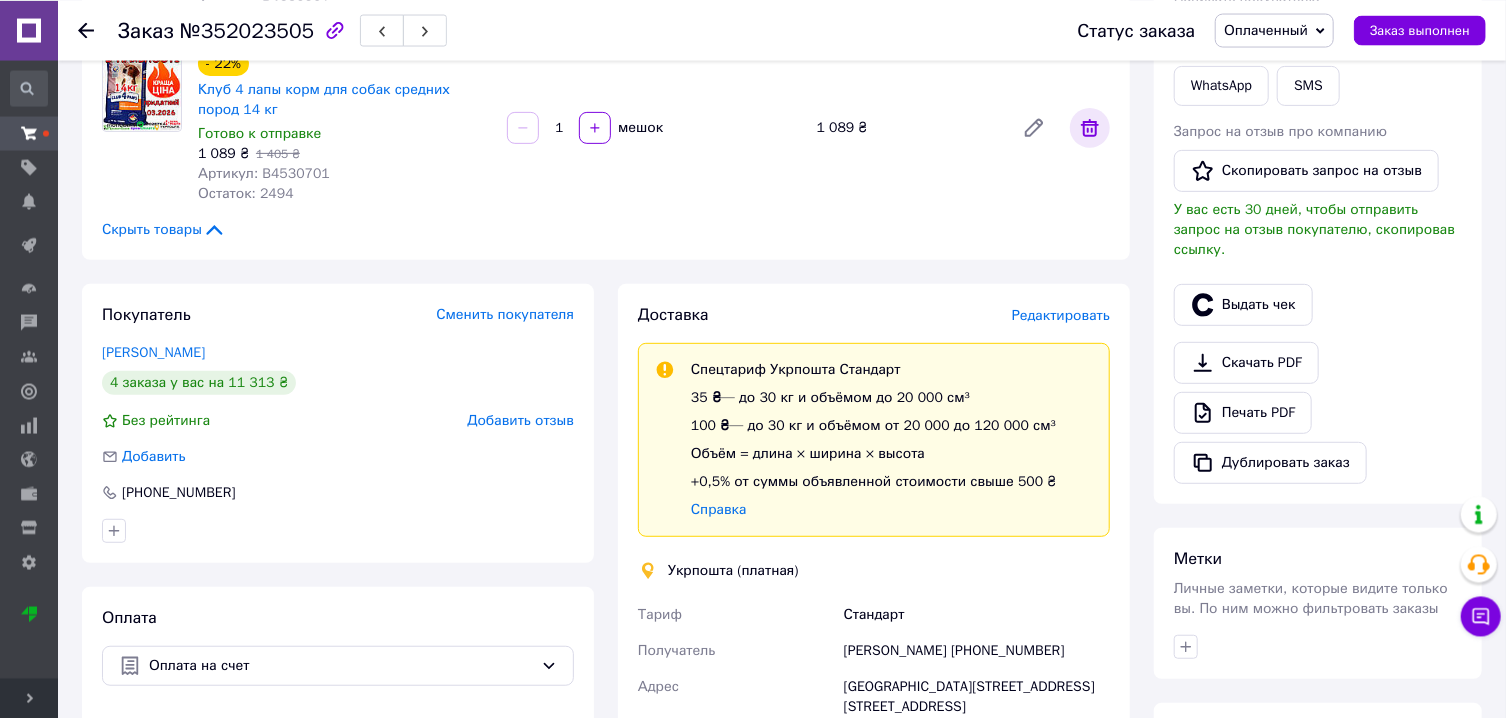 click 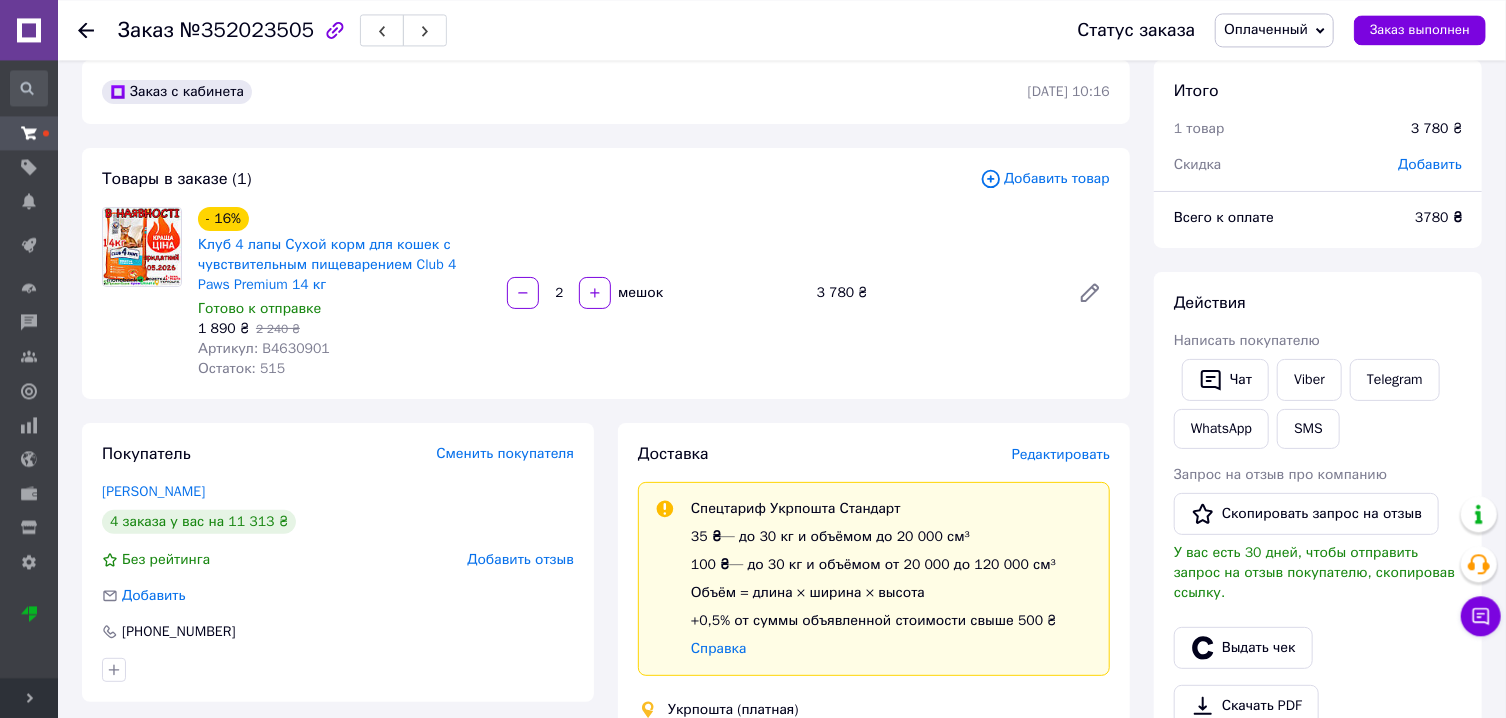 scroll, scrollTop: 0, scrollLeft: 0, axis: both 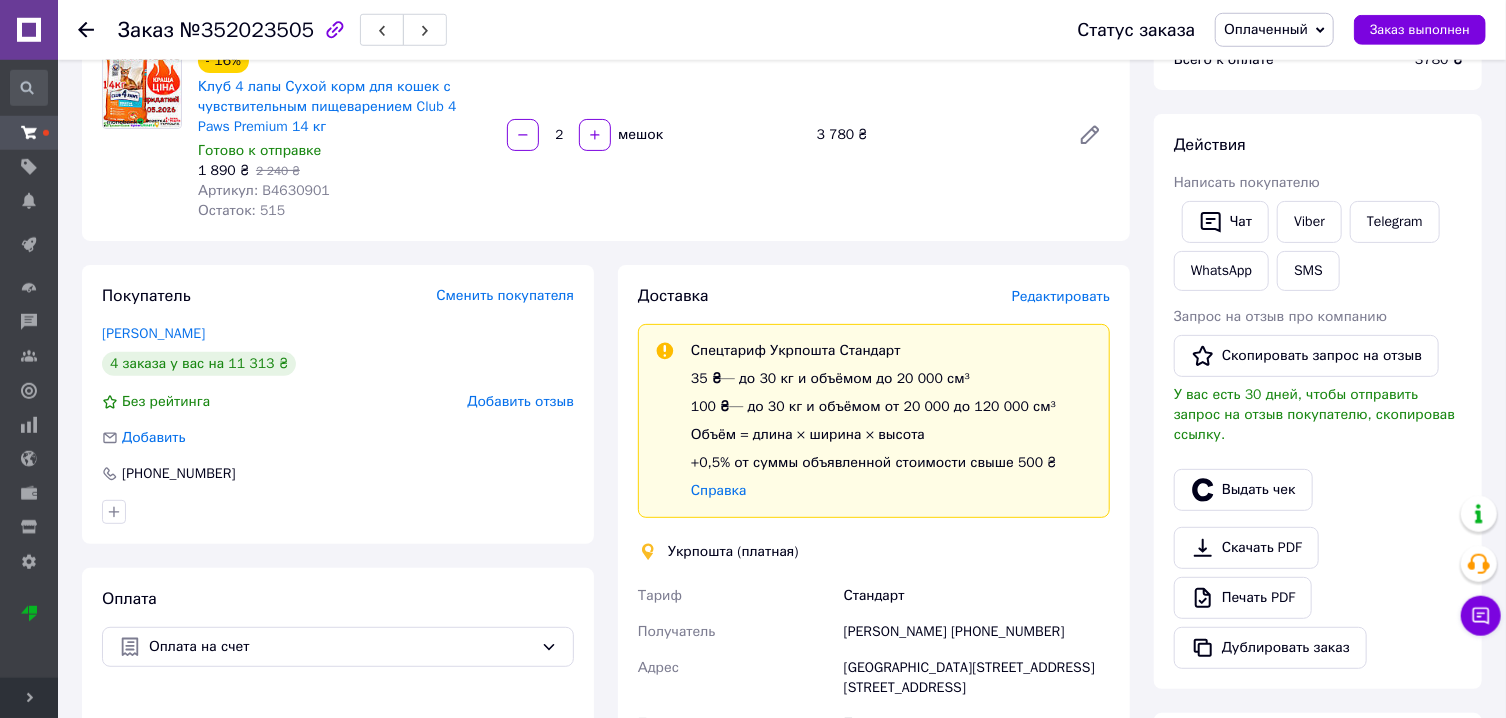 click on "Редактировать" at bounding box center [1061, 296] 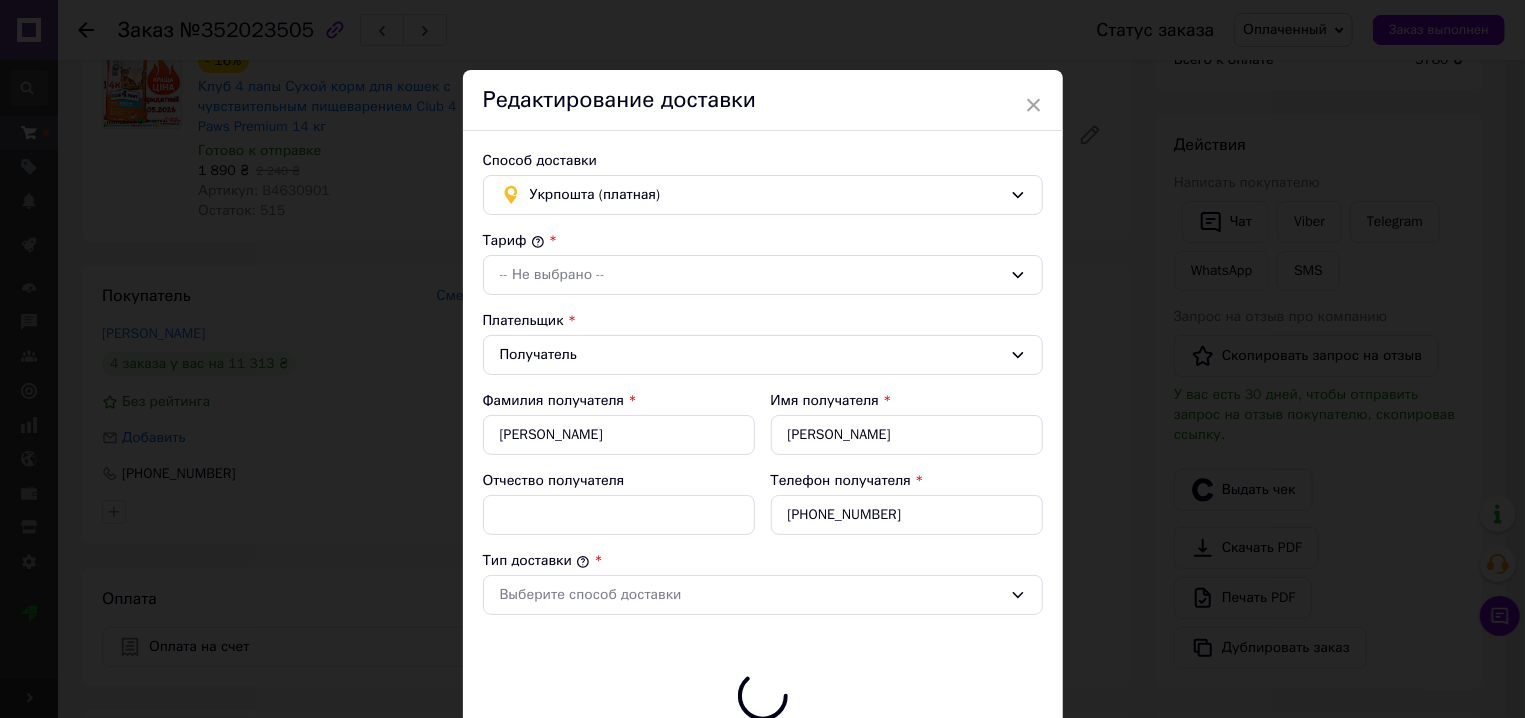 type on "3780" 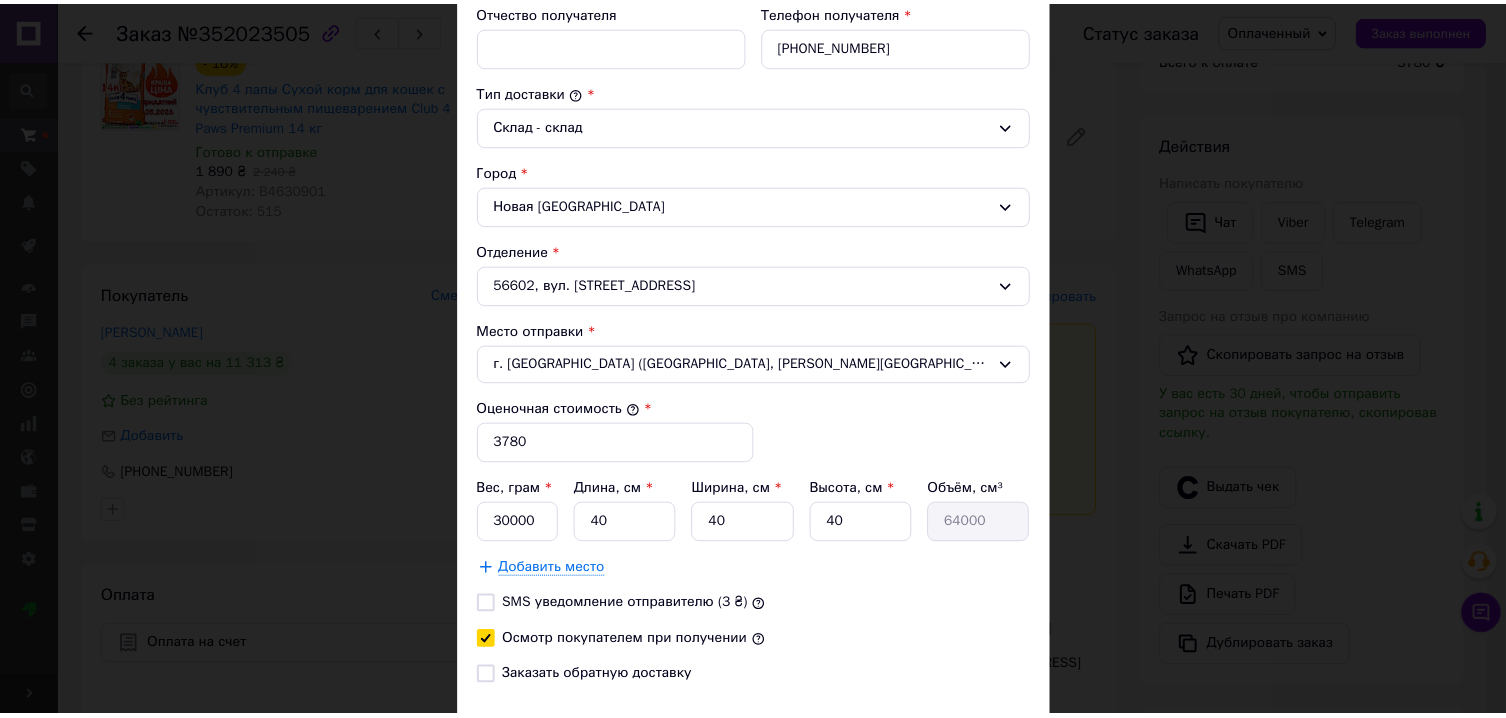 scroll, scrollTop: 607, scrollLeft: 0, axis: vertical 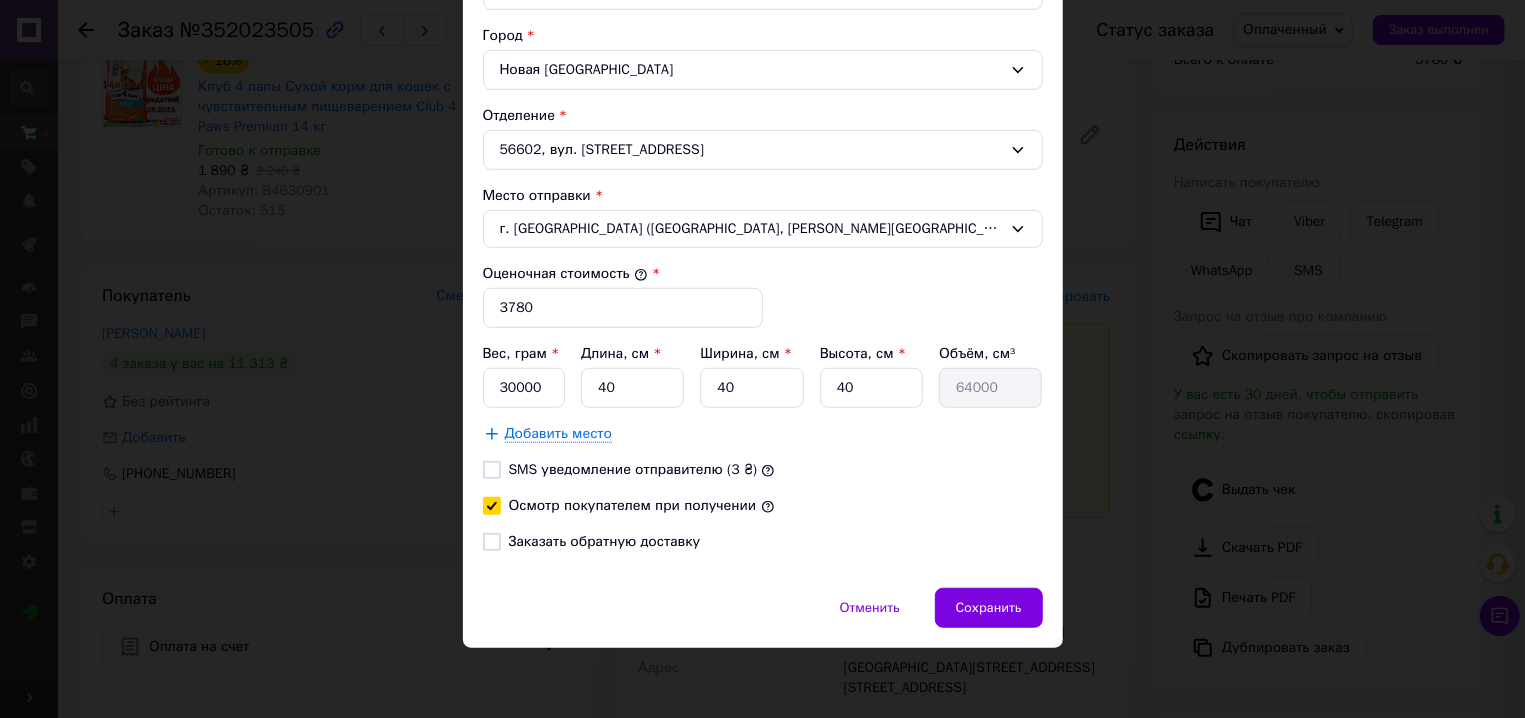 click on "× Редактирование доставки Способ доставки Укрпошта (платная) Тариф     * Стандарт Плательщик   * Получатель Фамилия получателя   * виходцева Имя получателя   * ольга Отчество получателя Телефон получателя   * +380674590184 Тип доставки     * Склад - склад Город Новая Одесса Отделение 56602, вул. Центральна, 177 Место отправки   * г. Каменское (Днепропетровская обл., Каменский р-н.); 51925, просп. Гімназичний, 7 Оценочная стоимость     * 3780 Вес, грам   * 30000 Длина, см   * 40 Ширина, см   * 40 Высота, см   * 40 Объём, см³ 64000 Добавить место SMS уведомление отправителю (3 ₴)     Отменить" at bounding box center [762, 359] 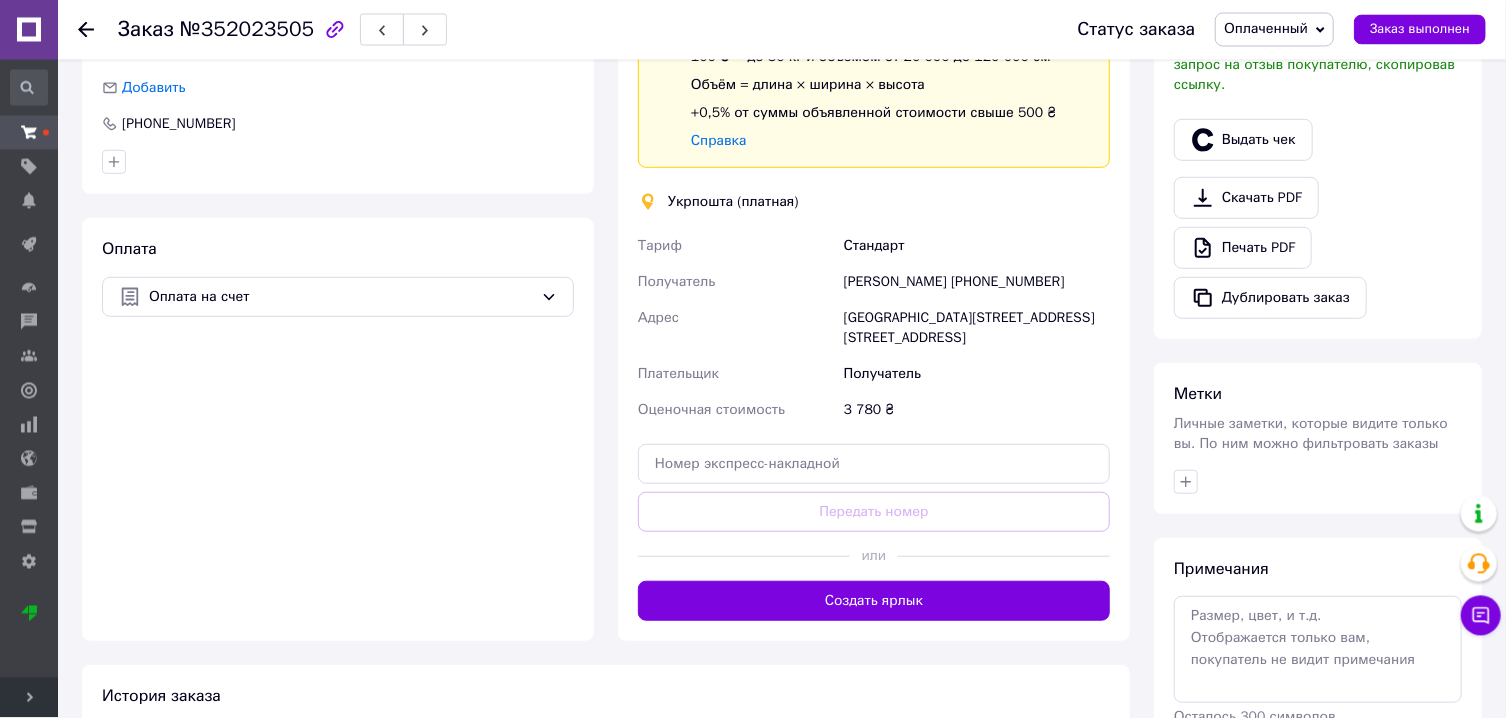 scroll, scrollTop: 544, scrollLeft: 0, axis: vertical 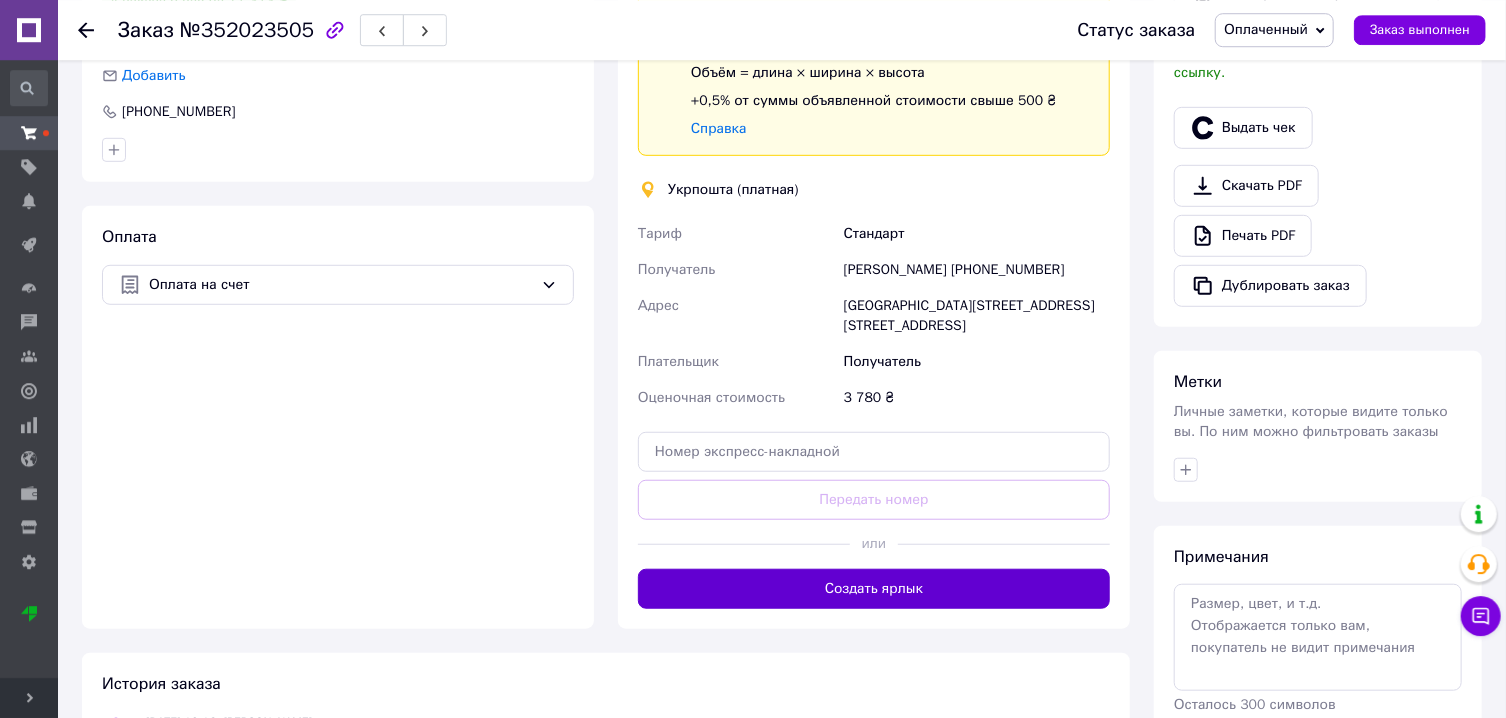 click on "Создать ярлык" at bounding box center [874, 589] 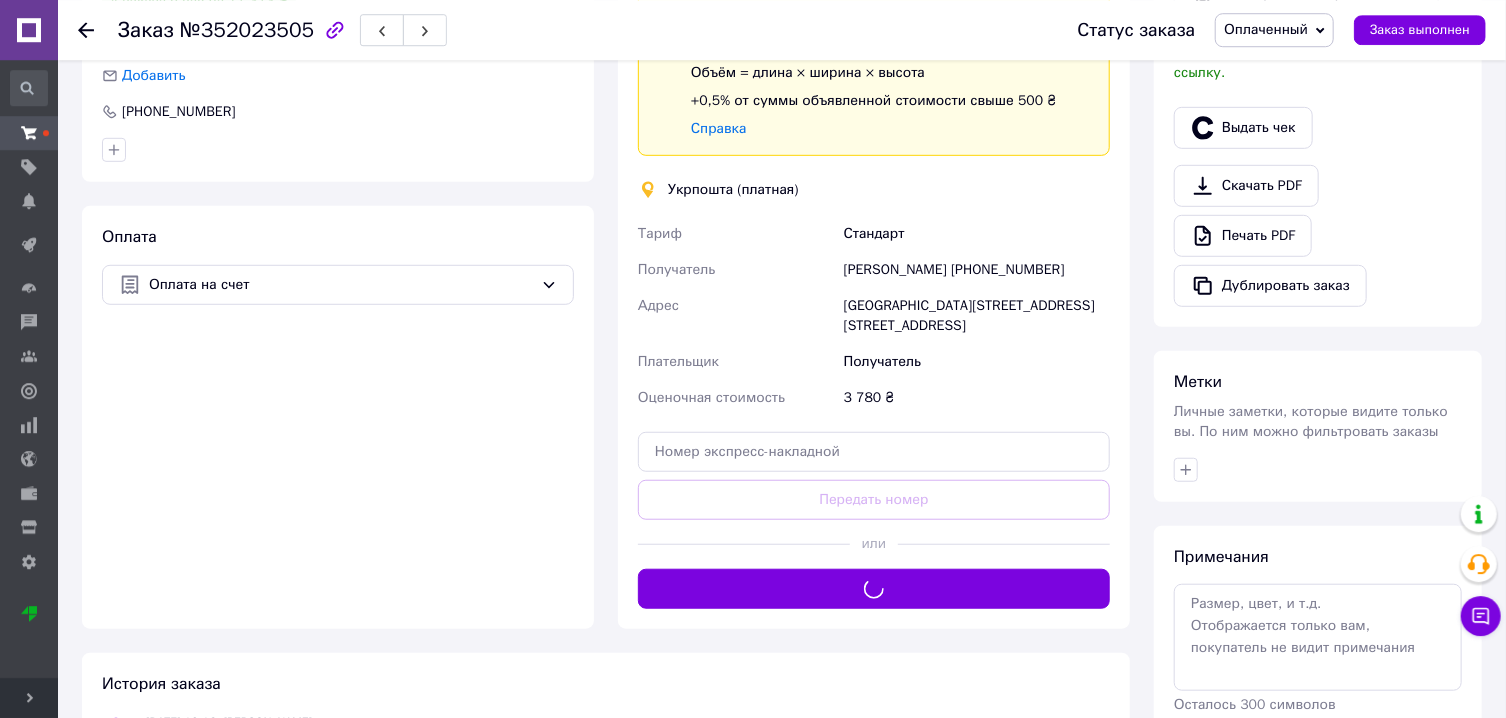click on "Оплаченный" at bounding box center [1274, 30] 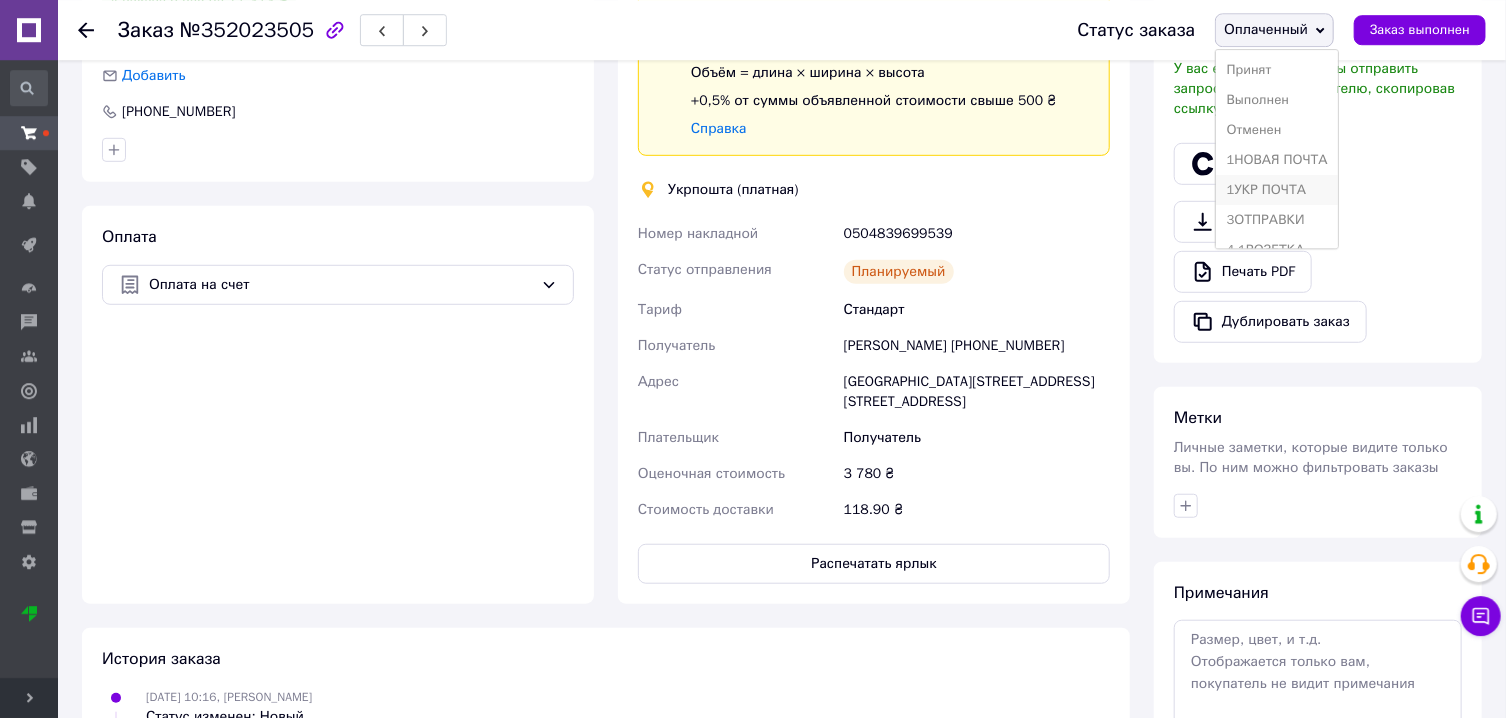 click on "1УКР ПОЧТА" at bounding box center (1276, 190) 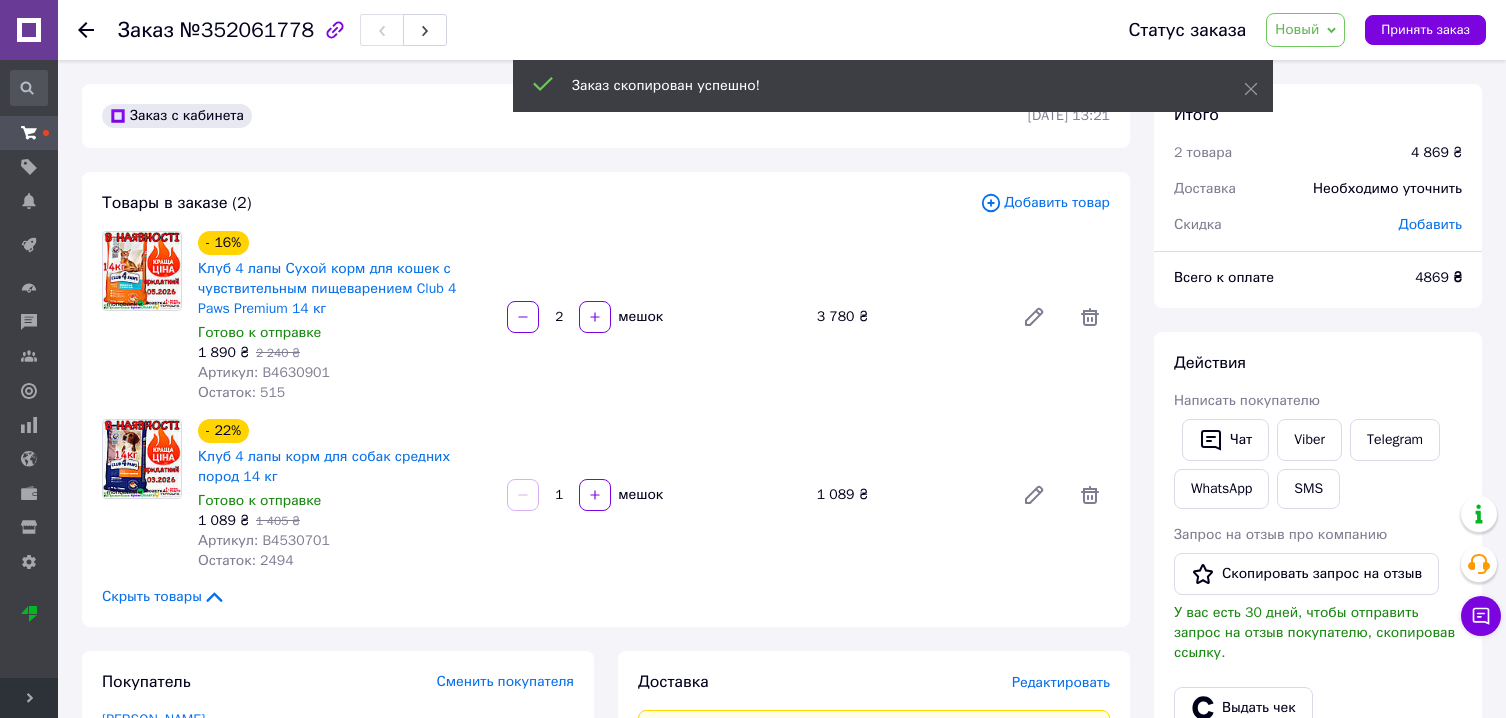 scroll, scrollTop: 0, scrollLeft: 0, axis: both 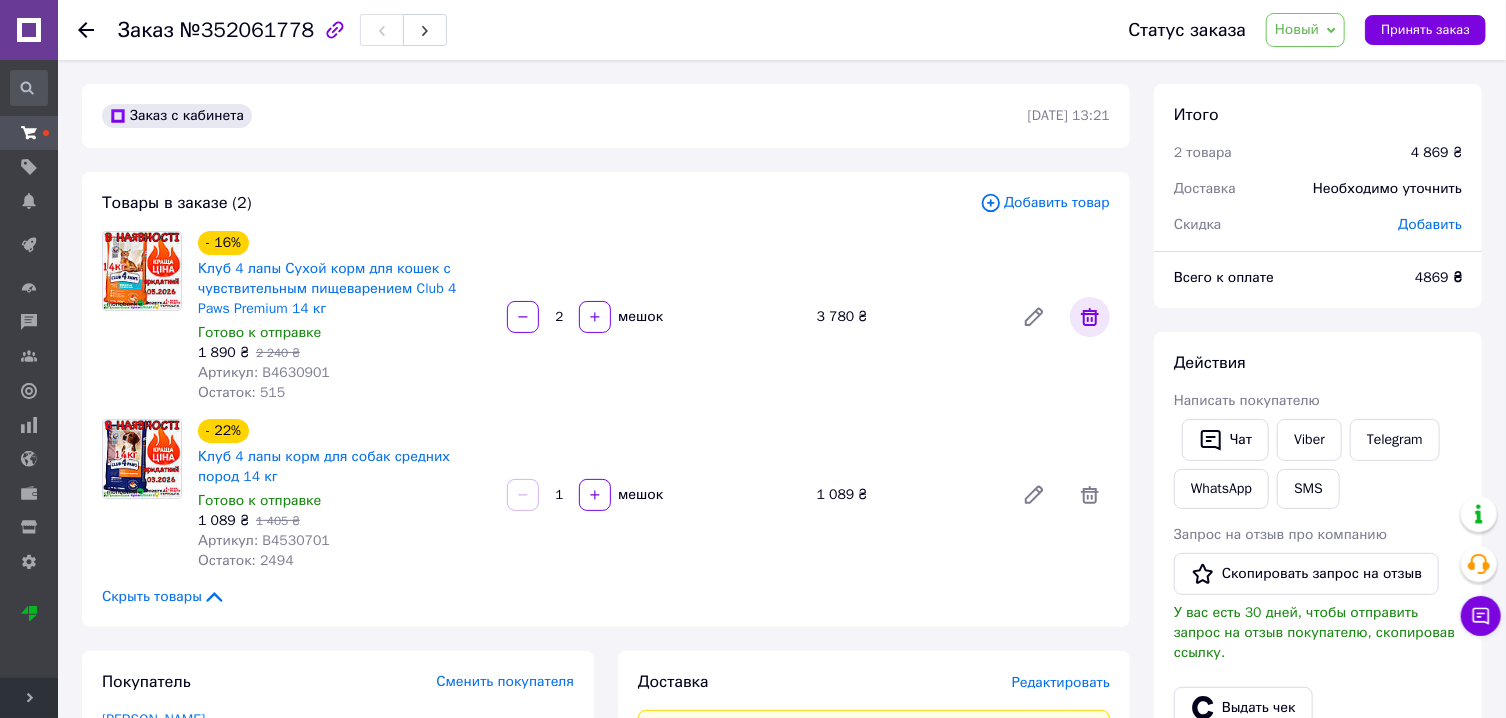 click 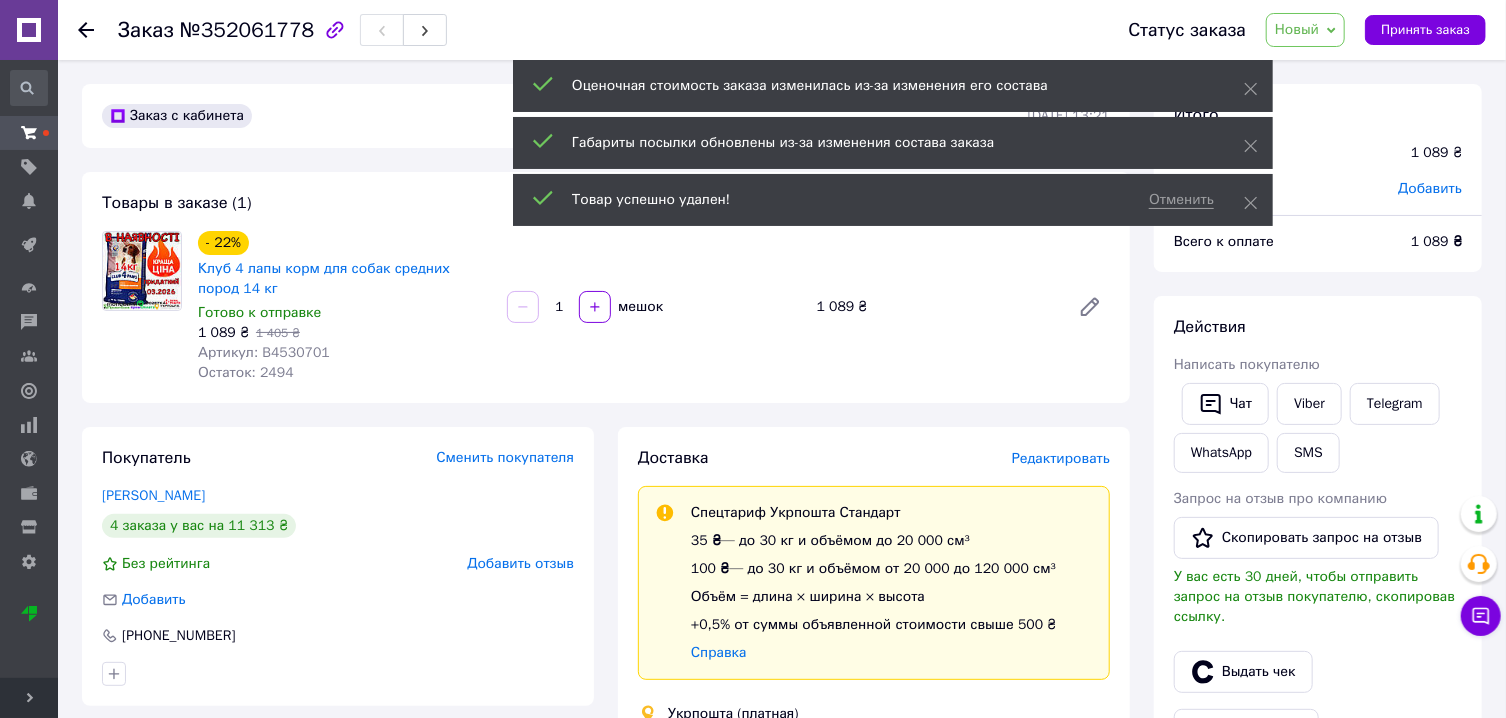 type on "1" 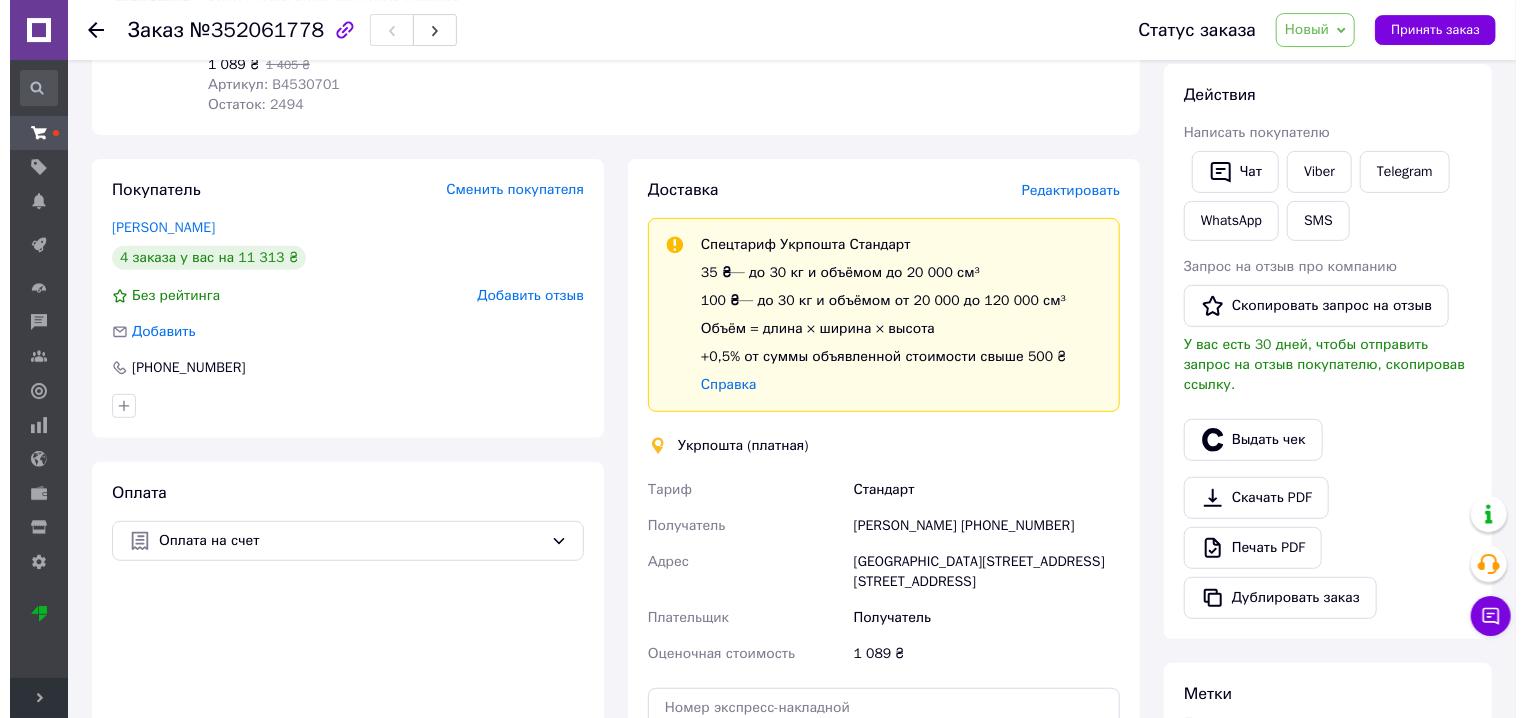 scroll, scrollTop: 280, scrollLeft: 0, axis: vertical 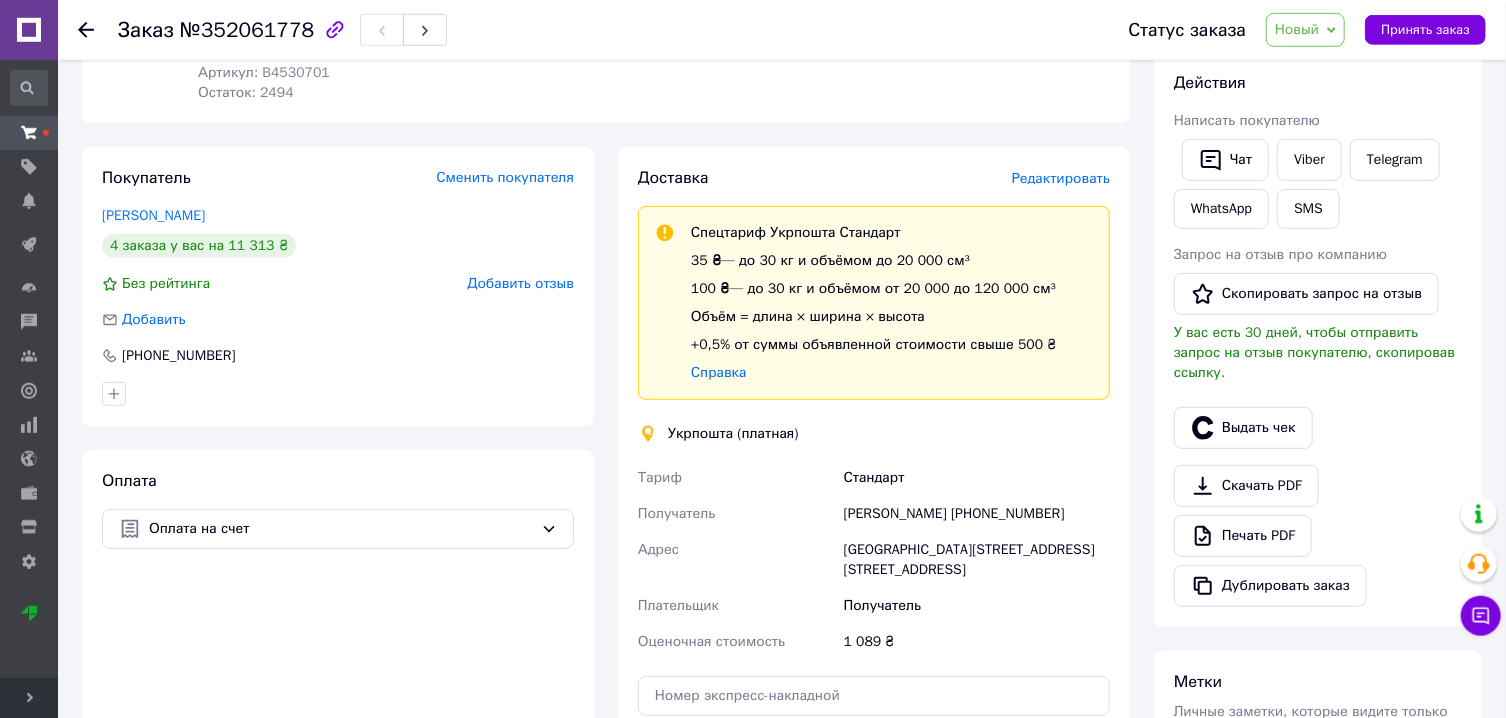 click on "Редактировать" at bounding box center [1061, 178] 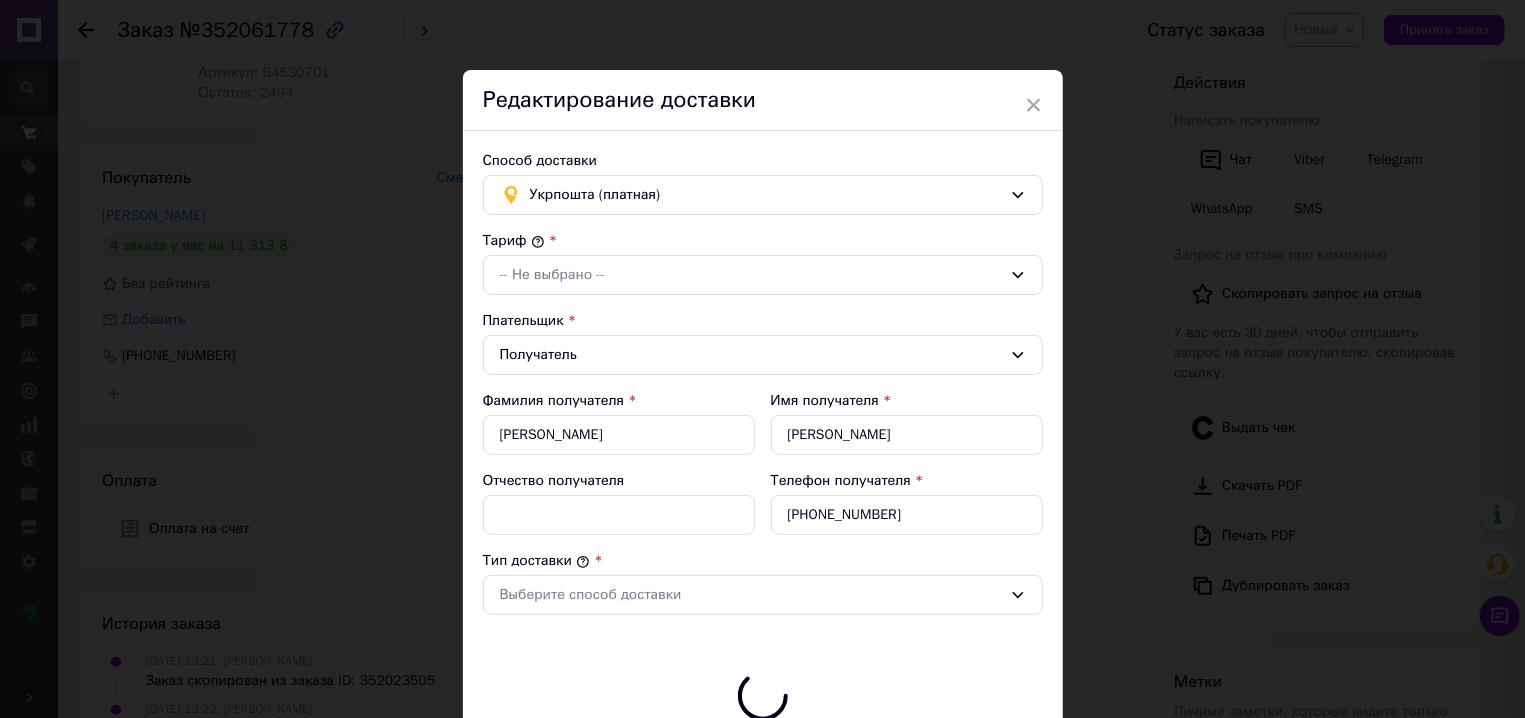 type on "1089" 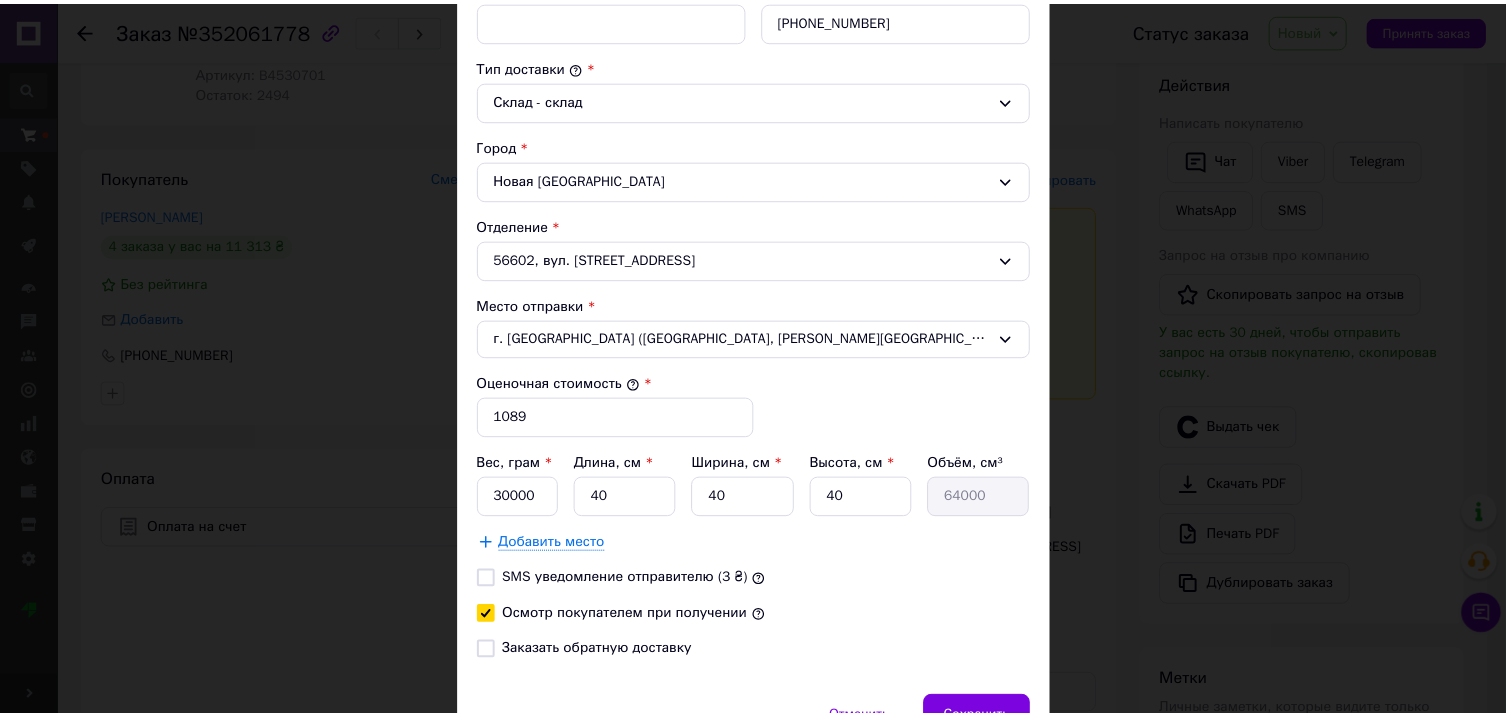 scroll, scrollTop: 607, scrollLeft: 0, axis: vertical 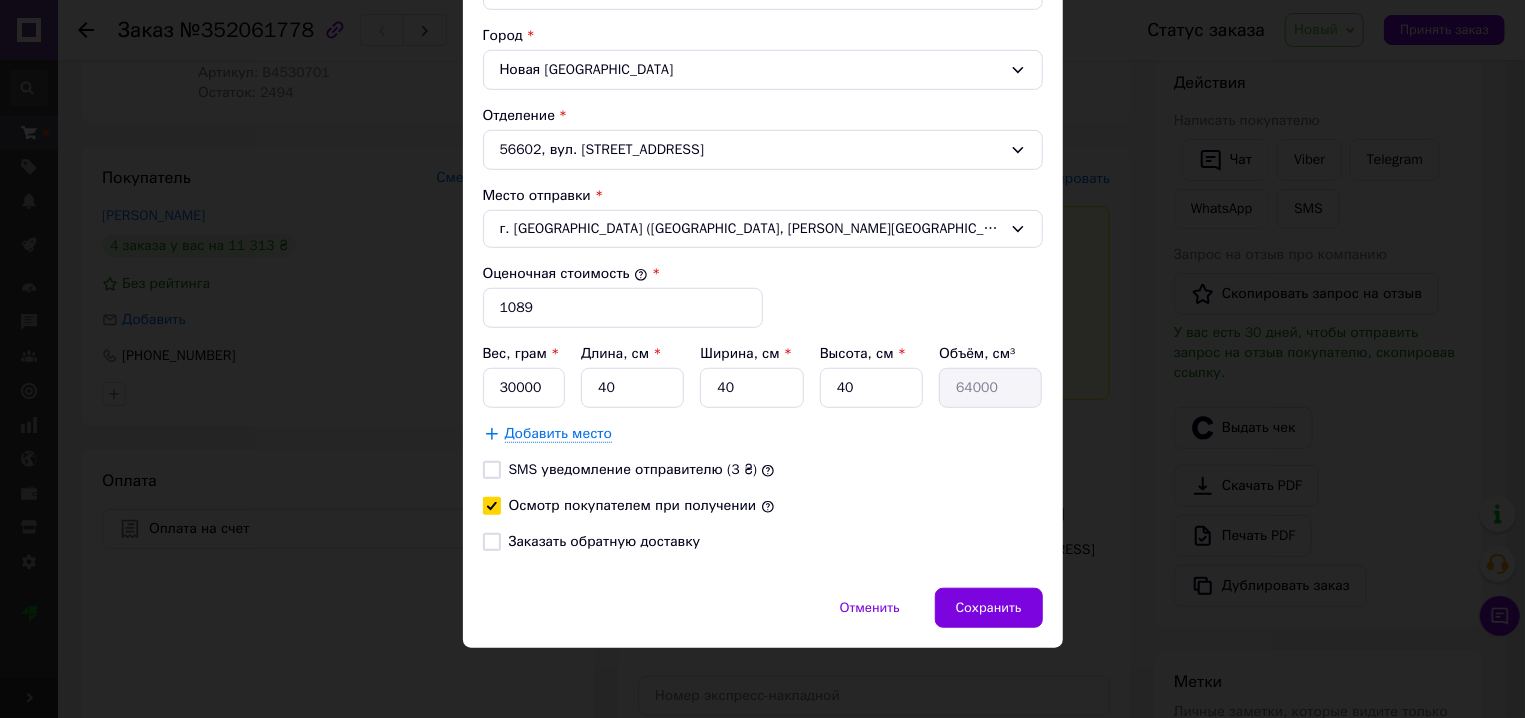 click on "× Редактирование доставки Способ доставки Укрпошта (платная) Тариф     * Стандарт Плательщик   * Получатель Фамилия получателя   * виходцева Имя получателя   * [PERSON_NAME] Отчество получателя Телефон получателя   * [PHONE_NUMBER] Тип доставки     * Склад - склад [GEOGRAPHIC_DATA] Отделение 56602, вул. [STREET_ADDRESS] Место отправки   * г. [GEOGRAPHIC_DATA] ([GEOGRAPHIC_DATA], [PERSON_NAME][GEOGRAPHIC_DATA].); 51925, просп. Гімназичний, 7 Оценочная стоимость     * 1089 Вес, грам   * 30000 Длина, см   * 40 Ширина, см   * 40 Высота, см   * 40 Объём, см³ 64000 Добавить место SMS уведомление отправителю (3 ₴)     Отменить" at bounding box center (762, 359) 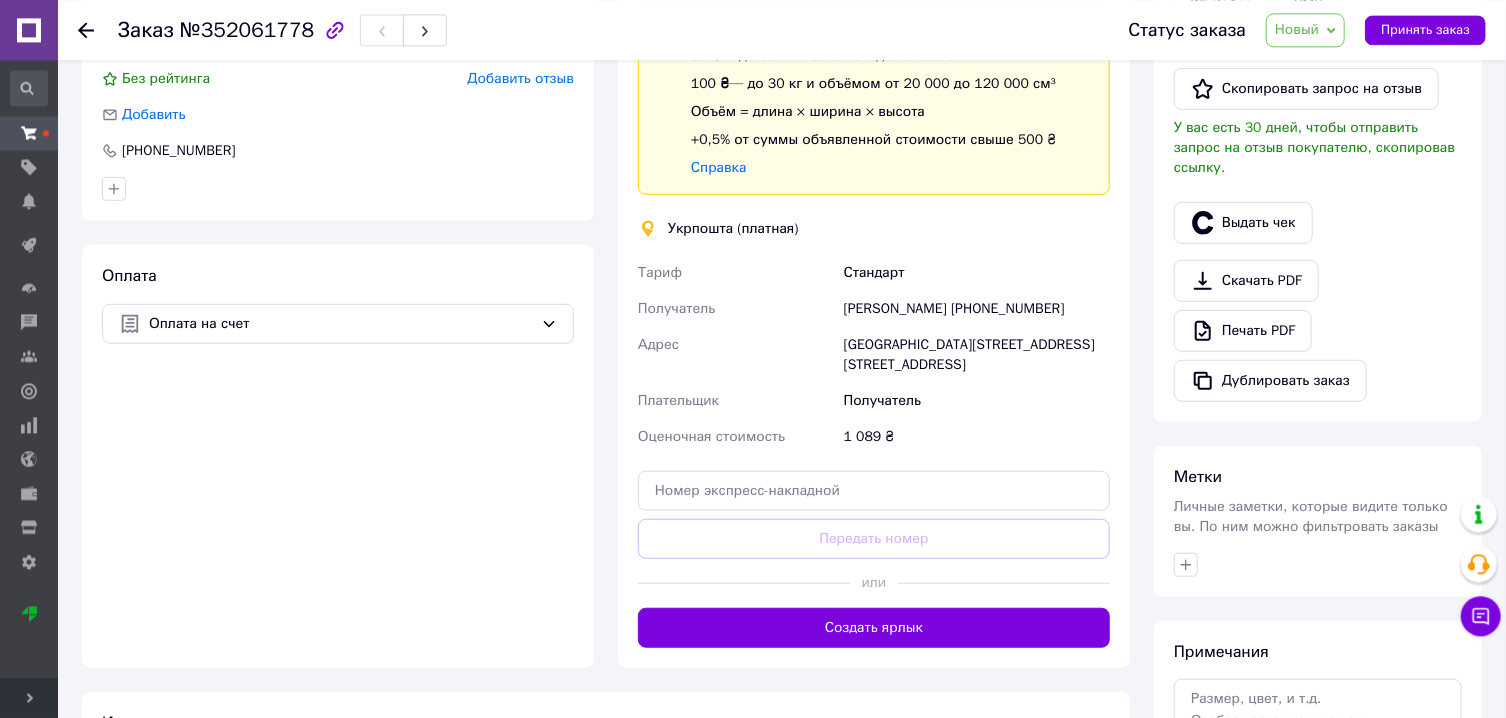 scroll, scrollTop: 514, scrollLeft: 0, axis: vertical 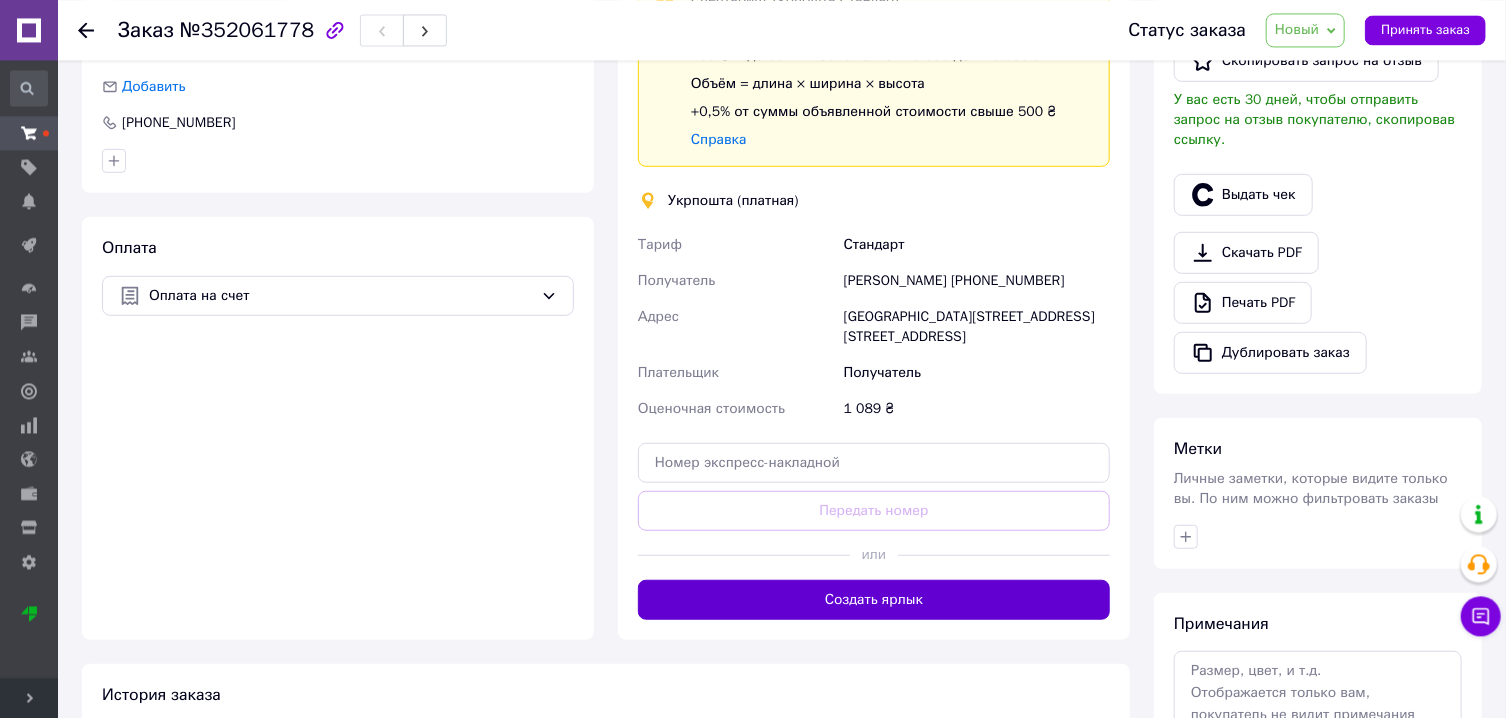 click on "Создать ярлык" at bounding box center [874, 599] 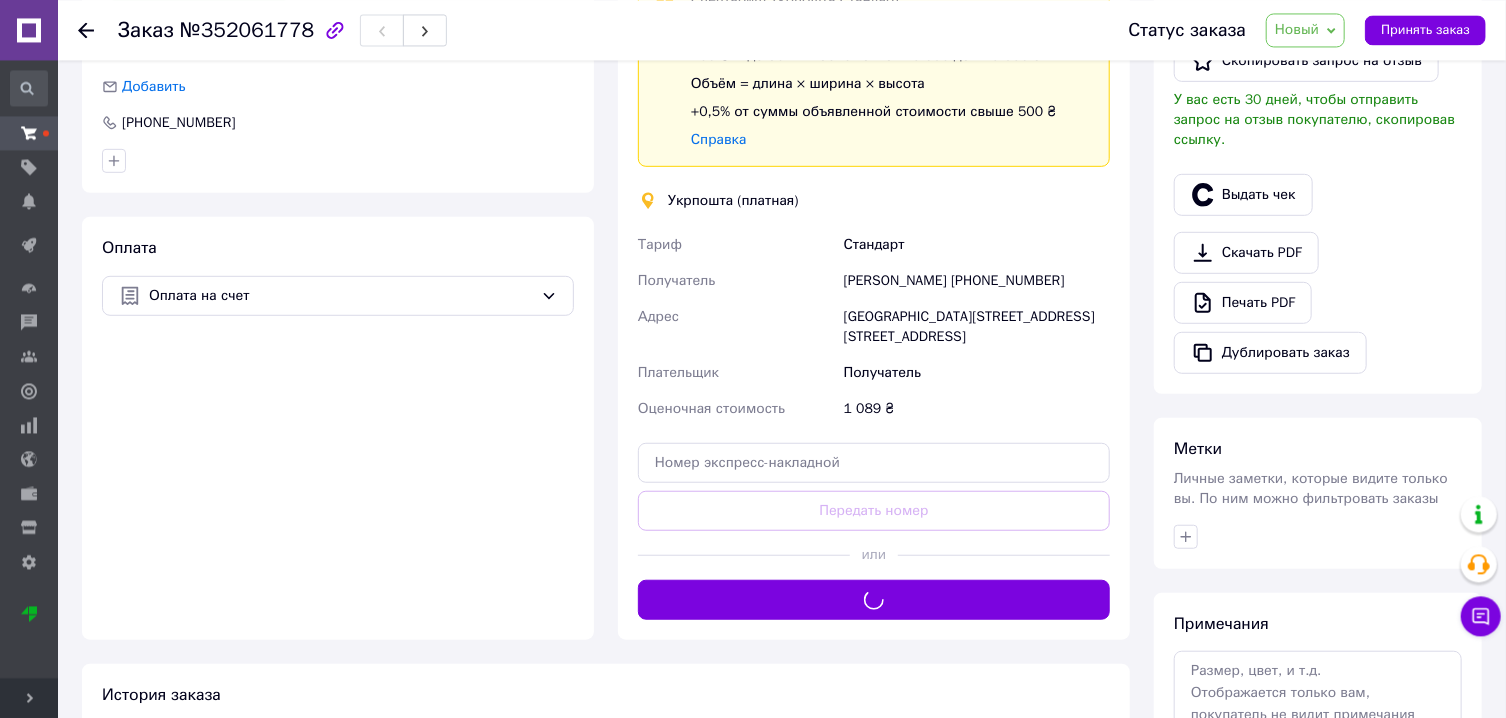 click on "Новый" at bounding box center [1305, 30] 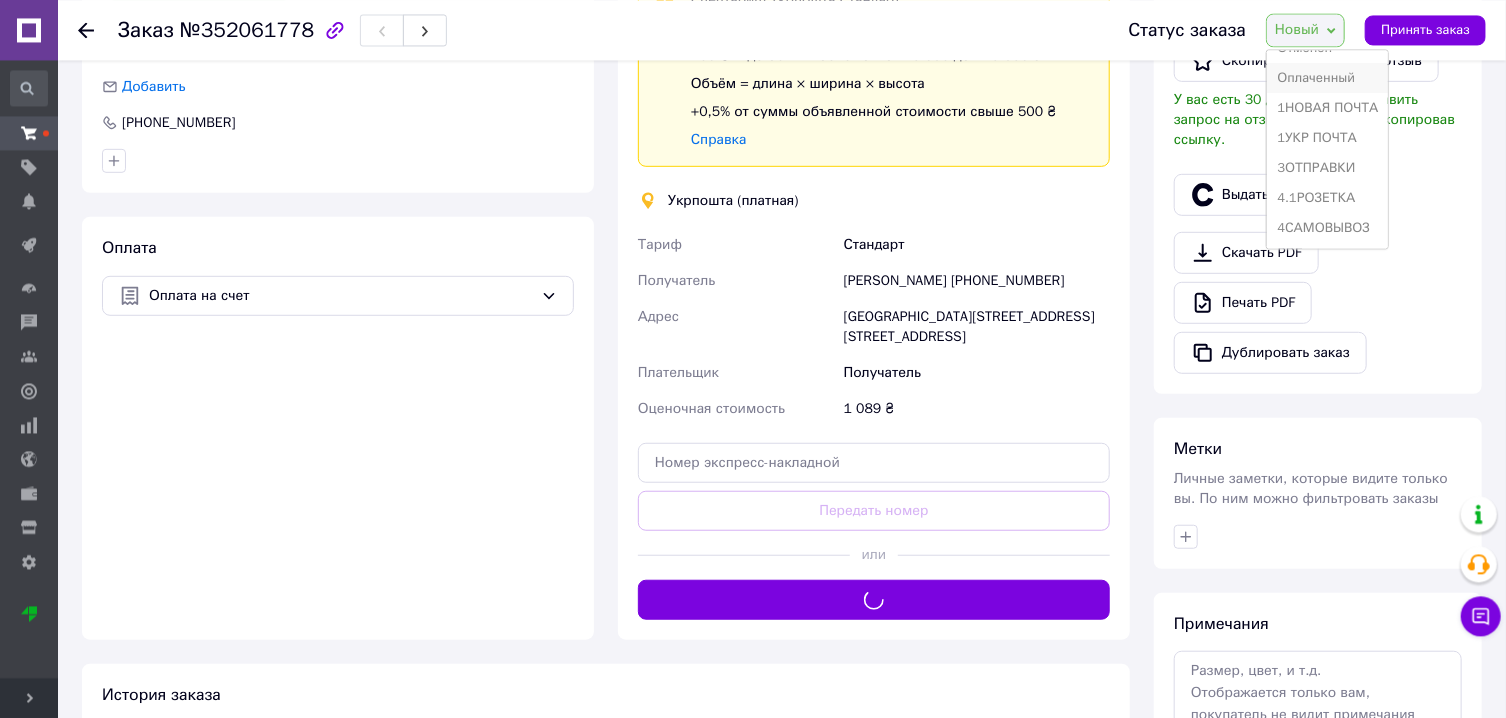 scroll, scrollTop: 90, scrollLeft: 0, axis: vertical 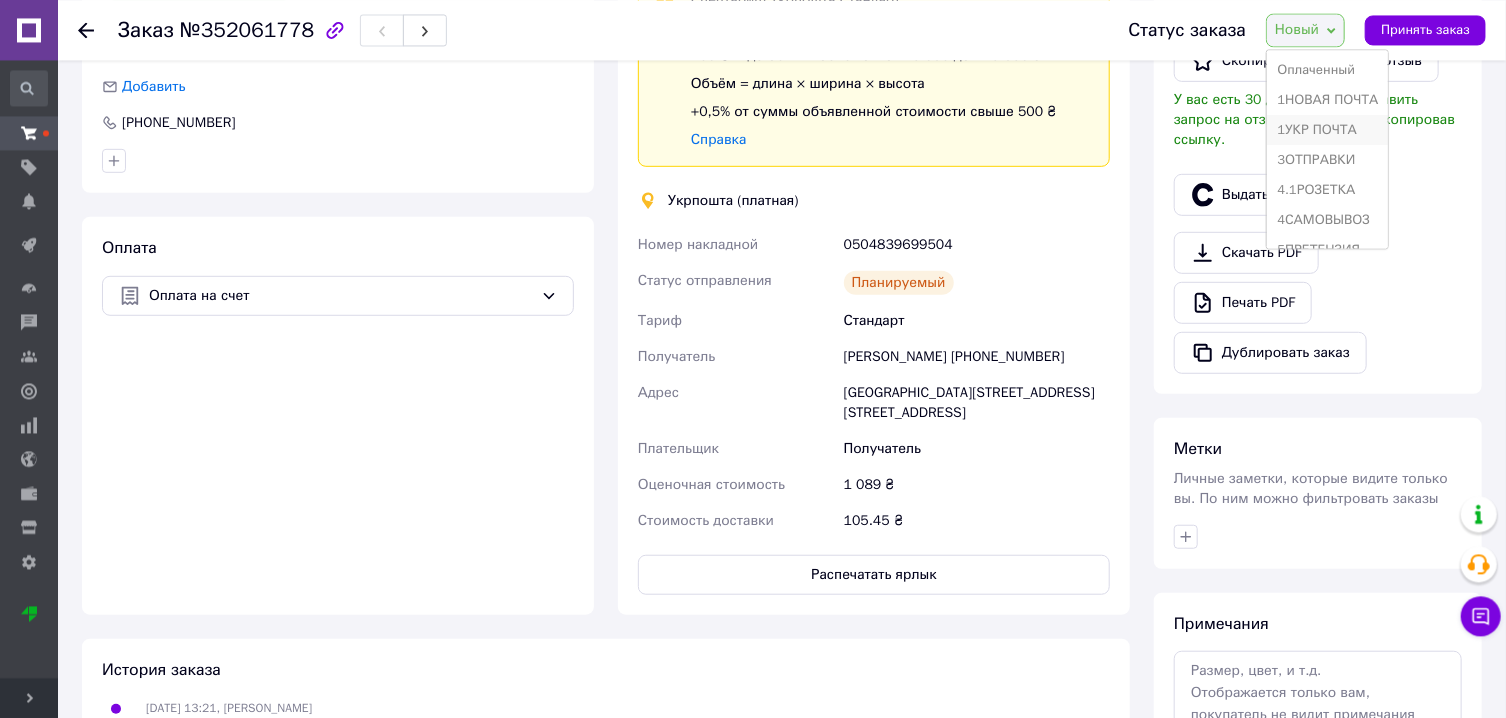 click on "1УКР ПОЧТА" at bounding box center [1327, 130] 